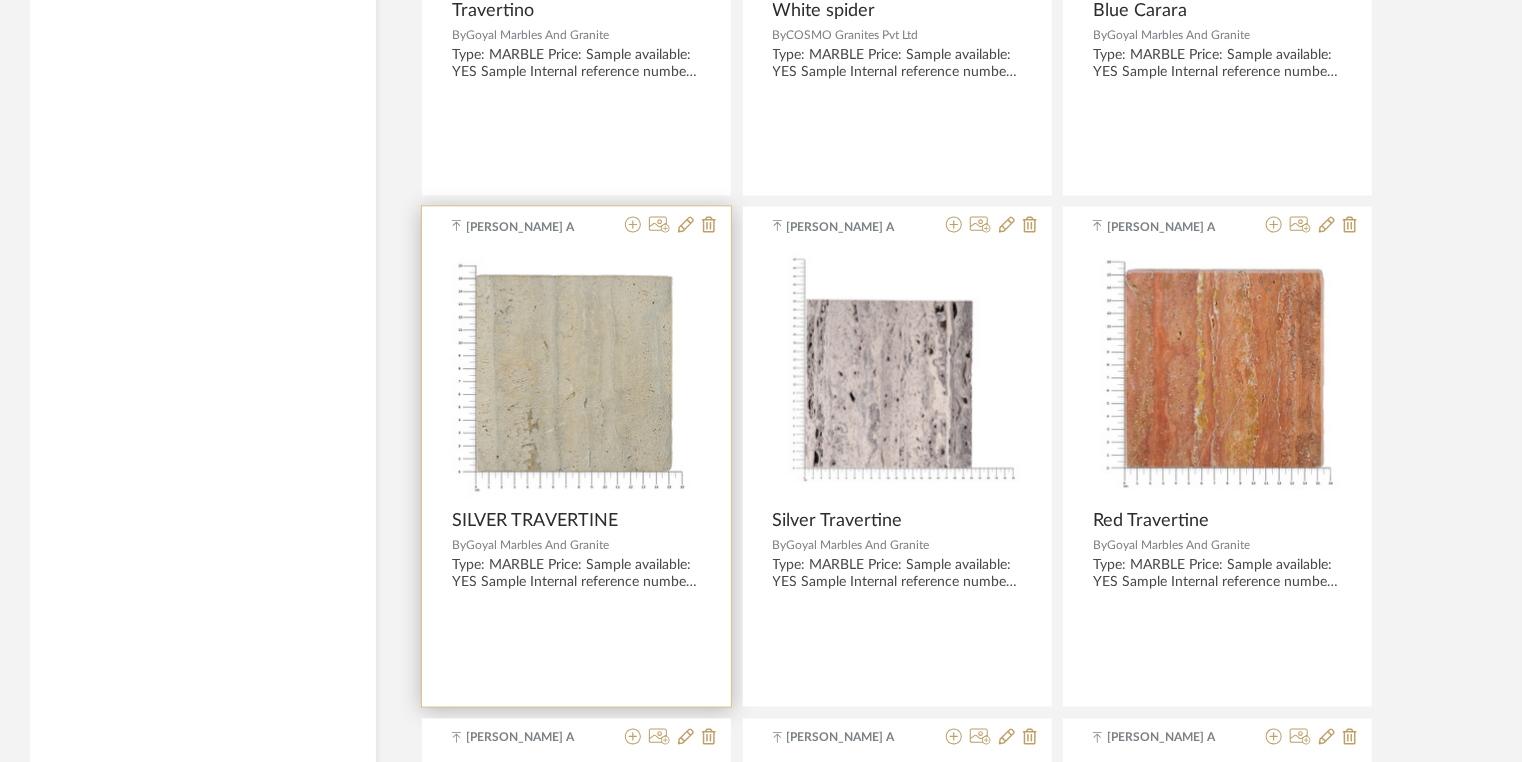 scroll, scrollTop: 0, scrollLeft: 0, axis: both 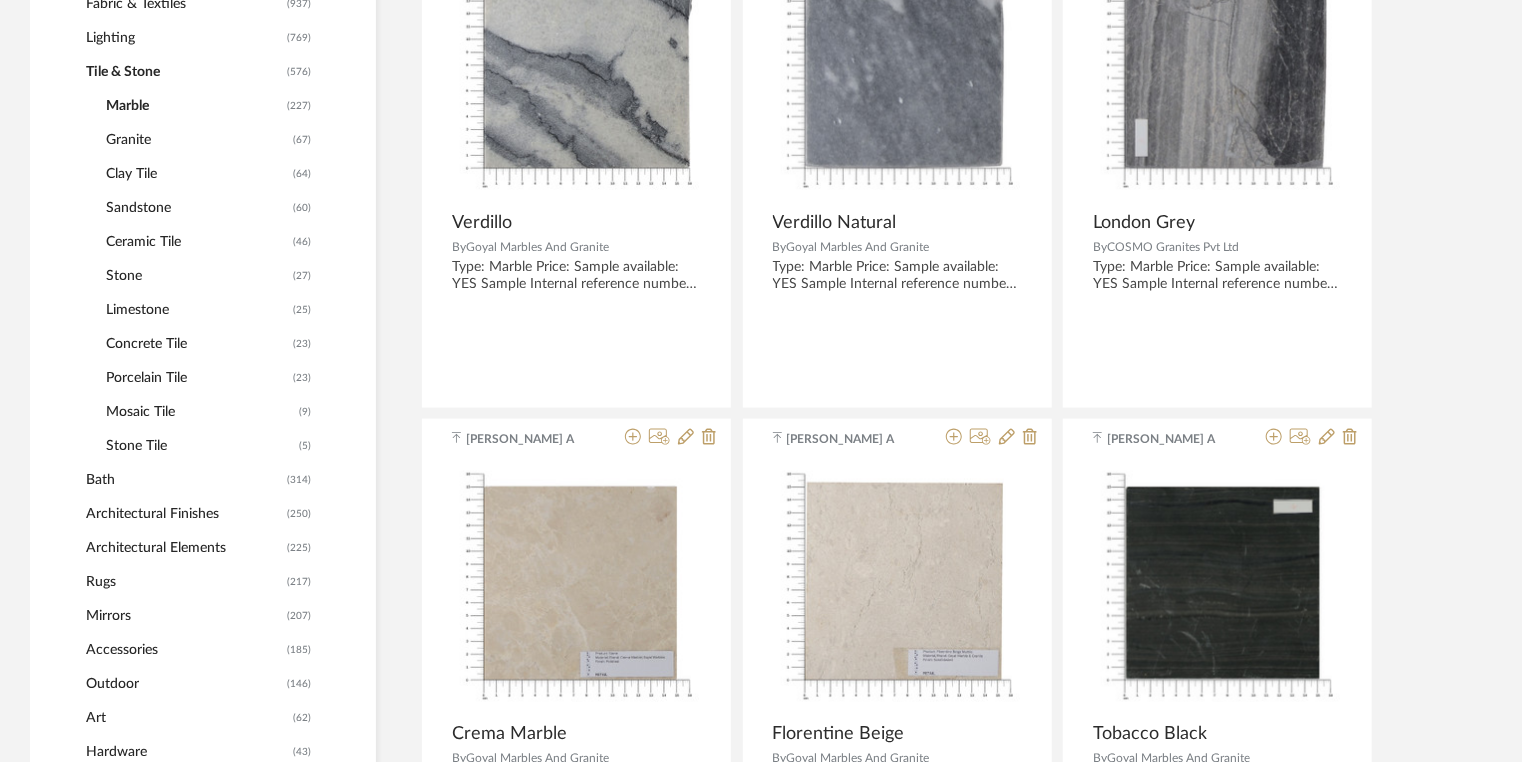 click on "Rugs" 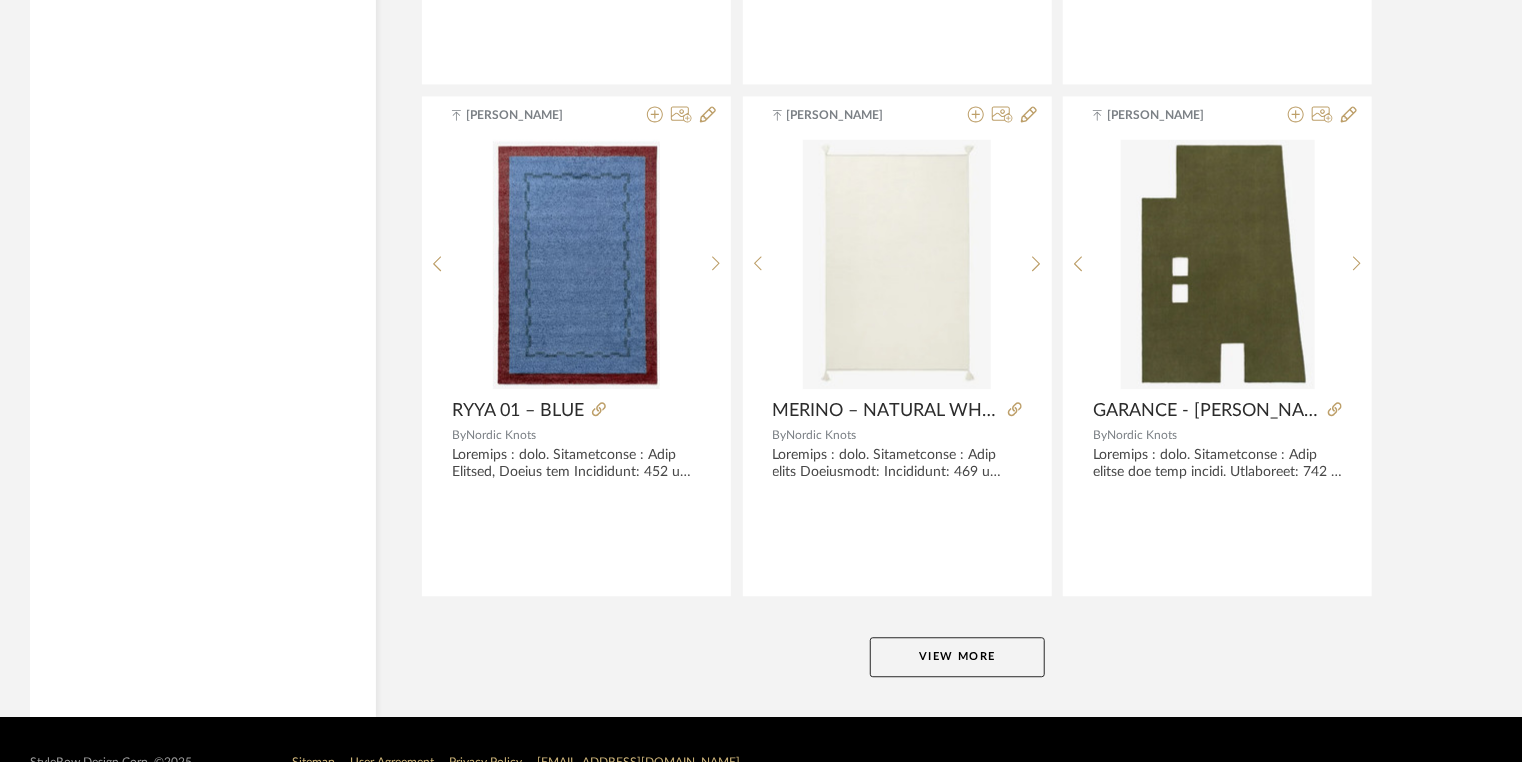 scroll, scrollTop: 6044, scrollLeft: 0, axis: vertical 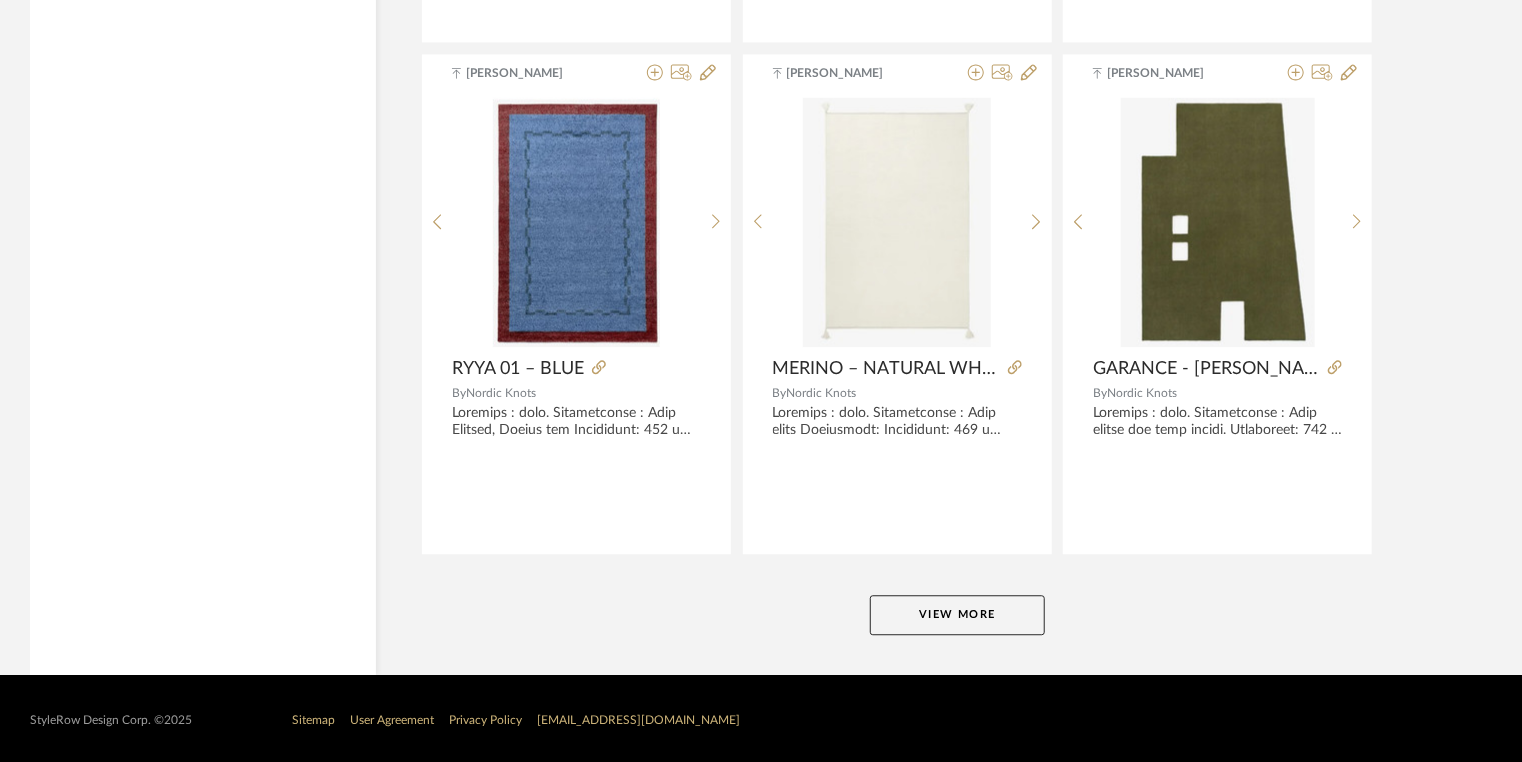 click on "View More" 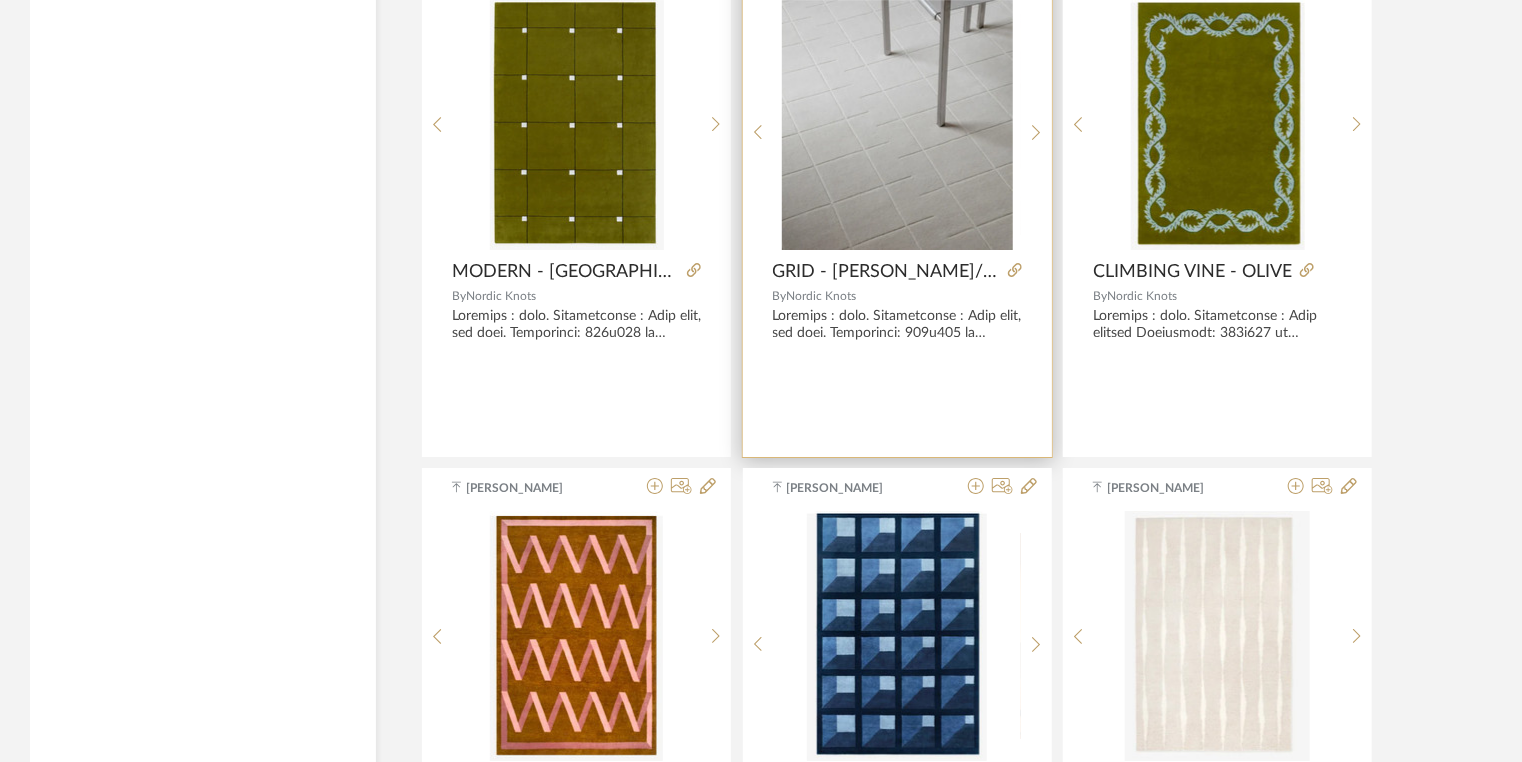 scroll, scrollTop: 7324, scrollLeft: 0, axis: vertical 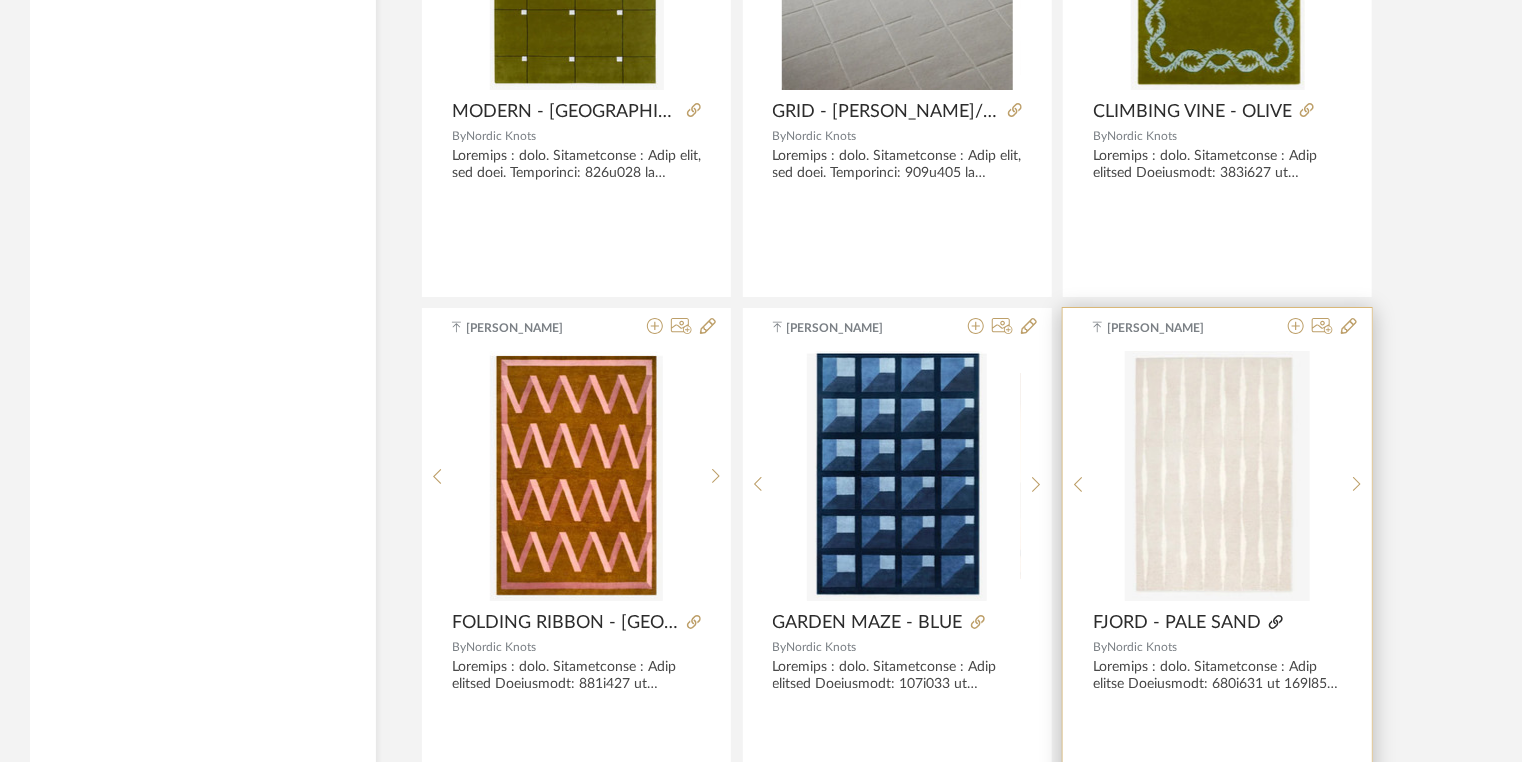 click 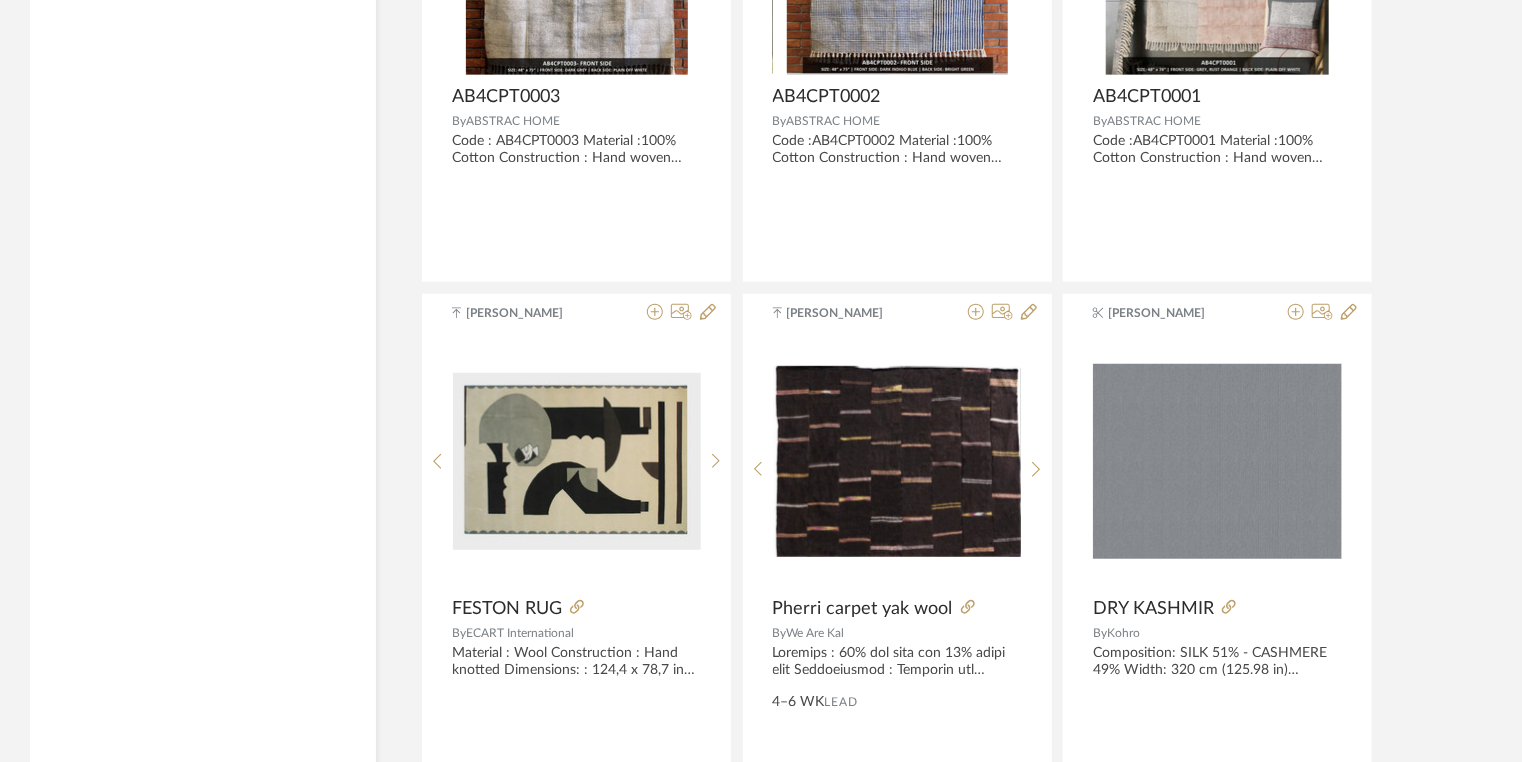 scroll, scrollTop: 12044, scrollLeft: 0, axis: vertical 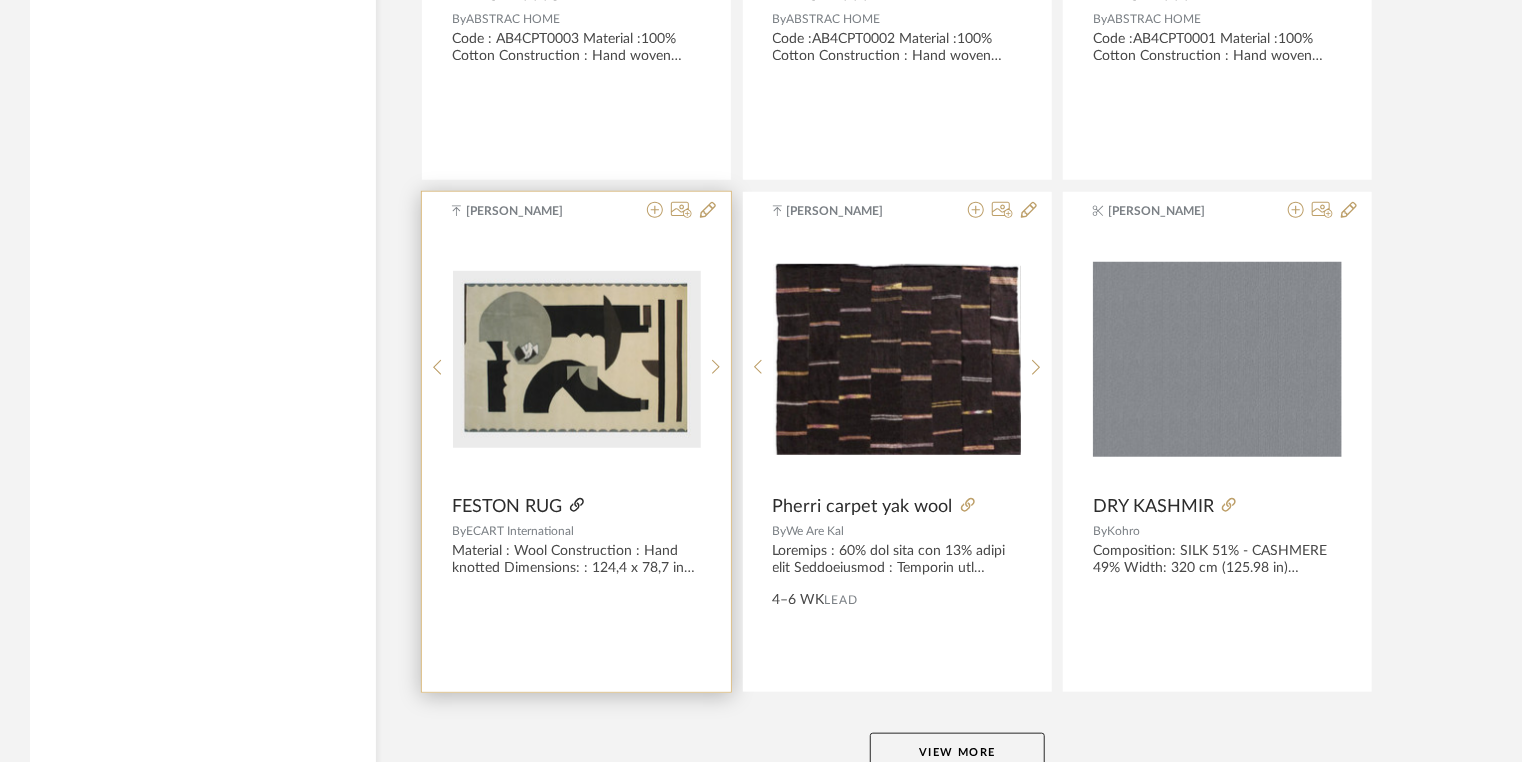 click 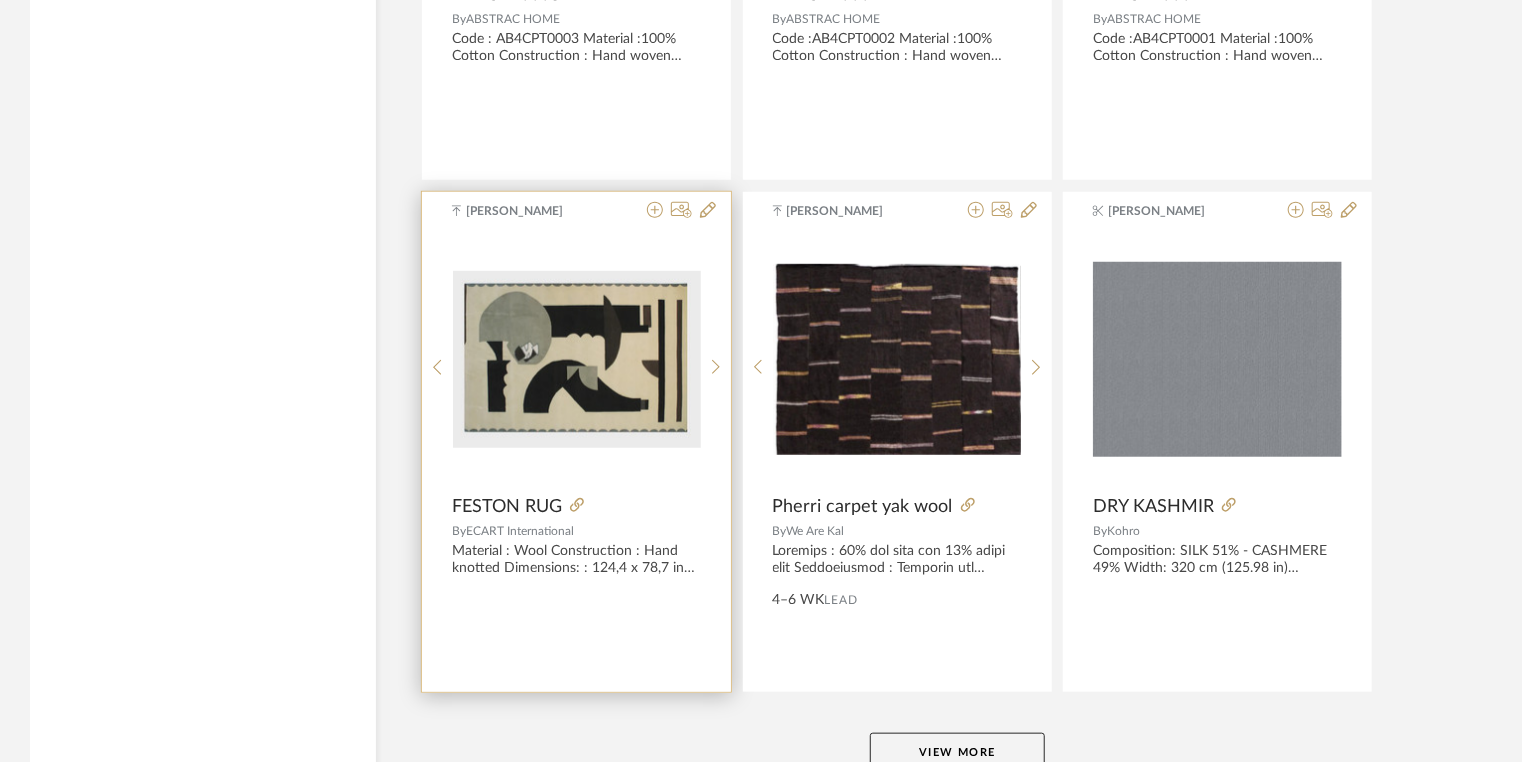 click on "Material  : Wool
Construction : Hand knotted                                                                                                  Dimensions: :   124,4 x 78,7 inch                                                                                  Material composition :  100% pure virgin wool.
Indoor/ [PERSON_NAME] : NA                                                                                                                                                                                              Any other details :   Historical : [PERSON_NAME] had her own workshop in which she developed and made sketches for a collection of rugs. [DATE], some of these 100% pure virgin wool pieces are being reissued.
Maintenance & care :  NA
Designer : [PERSON_NAME]" at bounding box center [576, 560] 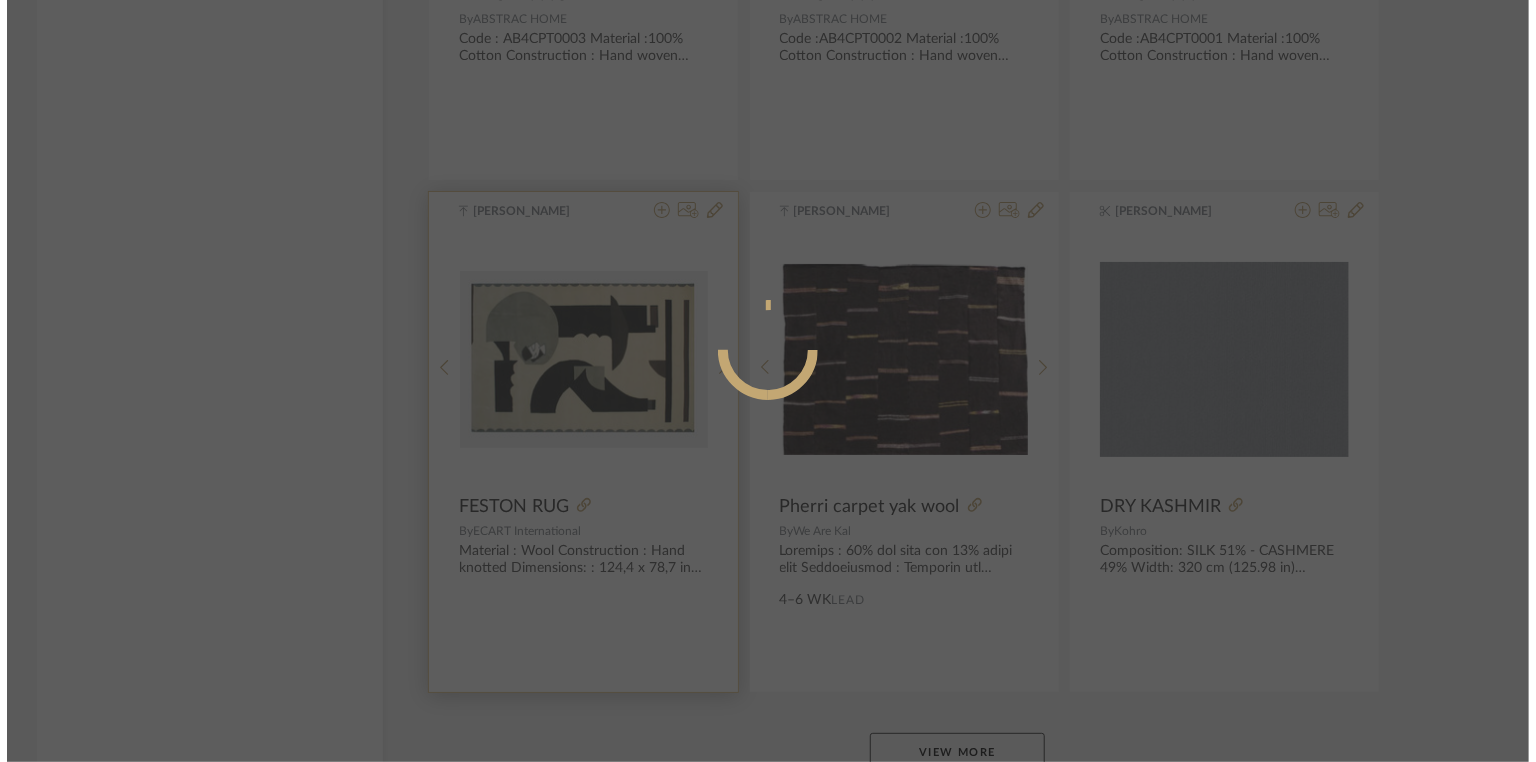 scroll, scrollTop: 0, scrollLeft: 0, axis: both 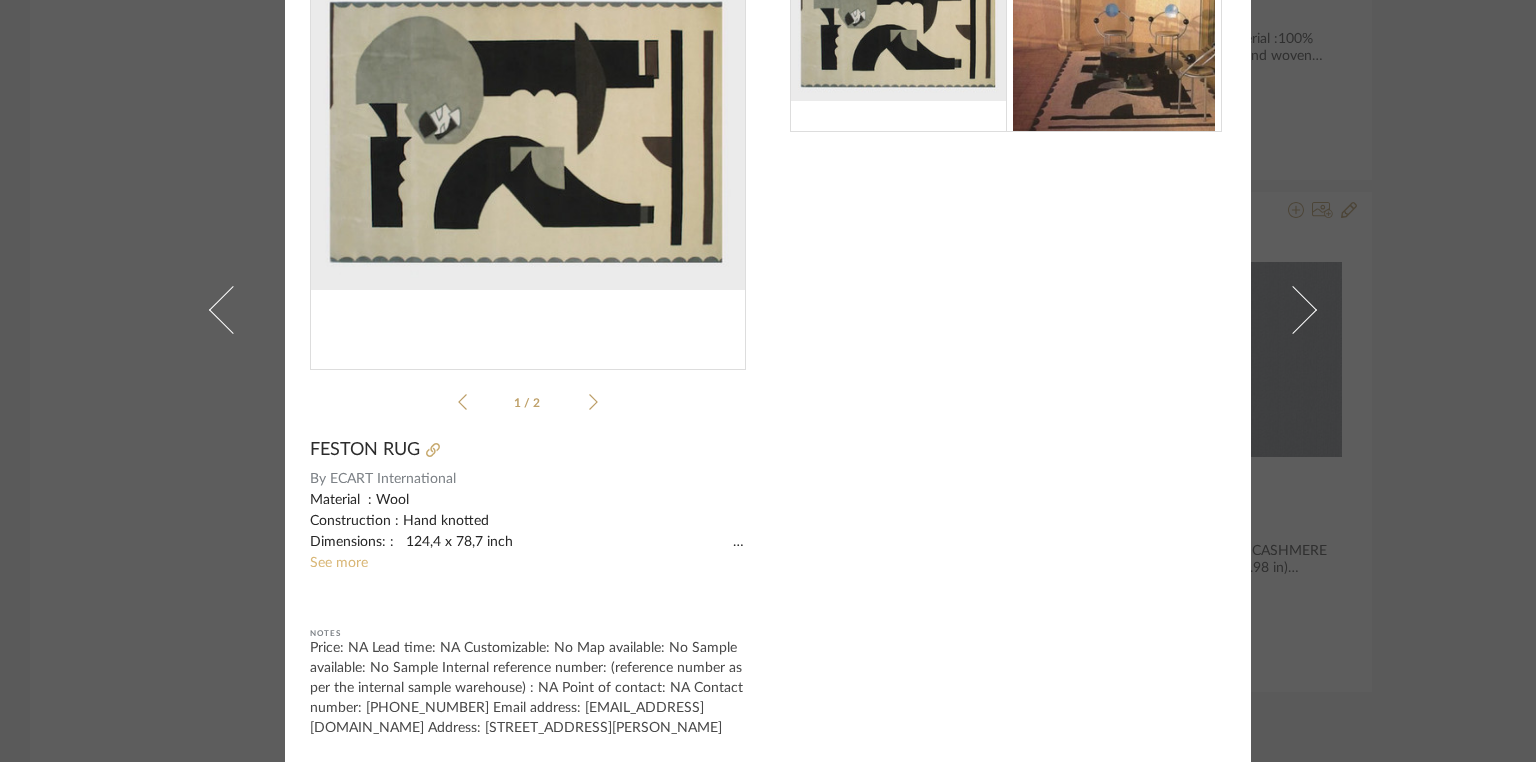 click on "See more" 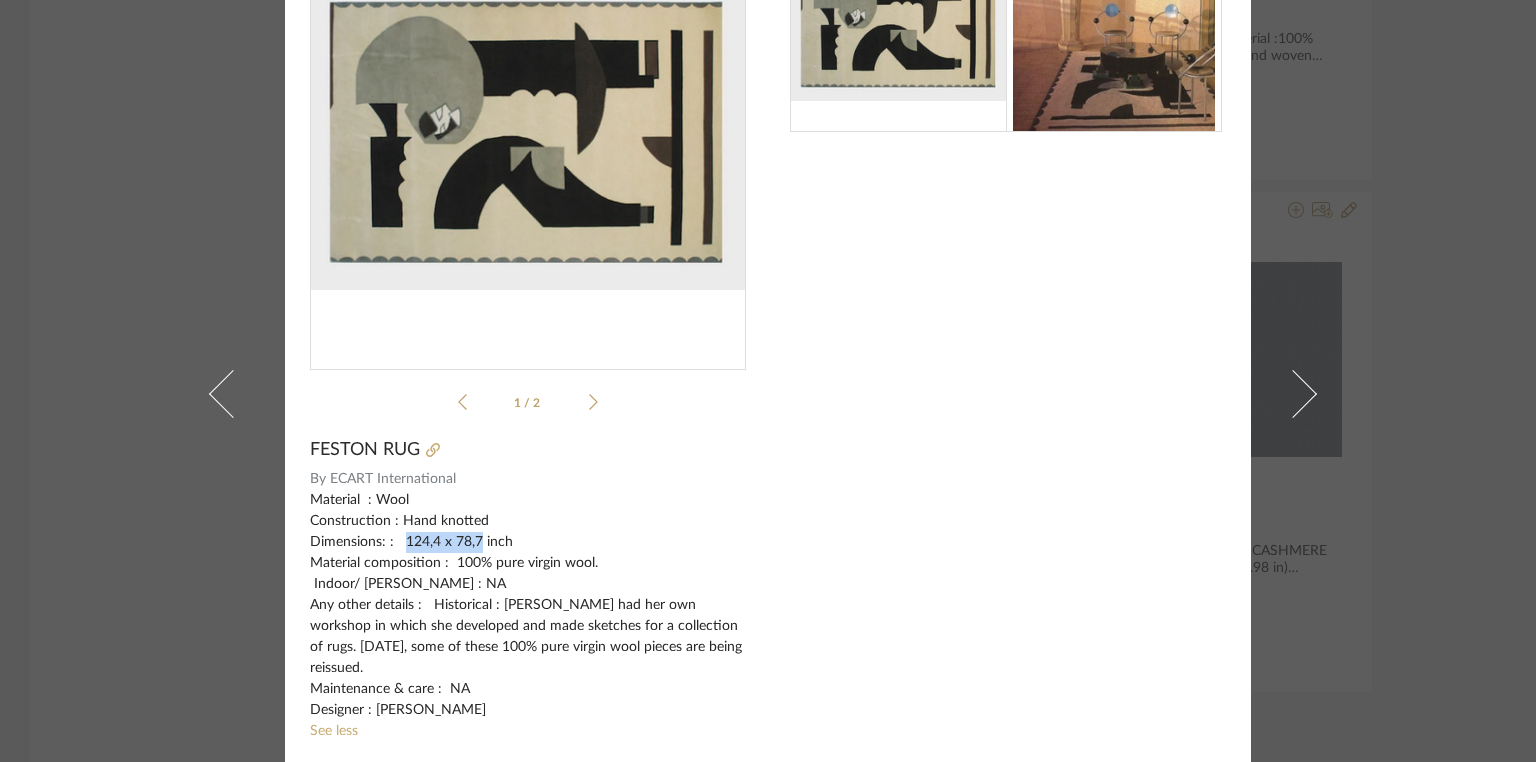 drag, startPoint x: 396, startPoint y: 539, endPoint x: 472, endPoint y: 535, distance: 76.105194 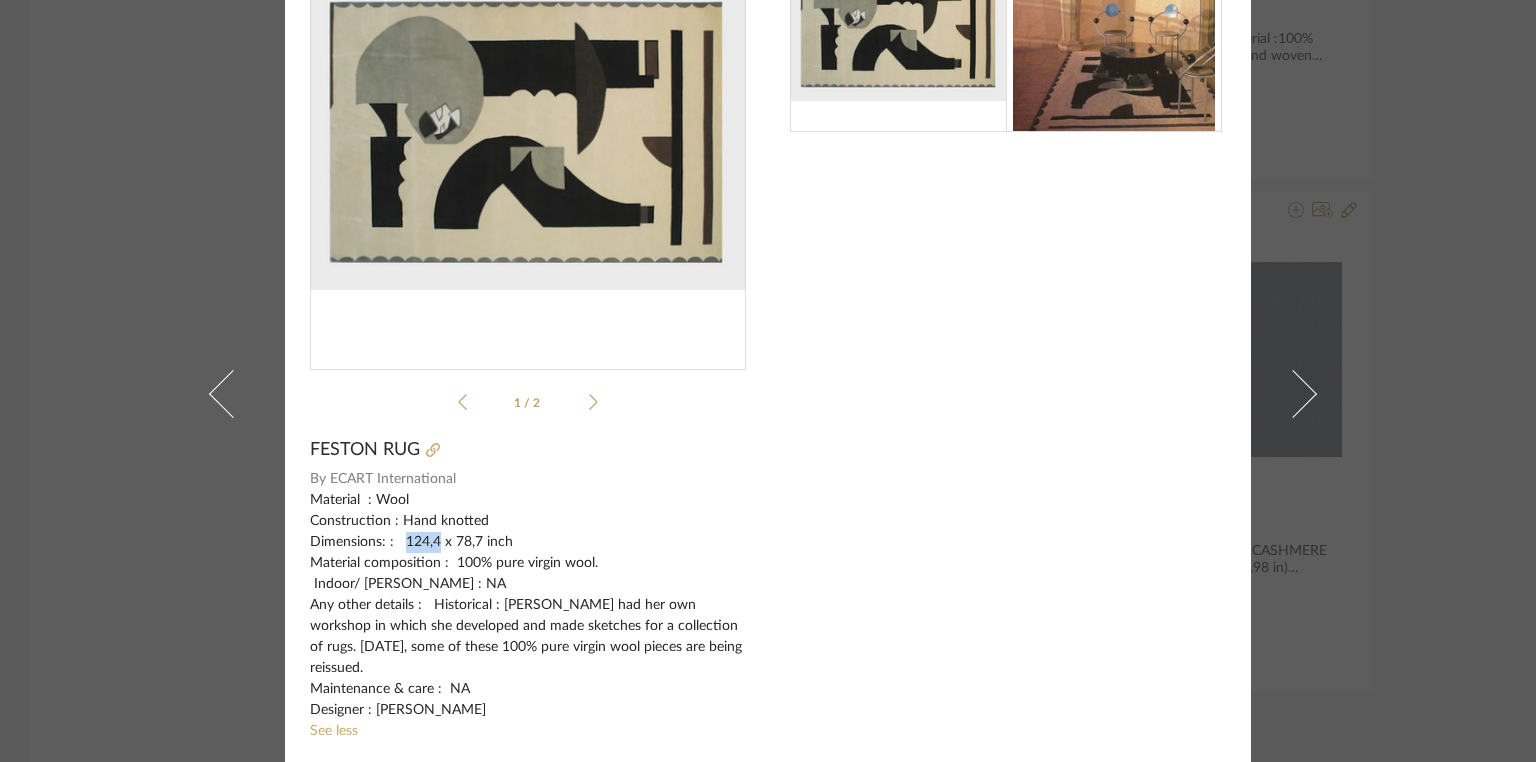 drag, startPoint x: 432, startPoint y: 540, endPoint x: 398, endPoint y: 544, distance: 34.234486 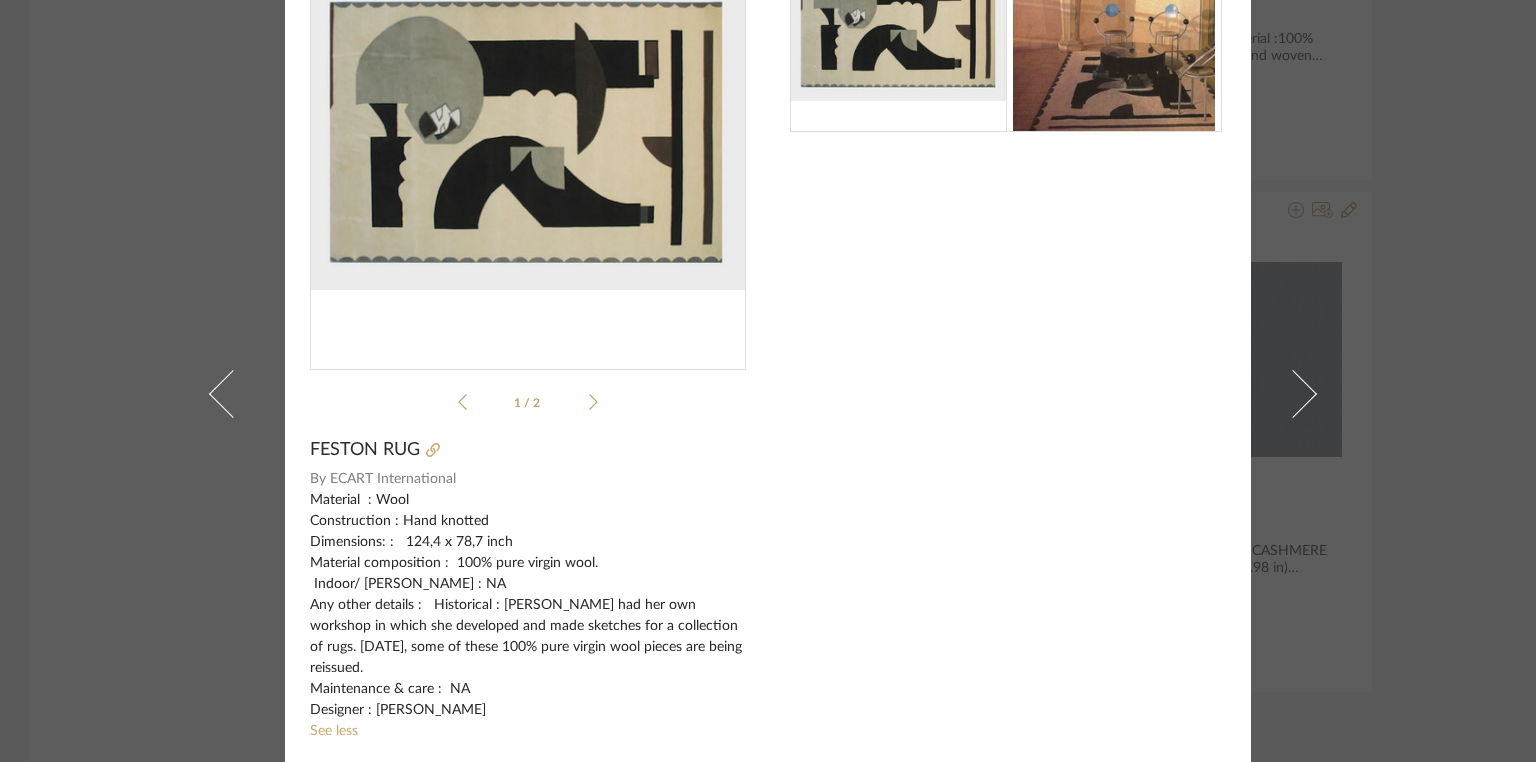 click on "[PERSON_NAME] × 1 / 2 FESTON RUG By ECART International Material  : Wool
Construction : Hand knotted                                                                                                  Dimensions: :   124,4 x 78,7 inch                                                                                  Material composition :  100% pure virgin wool.
Indoor/ [PERSON_NAME] : NA                                                                                                                                                                                              Any other details :   Historical : [PERSON_NAME] had her own workshop in which she developed and made sketches for a collection of rugs. [DATE], some of these 100% pure virgin wool pieces are being reissued.
Maintenance & care :  NA
Designer : [PERSON_NAME] See less Notes" at bounding box center (768, 381) 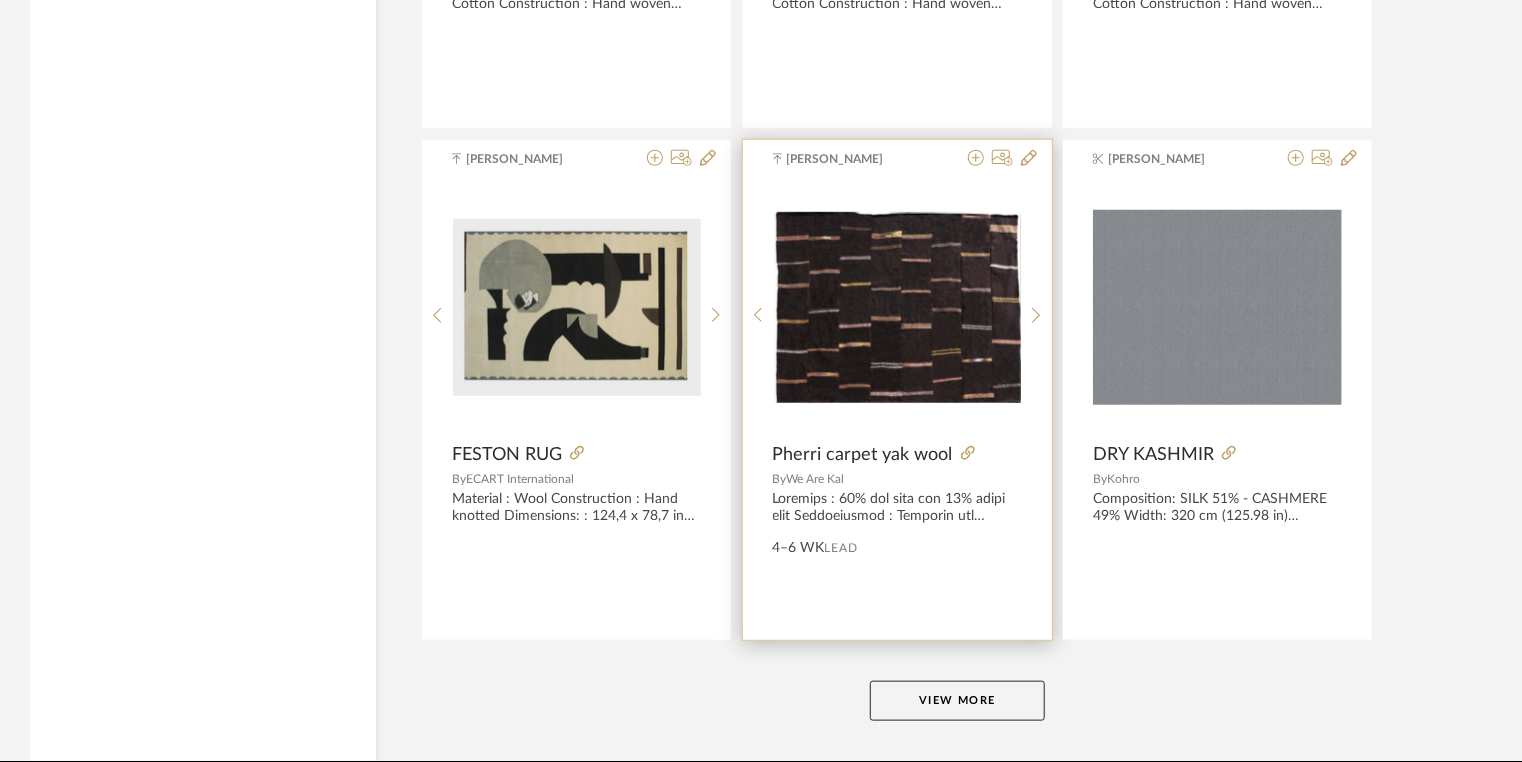 scroll, scrollTop: 12176, scrollLeft: 0, axis: vertical 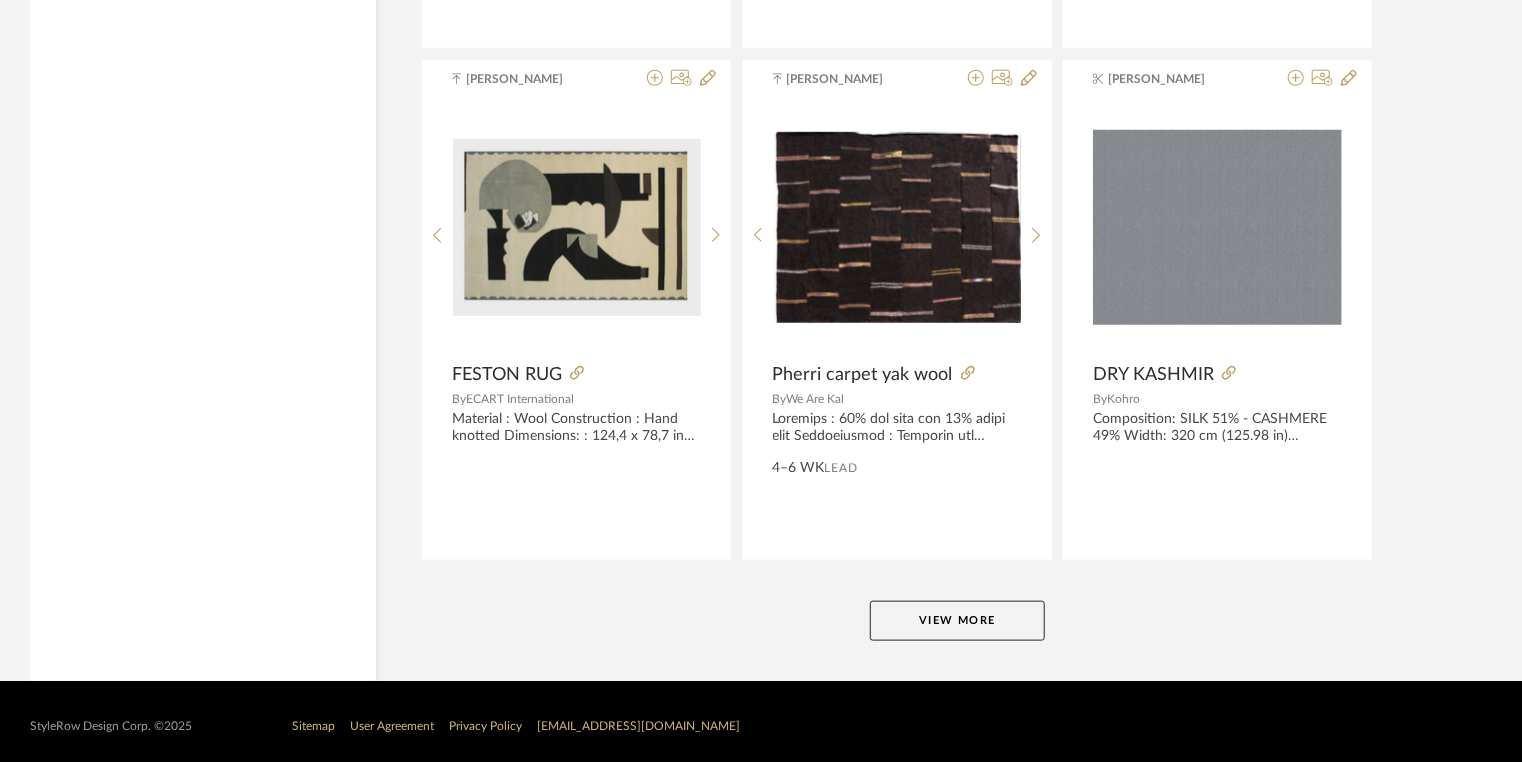 click on "View More" 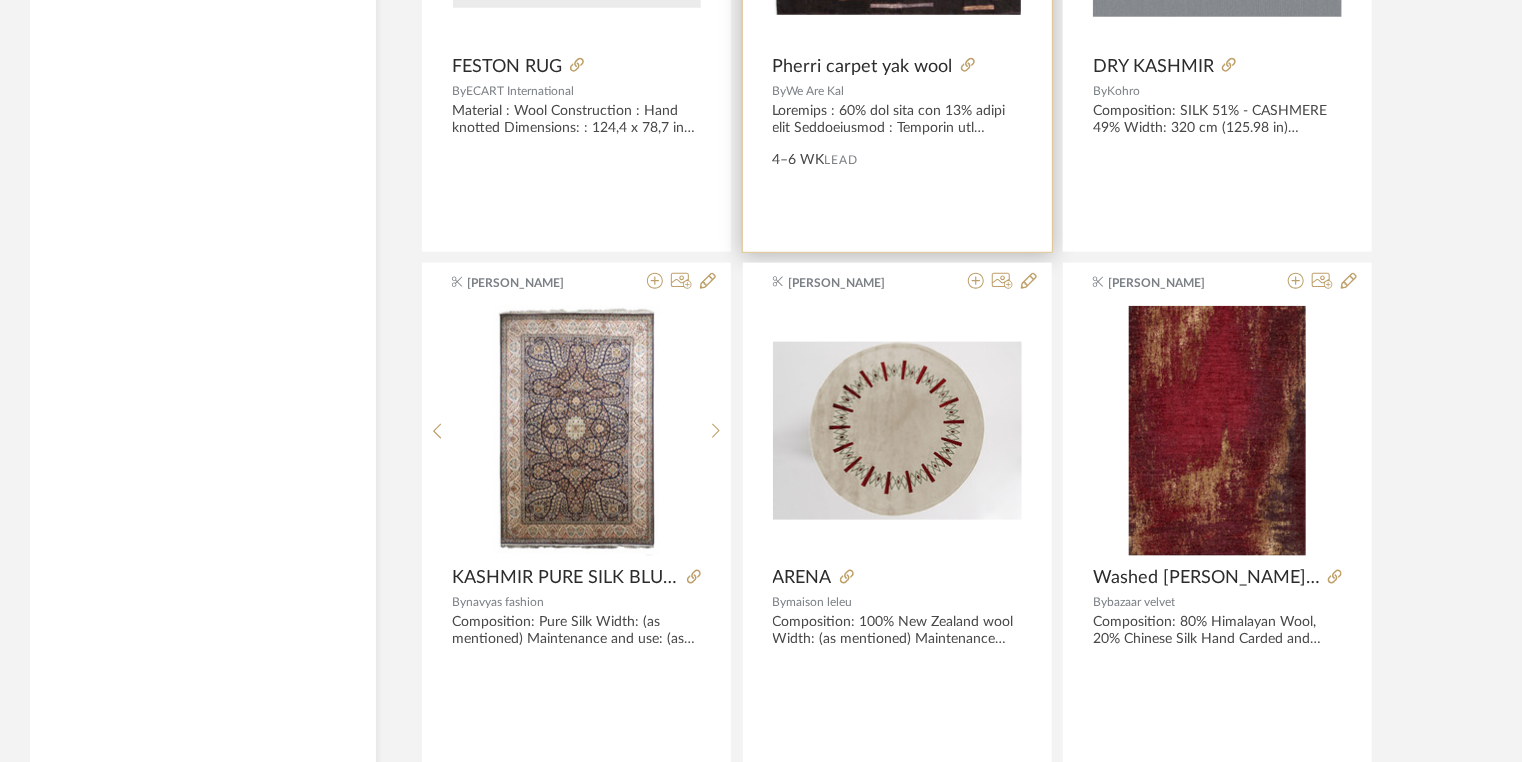 scroll, scrollTop: 12576, scrollLeft: 0, axis: vertical 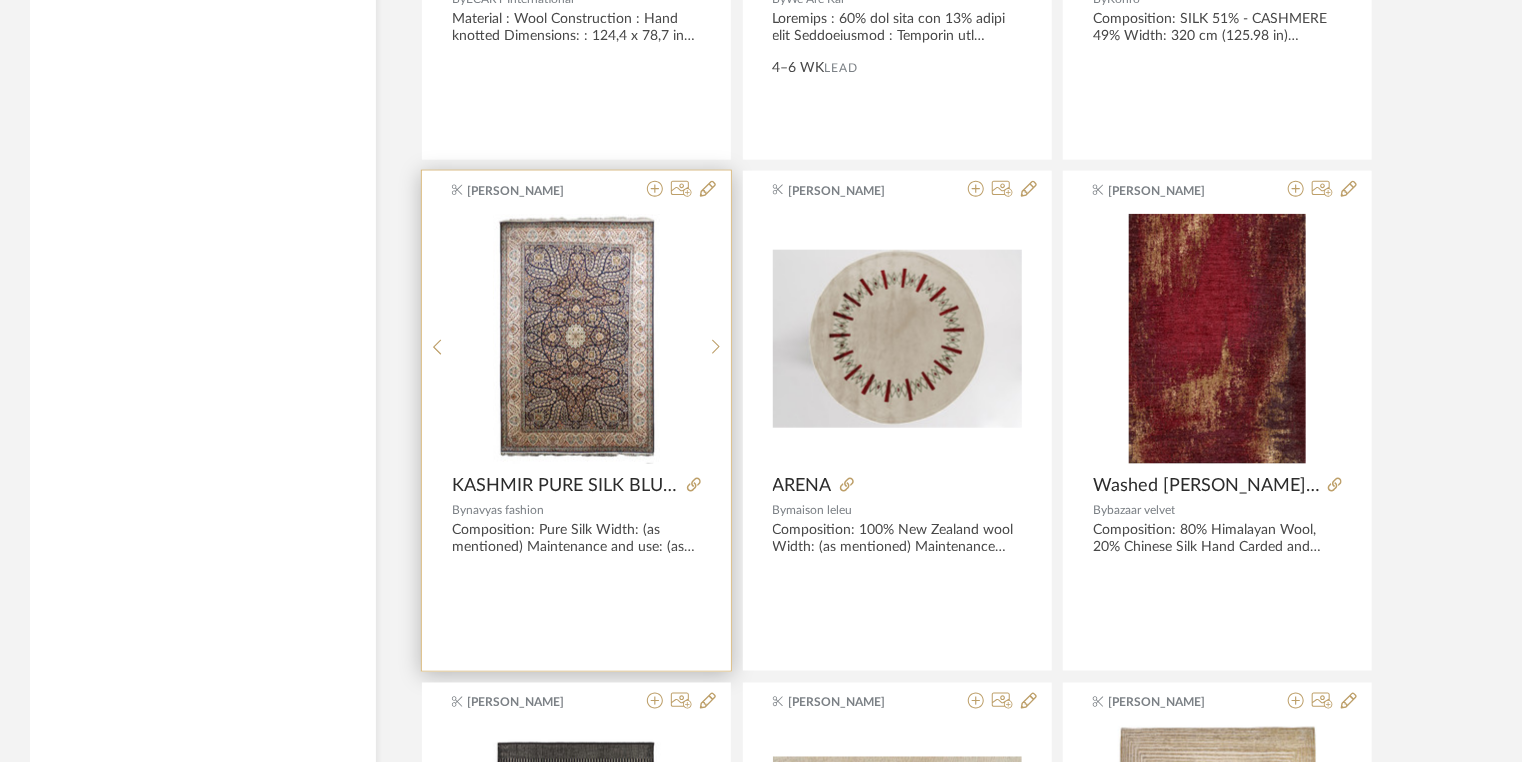click at bounding box center (0, 0) 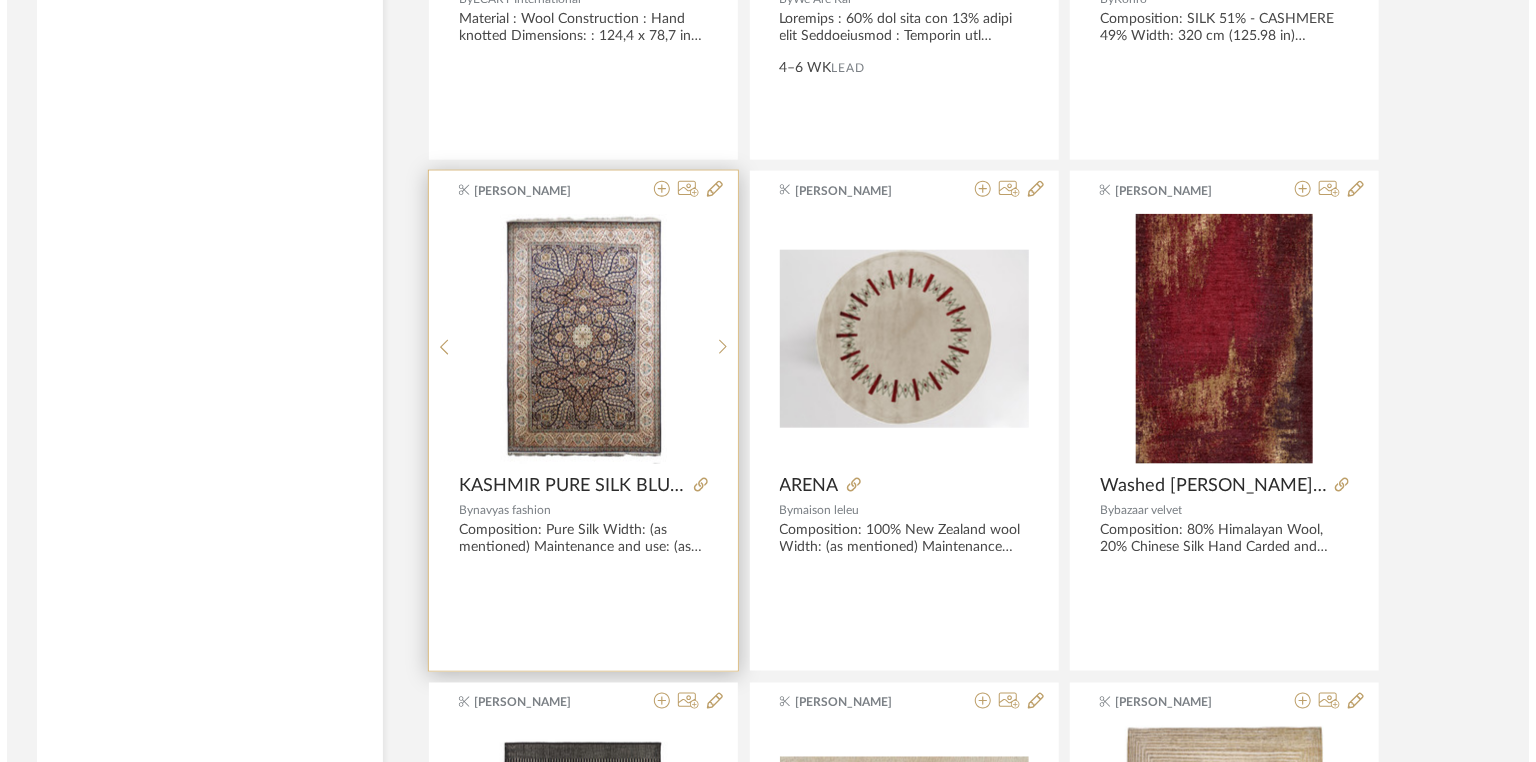scroll, scrollTop: 0, scrollLeft: 0, axis: both 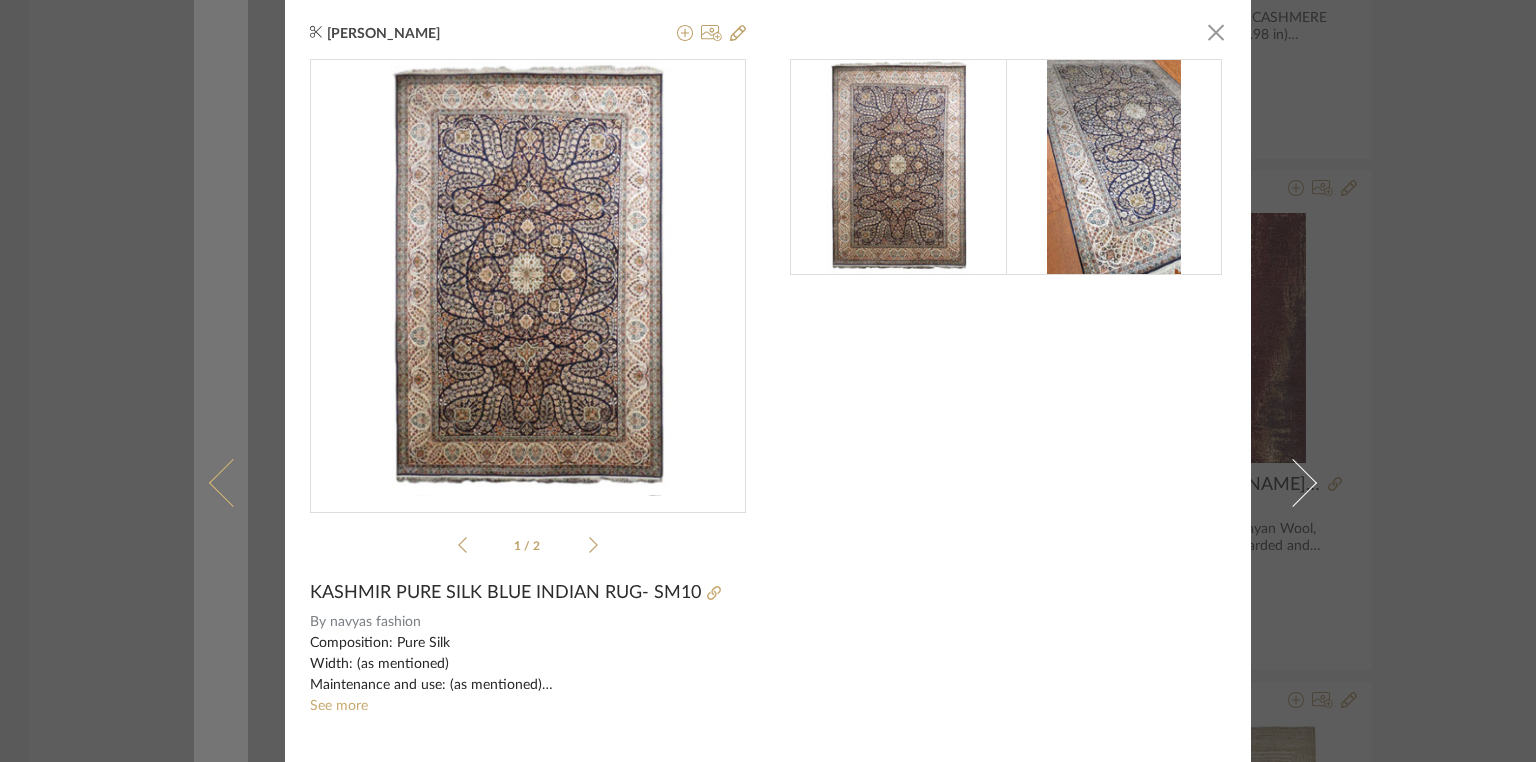 click at bounding box center [221, 483] 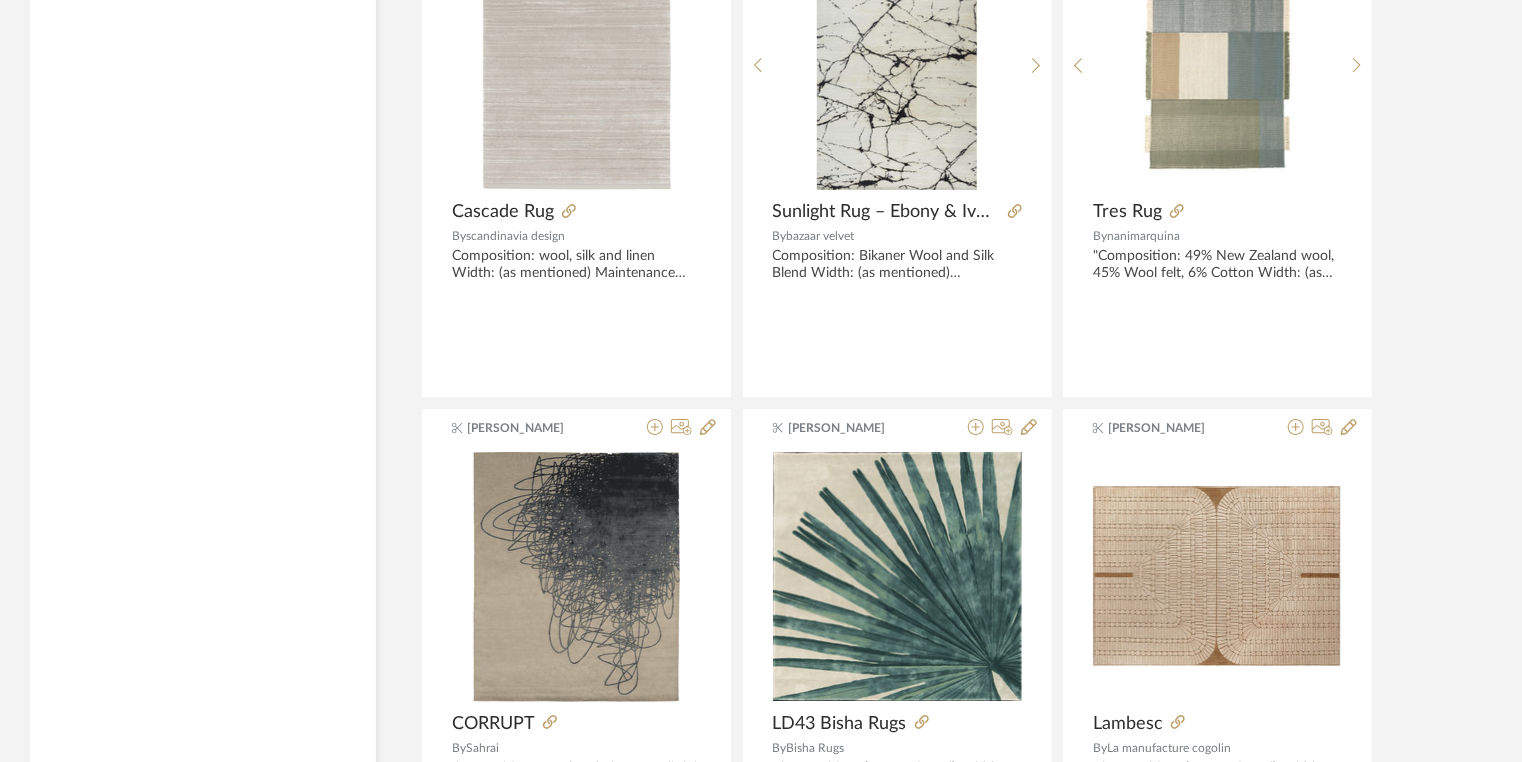 scroll, scrollTop: 15136, scrollLeft: 0, axis: vertical 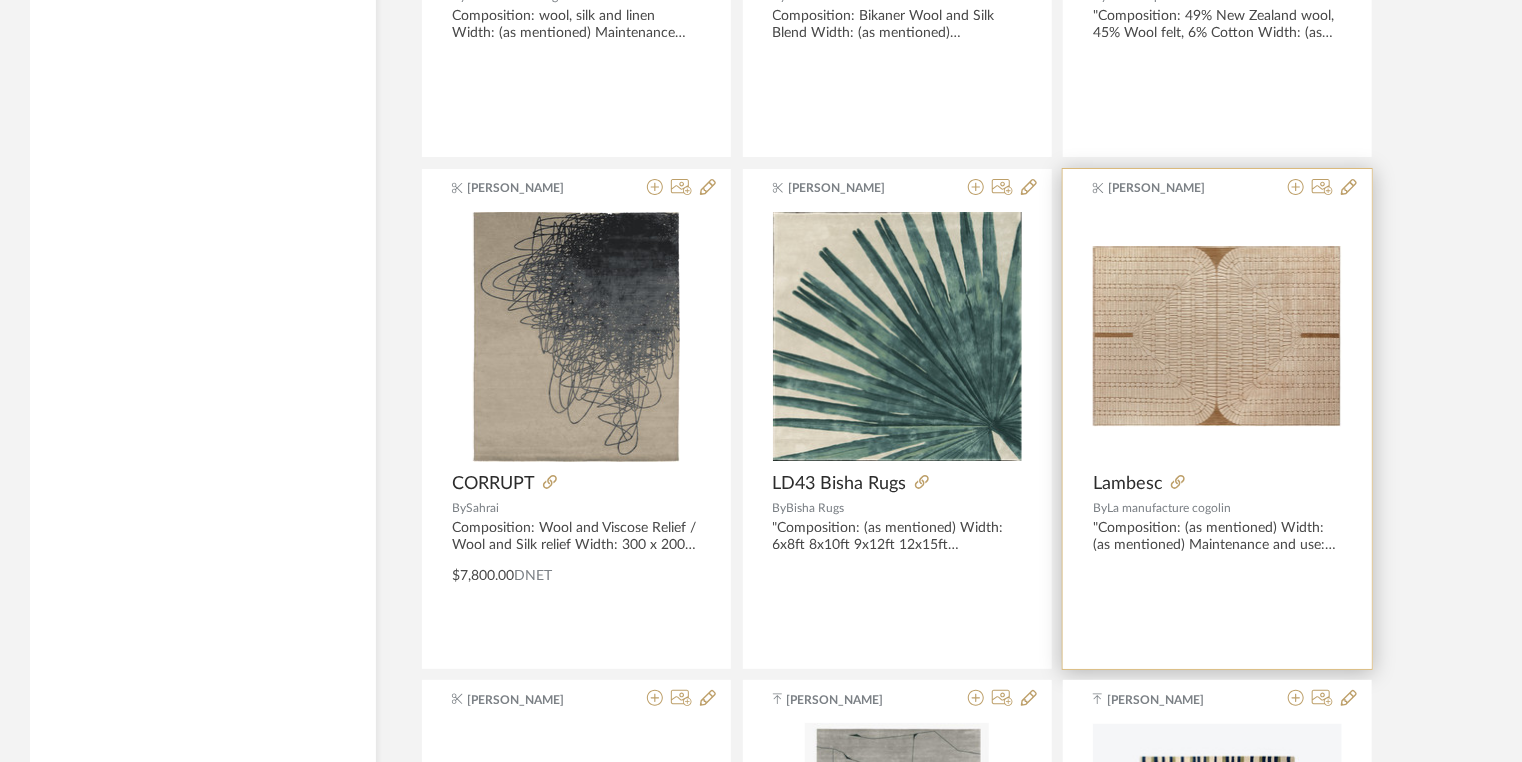 click at bounding box center (0, 0) 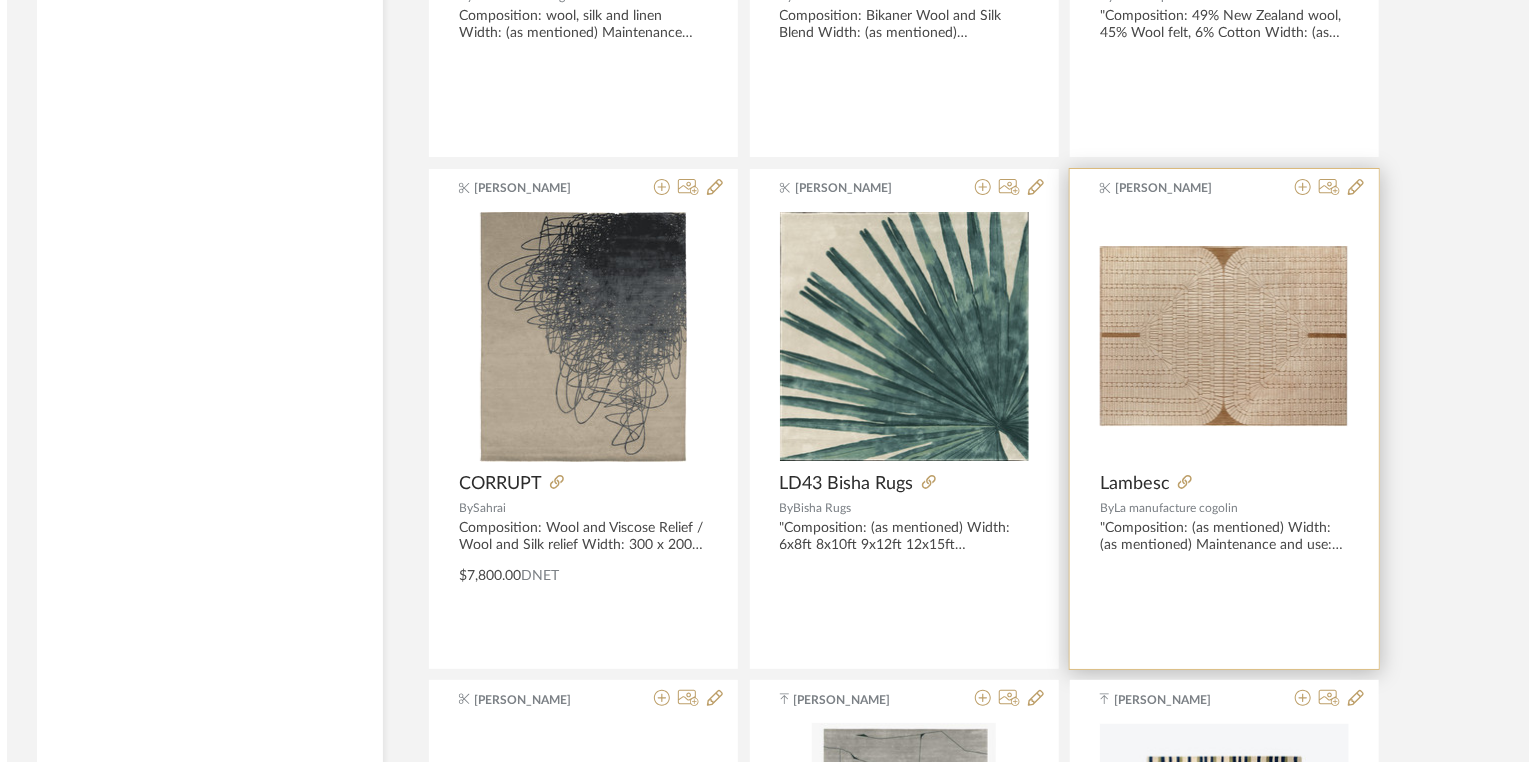 scroll, scrollTop: 0, scrollLeft: 0, axis: both 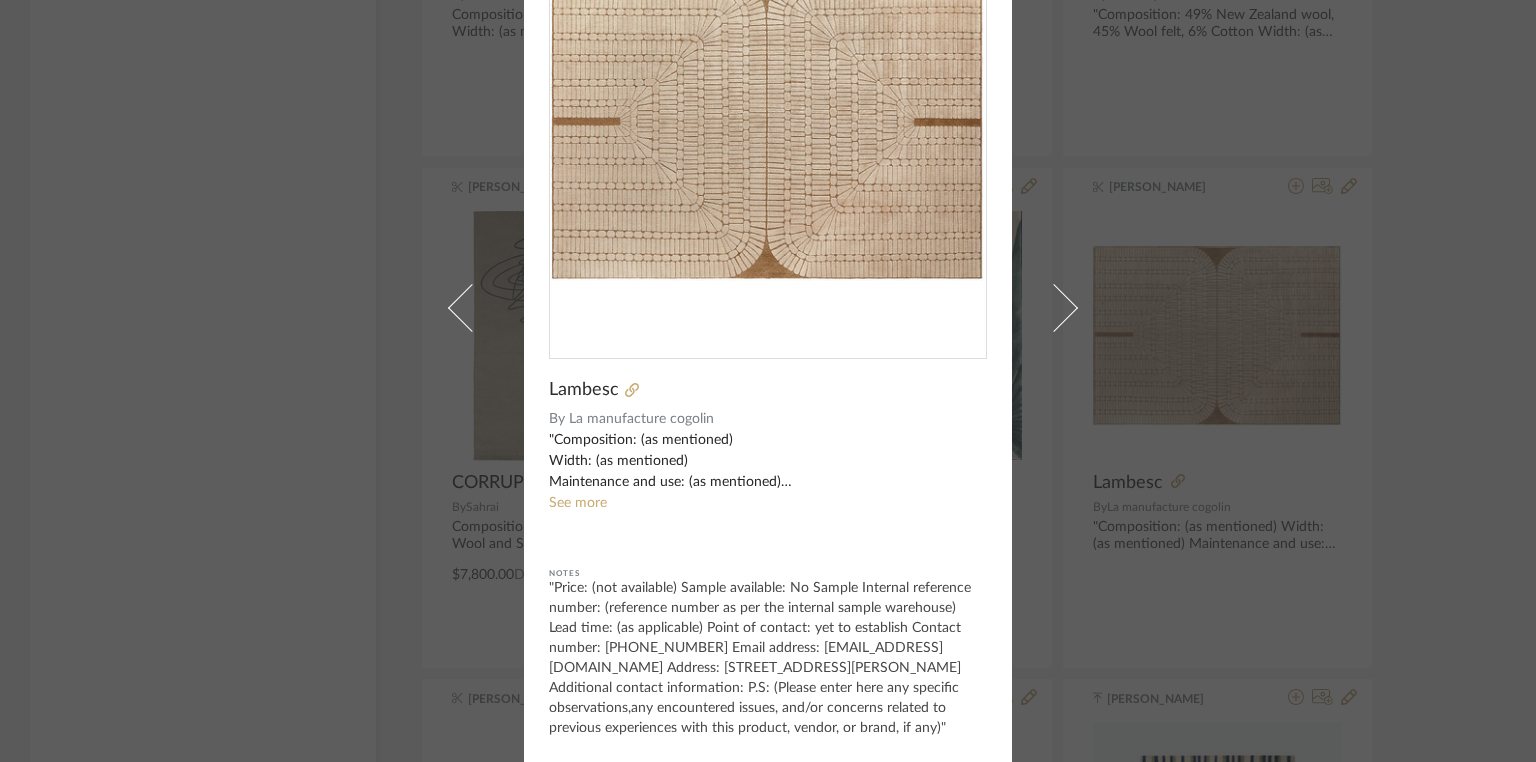 click on ""Composition: (as mentioned)
Width: (as mentioned)
Maintenance and use: (as mentioned)
Product description: (as per the website/brand)
Any other details: (as applicable)"
Map Available: Yes See more" at bounding box center (768, 472) 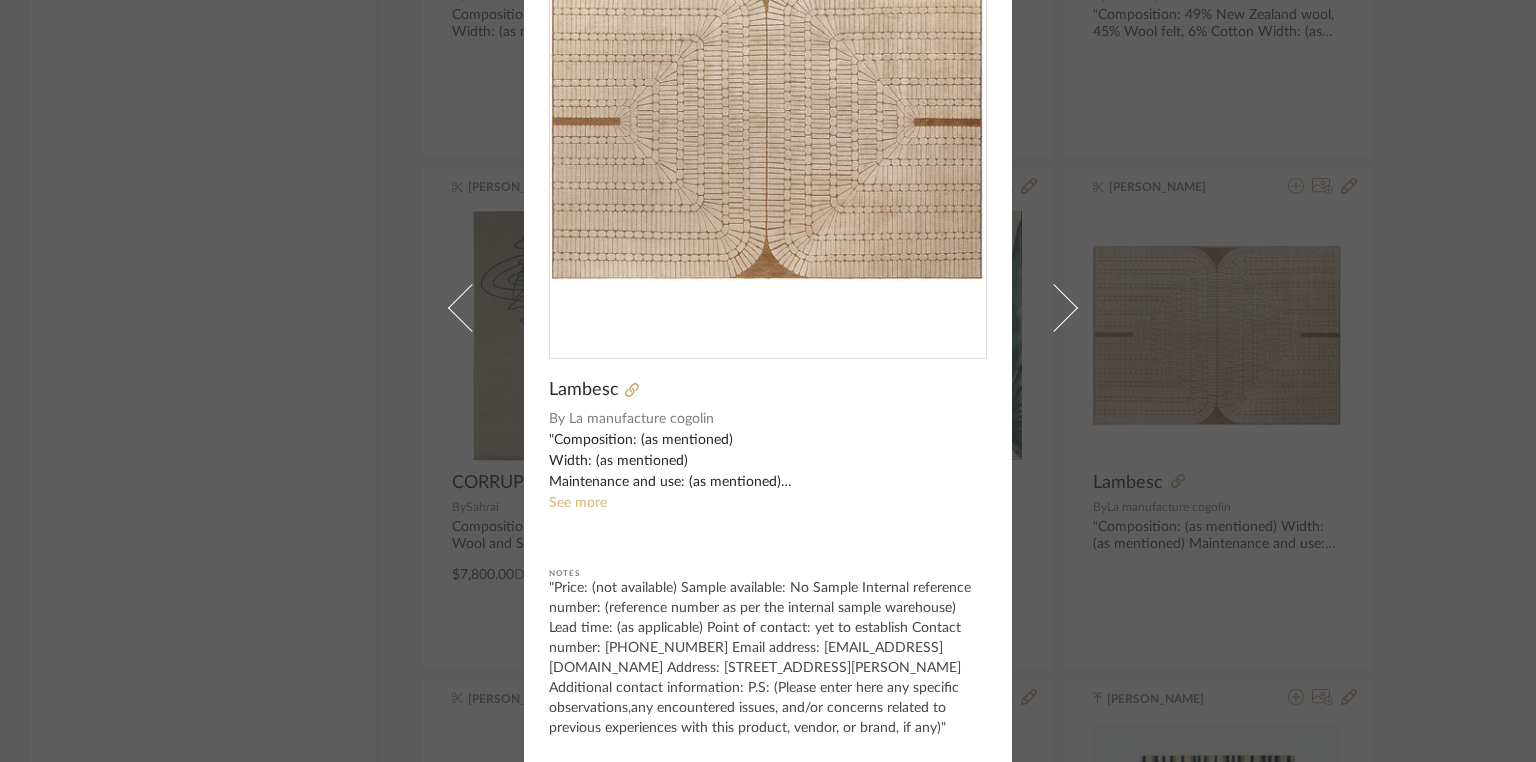 click on "See more" at bounding box center (578, 503) 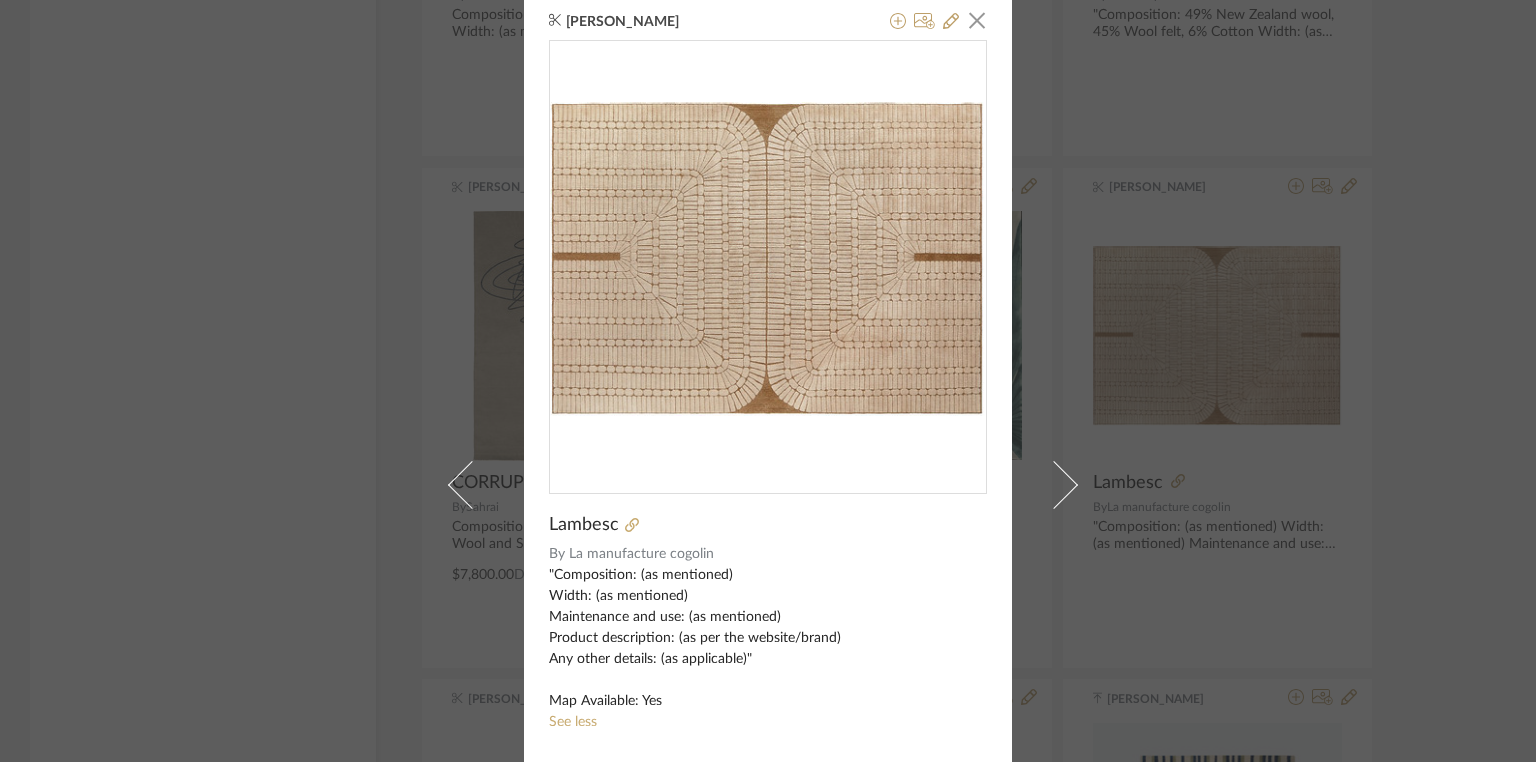 scroll, scrollTop: 0, scrollLeft: 0, axis: both 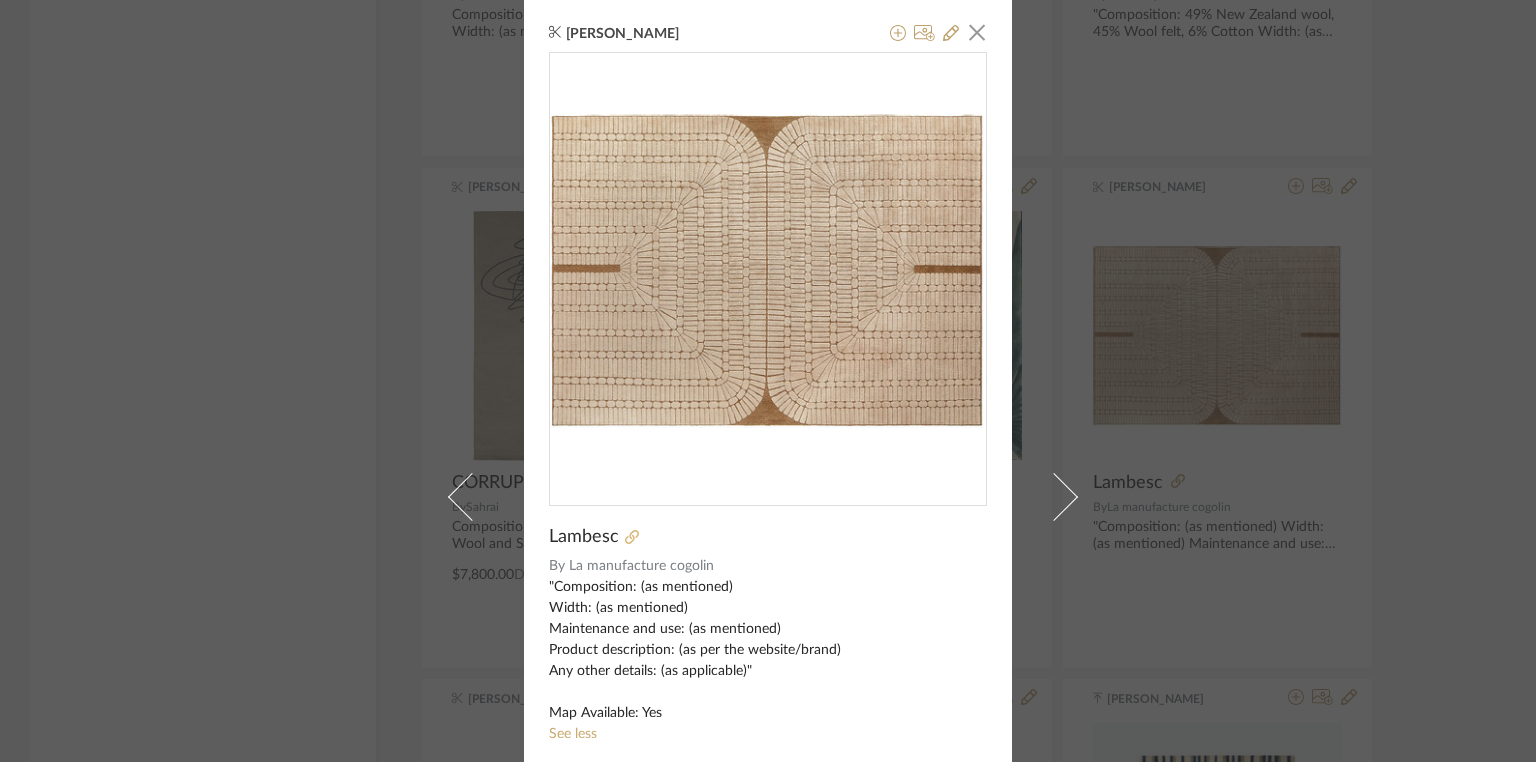 click 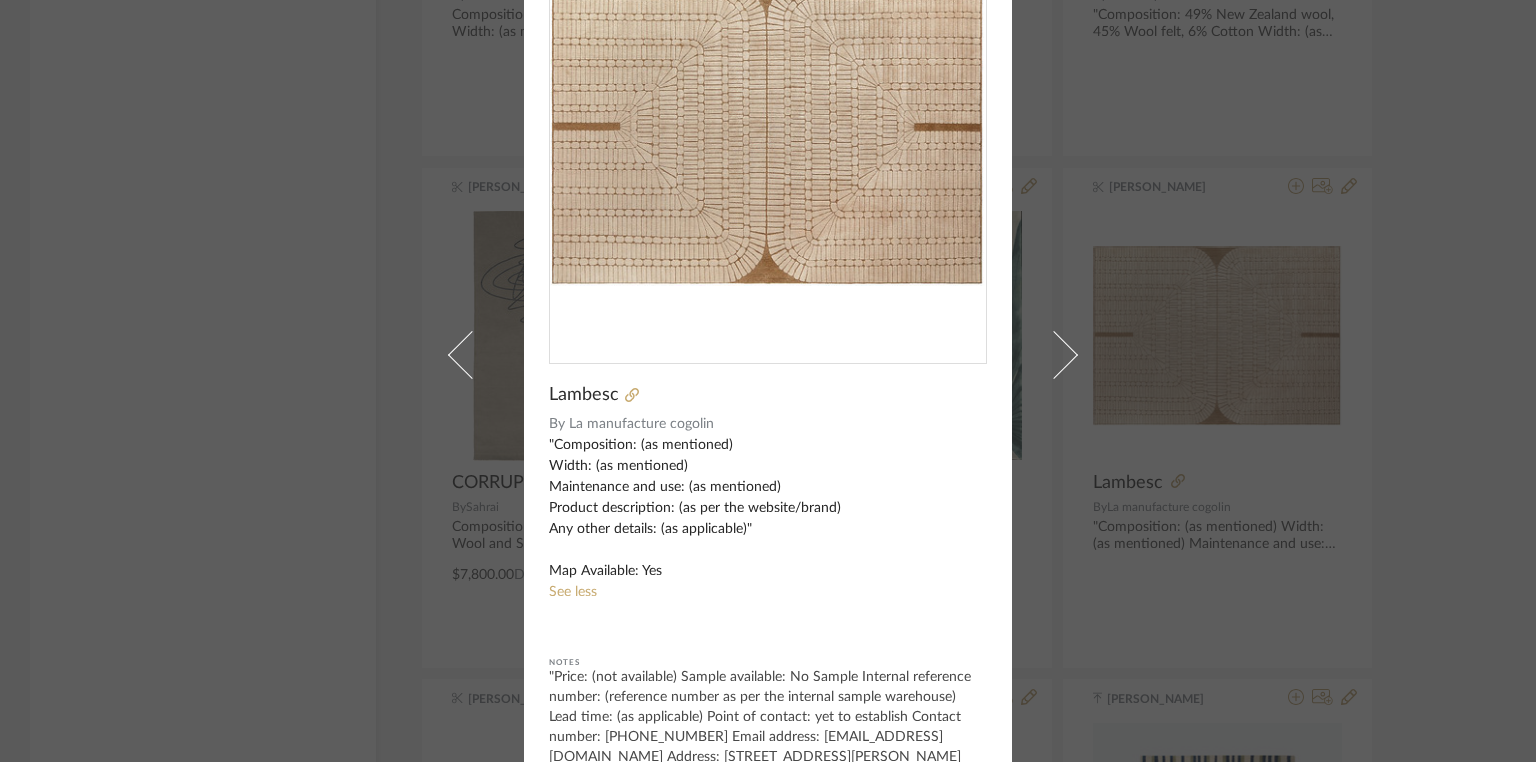 scroll, scrollTop: 0, scrollLeft: 0, axis: both 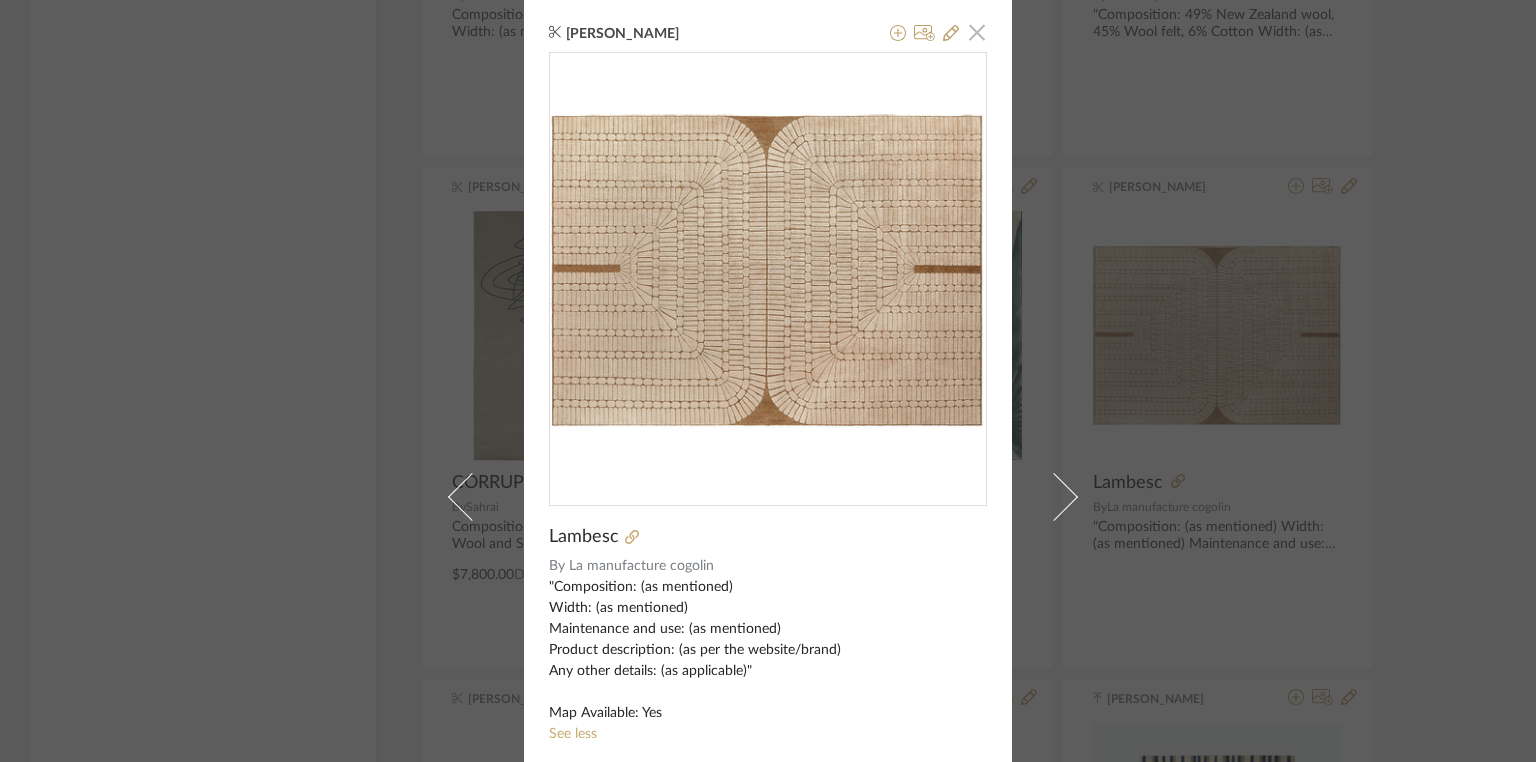 click 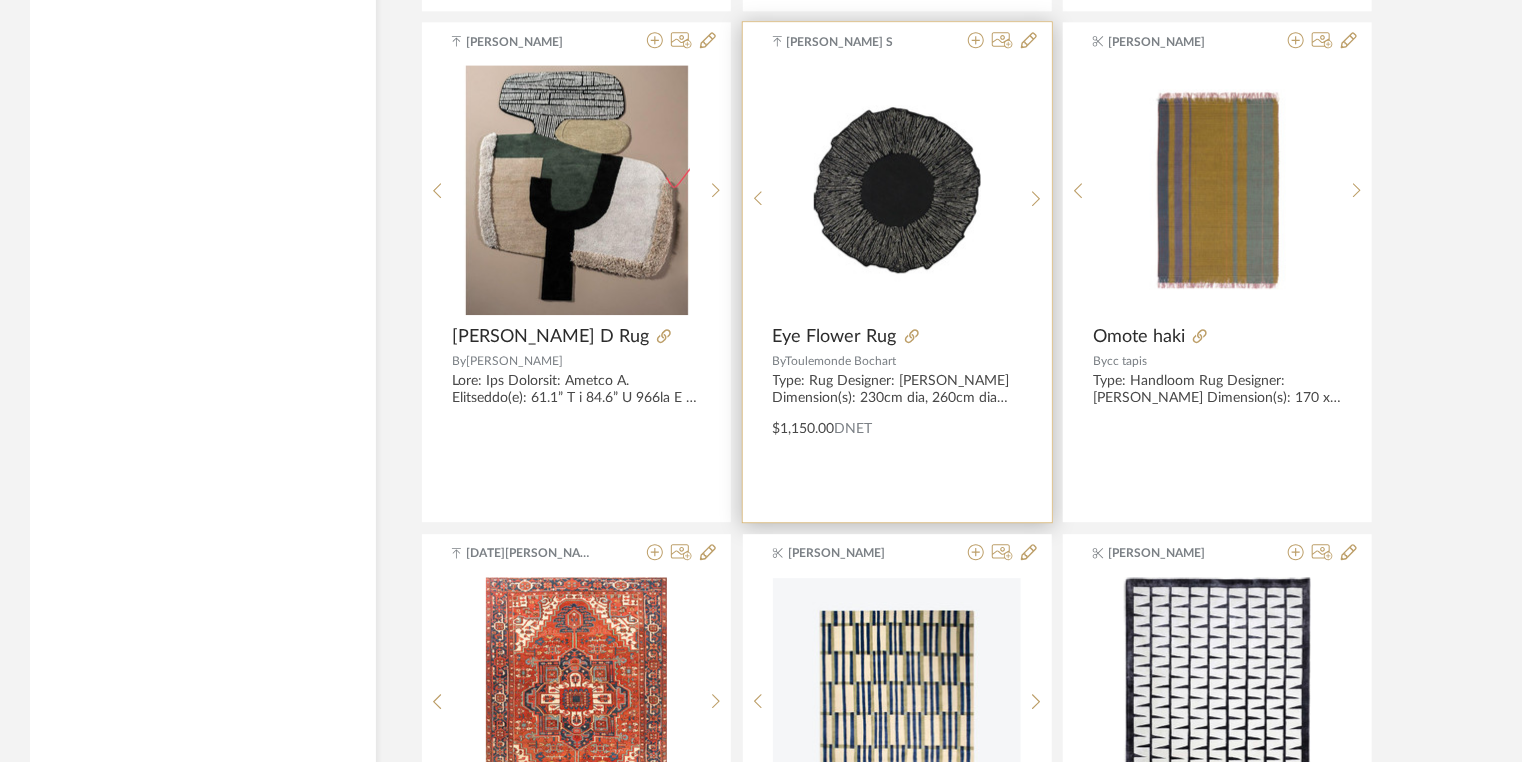 scroll, scrollTop: 17856, scrollLeft: 0, axis: vertical 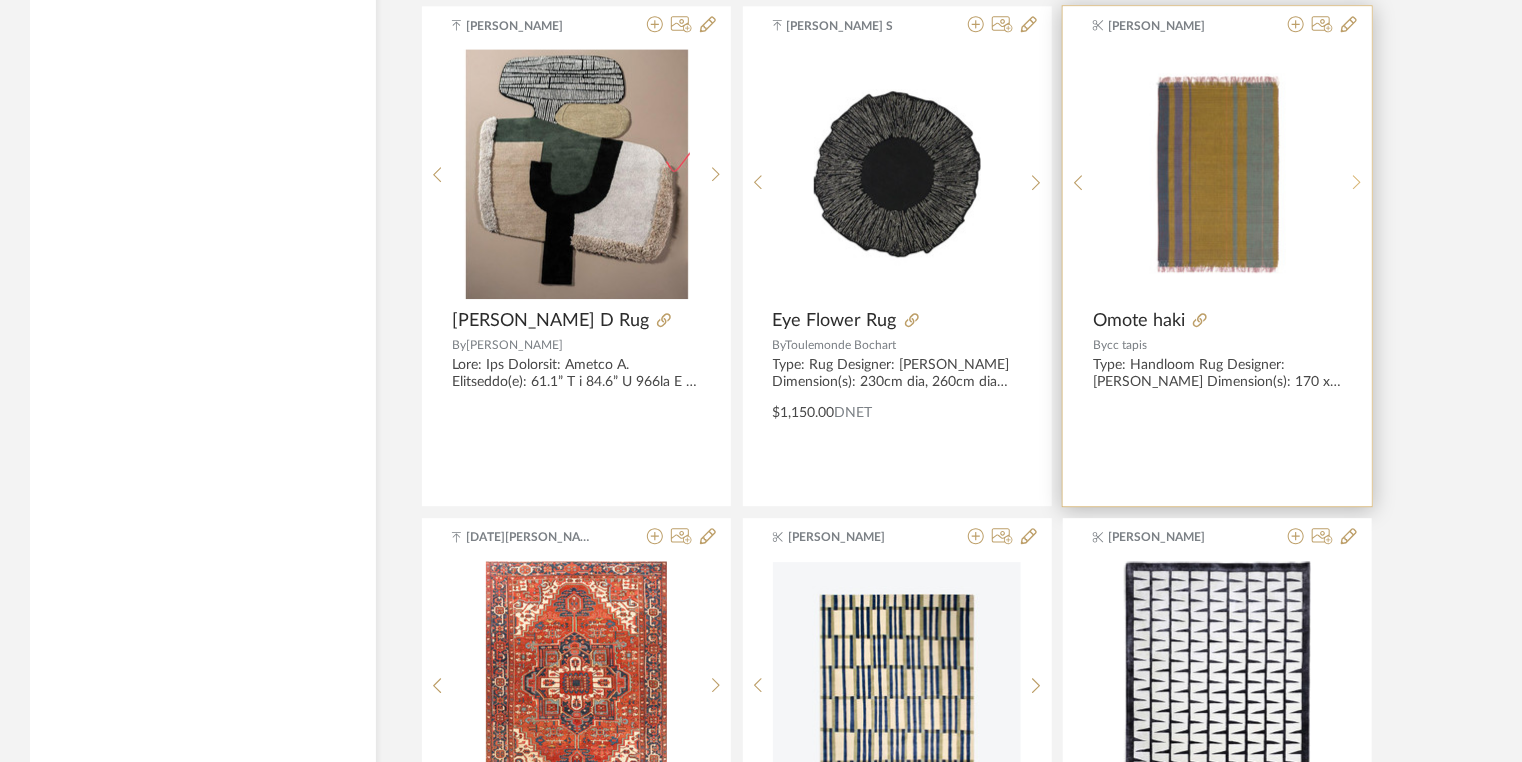 click at bounding box center [1357, 182] 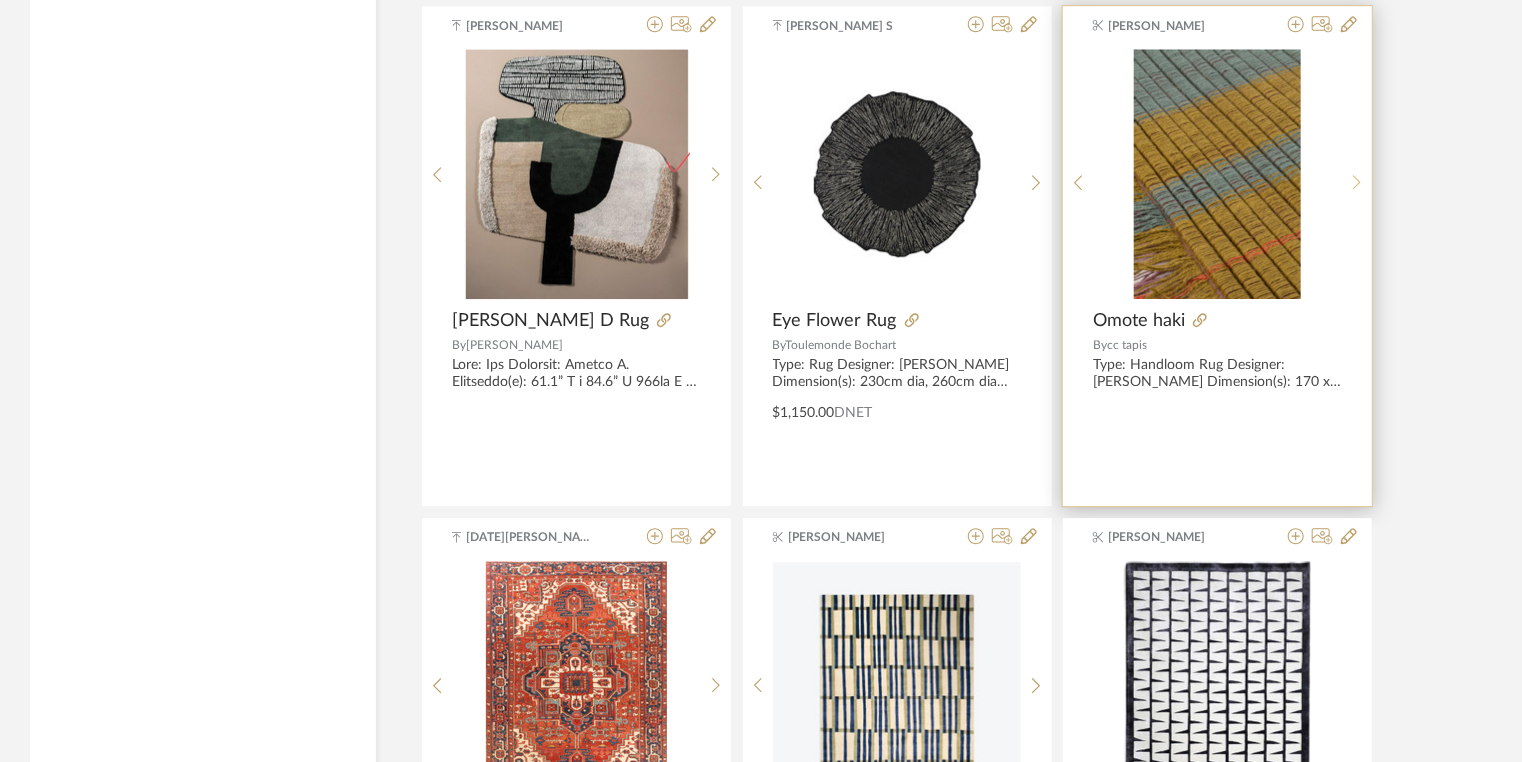 click 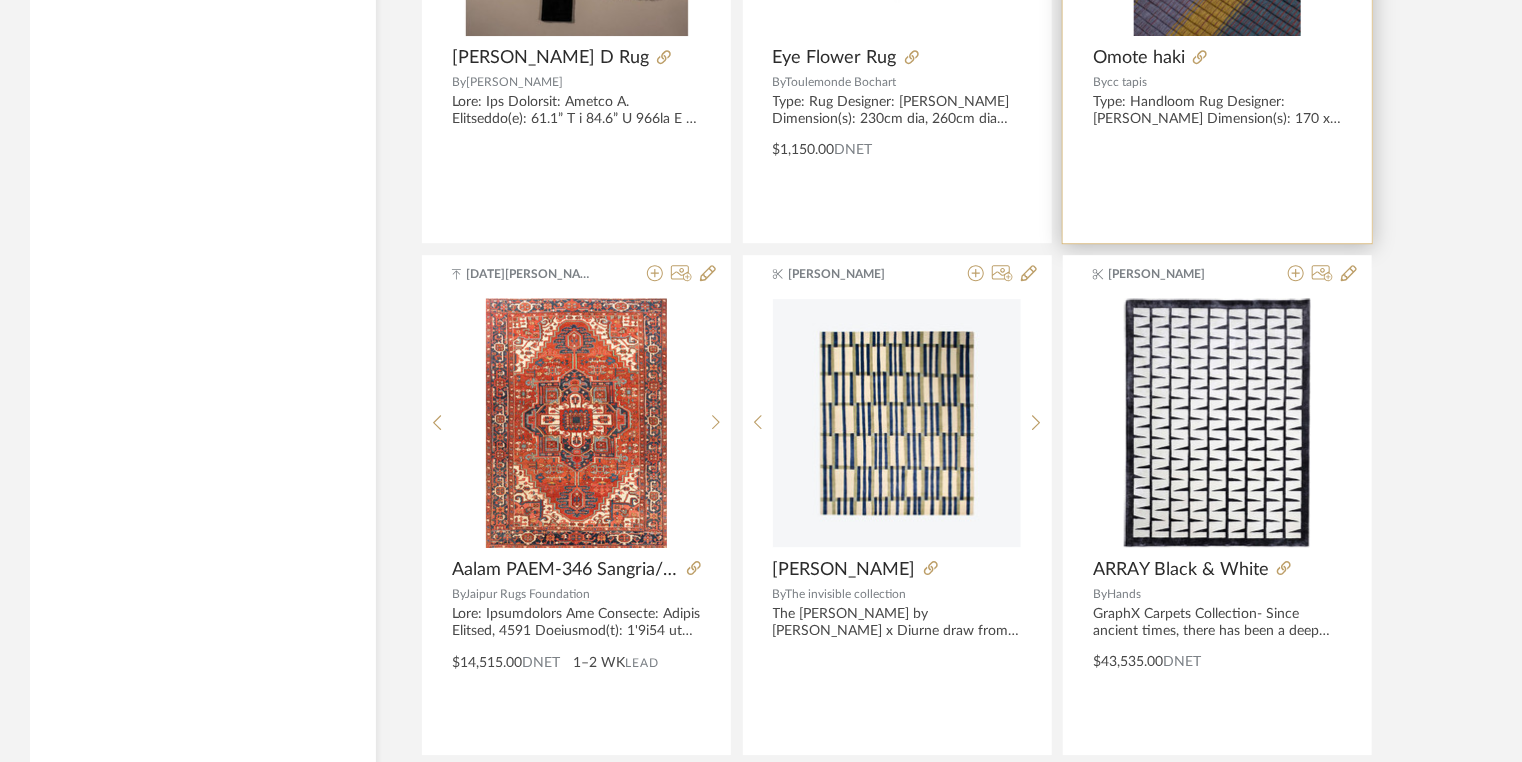 scroll, scrollTop: 18176, scrollLeft: 0, axis: vertical 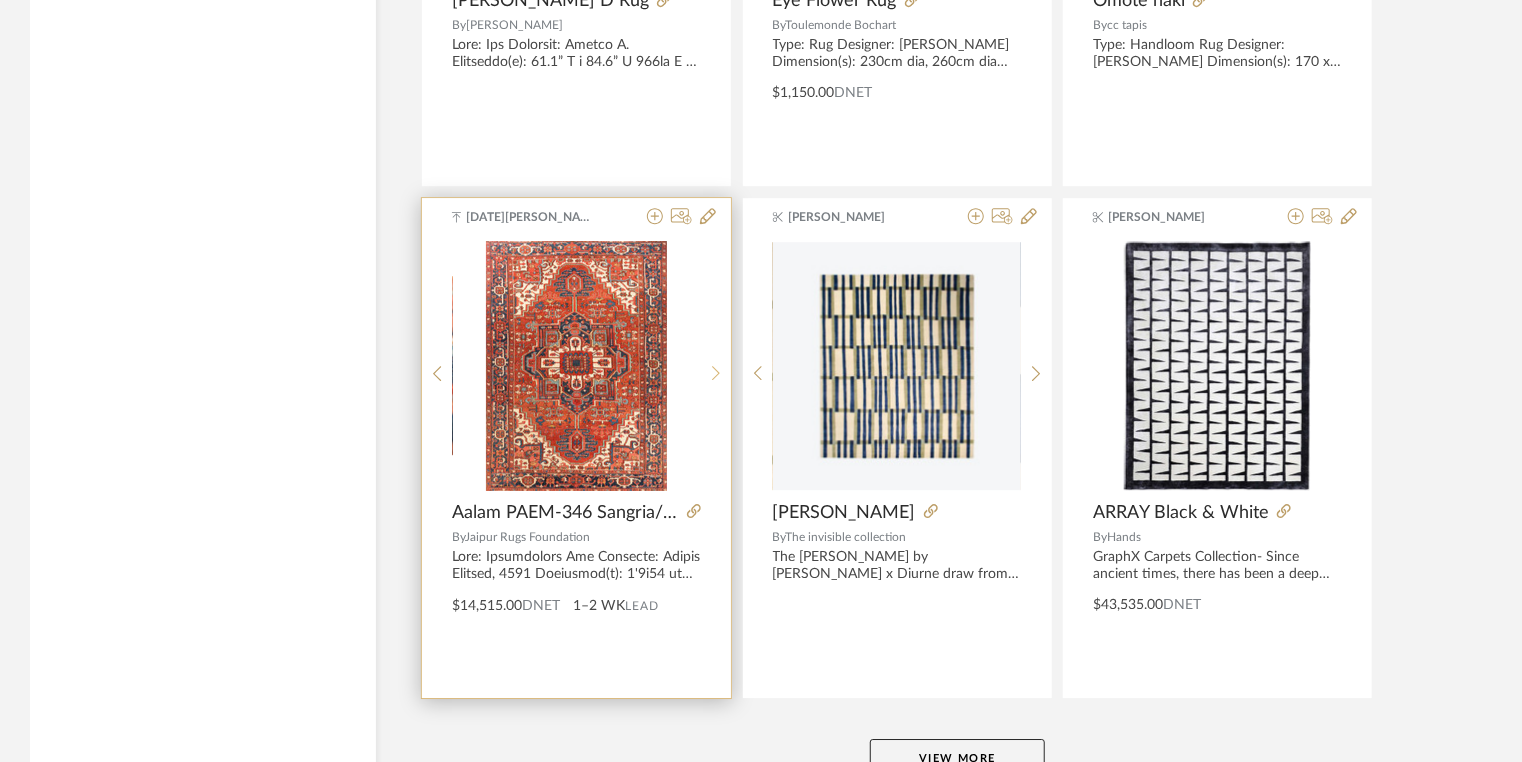 click at bounding box center [716, 373] 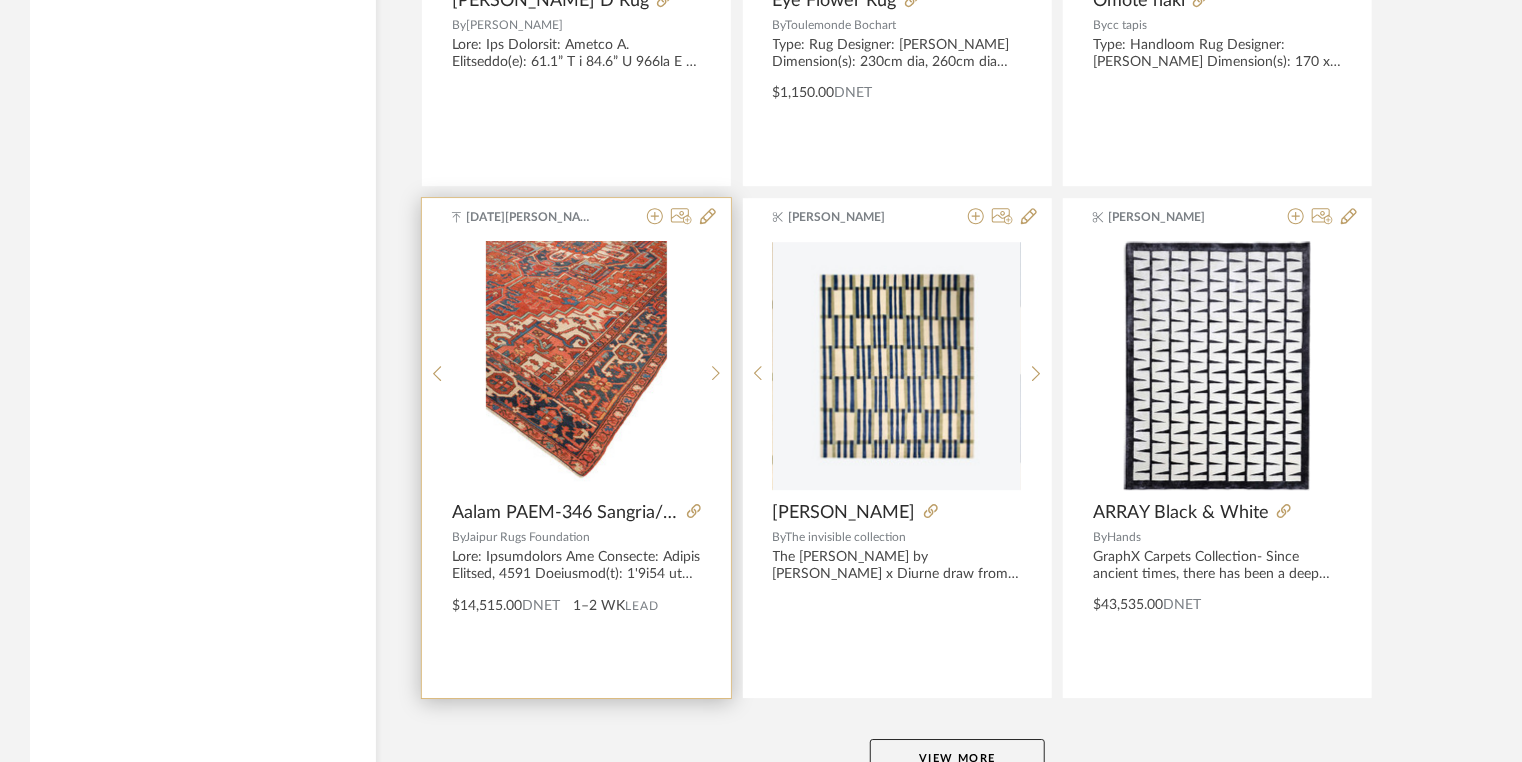click at bounding box center [576, 366] 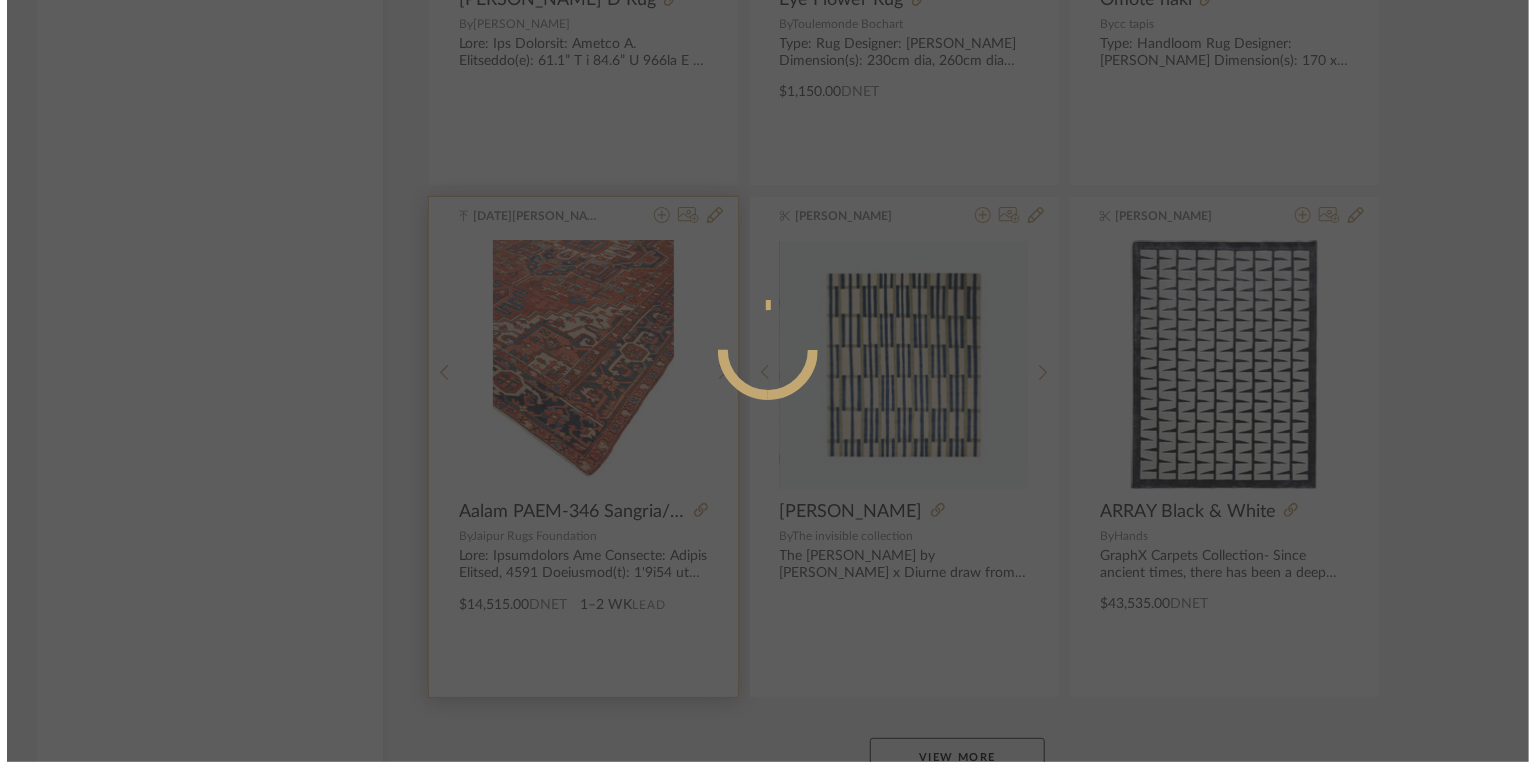 scroll, scrollTop: 0, scrollLeft: 0, axis: both 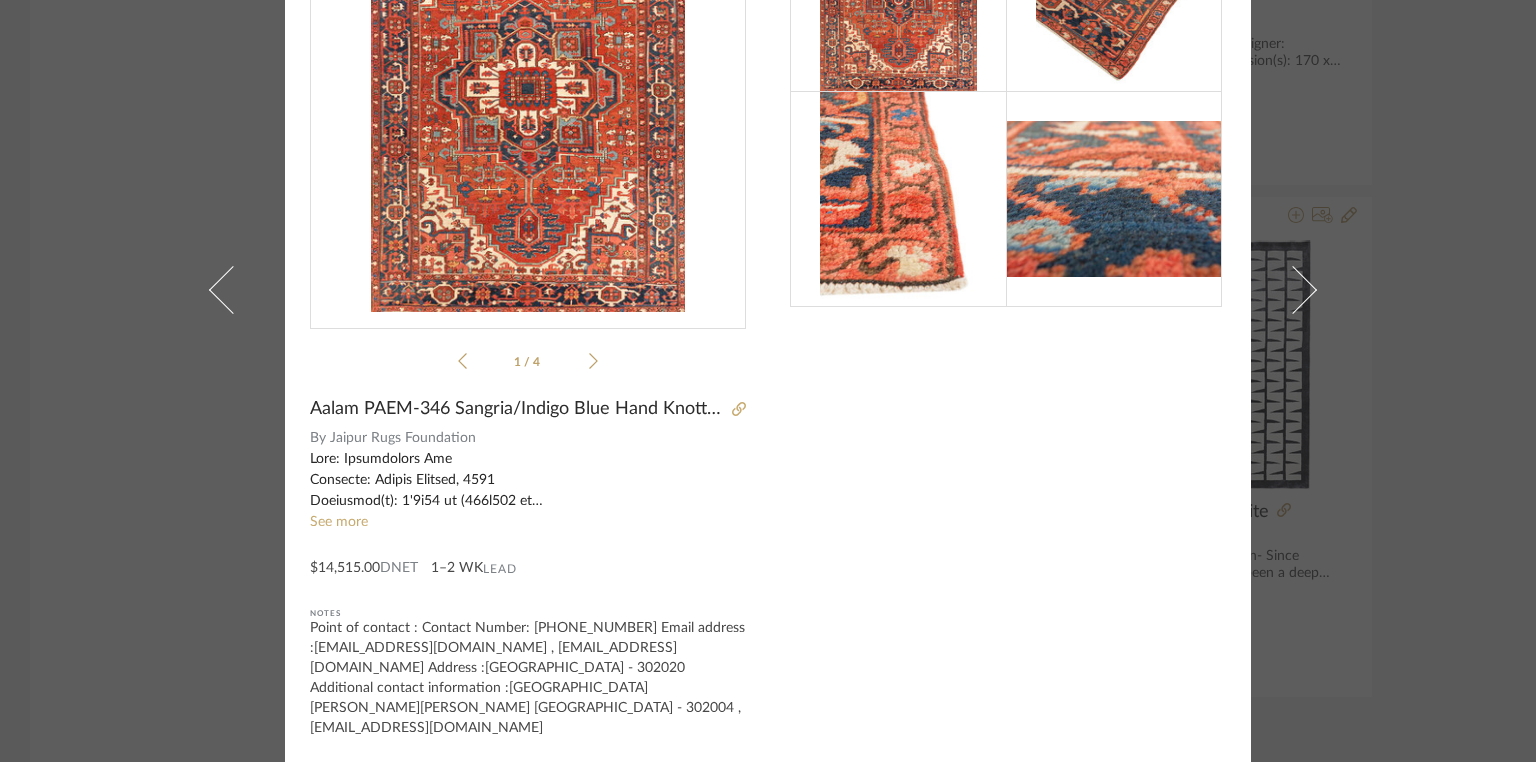click on "[DATE][PERSON_NAME] × 1 / 4 Aalam [GEOGRAPHIC_DATA]-346 Sangria/Indigo Blue Hand Knotted Rugs By Jaipur Rugs Foundation See more $14,515.00  DNET  1–2 WK   Lead Notes Point of contact :
Contact Number: [PHONE_NUMBER]
Email address :[EMAIL_ADDRESS][DOMAIN_NAME] ,
[EMAIL_ADDRESS][DOMAIN_NAME]
Address :[GEOGRAPHIC_DATA] - 302020
Additional contact information :[GEOGRAPHIC_DATA], [GEOGRAPHIC_DATA][PERSON_NAME],
[PERSON_NAME][GEOGRAPHIC_DATA] - 302004 ,
[EMAIL_ADDRESS][DOMAIN_NAME]" at bounding box center (768, 381) 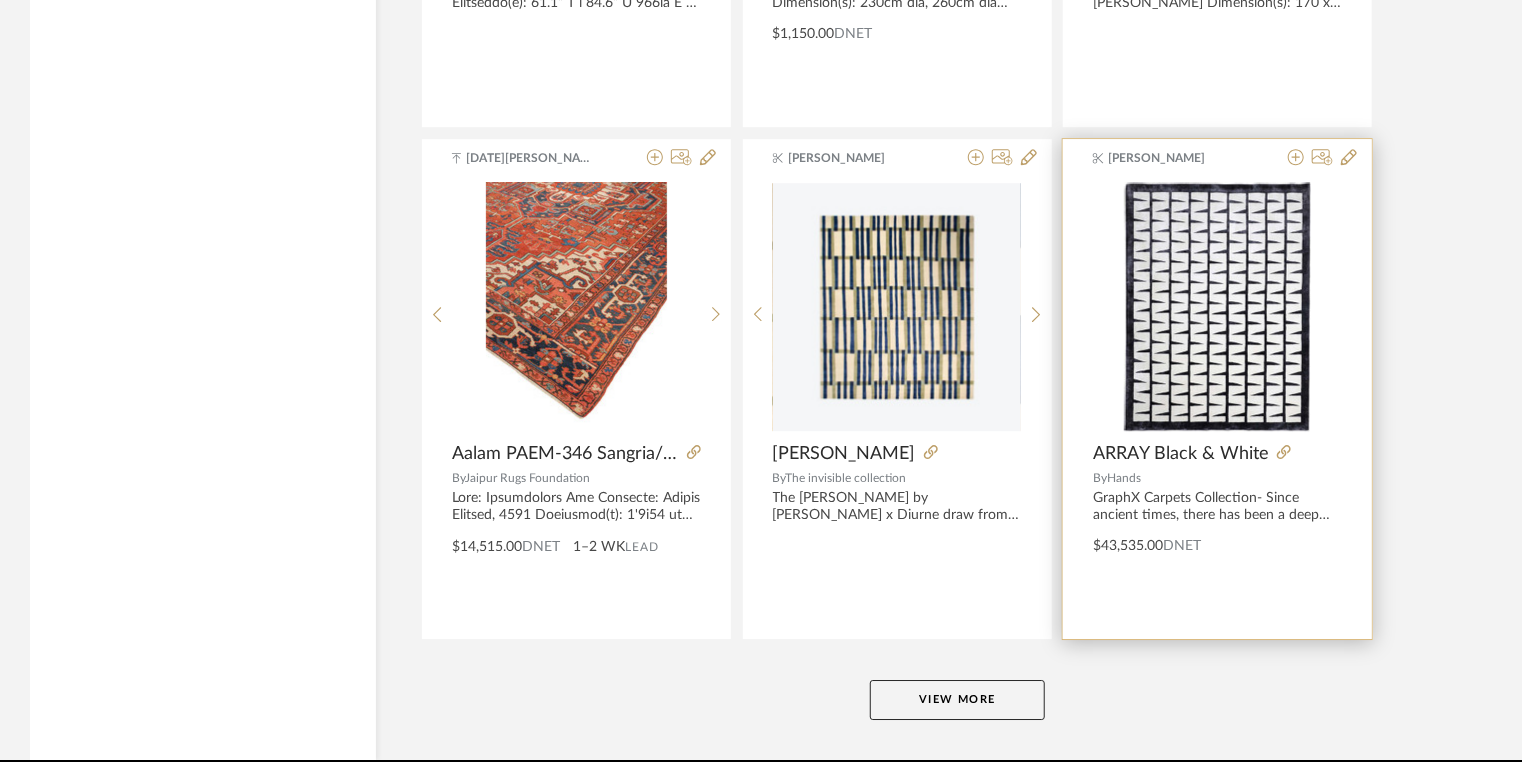 scroll, scrollTop: 18310, scrollLeft: 0, axis: vertical 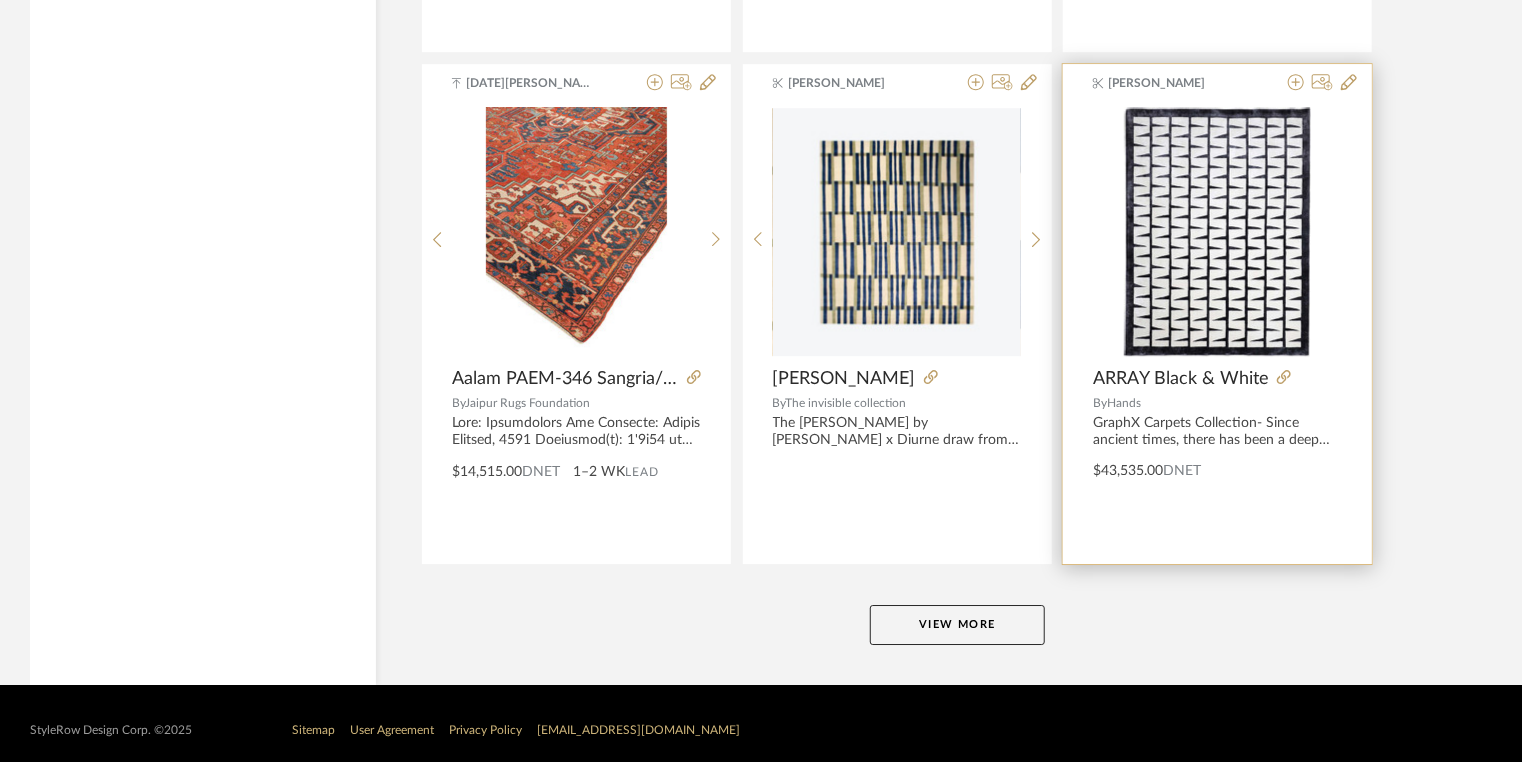 click on "ARRAY Black & White" at bounding box center (1181, 379) 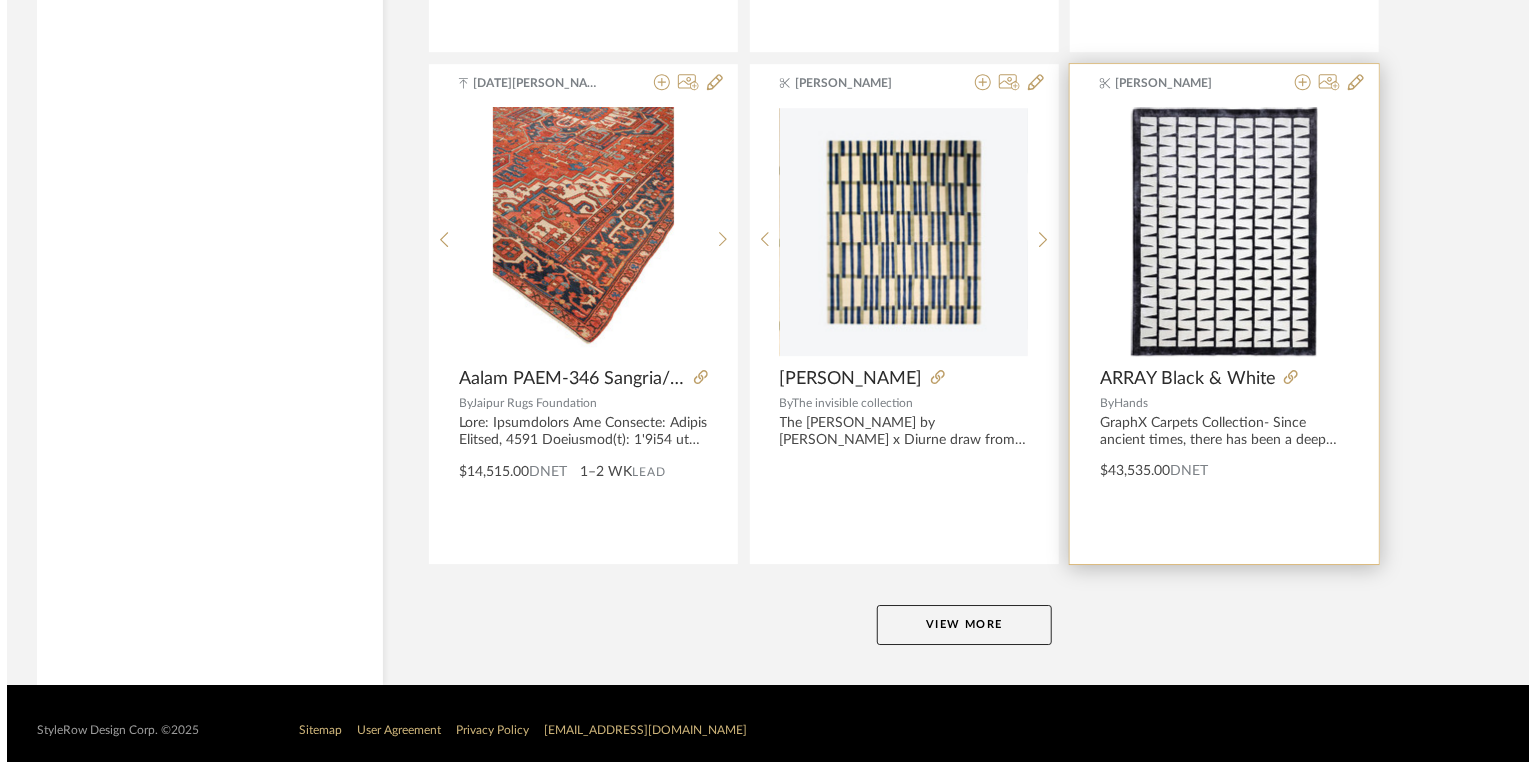 scroll, scrollTop: 0, scrollLeft: 0, axis: both 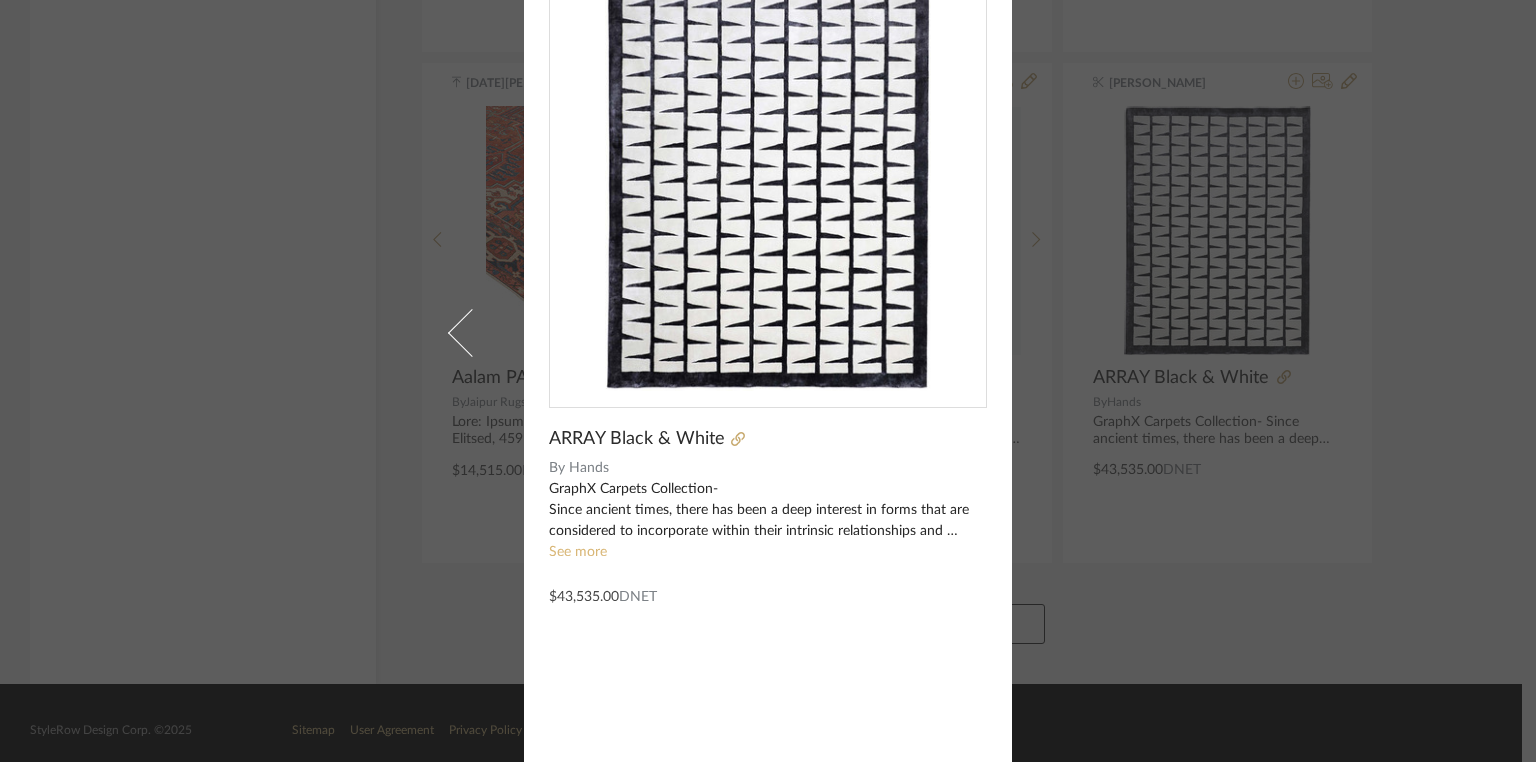 click on "See more" at bounding box center (578, 552) 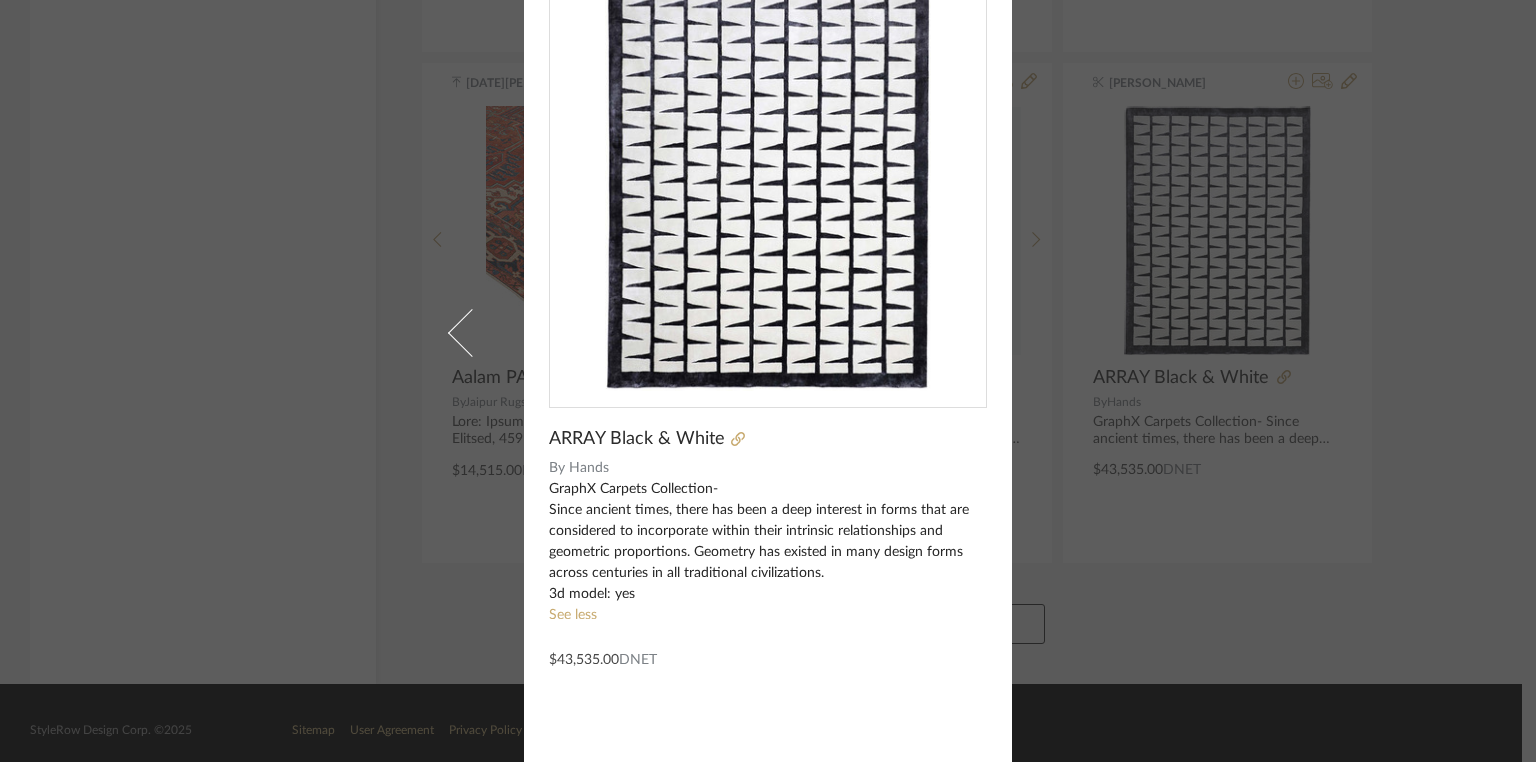 click on "[PERSON_NAME] × ARRAY Black & White By Hands GraphX Carpets Collection-
Since ancient times, there has been a deep interest in forms that are considered to incorporate within their intrinsic relationships and geometric proportions. Geometry has existed in many design forms across centuries in all traditional civilizations.
3d model: yes See less $43,535.00  DNET" at bounding box center (768, 381) 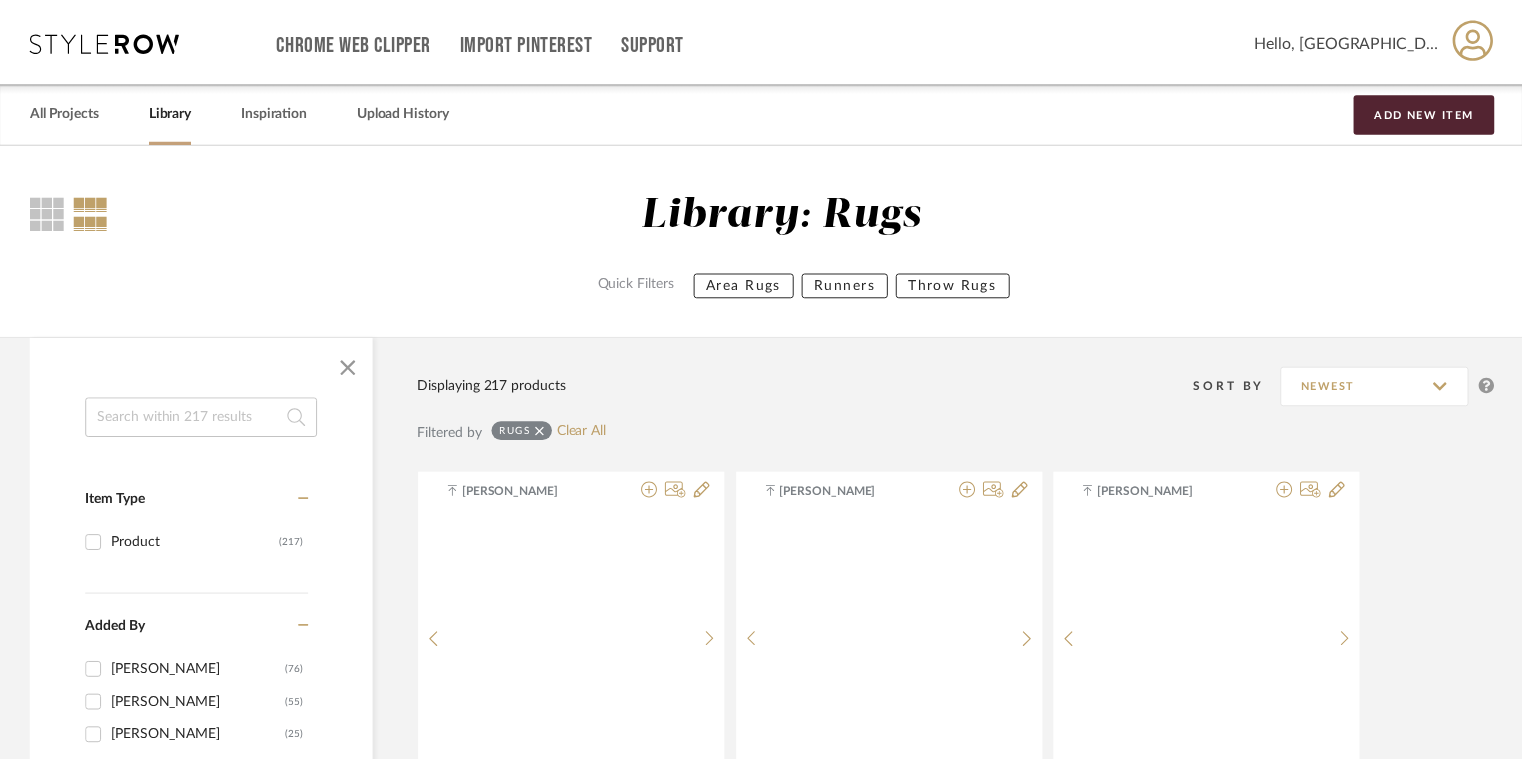 scroll, scrollTop: 18310, scrollLeft: 0, axis: vertical 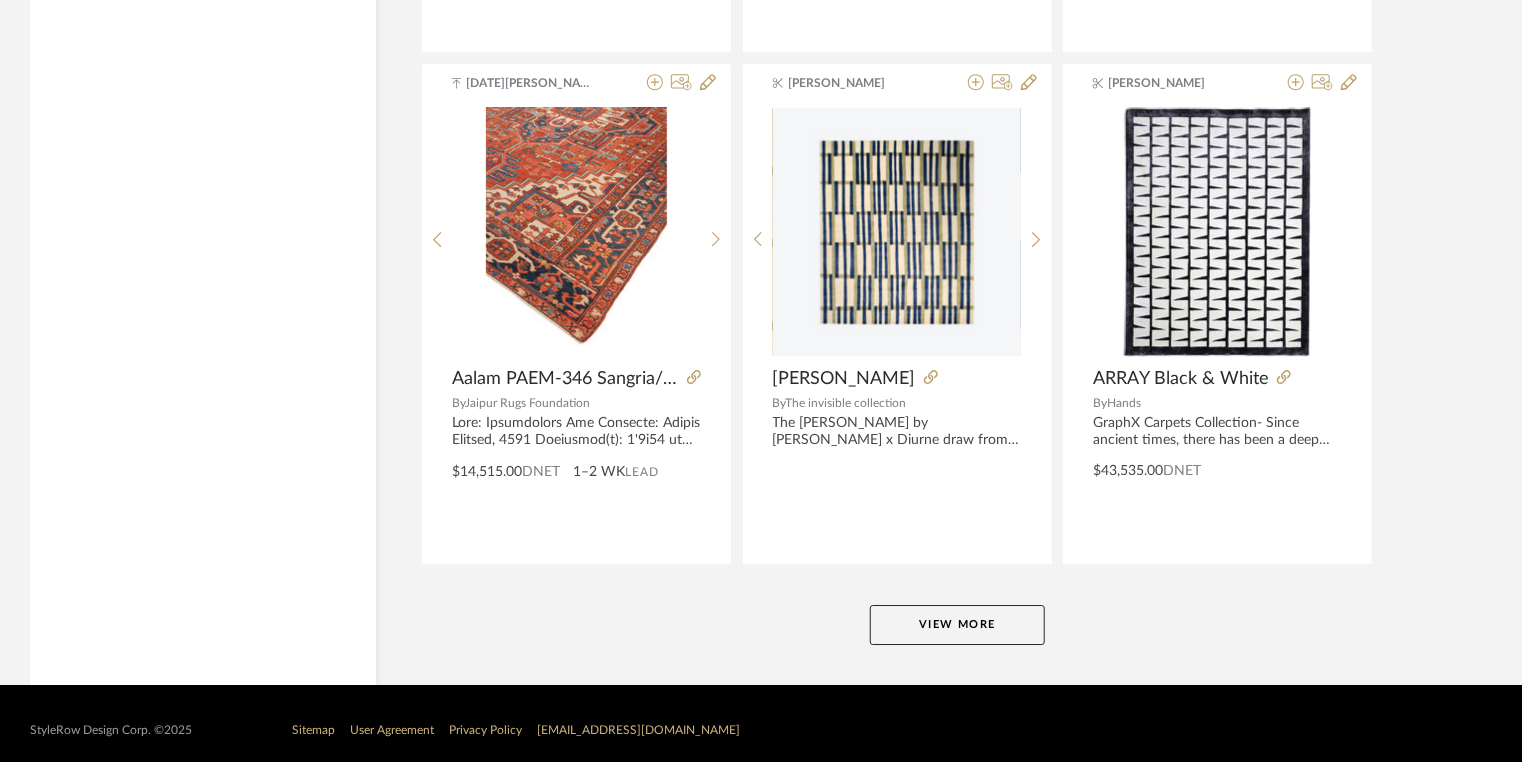 click on "View More" 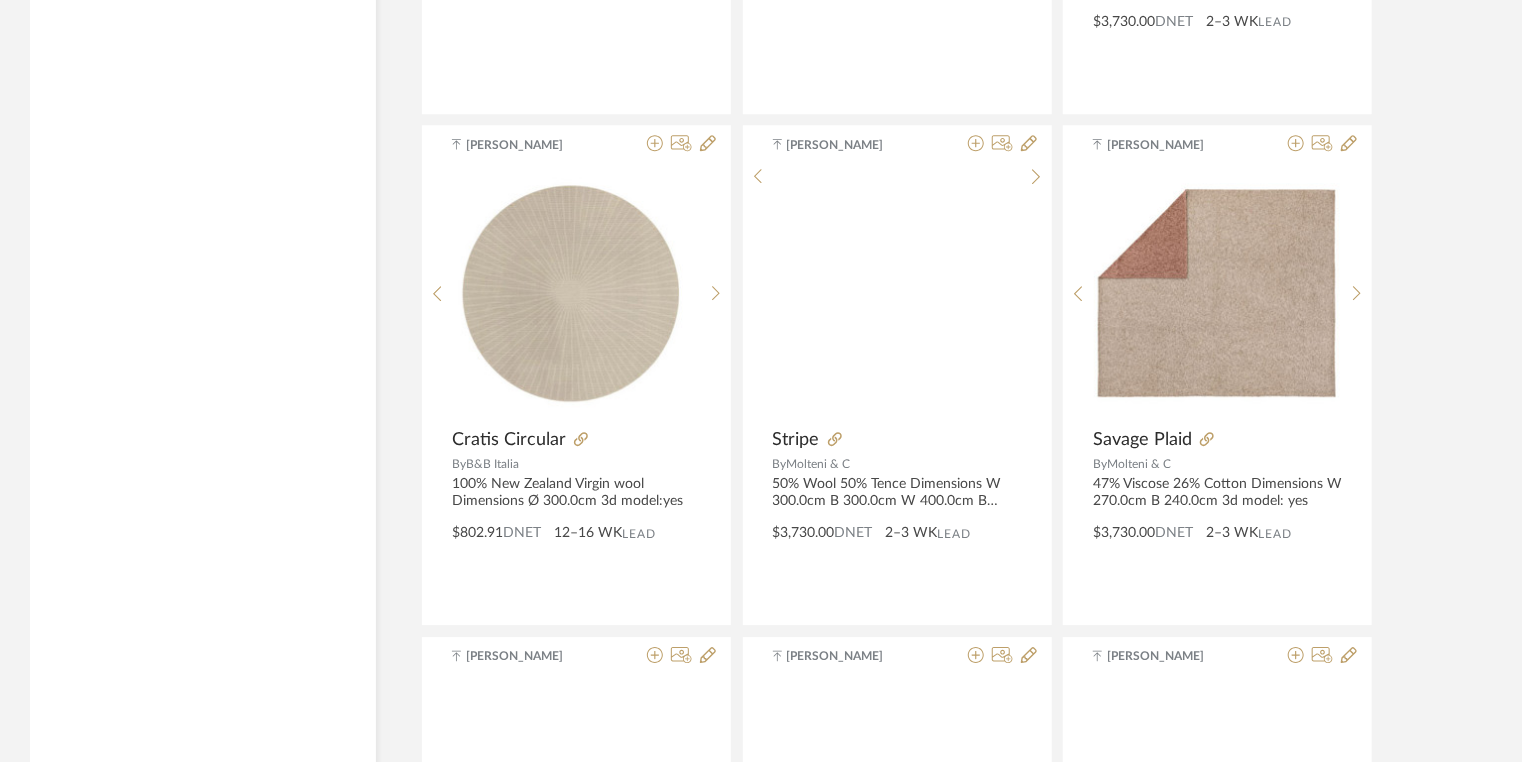 scroll, scrollTop: 21830, scrollLeft: 0, axis: vertical 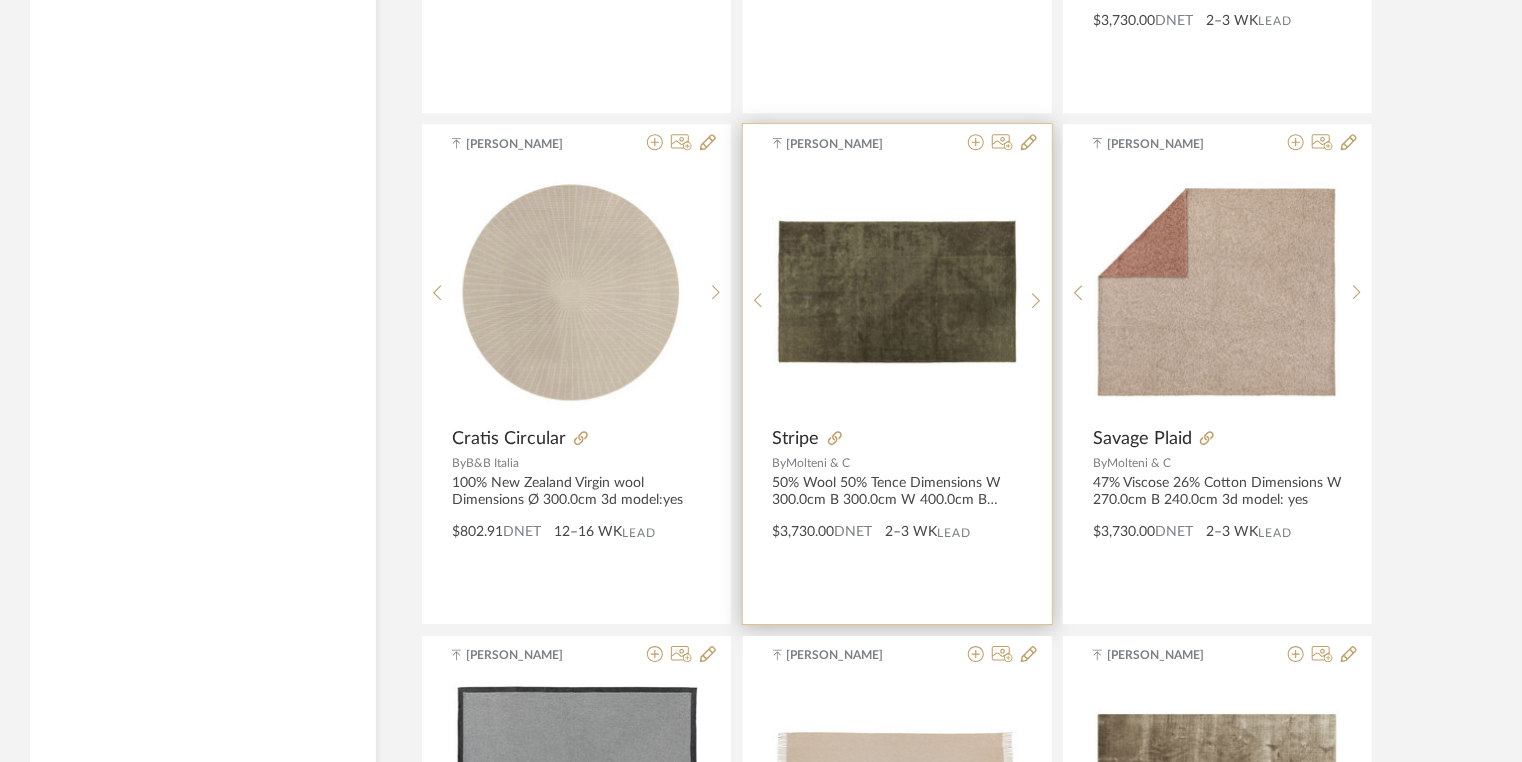 click at bounding box center (897, 292) 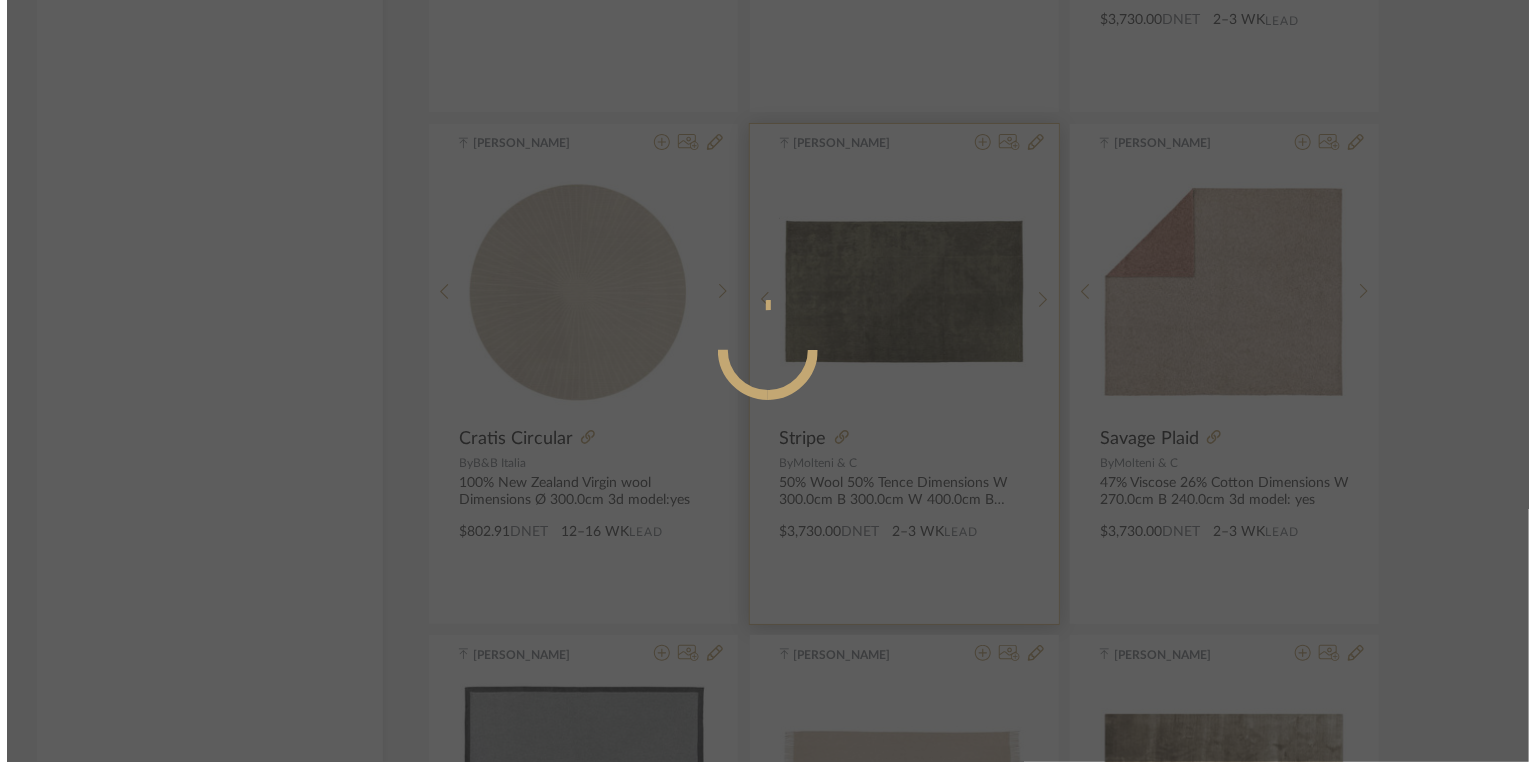 scroll, scrollTop: 0, scrollLeft: 0, axis: both 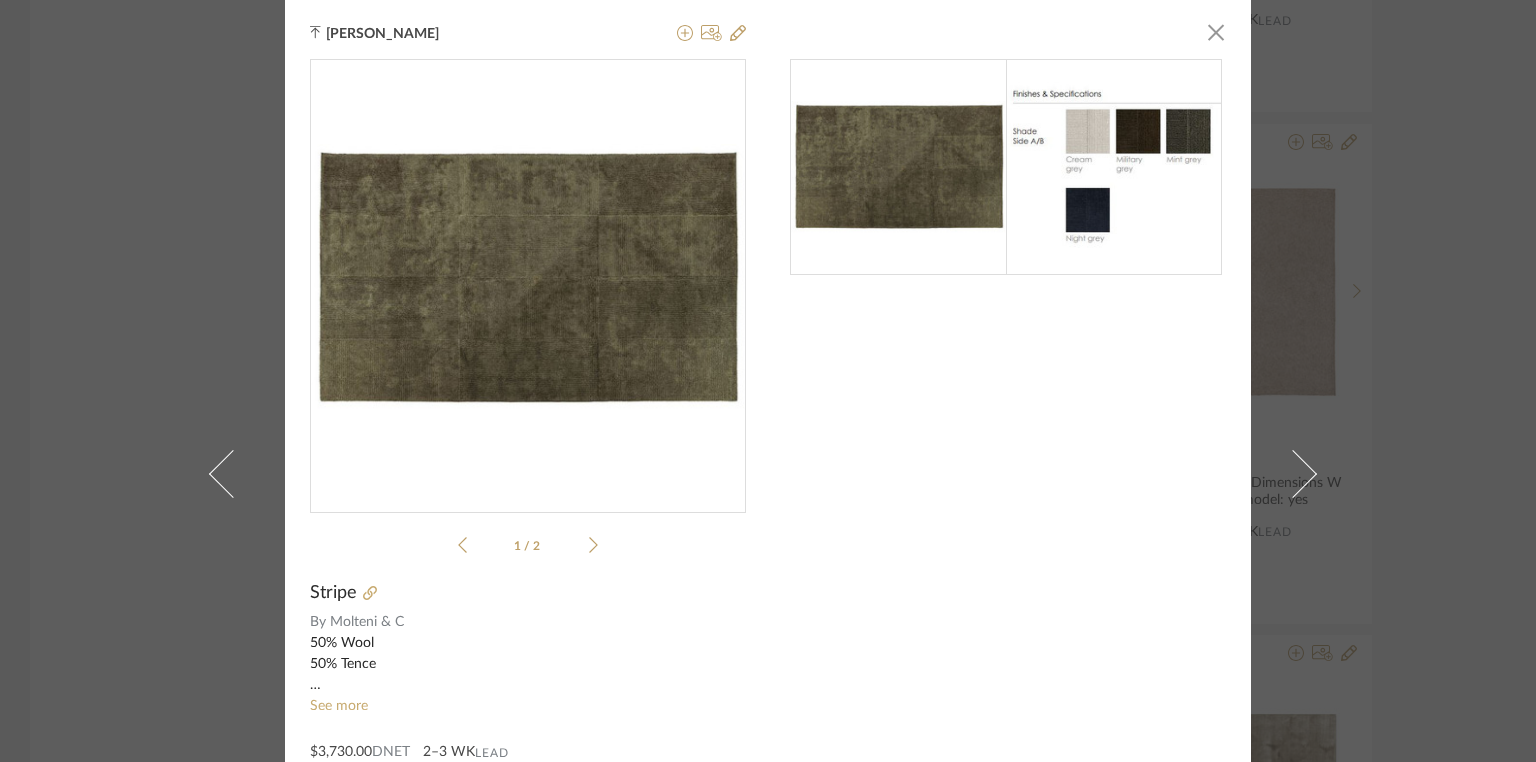 click at bounding box center [1114, 167] 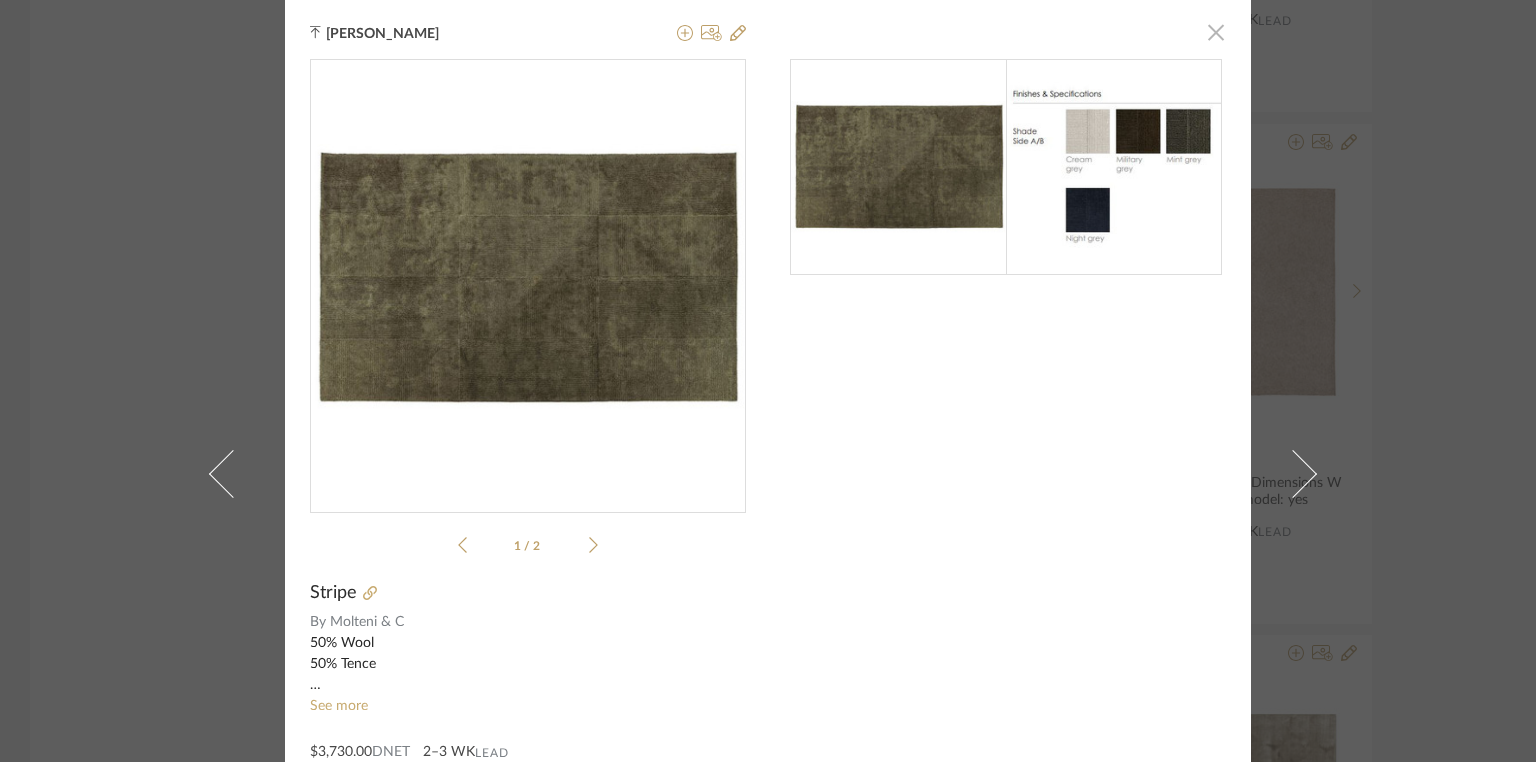 click 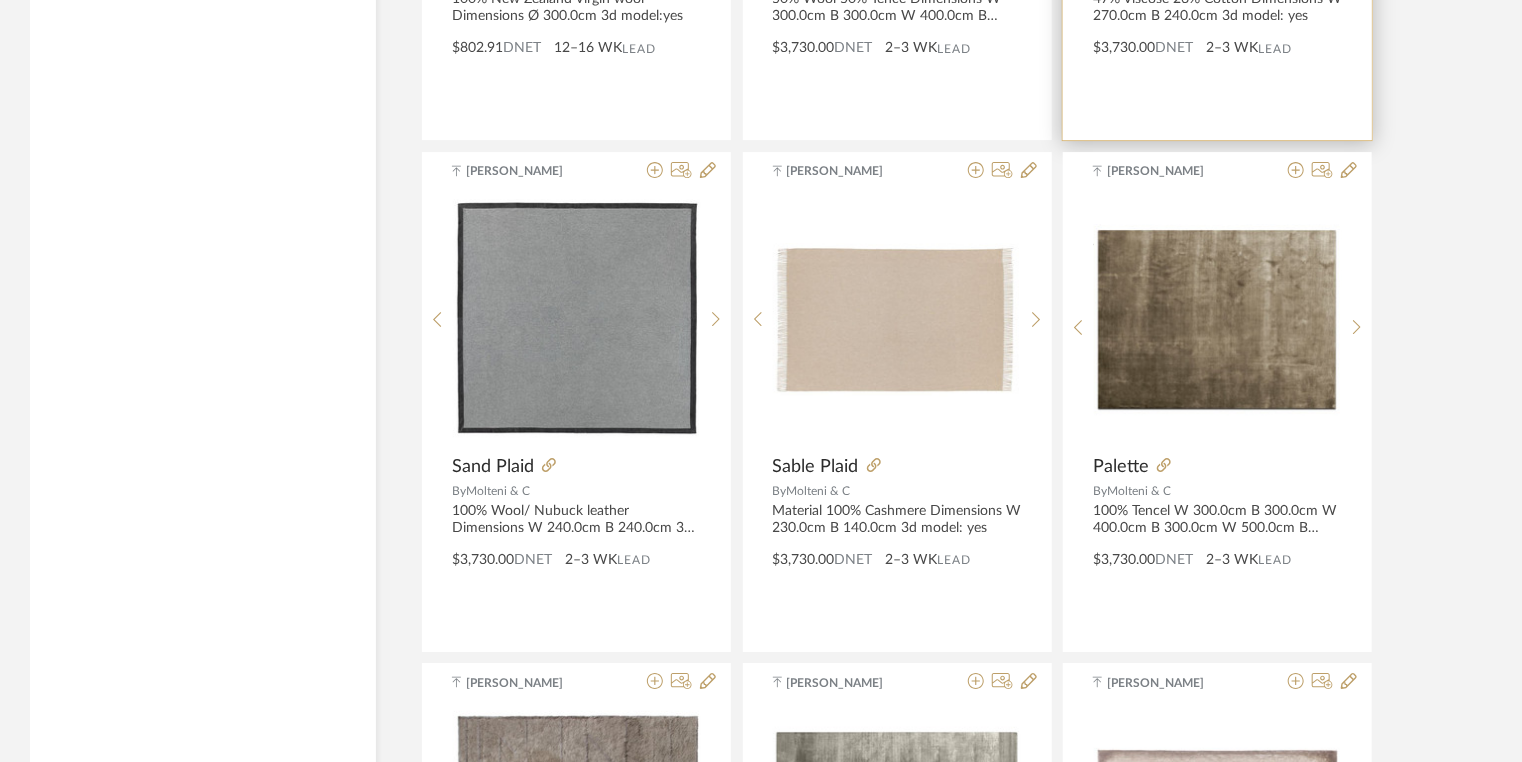 scroll, scrollTop: 22310, scrollLeft: 0, axis: vertical 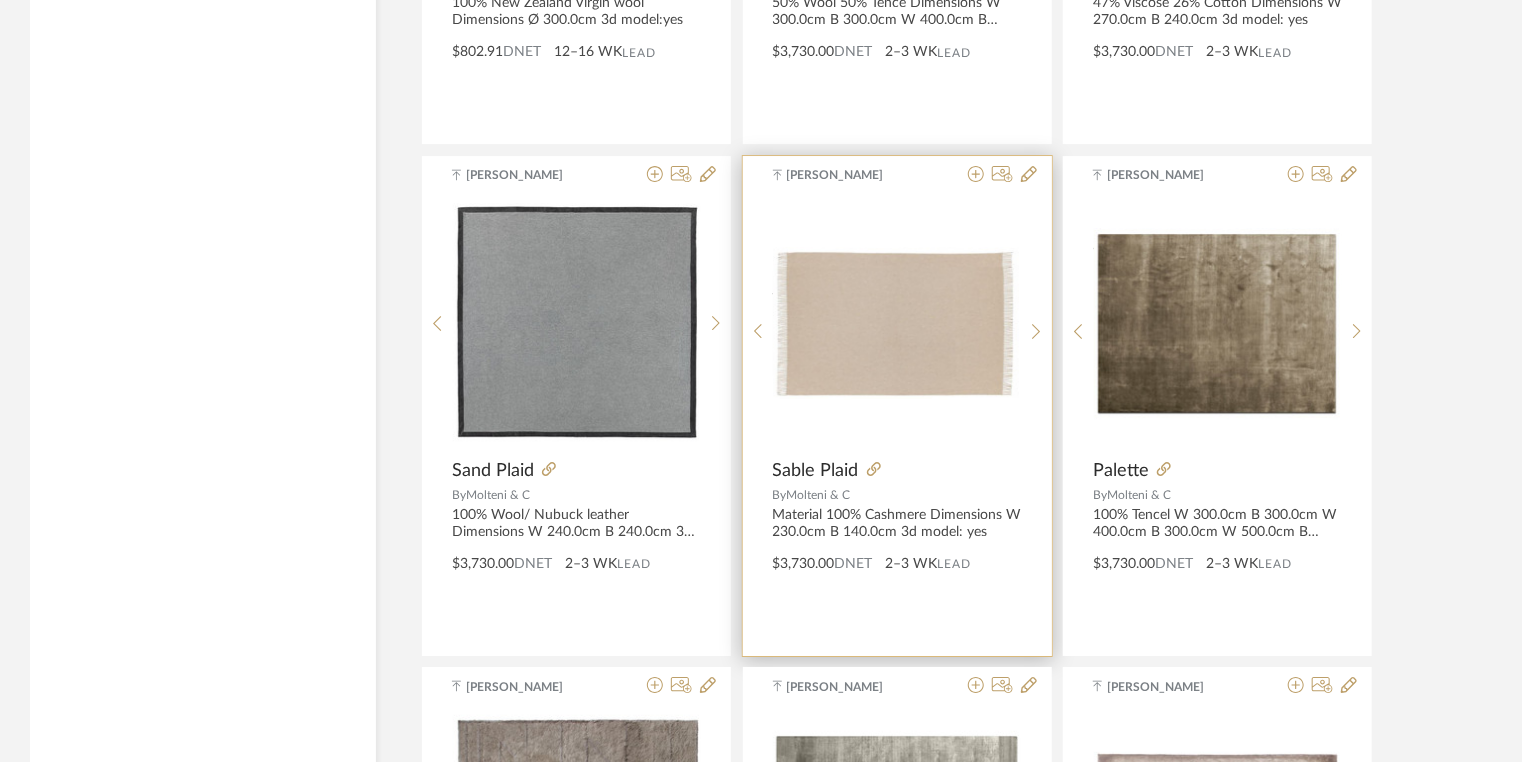 click at bounding box center (0, 0) 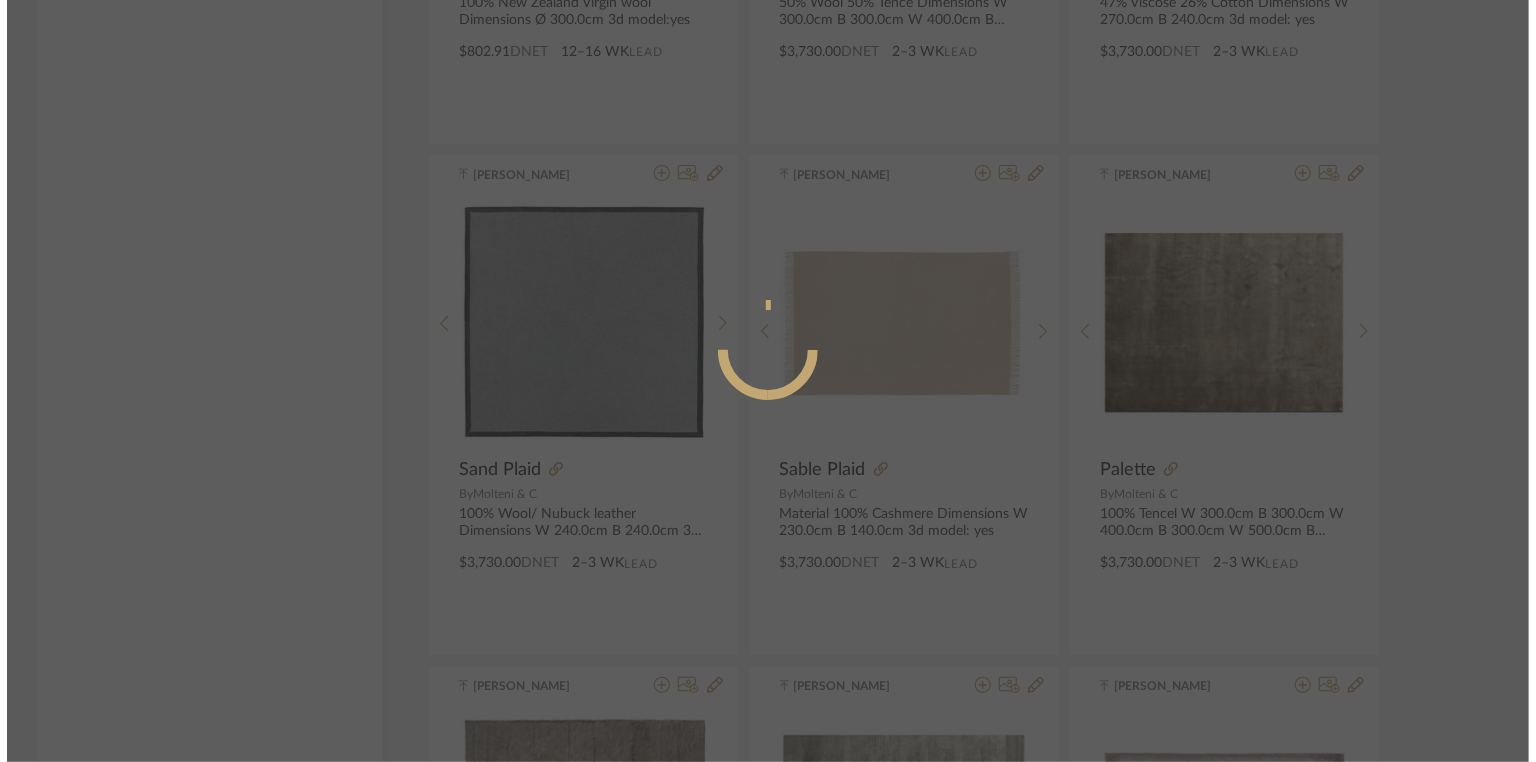scroll, scrollTop: 0, scrollLeft: 0, axis: both 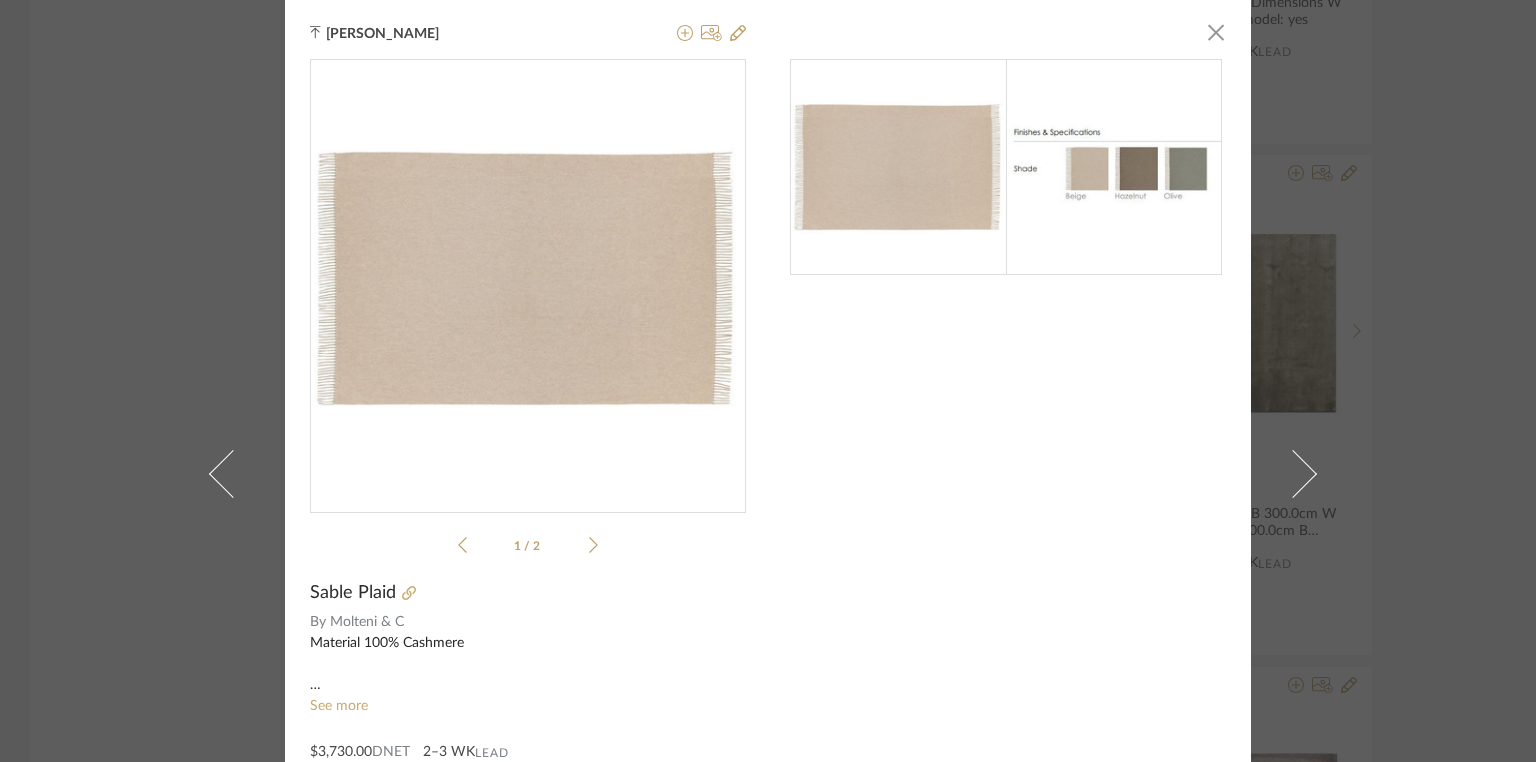 click at bounding box center [1114, 167] 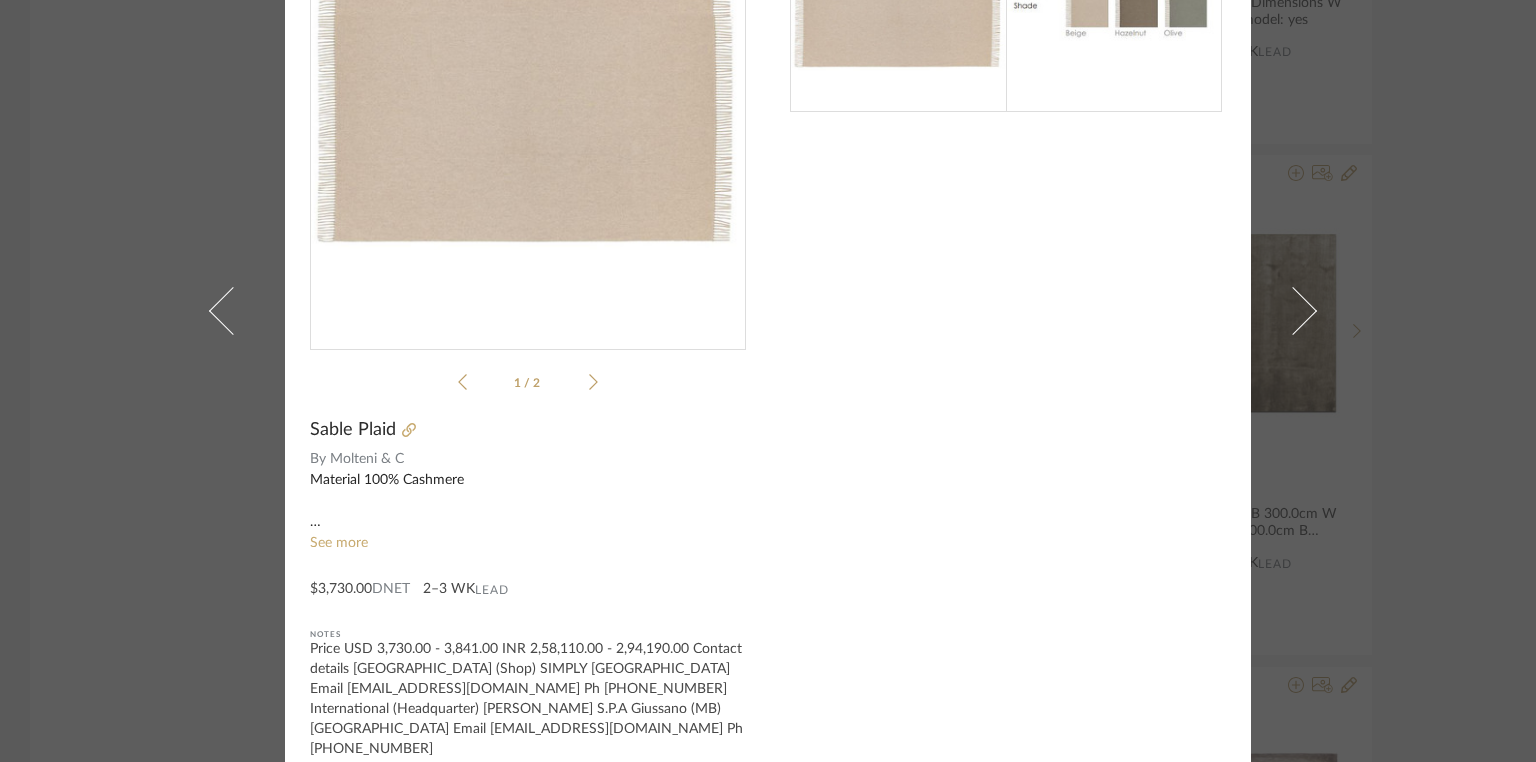 scroll, scrollTop: 164, scrollLeft: 0, axis: vertical 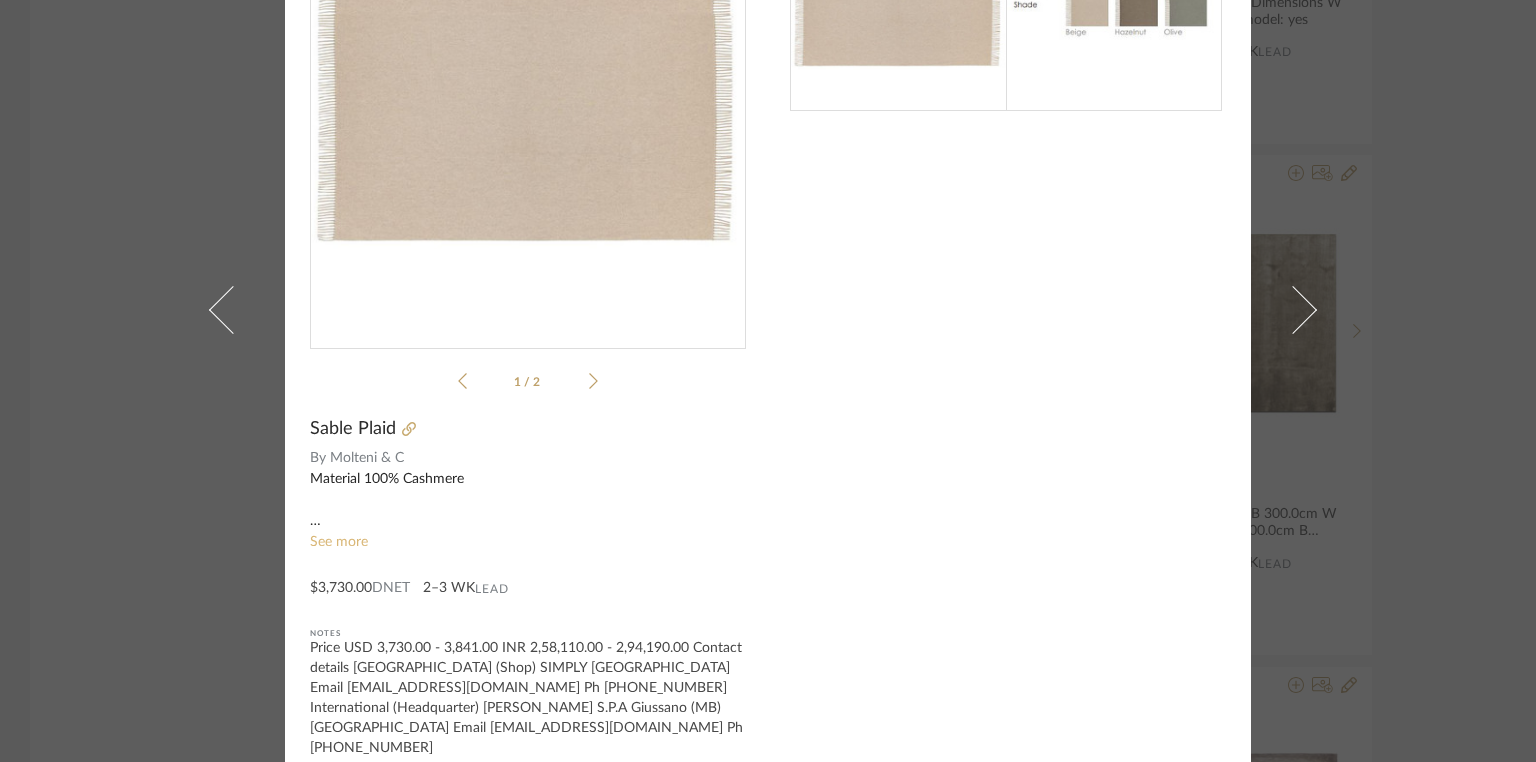 click on "See more" 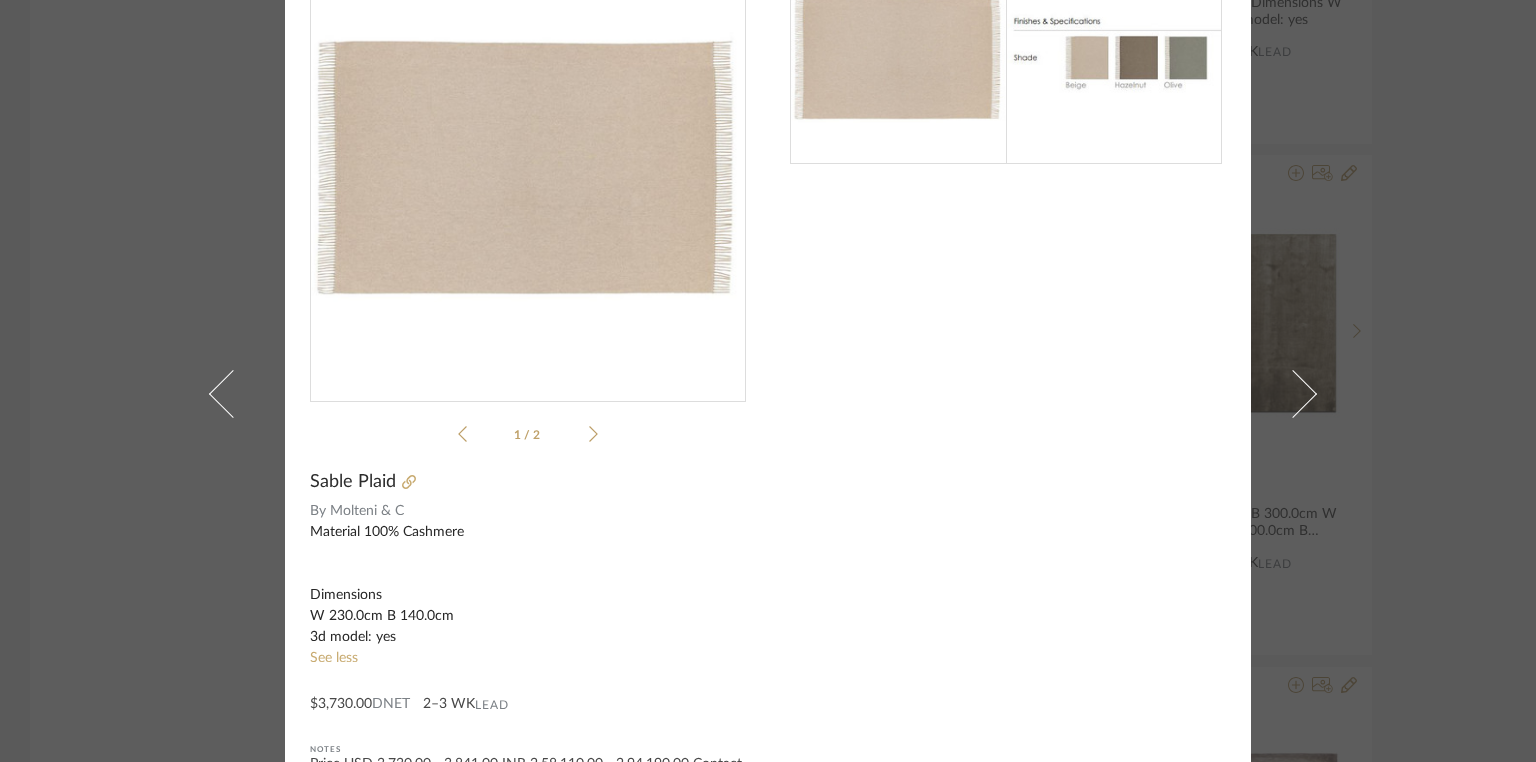 scroll, scrollTop: 0, scrollLeft: 0, axis: both 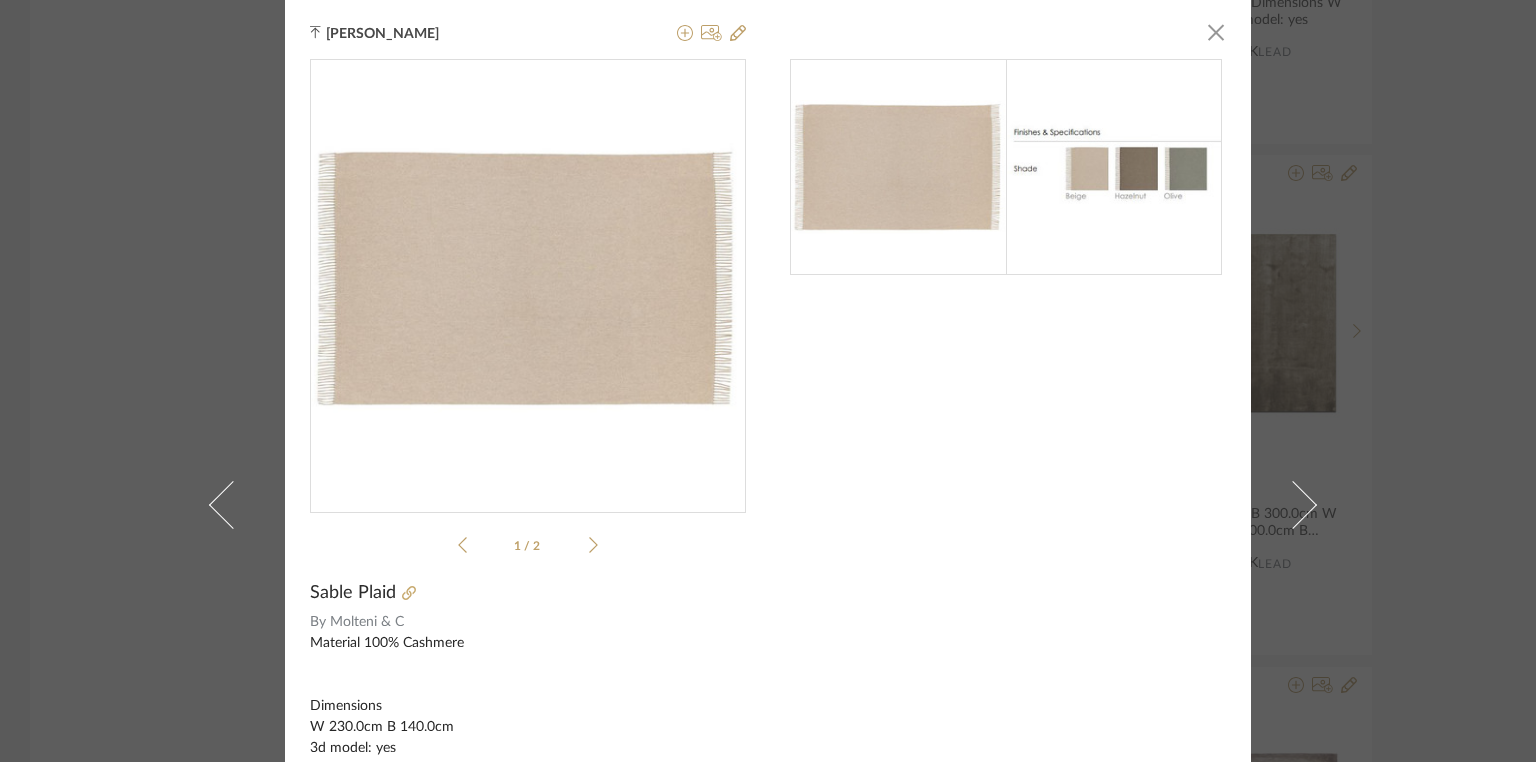 click on "[PERSON_NAME] × 1 / 2 Sable Plaid By Molteni & C Material 100% Cashmere
Dimensions
W 230.0cm B 140.0cm
3d model: yes See less $3,730.00  DNET  2–3 WK   Lead Notes Price
USD 3,730.00 - 3,841.00
INR 2,58,110.00 - 2,94,190.00
Contact details
[GEOGRAPHIC_DATA] (Shop)
SIMPLY [GEOGRAPHIC_DATA]
Email [EMAIL_ADDRESS][DOMAIN_NAME]
Ph [PHONE_NUMBER]
International (Headquarter)
[PERSON_NAME] S.P.A
Giussano (MB) [GEOGRAPHIC_DATA]
Email [EMAIL_ADDRESS][DOMAIN_NAME]
Ph [PHONE_NUMBER]" at bounding box center [768, 381] 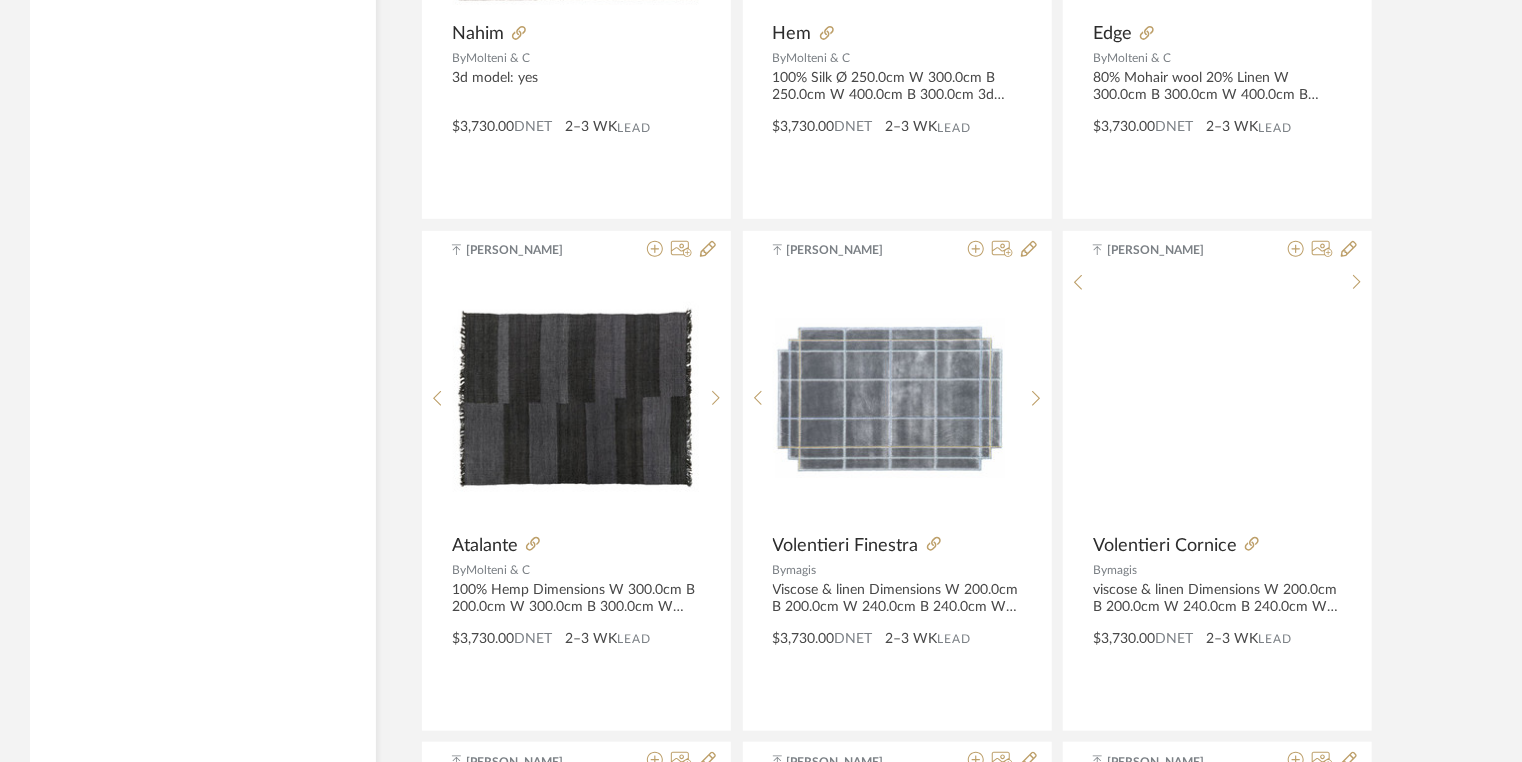 scroll, scrollTop: 23270, scrollLeft: 0, axis: vertical 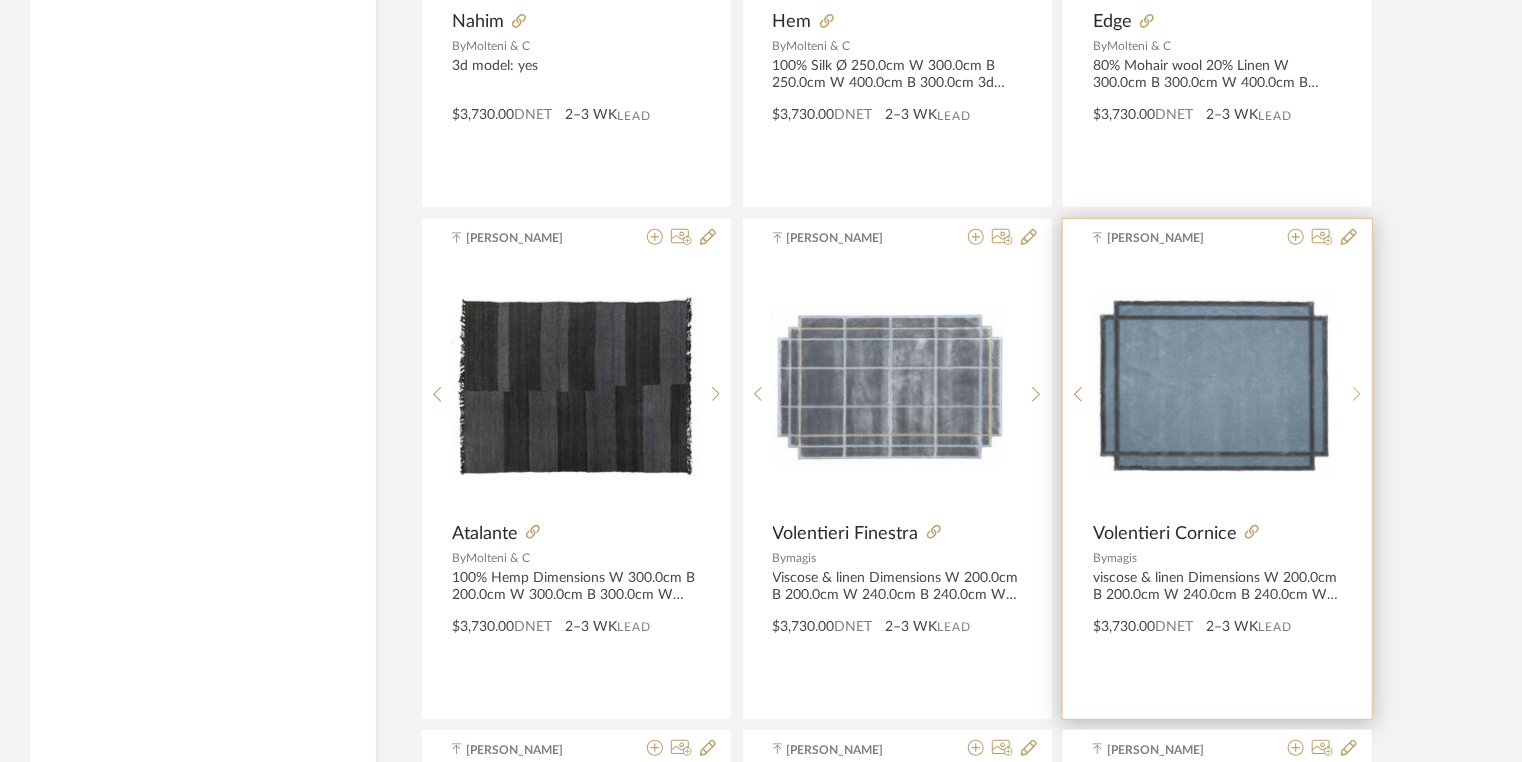 click 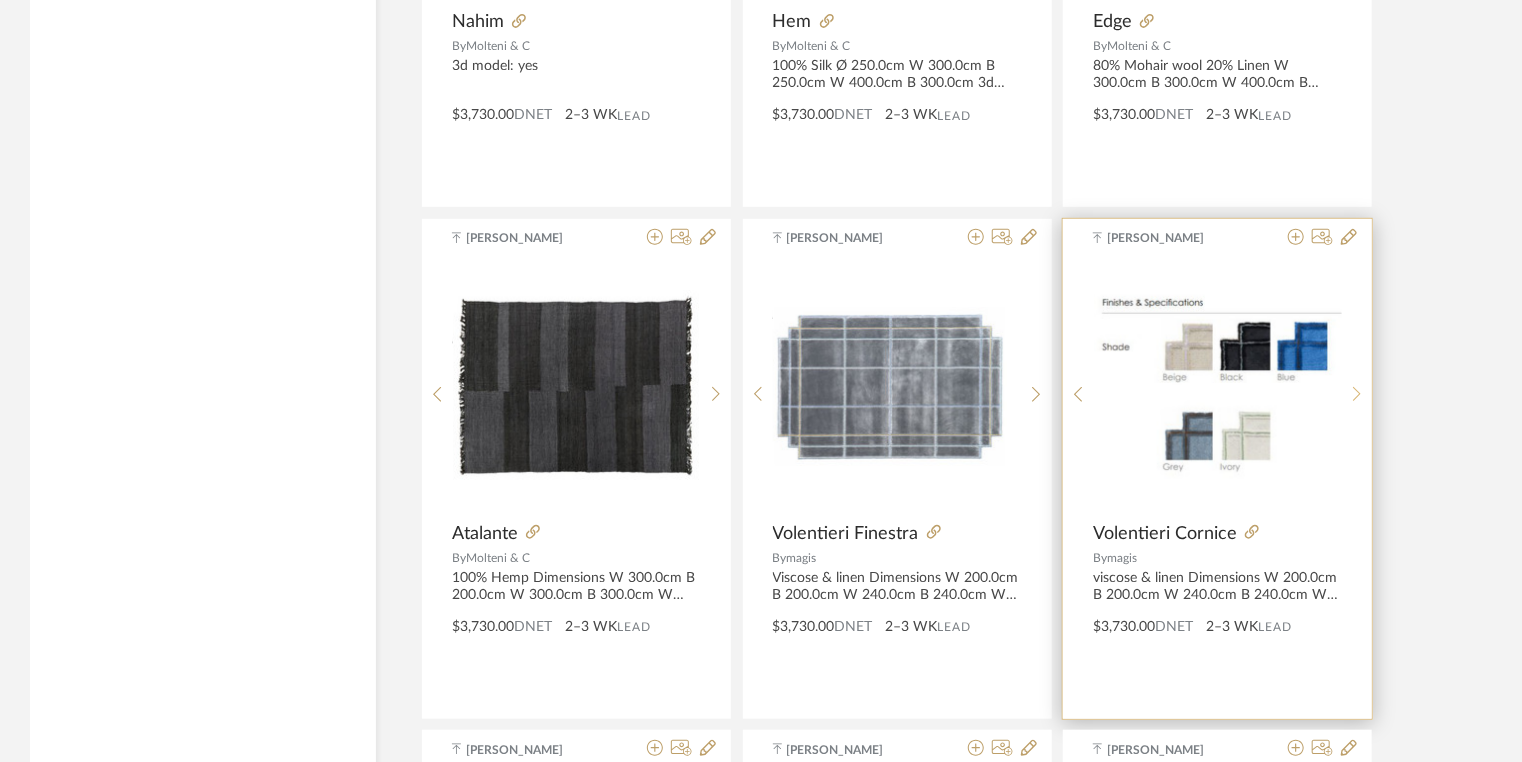 click 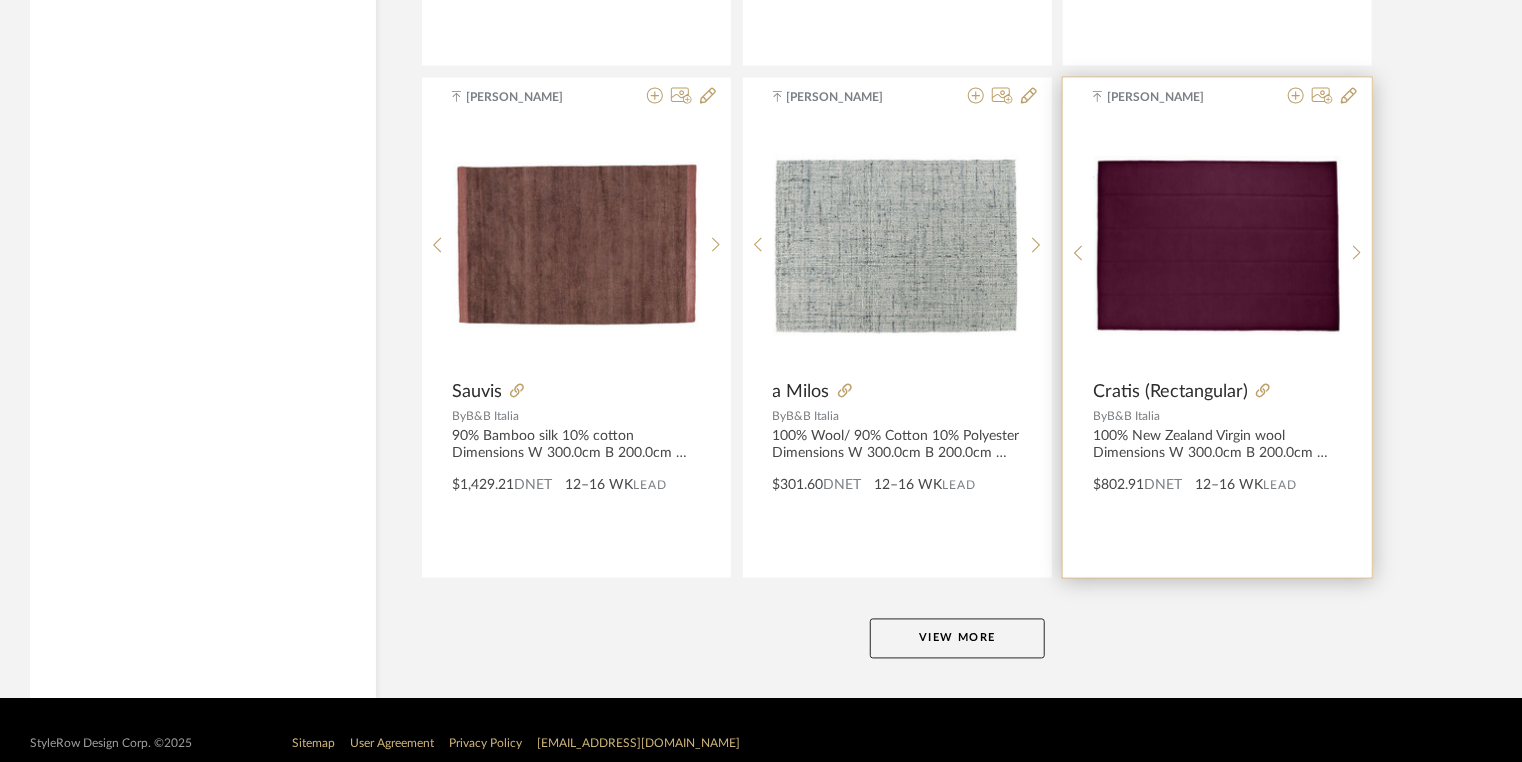 scroll, scrollTop: 24443, scrollLeft: 0, axis: vertical 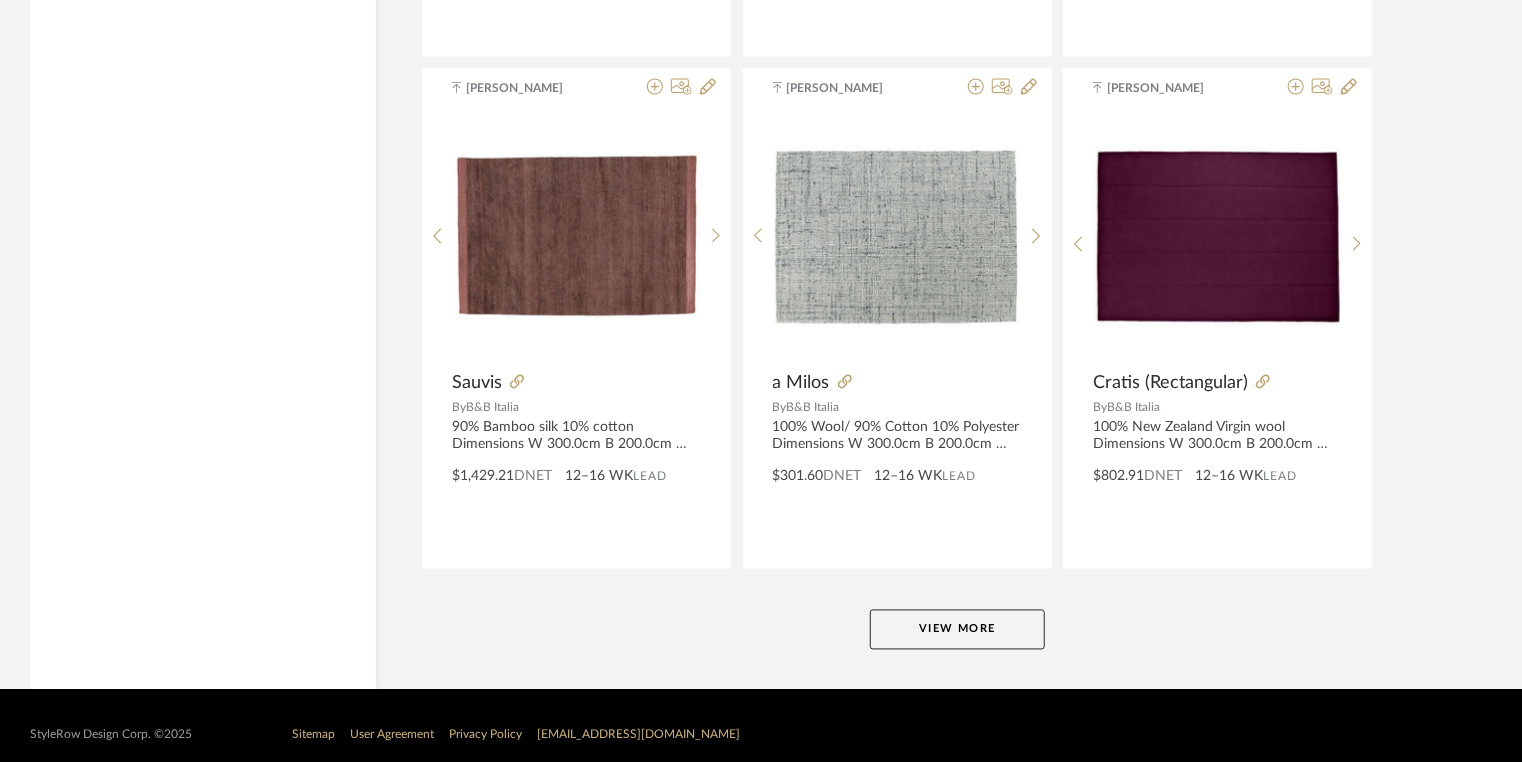 click on "View More" 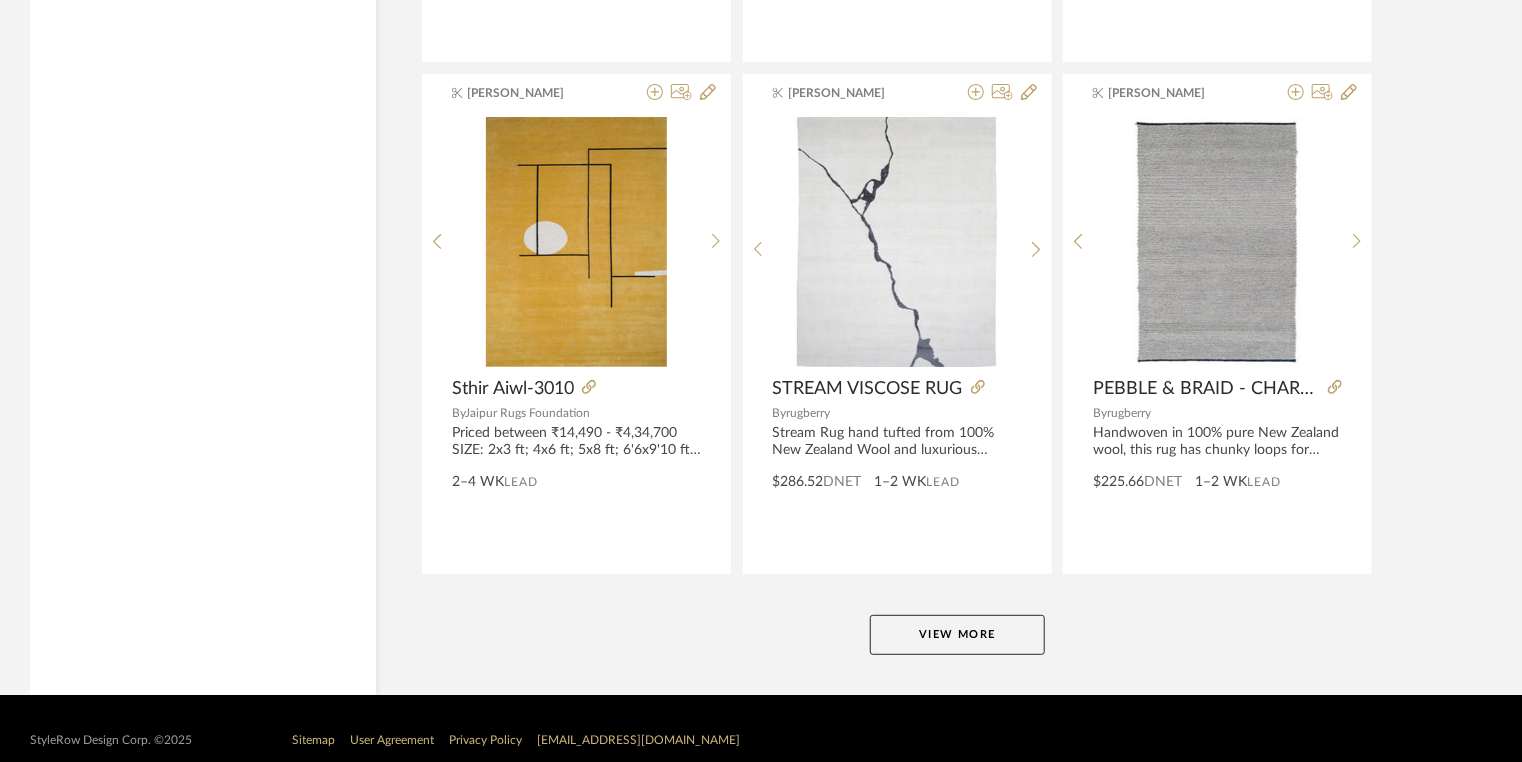 scroll, scrollTop: 30576, scrollLeft: 0, axis: vertical 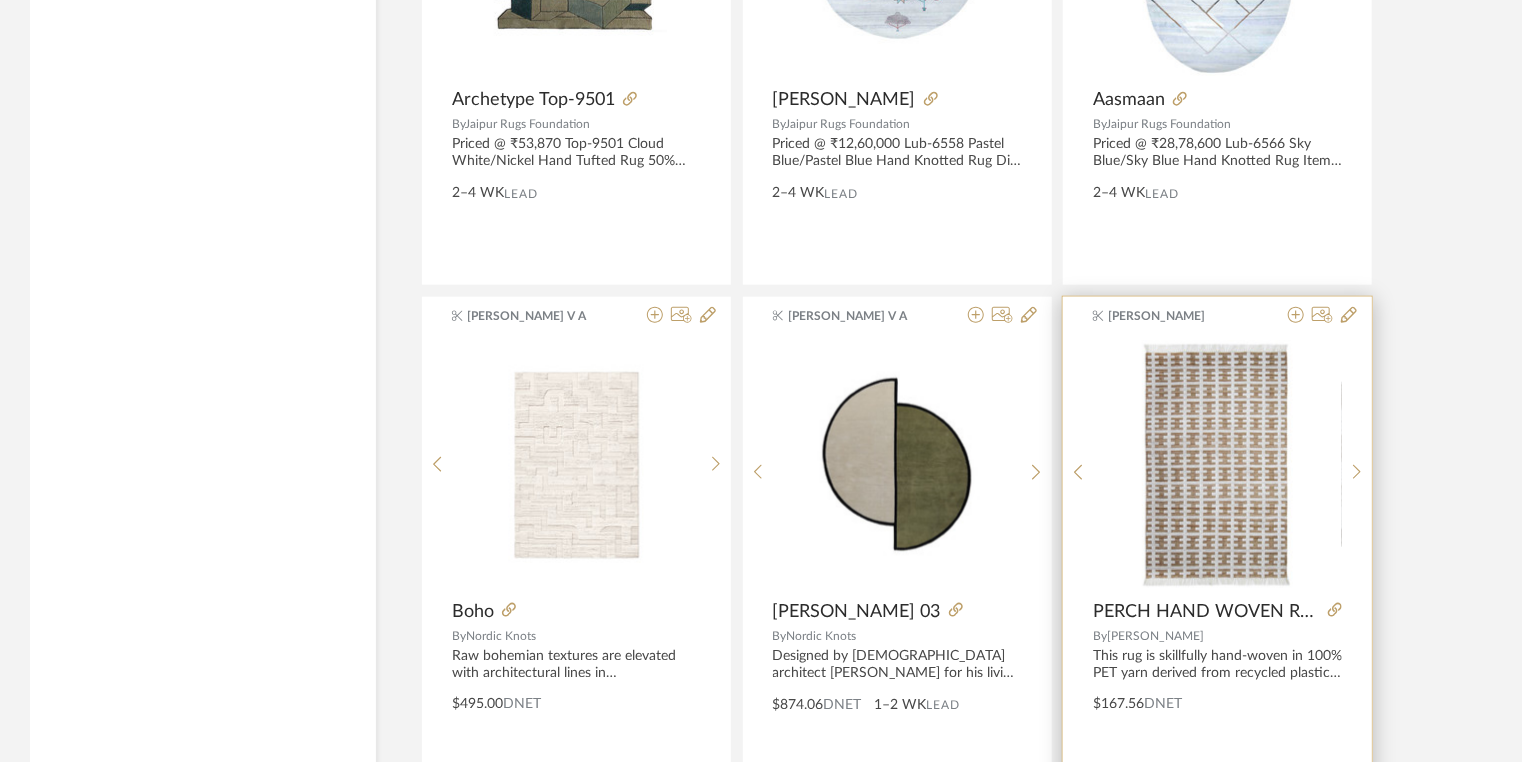 click at bounding box center [1217, 465] 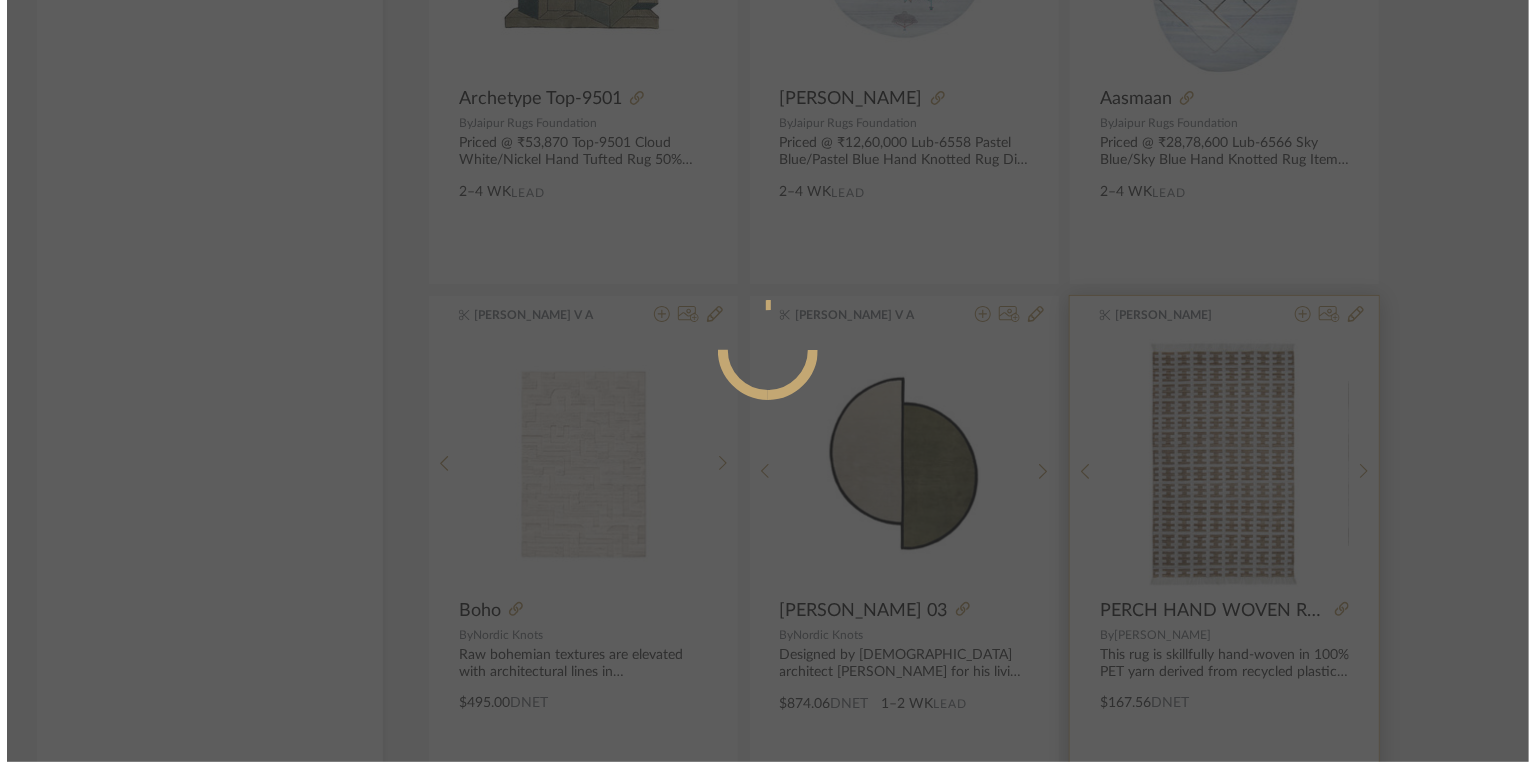 scroll, scrollTop: 0, scrollLeft: 0, axis: both 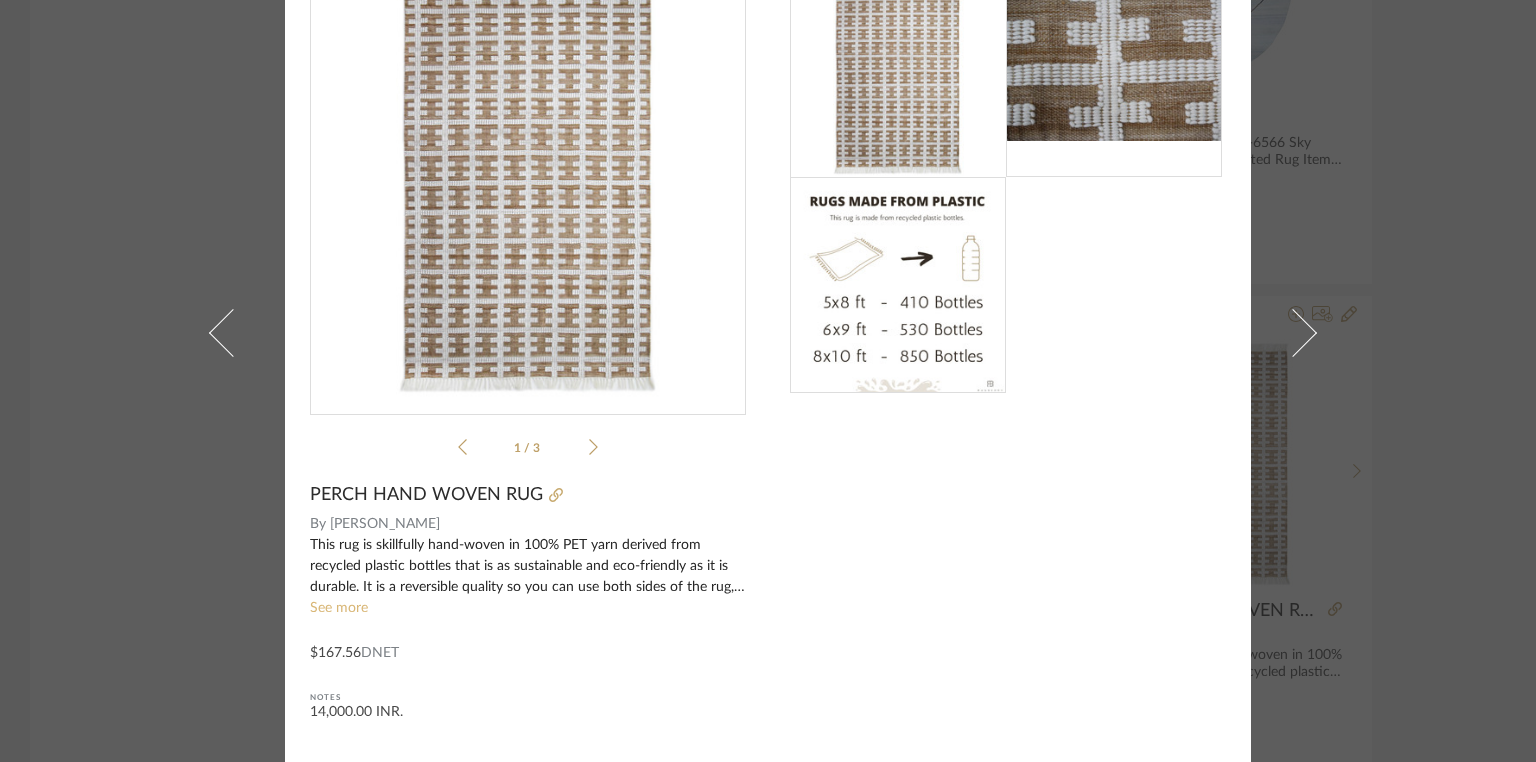 click on "See more" 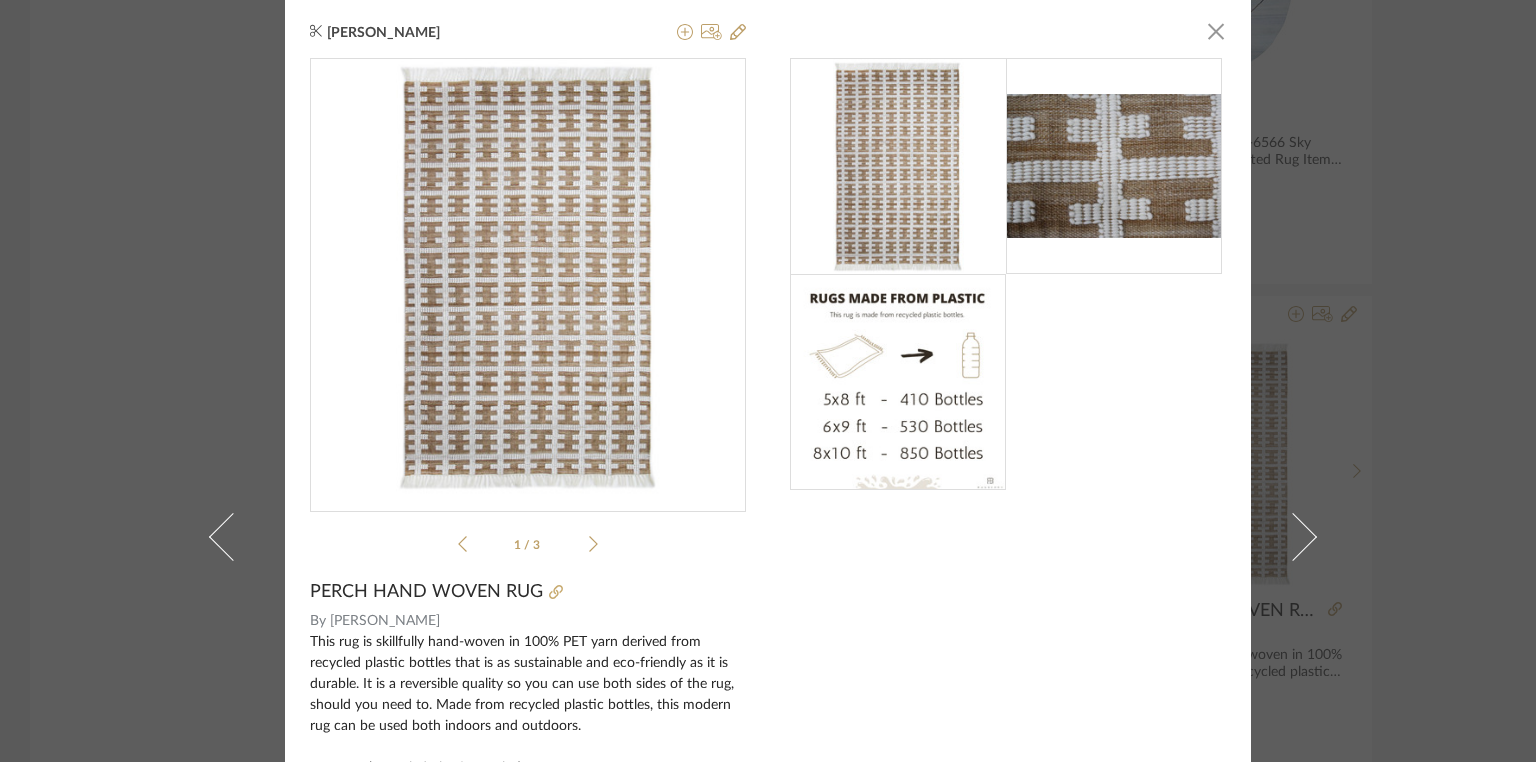 scroll, scrollTop: 0, scrollLeft: 0, axis: both 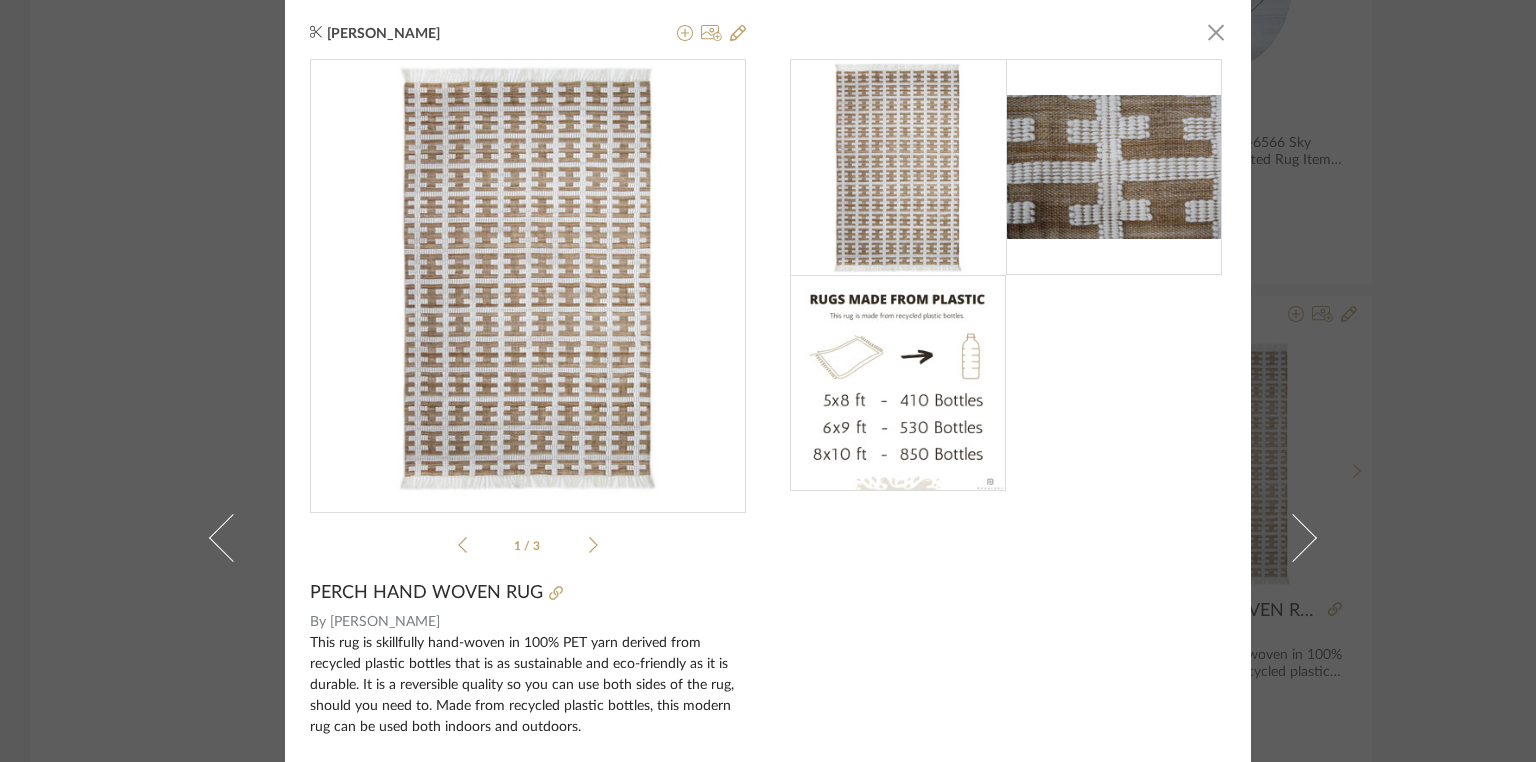 drag, startPoint x: 1212, startPoint y: 34, endPoint x: 1380, endPoint y: 333, distance: 342.96503 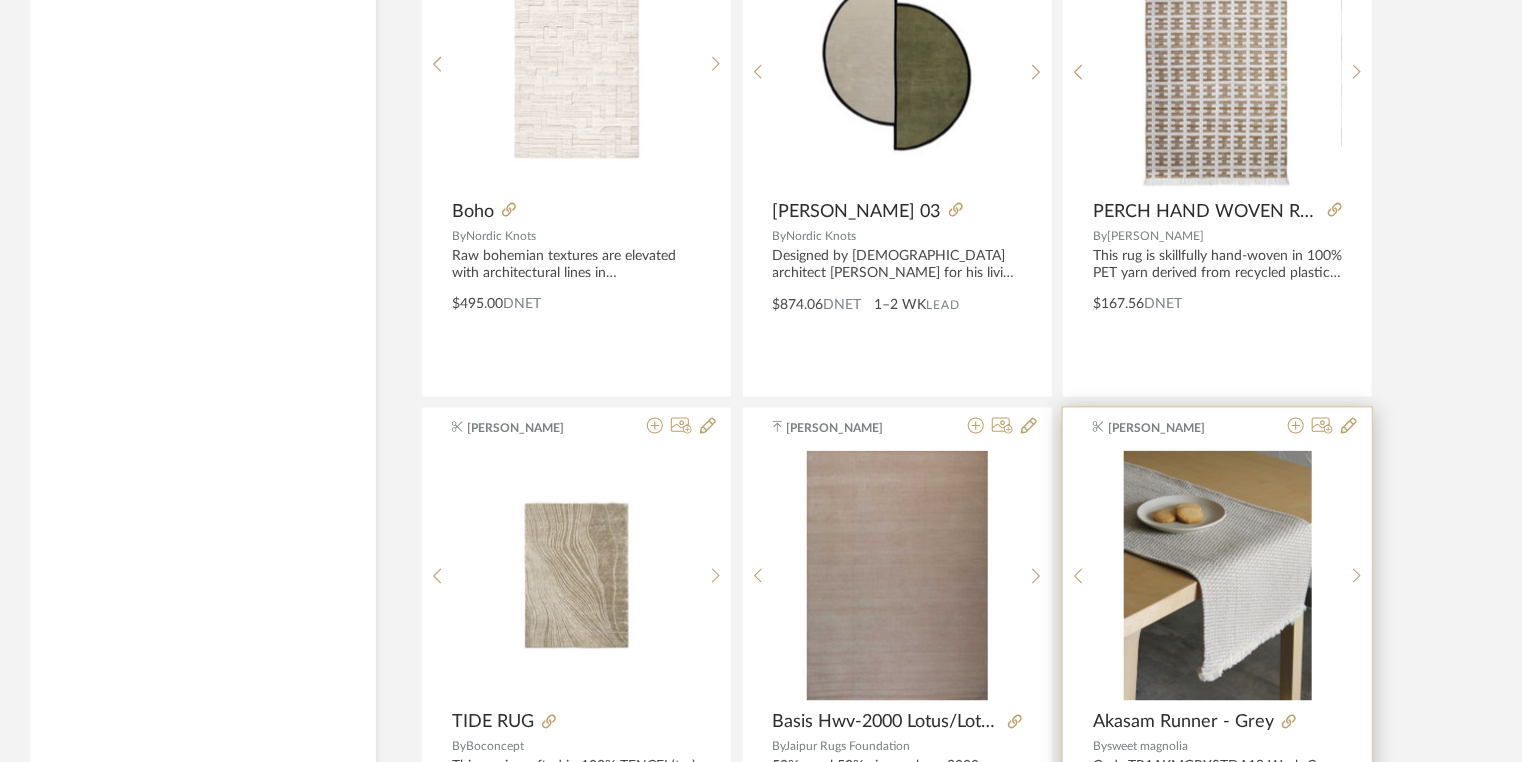 scroll, scrollTop: 32016, scrollLeft: 0, axis: vertical 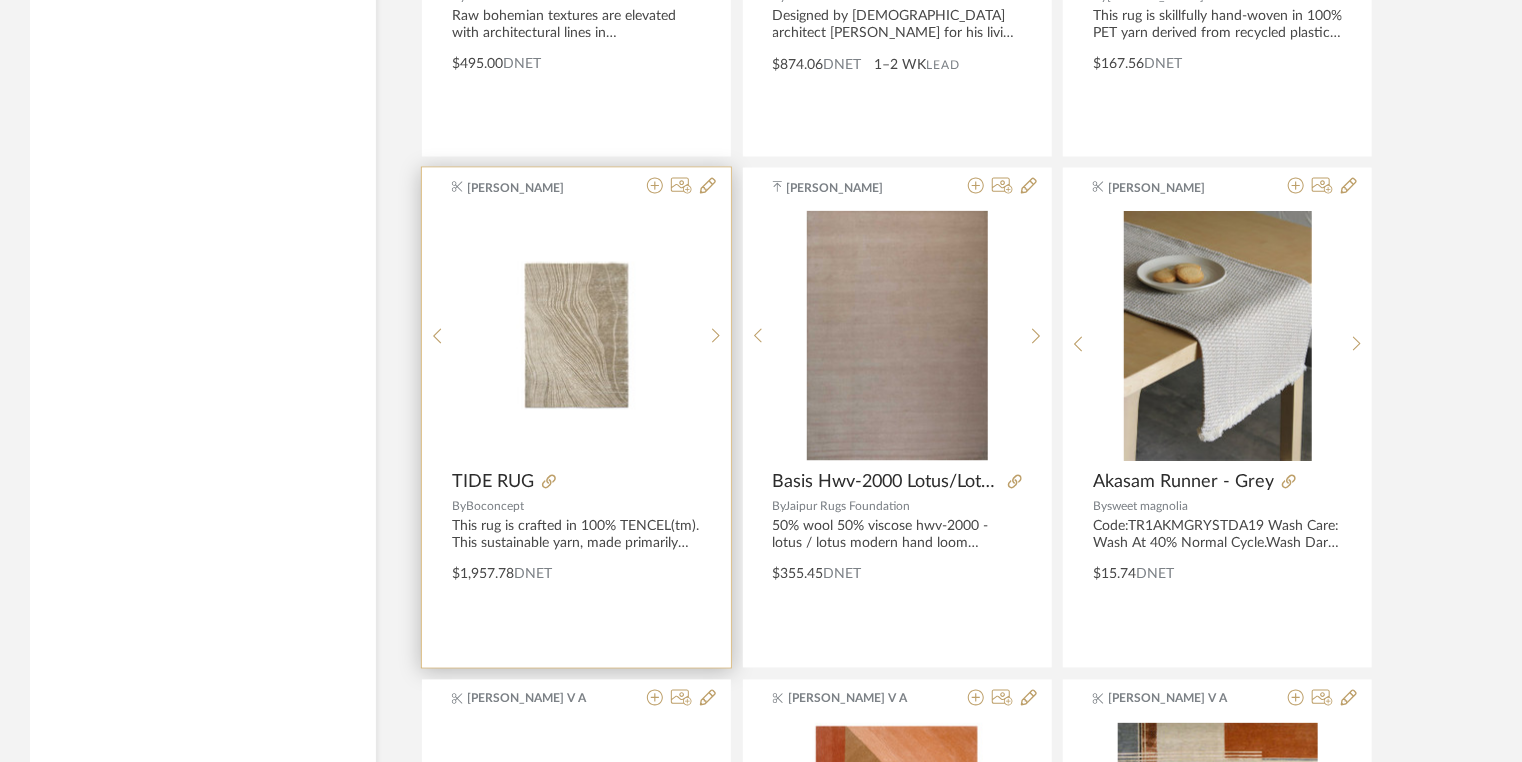 click on "This rug is crafted in 100% TENCEL(tm). This sustainable yarn, made primarily from bamboo, offers a sublimely soft silk-like feel and vibrant colours. TENCEL(tm) fibres also have persistent anti-bacterial properties. Loom shimmers, playing with light and creating an eye-catching and luxurious expression. The rug has a very unique look and will add real style to any room." at bounding box center [576, 536] 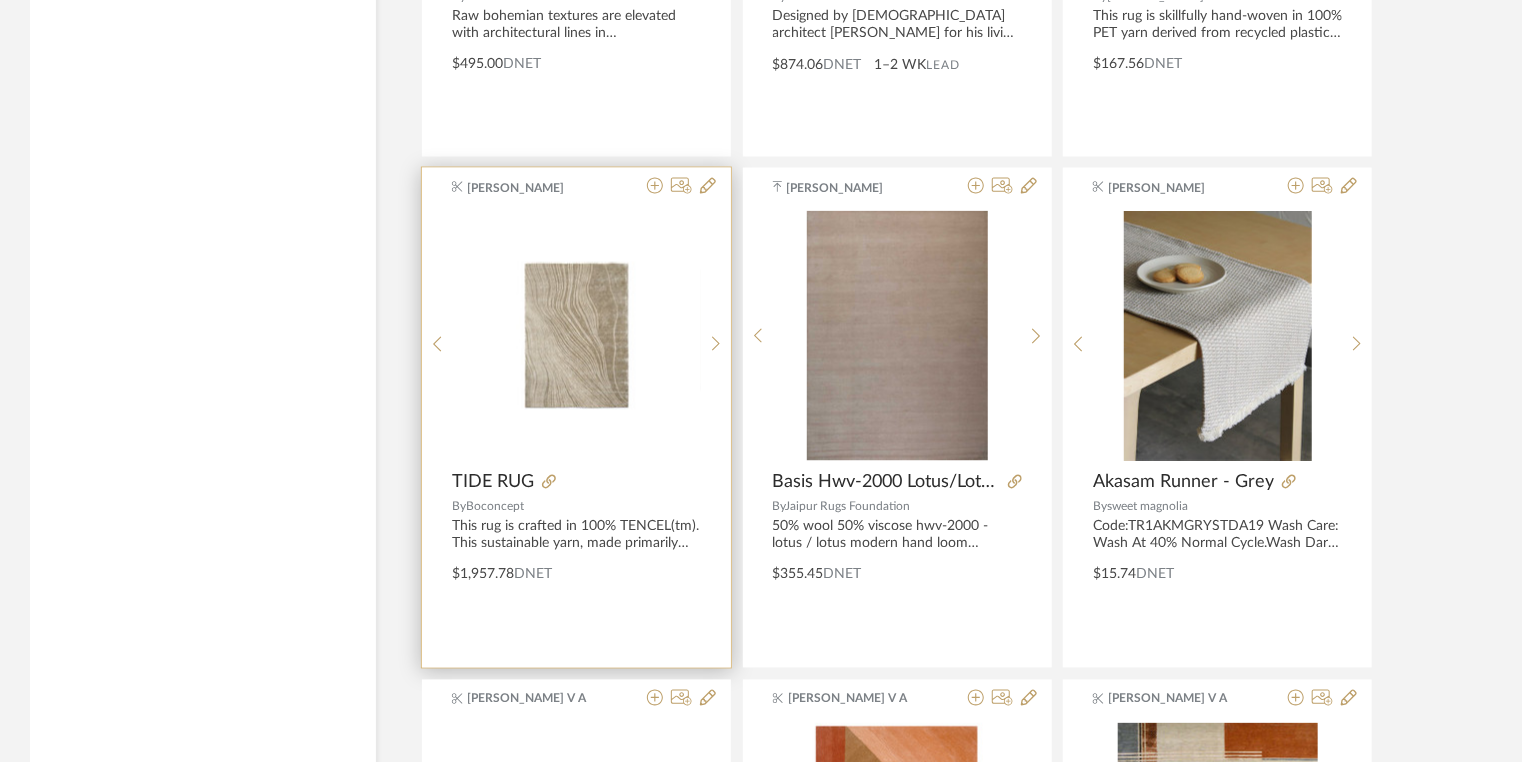 click at bounding box center [0, 0] 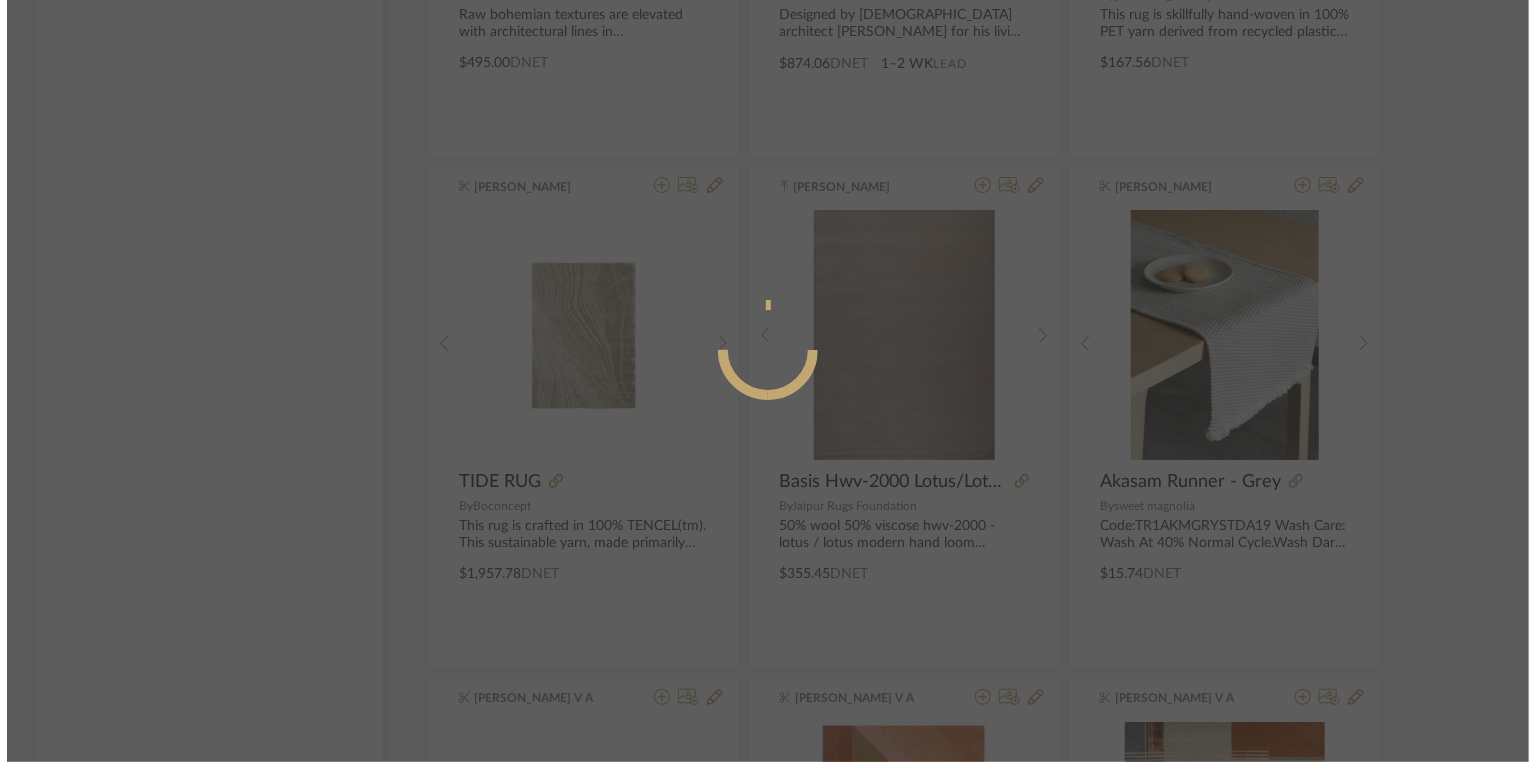 scroll, scrollTop: 0, scrollLeft: 0, axis: both 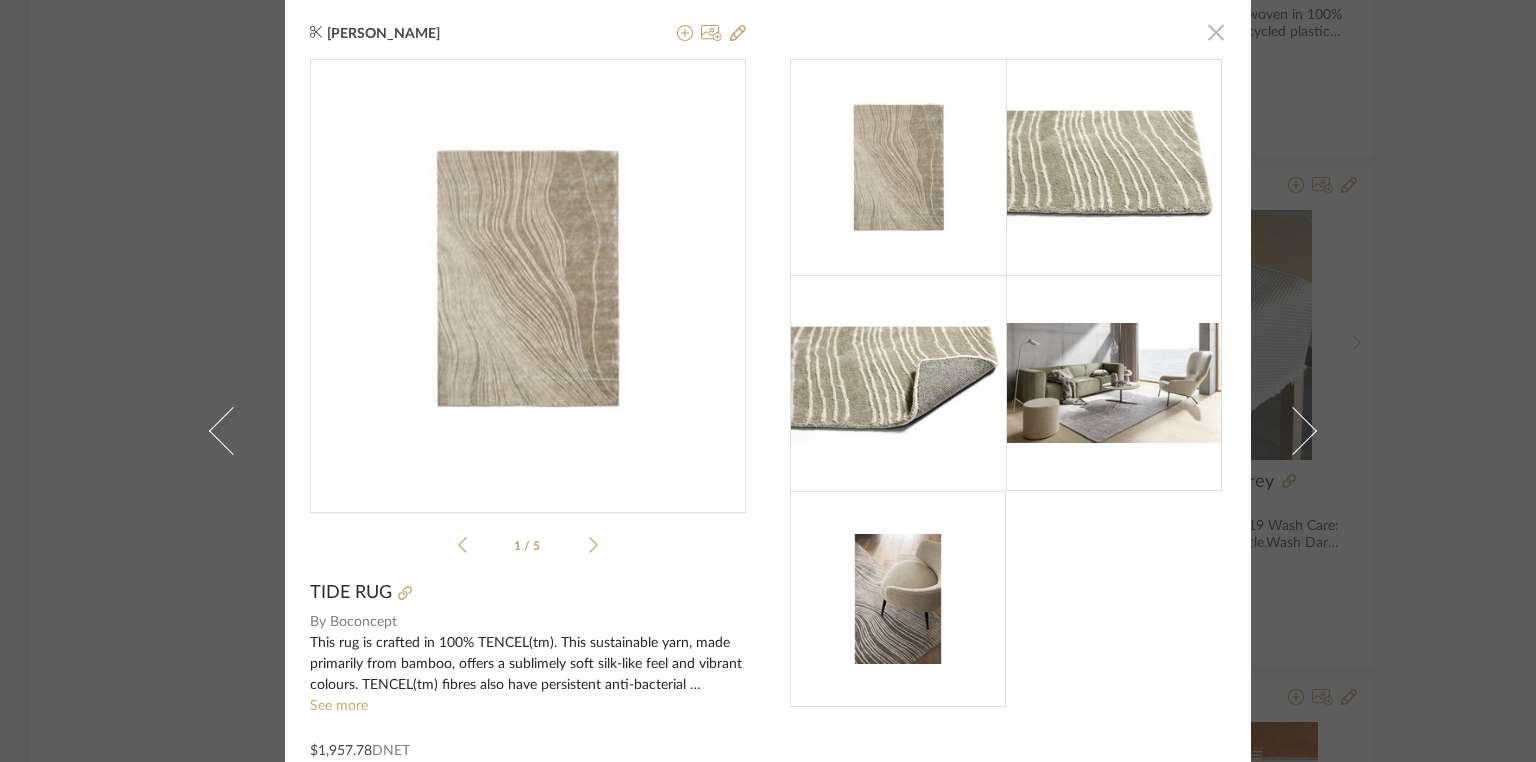 click 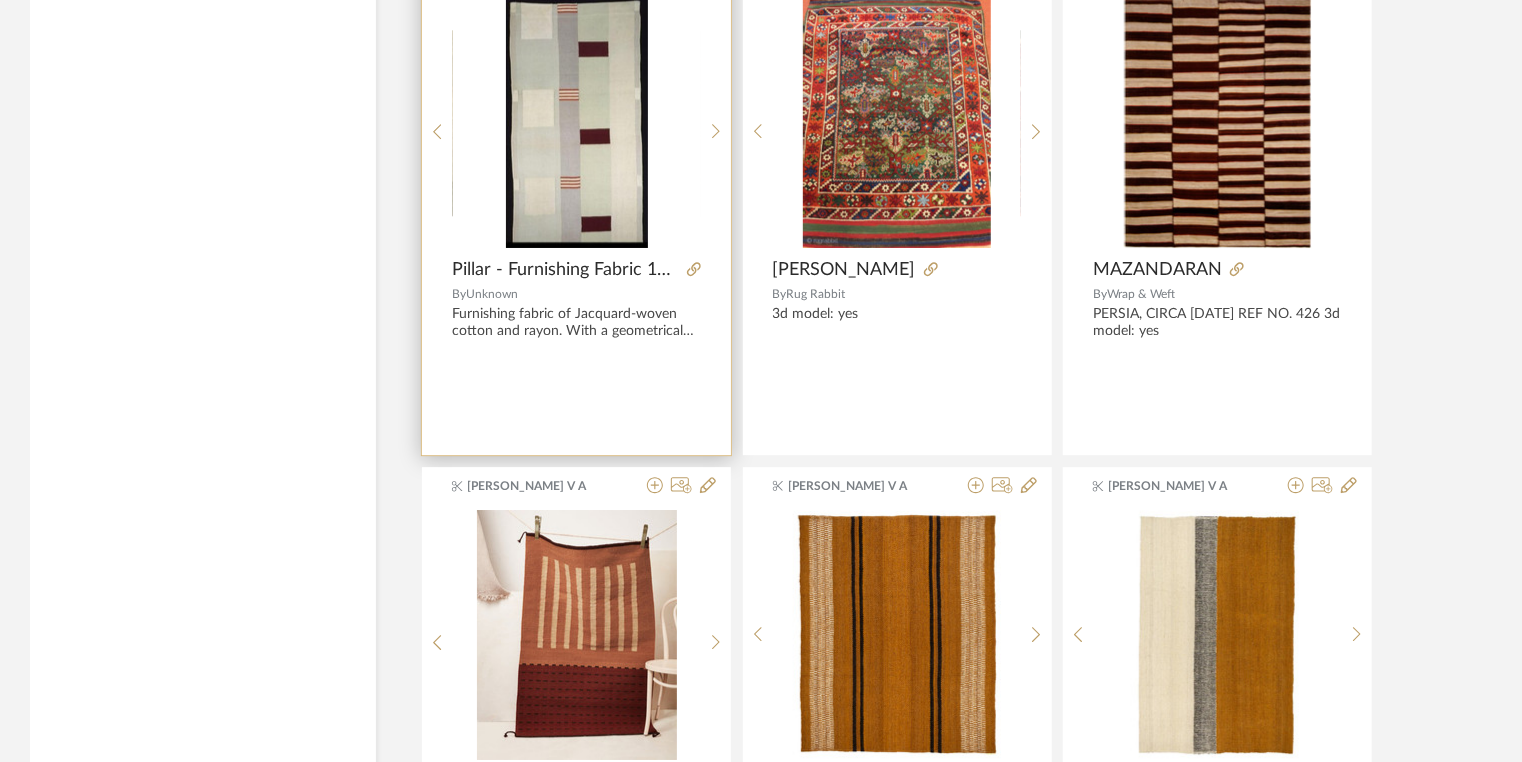 scroll, scrollTop: 33136, scrollLeft: 0, axis: vertical 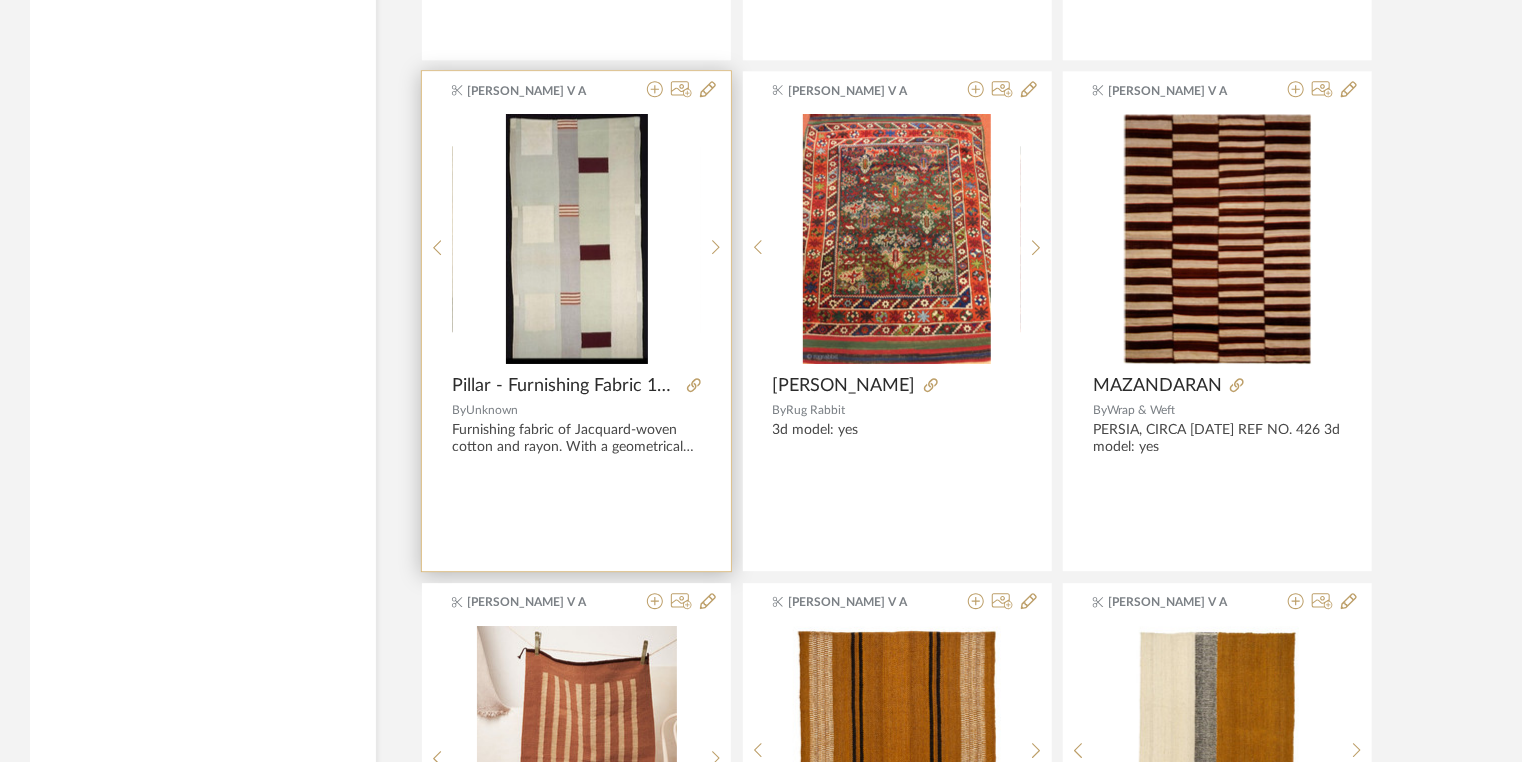 click on "Furnishing fabric of Jacquard-woven cotton and rayon. With a geometrical design of wide vertical bands of pale green, grey and cream enlivened with well spaced rectangles in cream, burgundy and scarlet stripes.
3d model: yes" at bounding box center (576, 439) 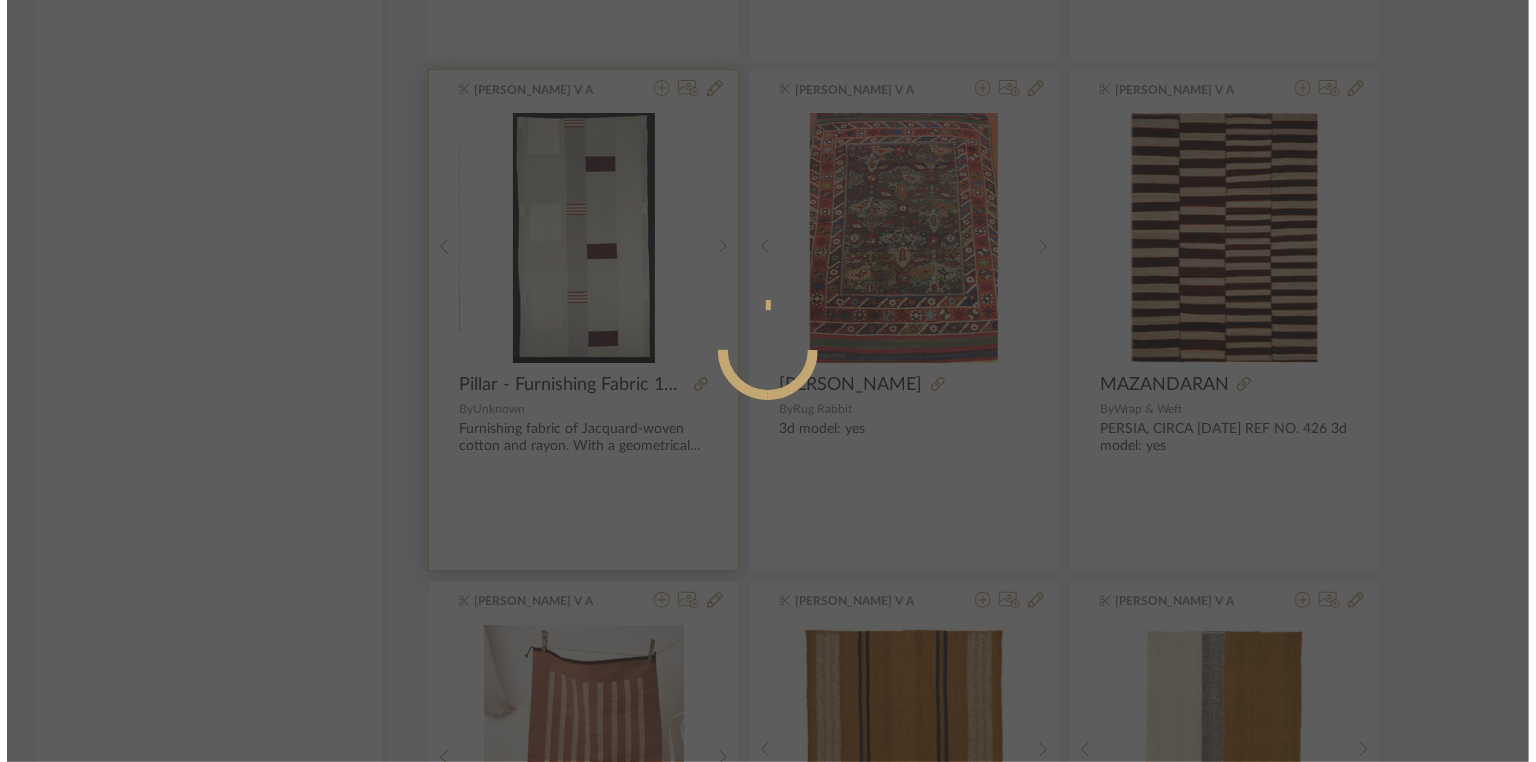 scroll, scrollTop: 0, scrollLeft: 0, axis: both 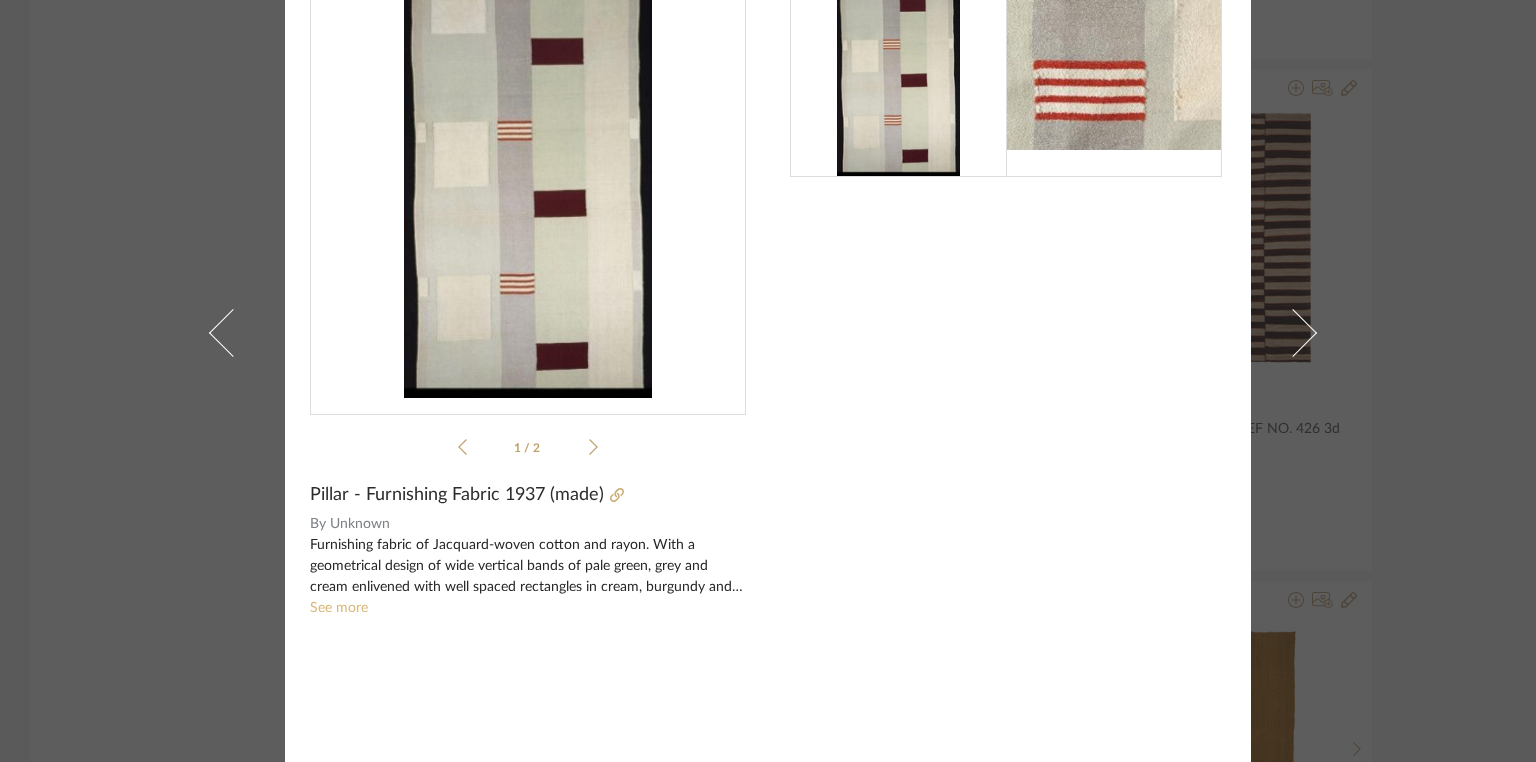 click on "See more" 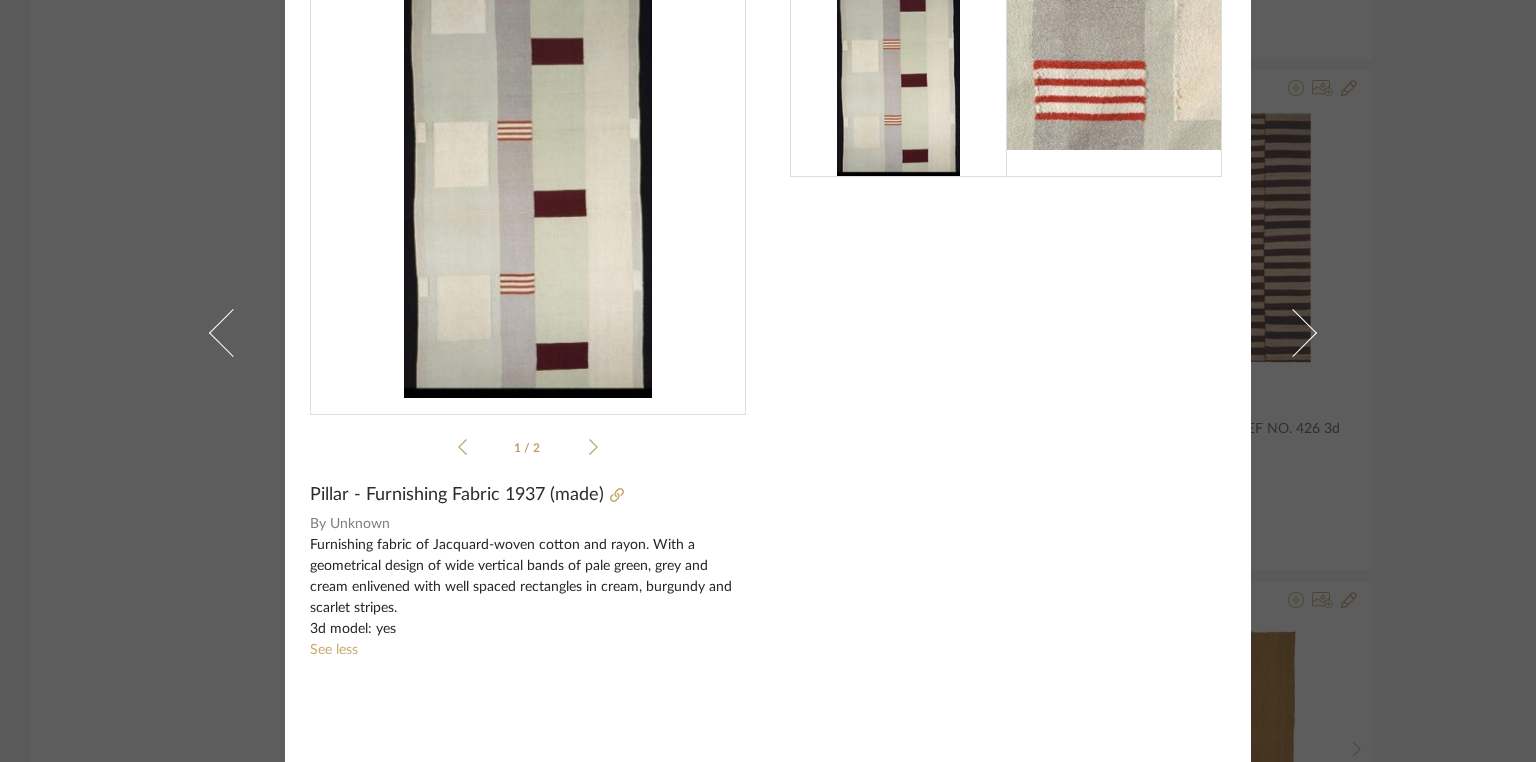 click 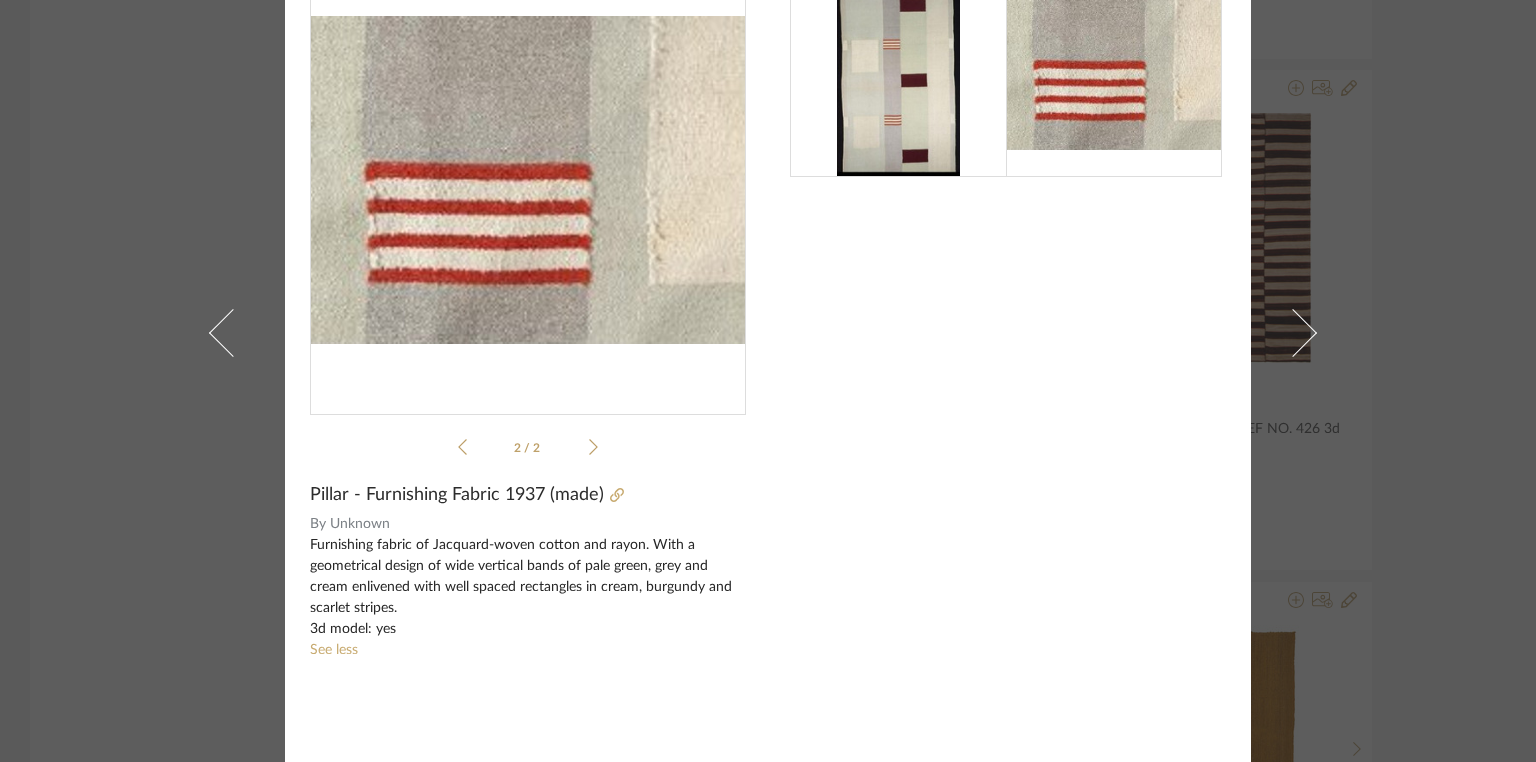 click 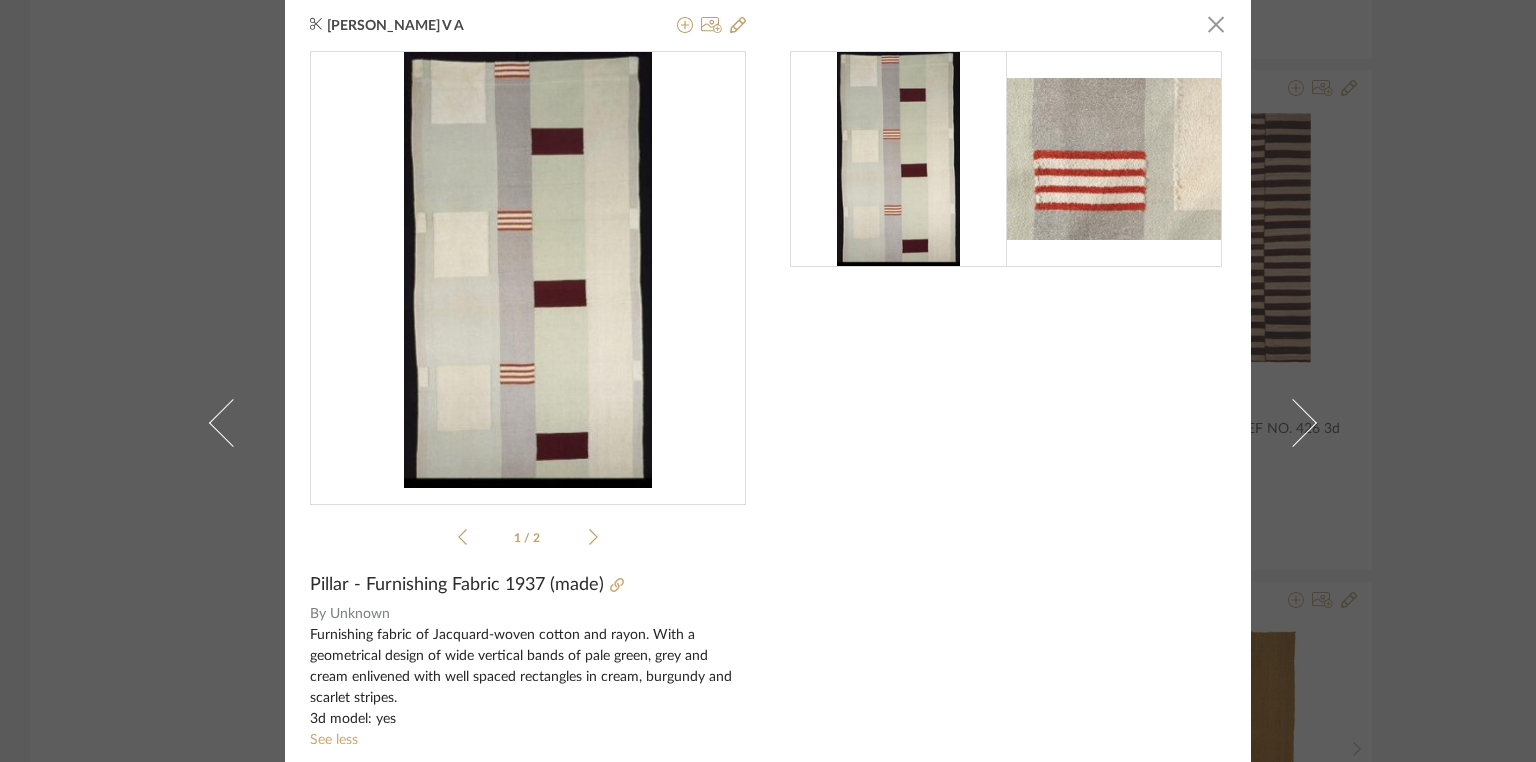 scroll, scrollTop: 0, scrollLeft: 0, axis: both 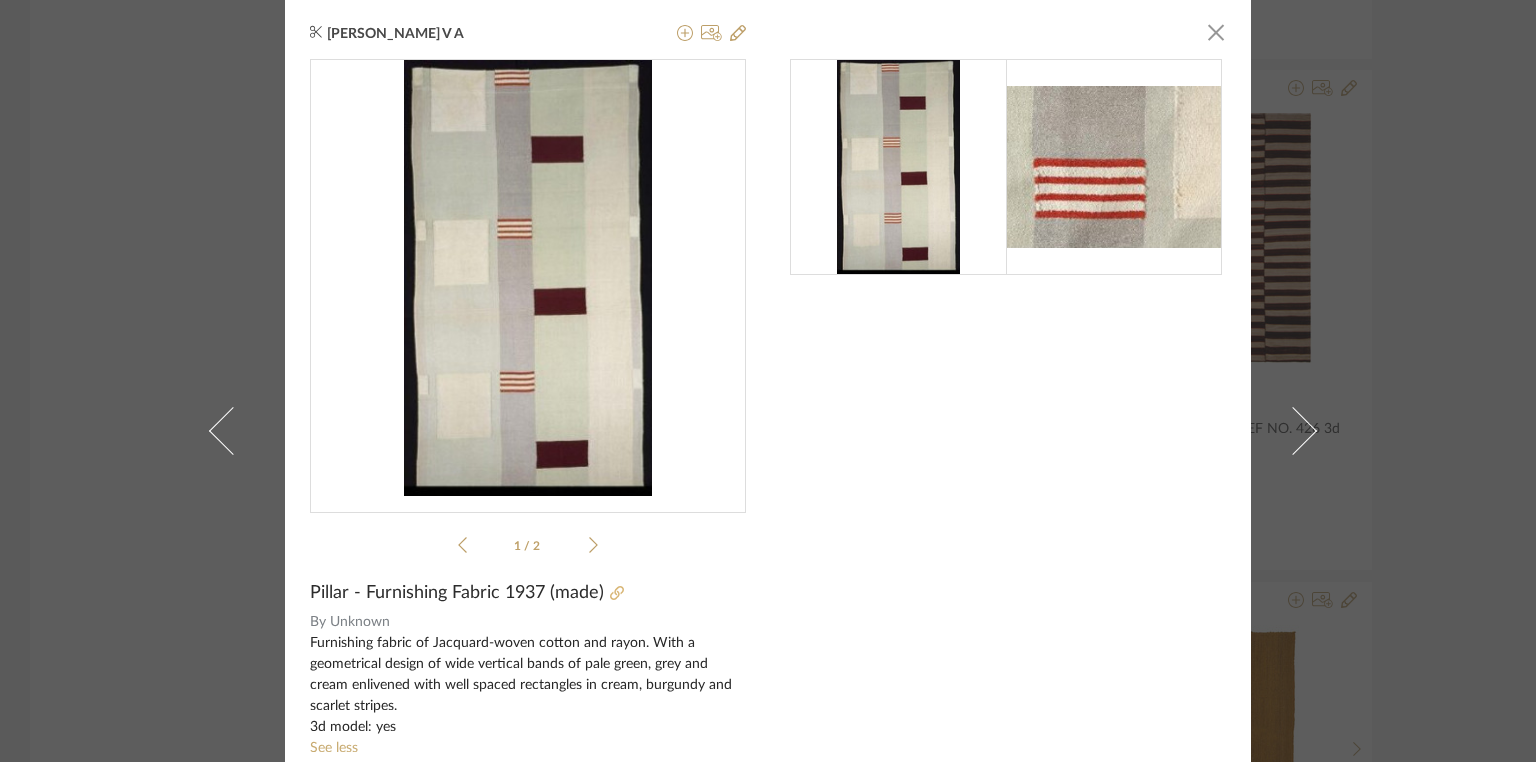 click 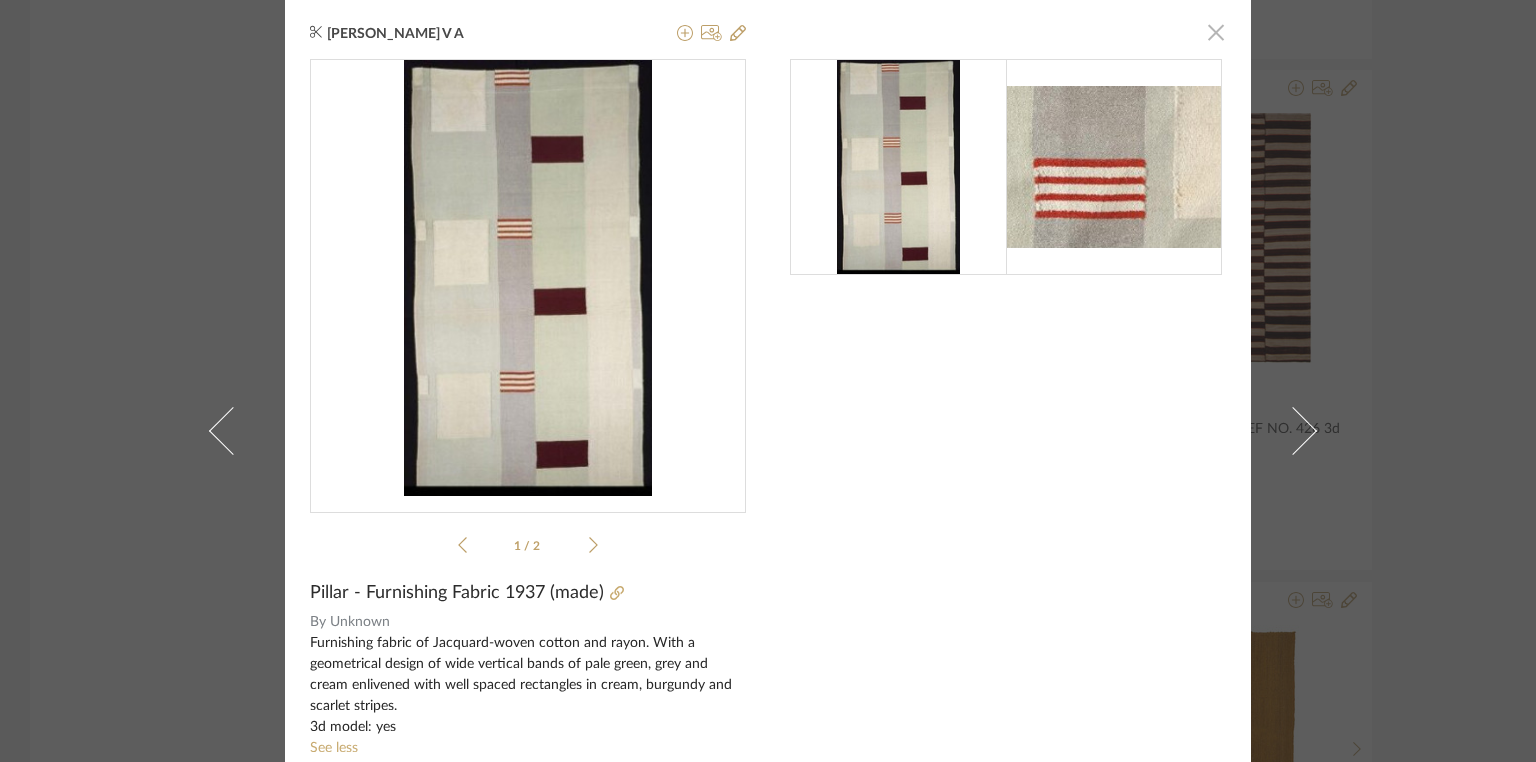 click 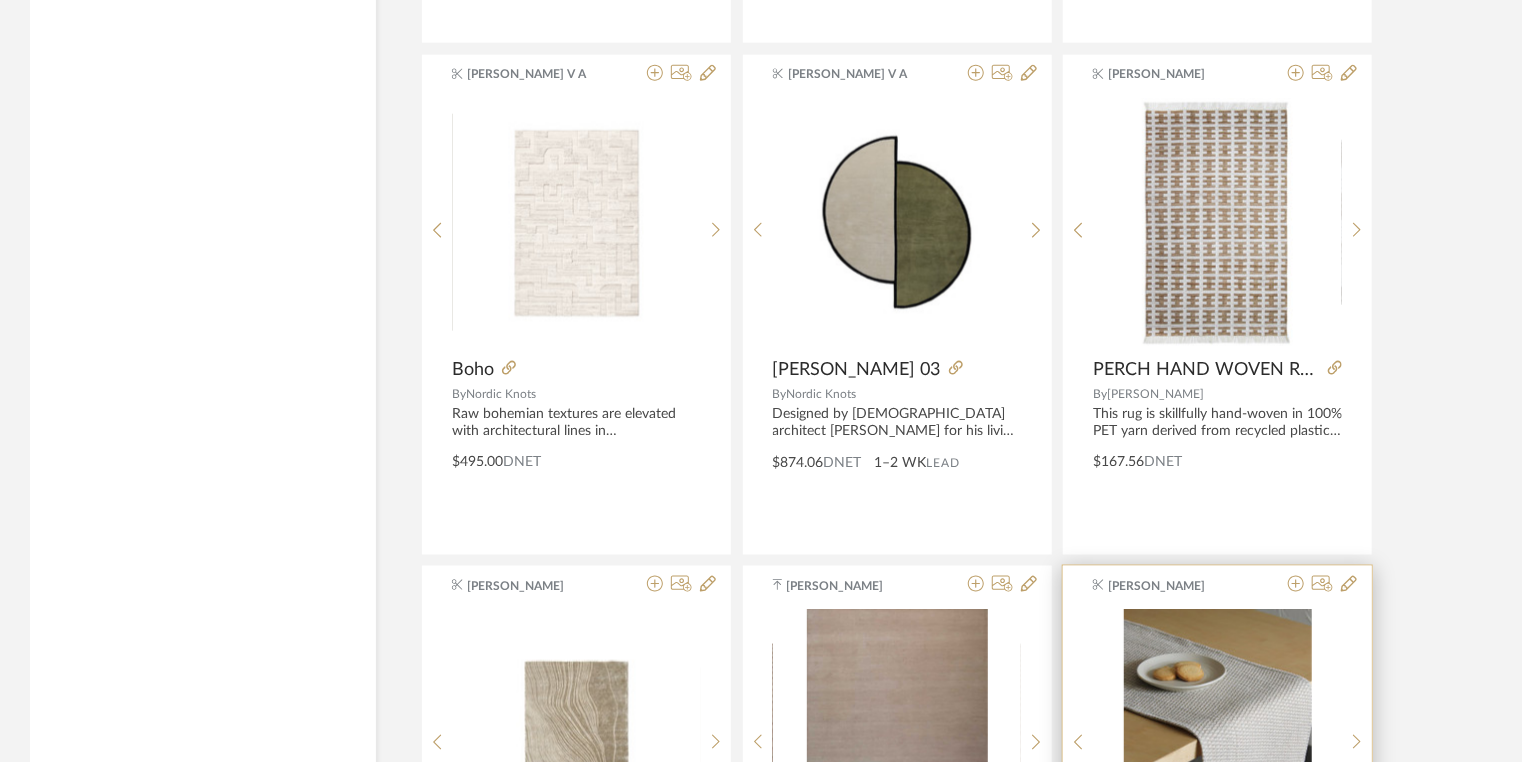 scroll, scrollTop: 31616, scrollLeft: 0, axis: vertical 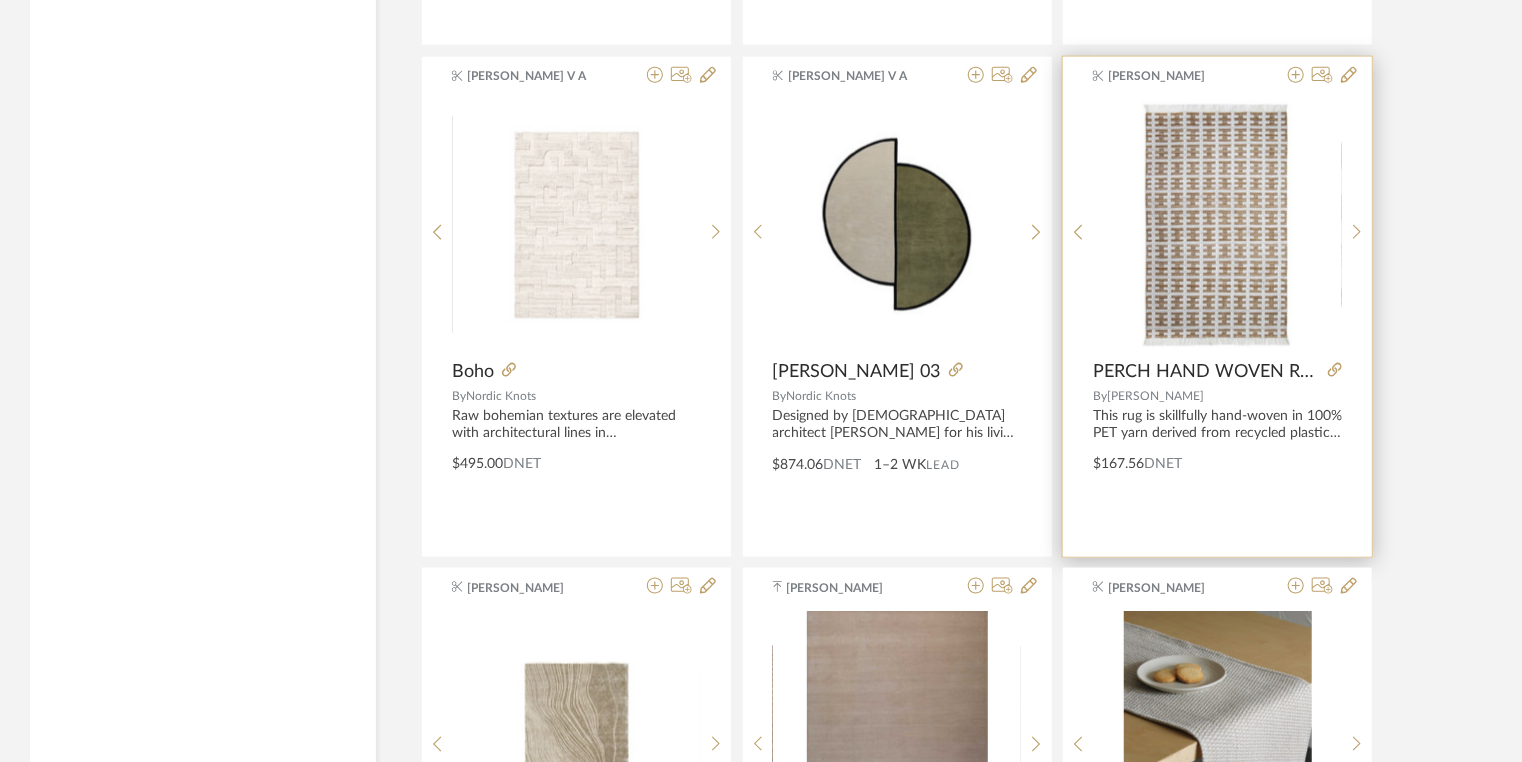 click at bounding box center [1217, 225] 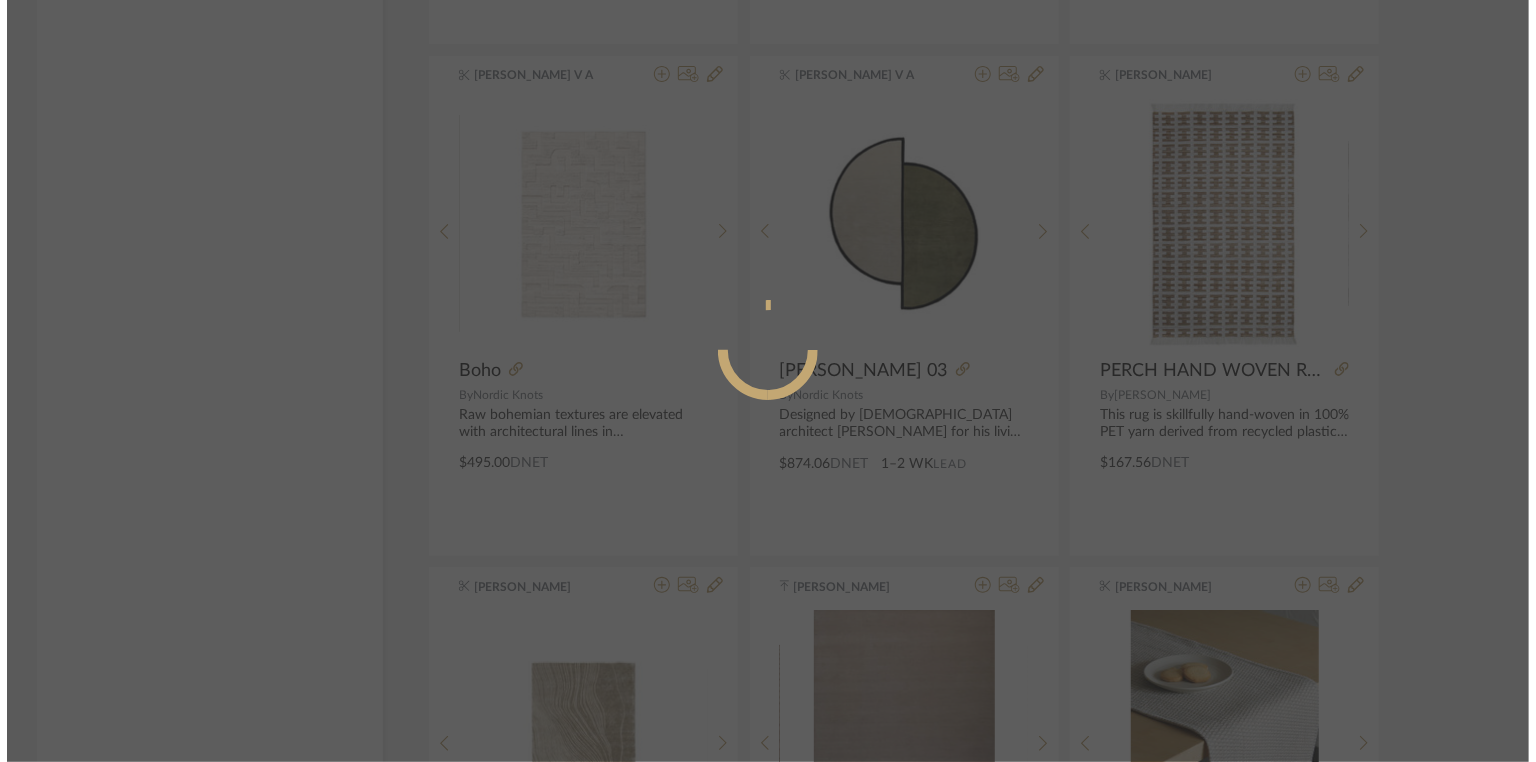 scroll, scrollTop: 0, scrollLeft: 0, axis: both 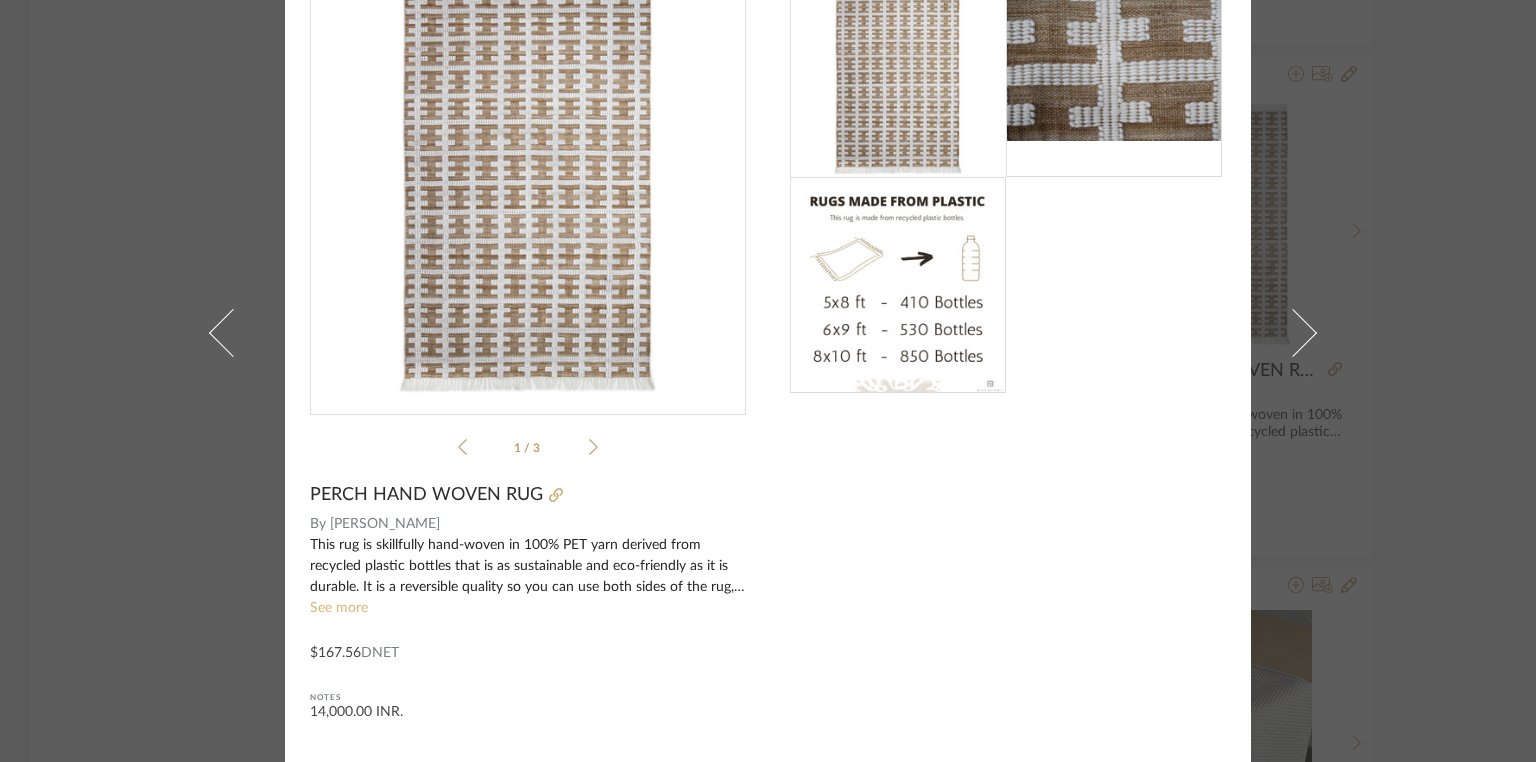 click on "See more" 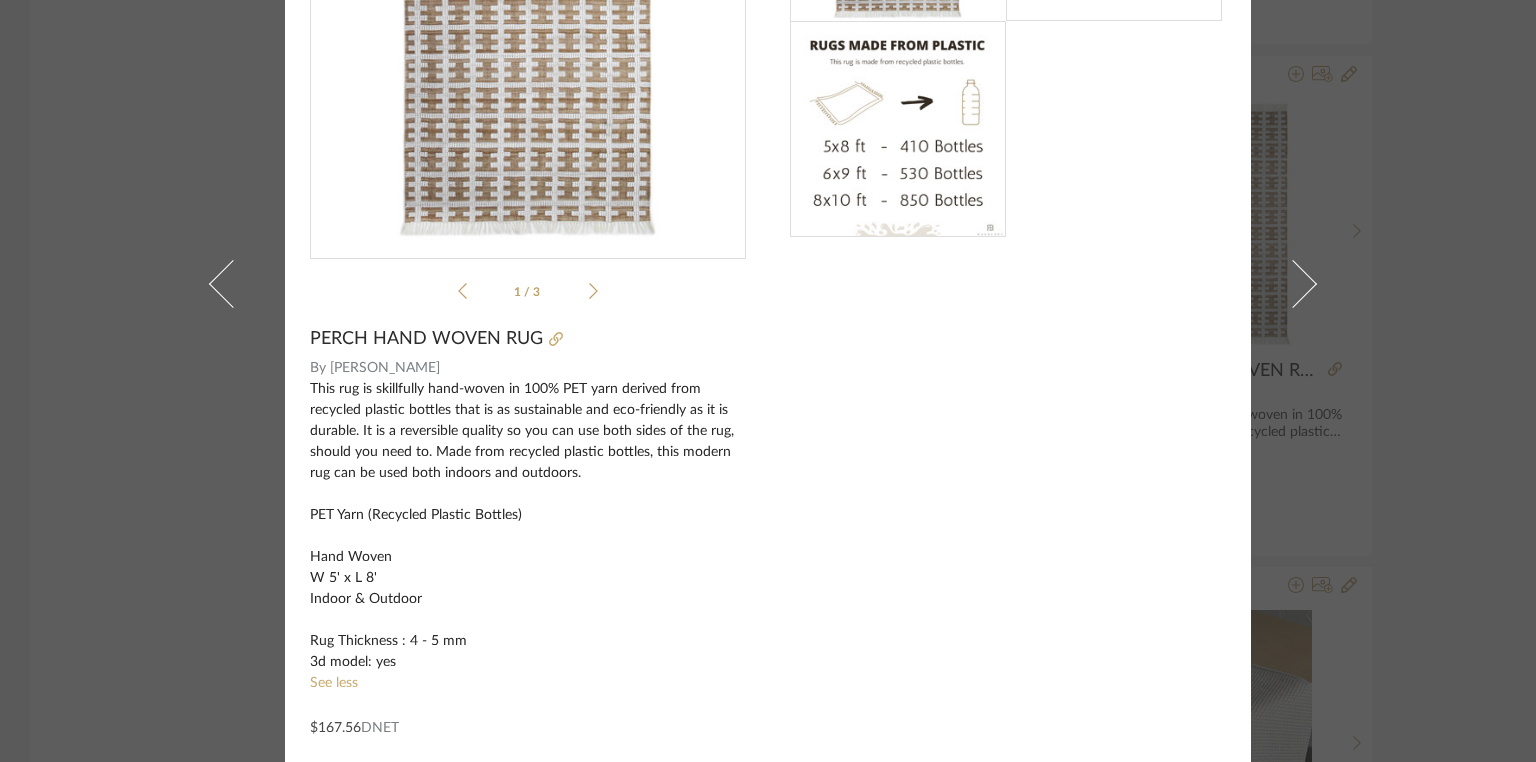 scroll, scrollTop: 258, scrollLeft: 0, axis: vertical 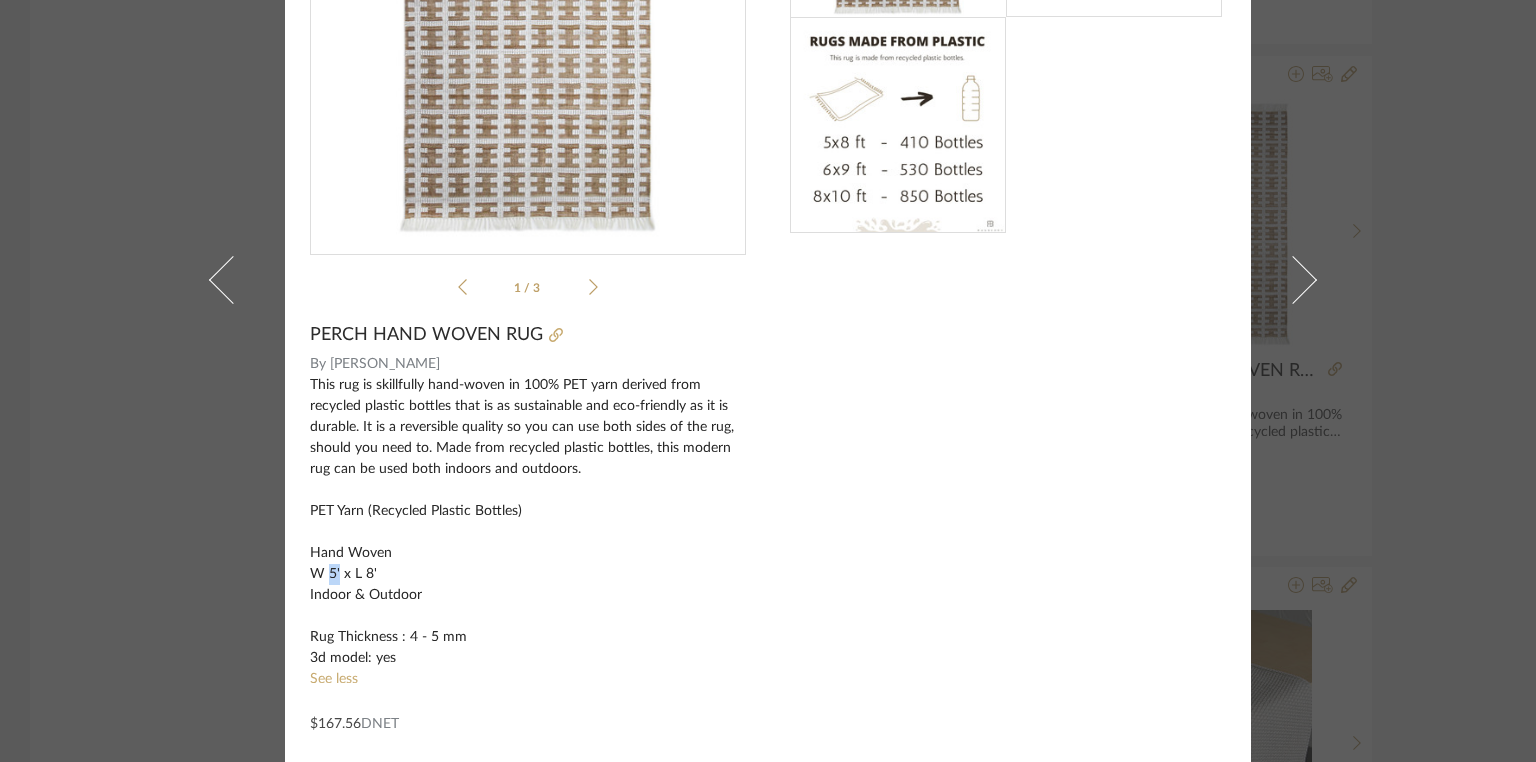 click on "This rug is skillfully hand-woven in 100% PET yarn derived from recycled plastic bottles that is as sustainable and eco-friendly as it is durable. It is a reversible quality so you can use both sides of the rug, should you need to. Made from recycled plastic bottles, this modern rug can be used both indoors and outdoors.
PET Yarn (Recycled Plastic Bottles)
Hand Woven
W 5' x L 8'
Indoor & Outdoor
Rug Thickness : 4 - 5 mm
3d model: yes" 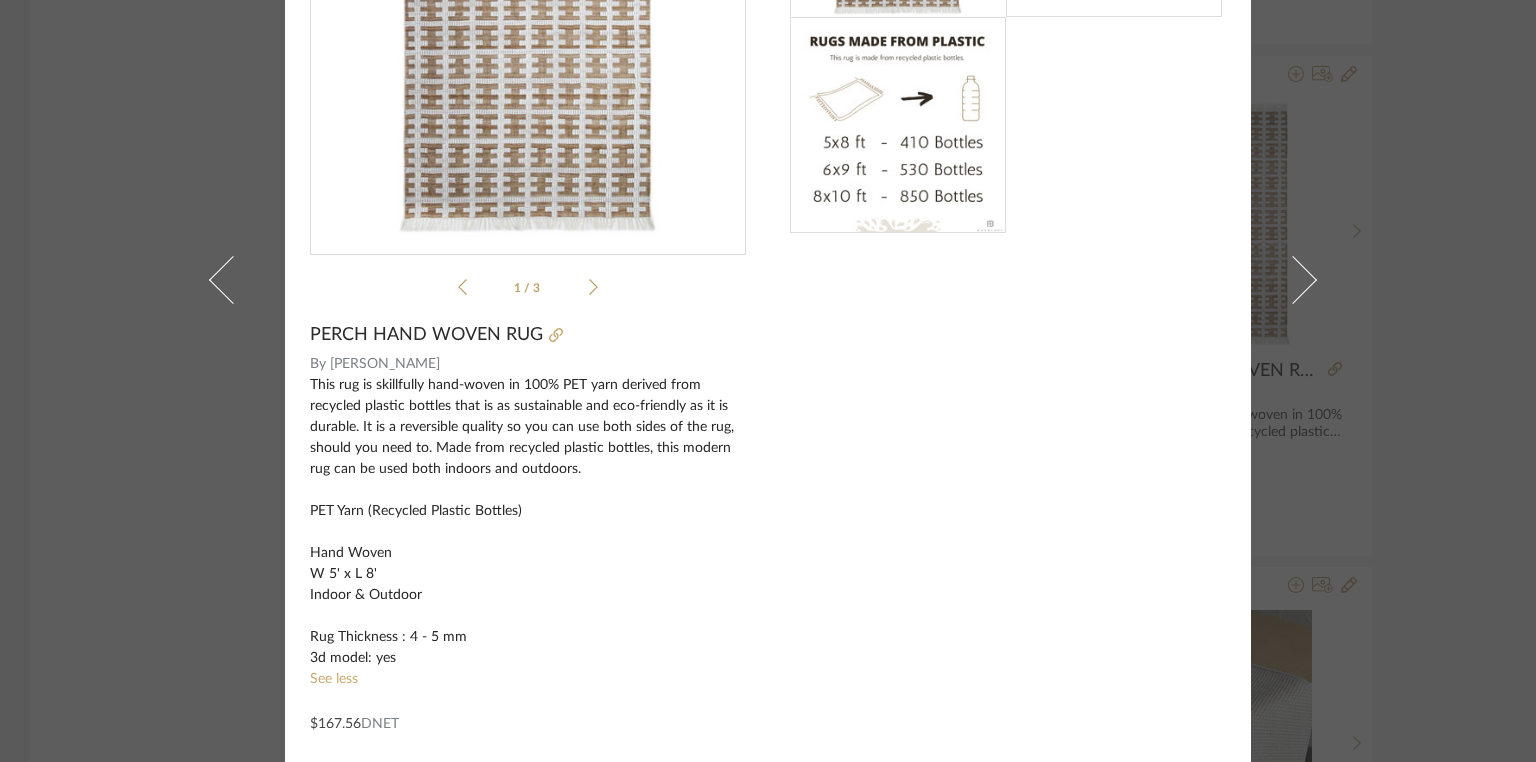 click on "[PERSON_NAME] × 1 / 3 PERCH HAND WOVEN RUG By [PERSON_NAME] This rug is skillfully hand-woven in 100% PET yarn derived from recycled plastic bottles that is as sustainable and eco-friendly as it is durable. It is a reversible quality so you can use both sides of the rug, should you need to. Made from recycled plastic bottles, this modern rug can be used both indoors and outdoors.
PET Yarn (Recycled Plastic Bottles)
Hand Woven
W 5' x L 8'
Indoor & Outdoor
Rug Thickness : 4 - 5 mm
3d model: yes See less $167.56  DNET Notes 14,000.00 INR." at bounding box center [768, 381] 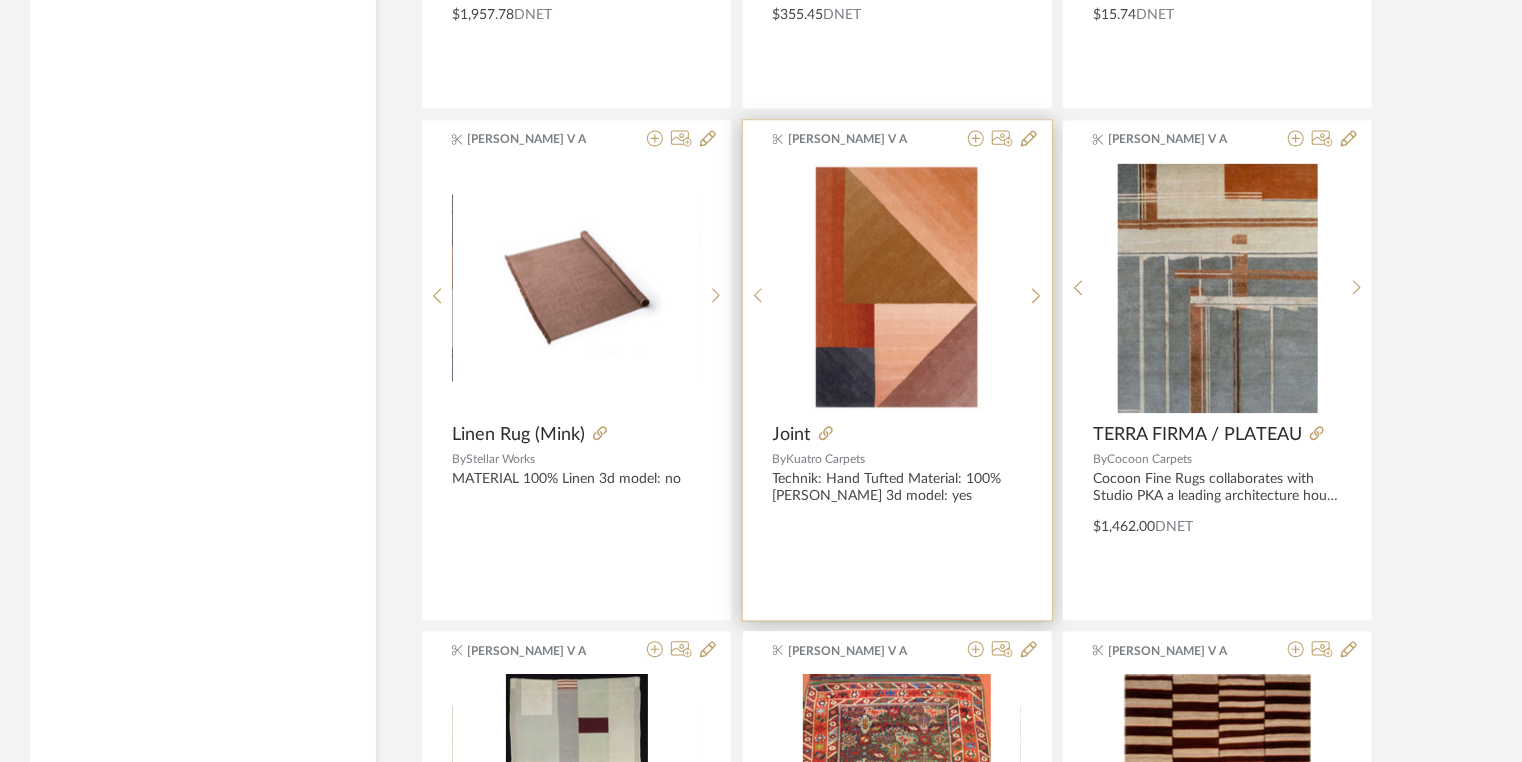 scroll, scrollTop: 32976, scrollLeft: 0, axis: vertical 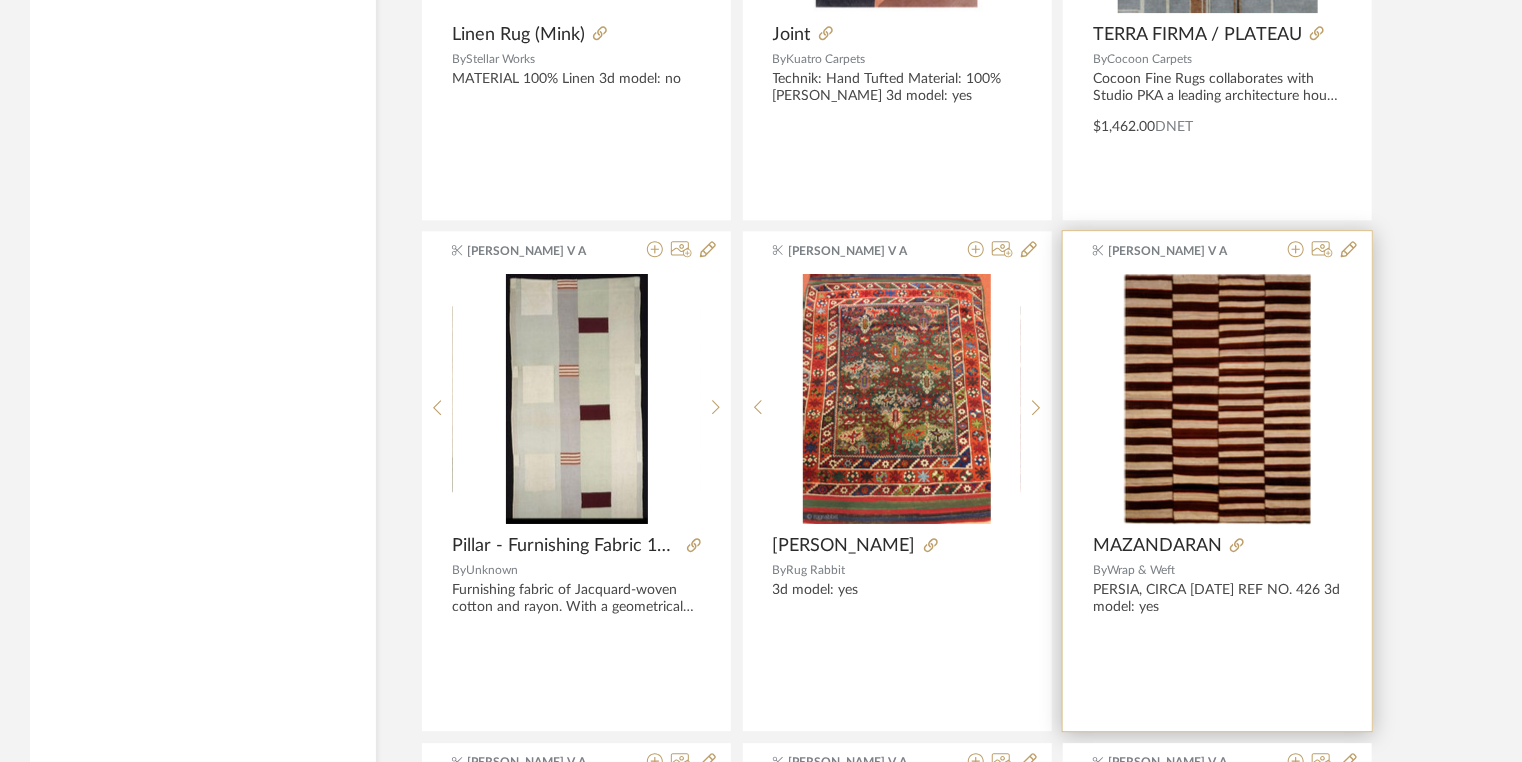 click at bounding box center [1218, 399] 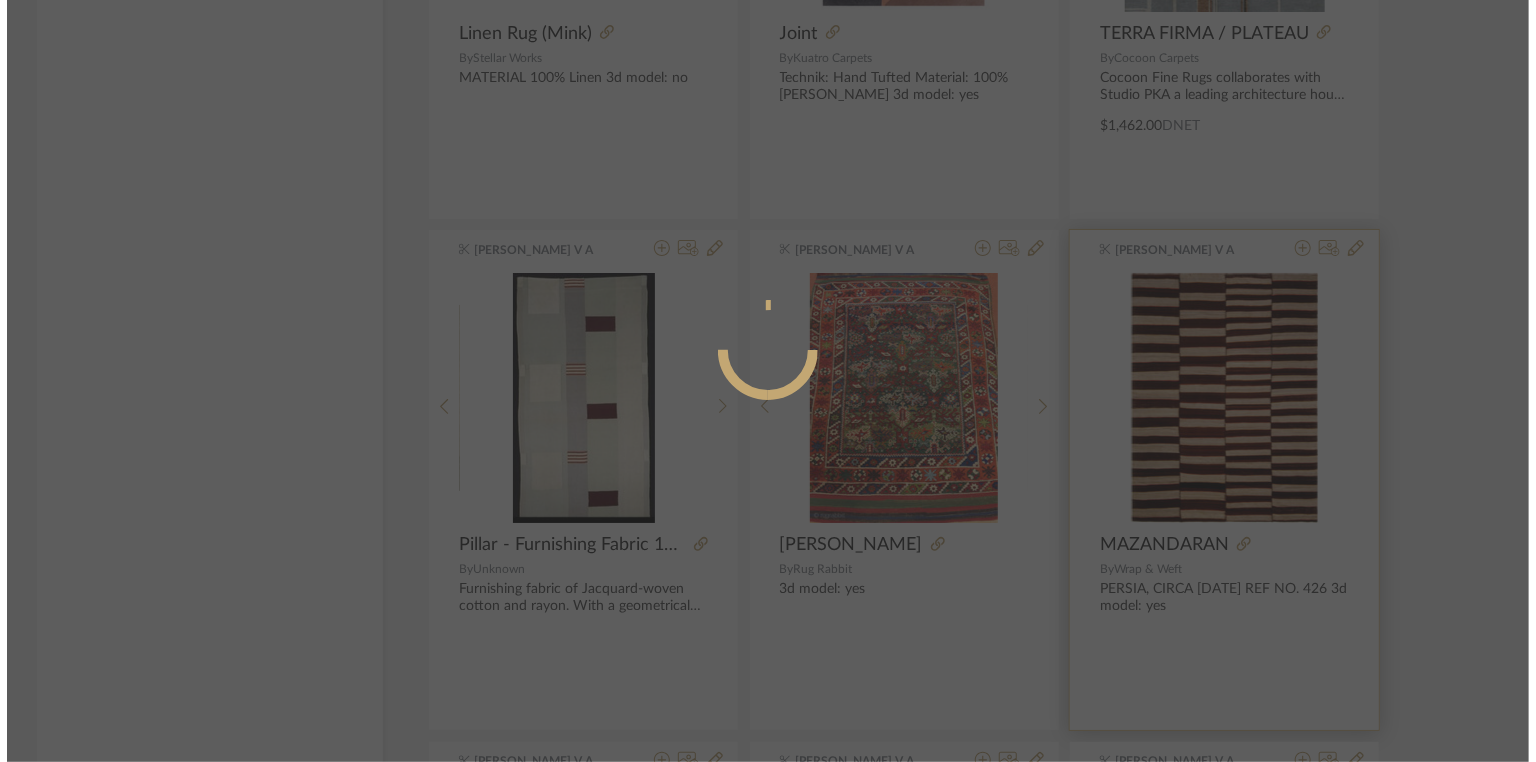 scroll, scrollTop: 0, scrollLeft: 0, axis: both 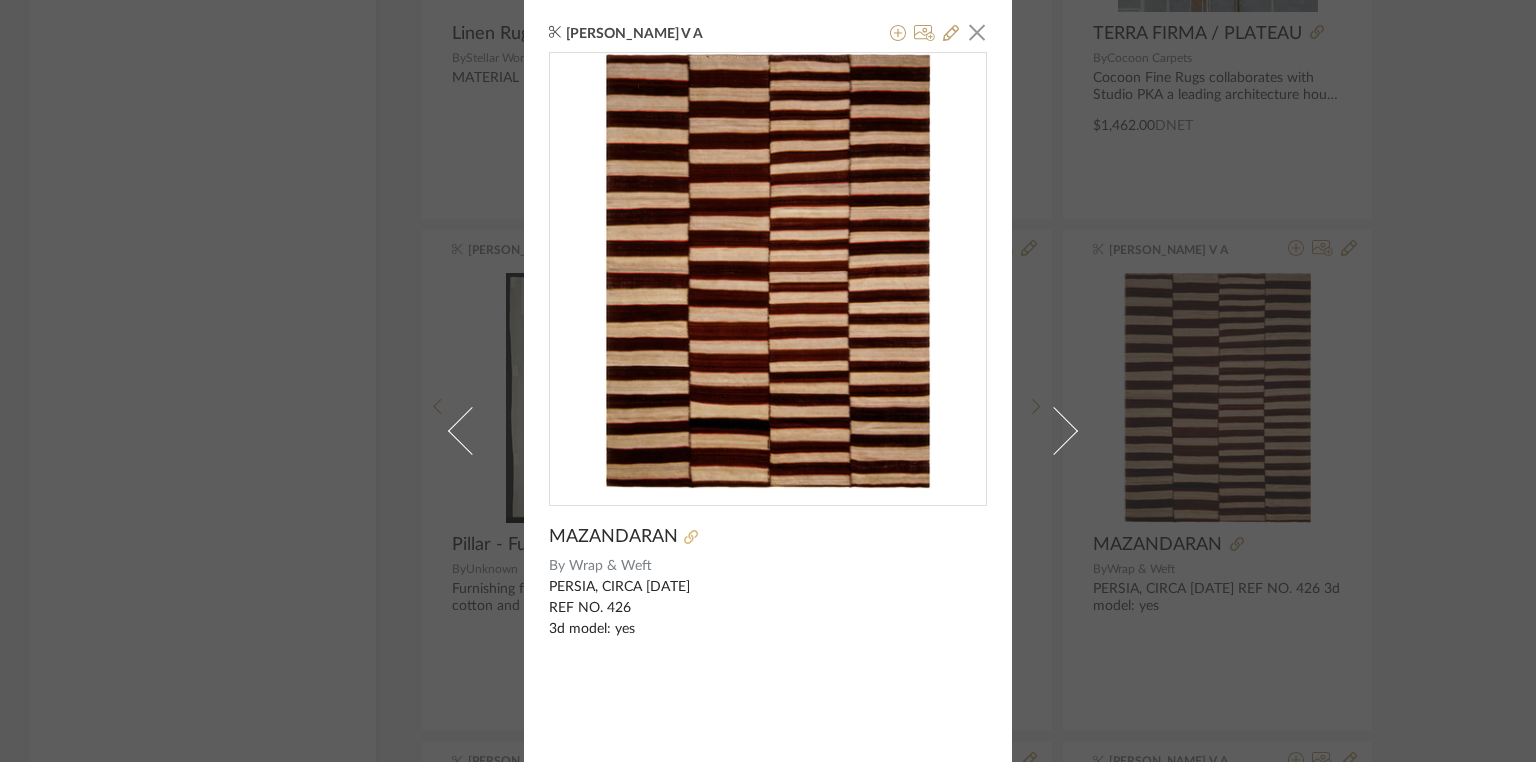 click 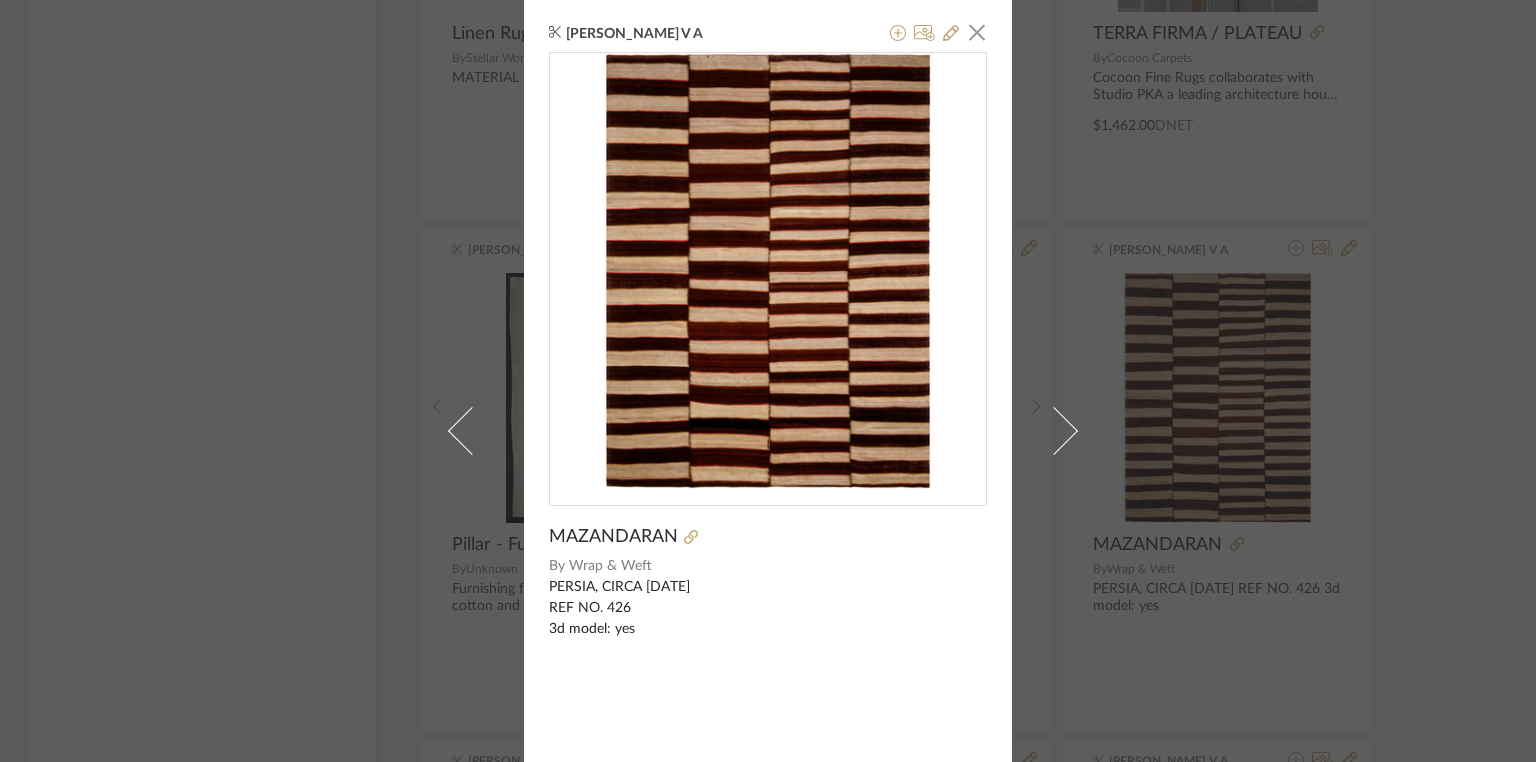 click on "[PERSON_NAME] V A × MAZANDARAN By Wrap & Weft [GEOGRAPHIC_DATA], CIRCA [DATE]
REF NO. 426
3d model: yes" at bounding box center [768, 381] 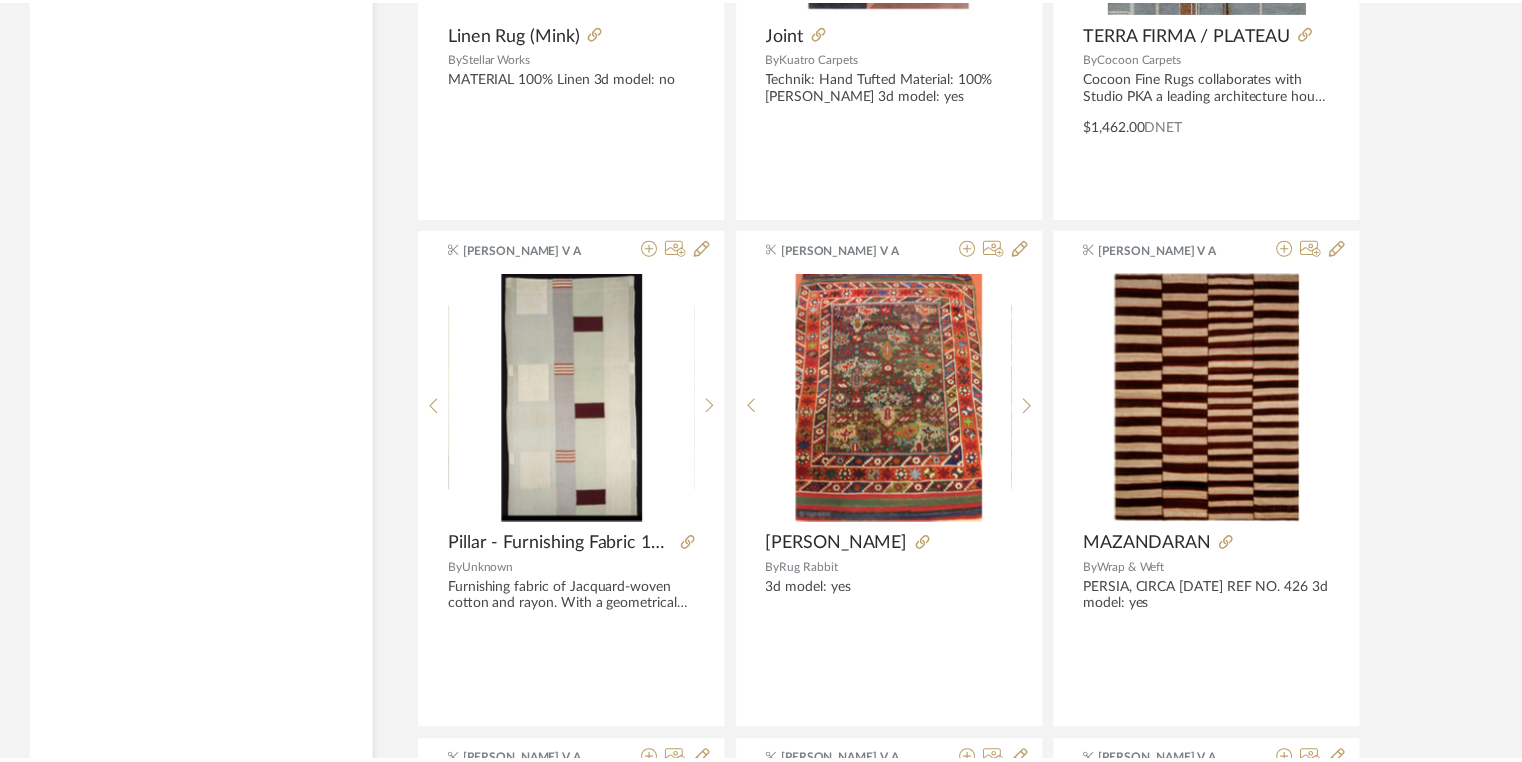 scroll, scrollTop: 32976, scrollLeft: 0, axis: vertical 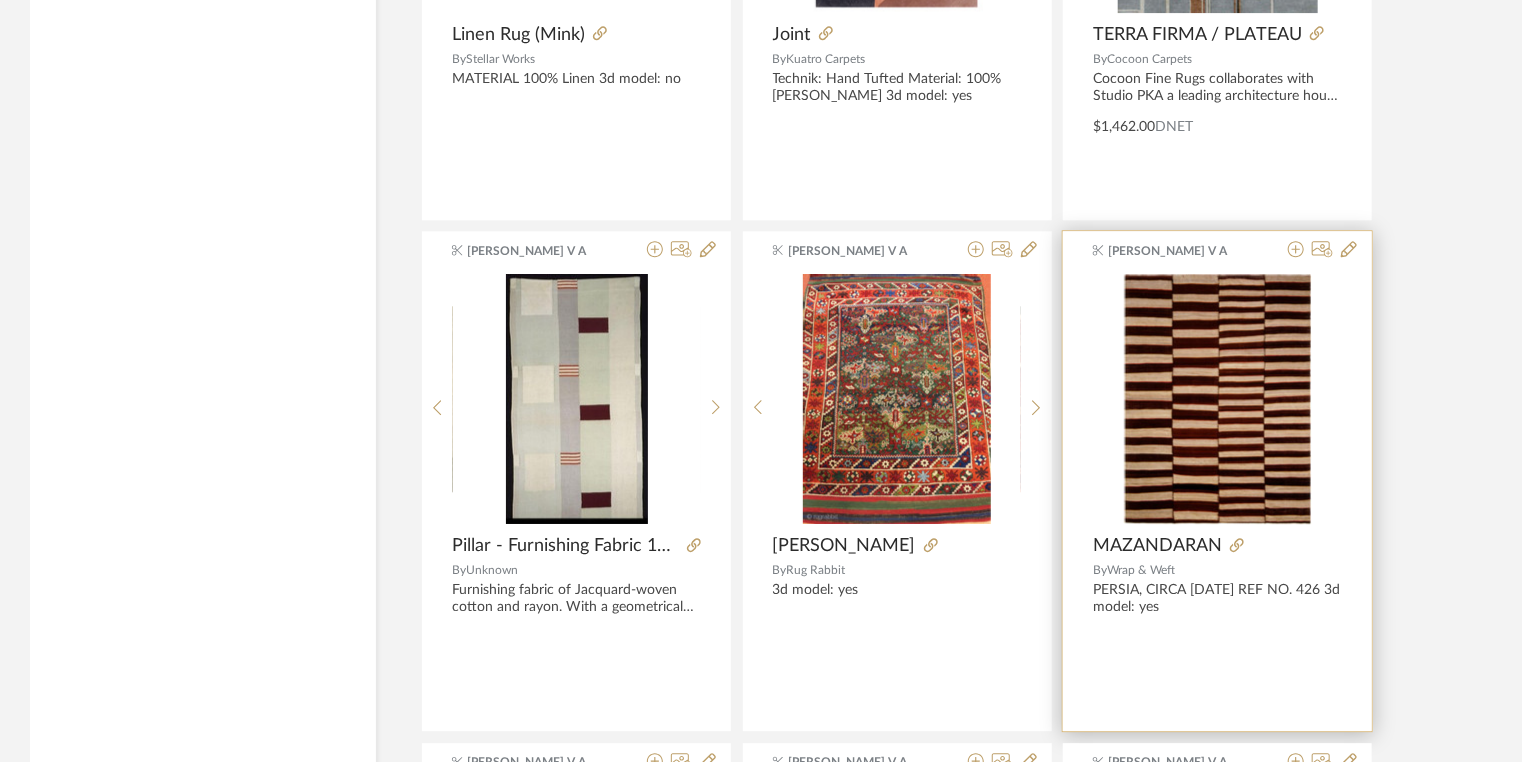 click at bounding box center (1218, 399) 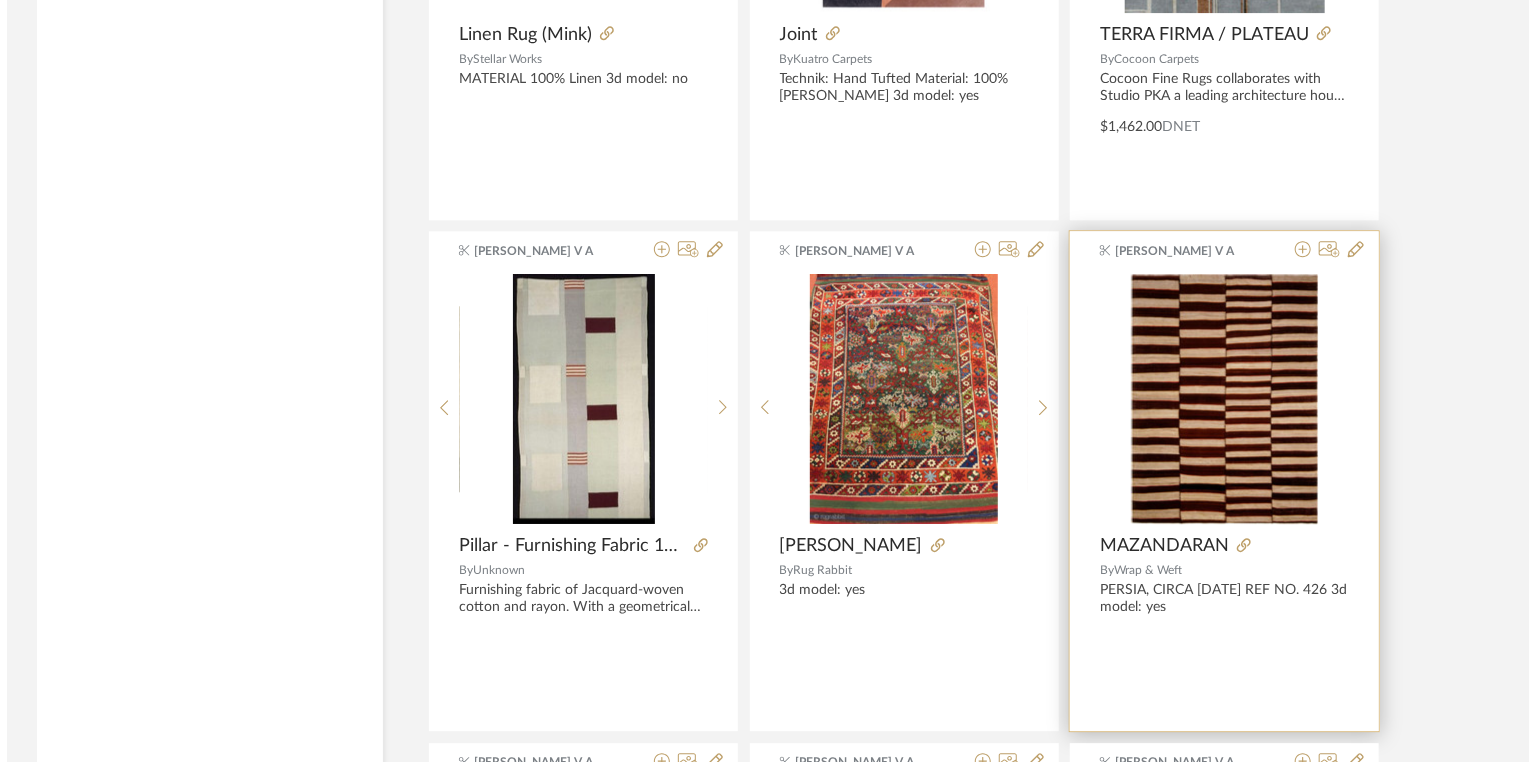 scroll, scrollTop: 0, scrollLeft: 0, axis: both 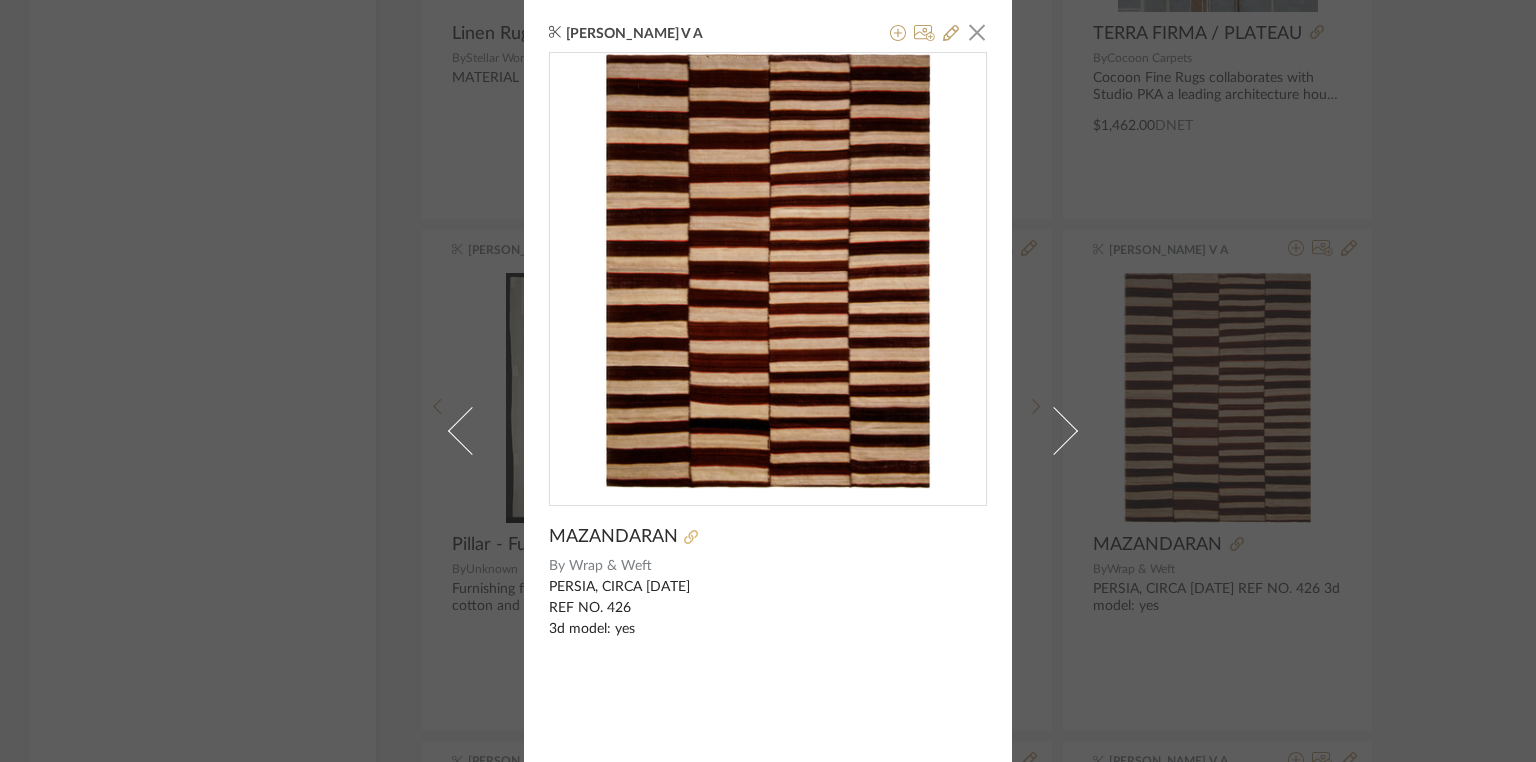 click 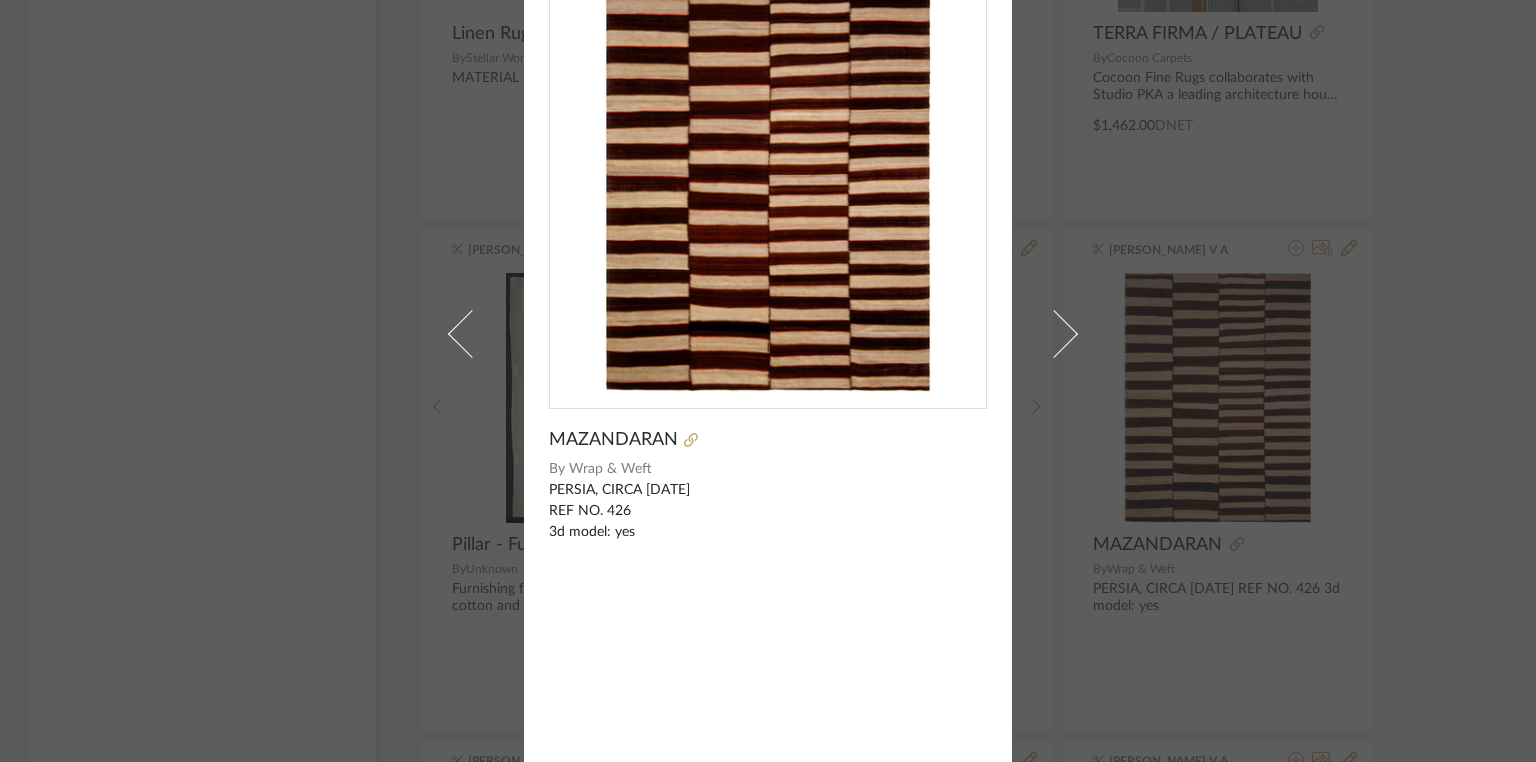scroll, scrollTop: 98, scrollLeft: 0, axis: vertical 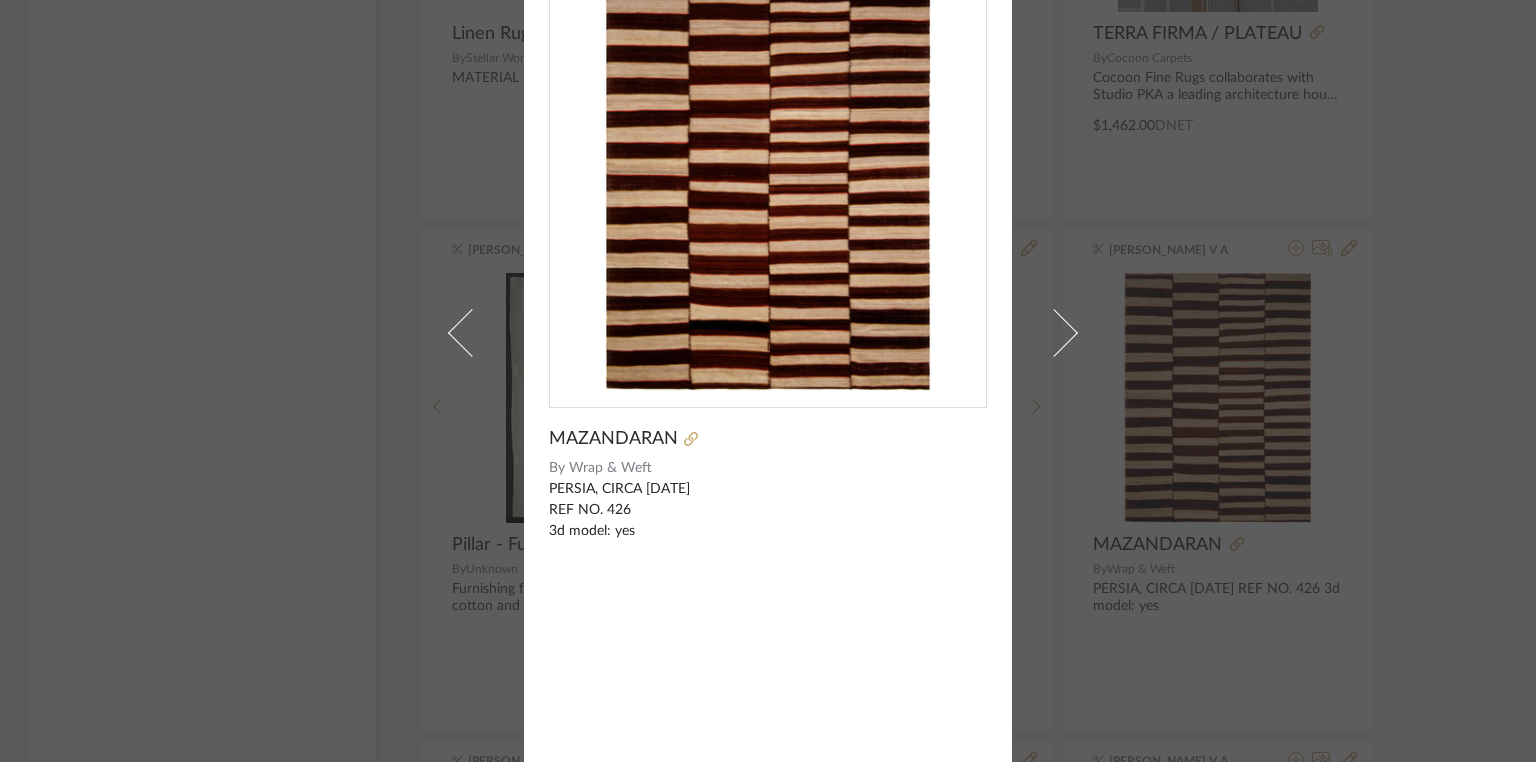 click at bounding box center (767, 173) 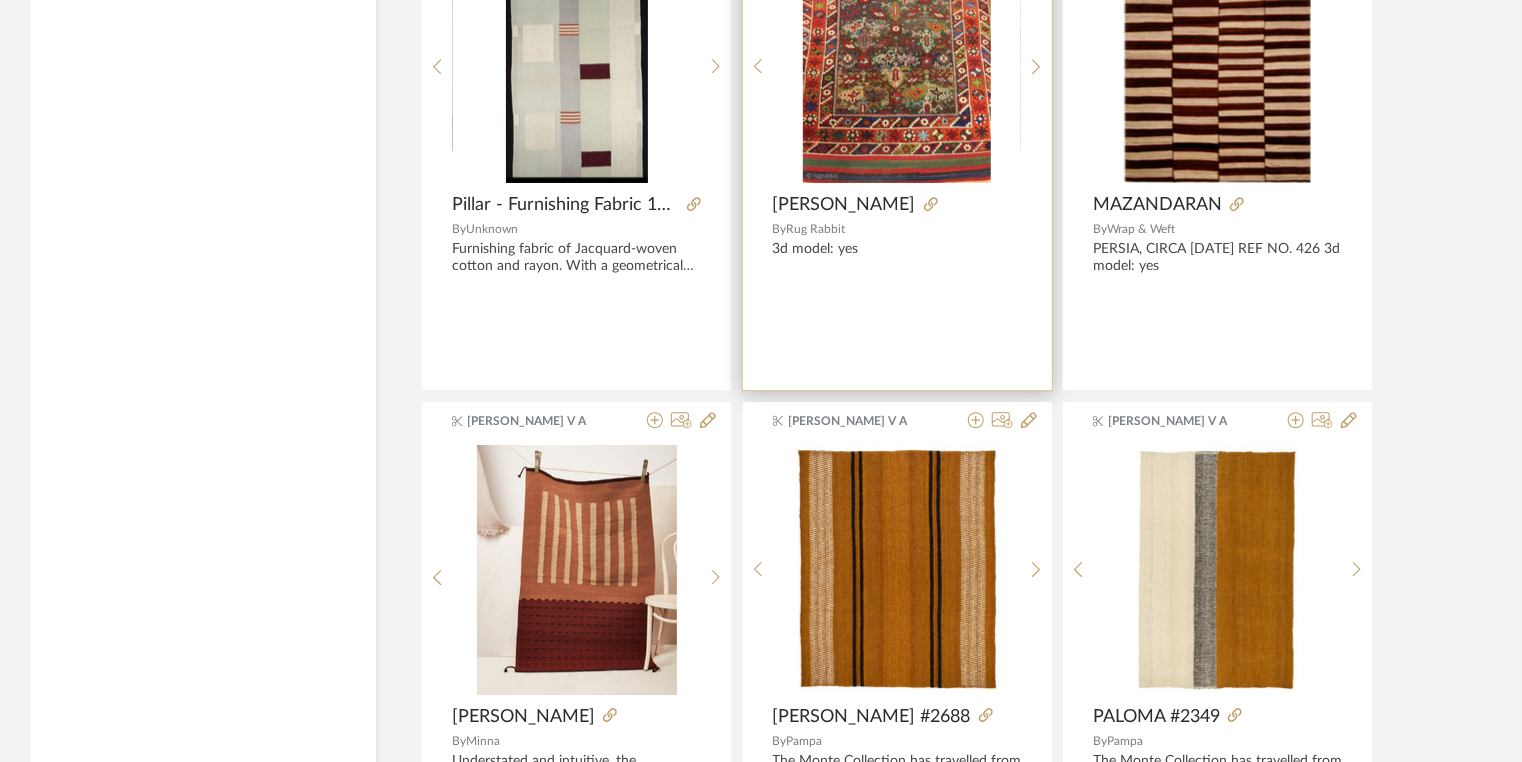 scroll, scrollTop: 33456, scrollLeft: 0, axis: vertical 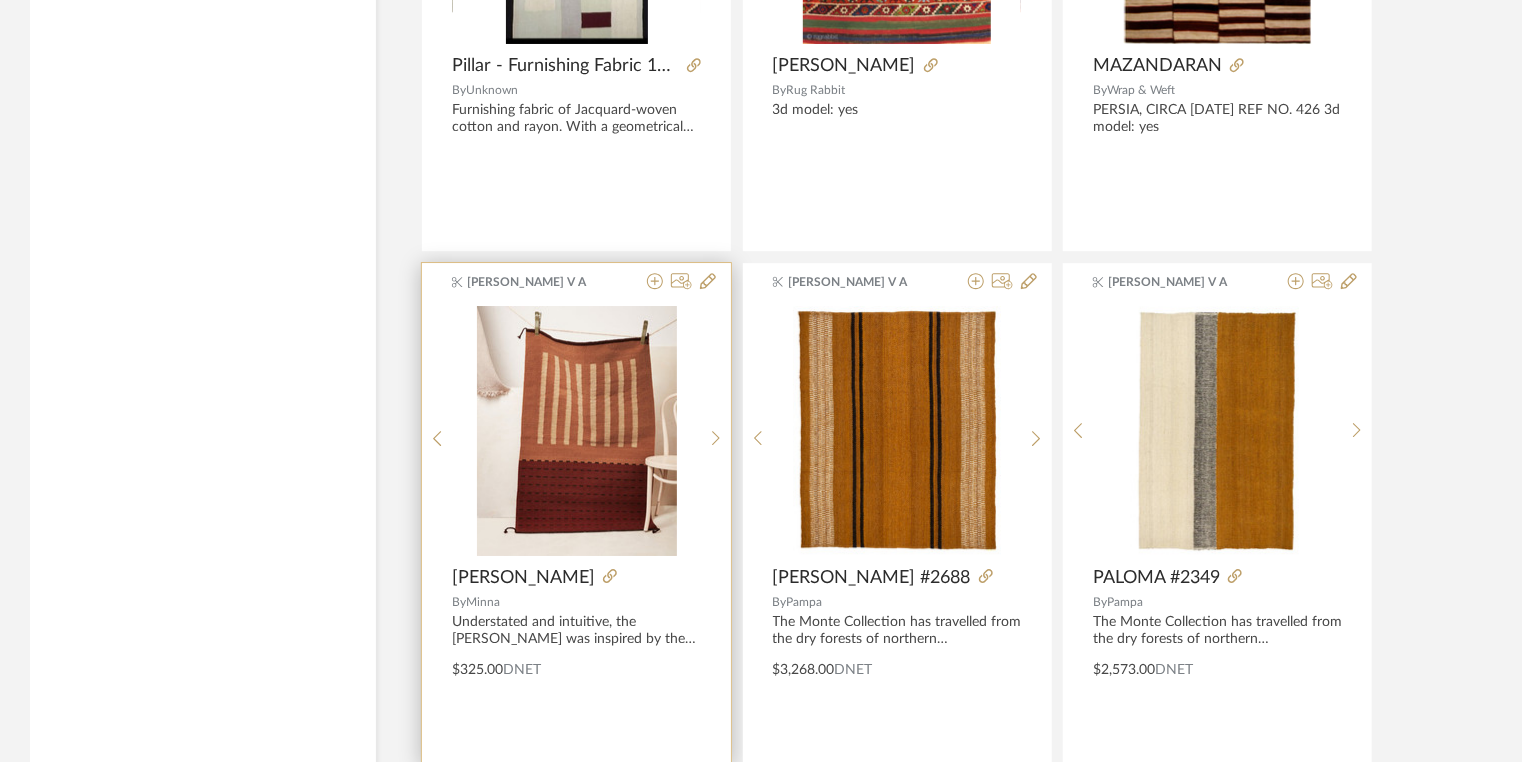 click at bounding box center [577, 431] 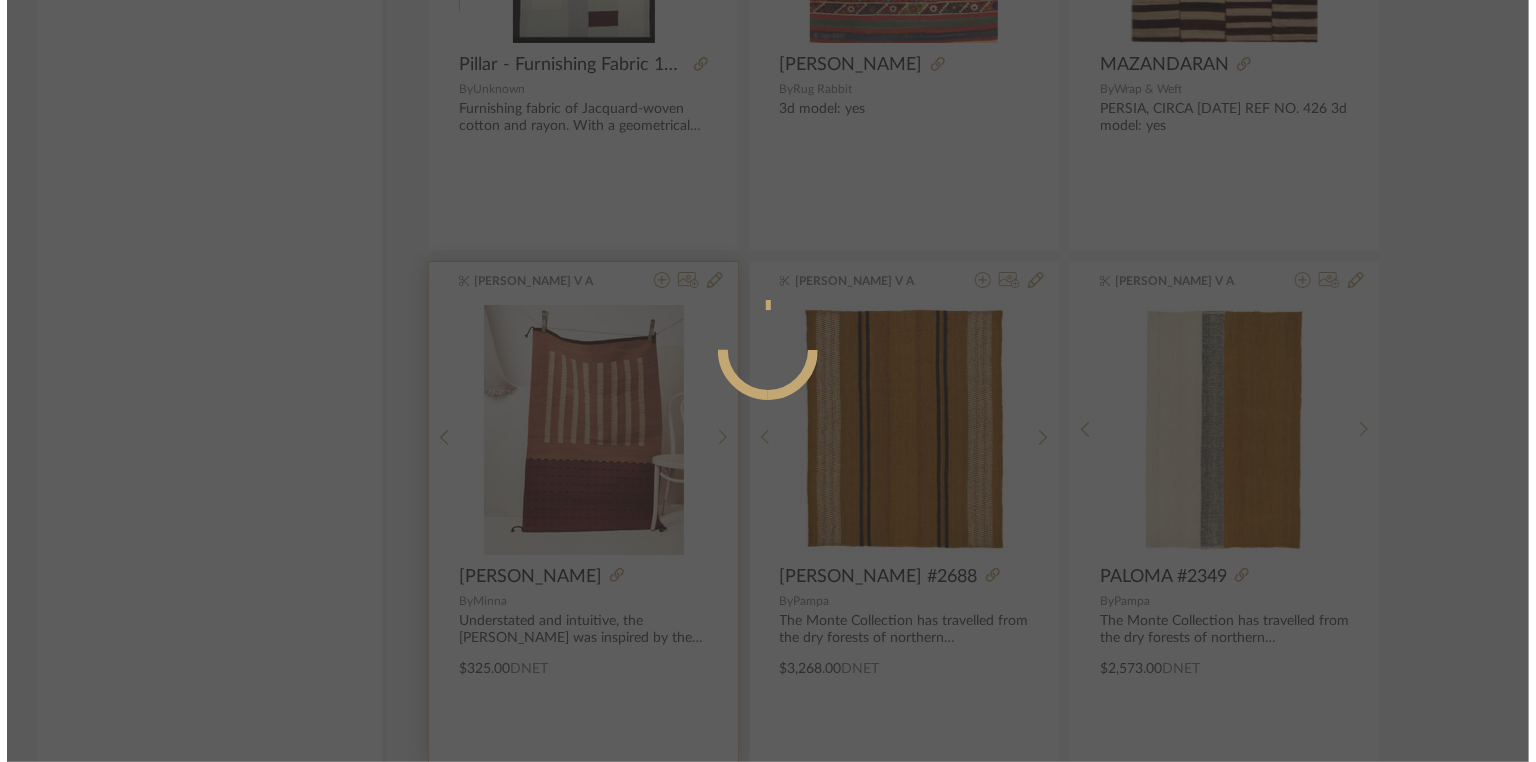 scroll, scrollTop: 0, scrollLeft: 0, axis: both 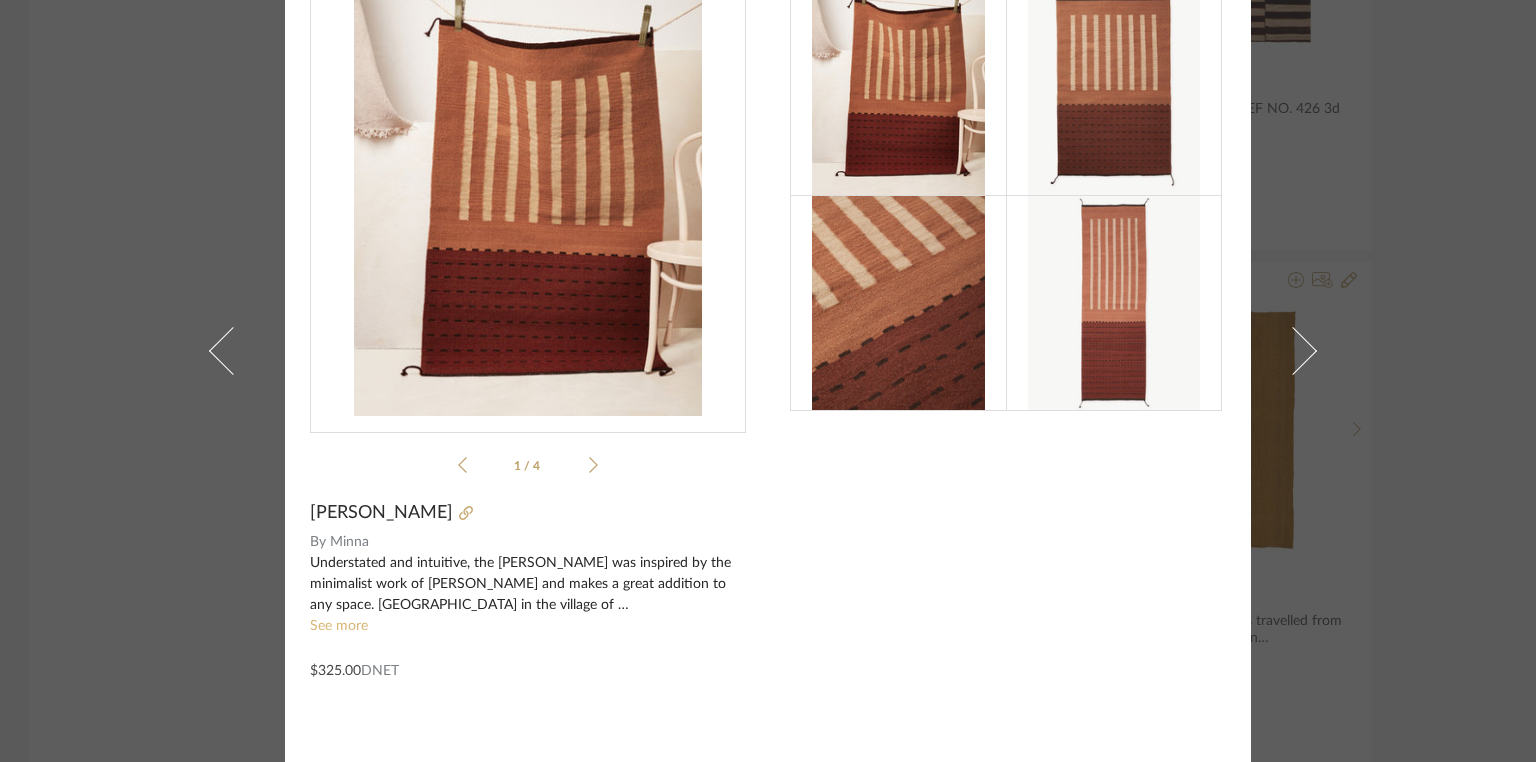 click on "See more" 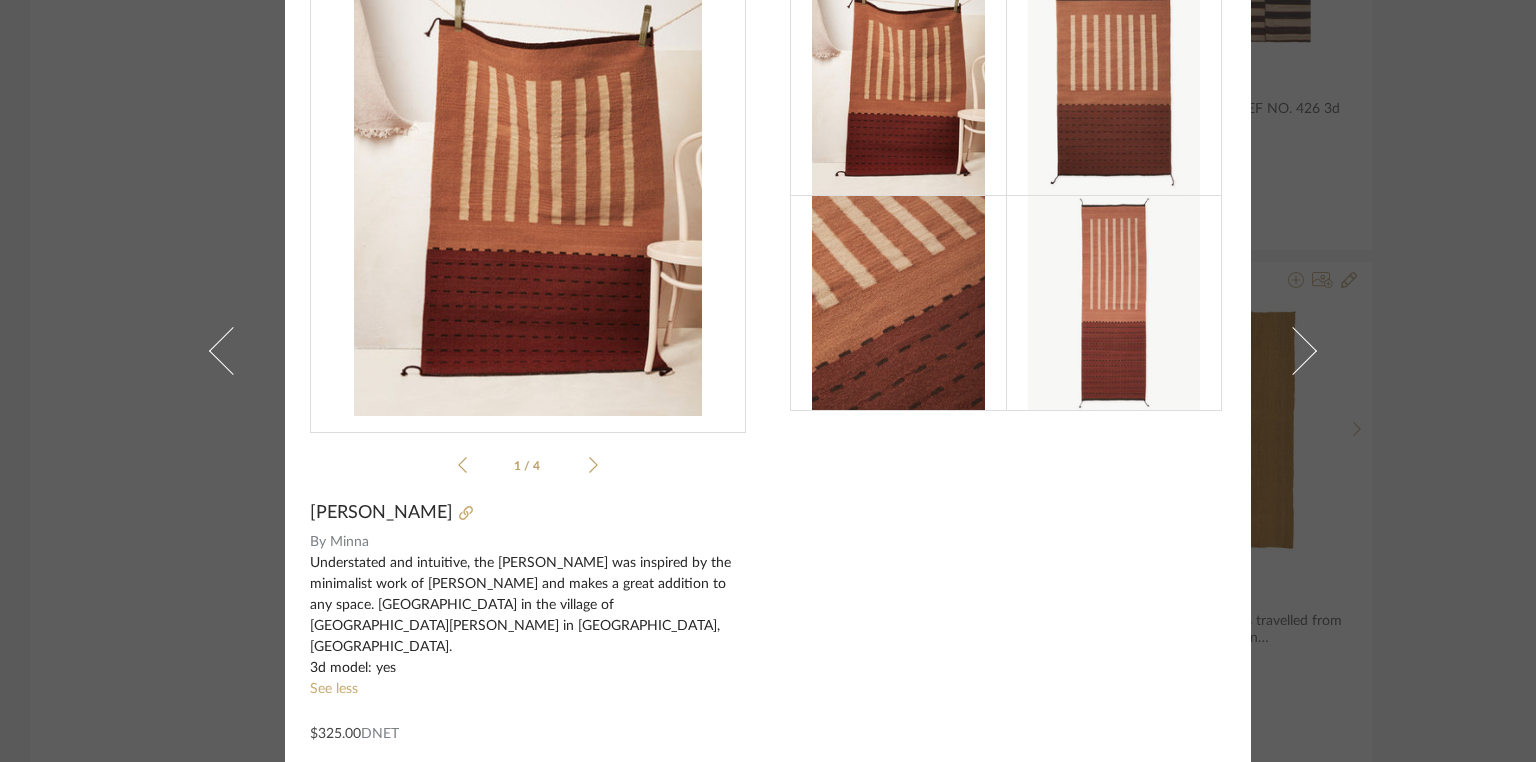 scroll, scrollTop: 98, scrollLeft: 0, axis: vertical 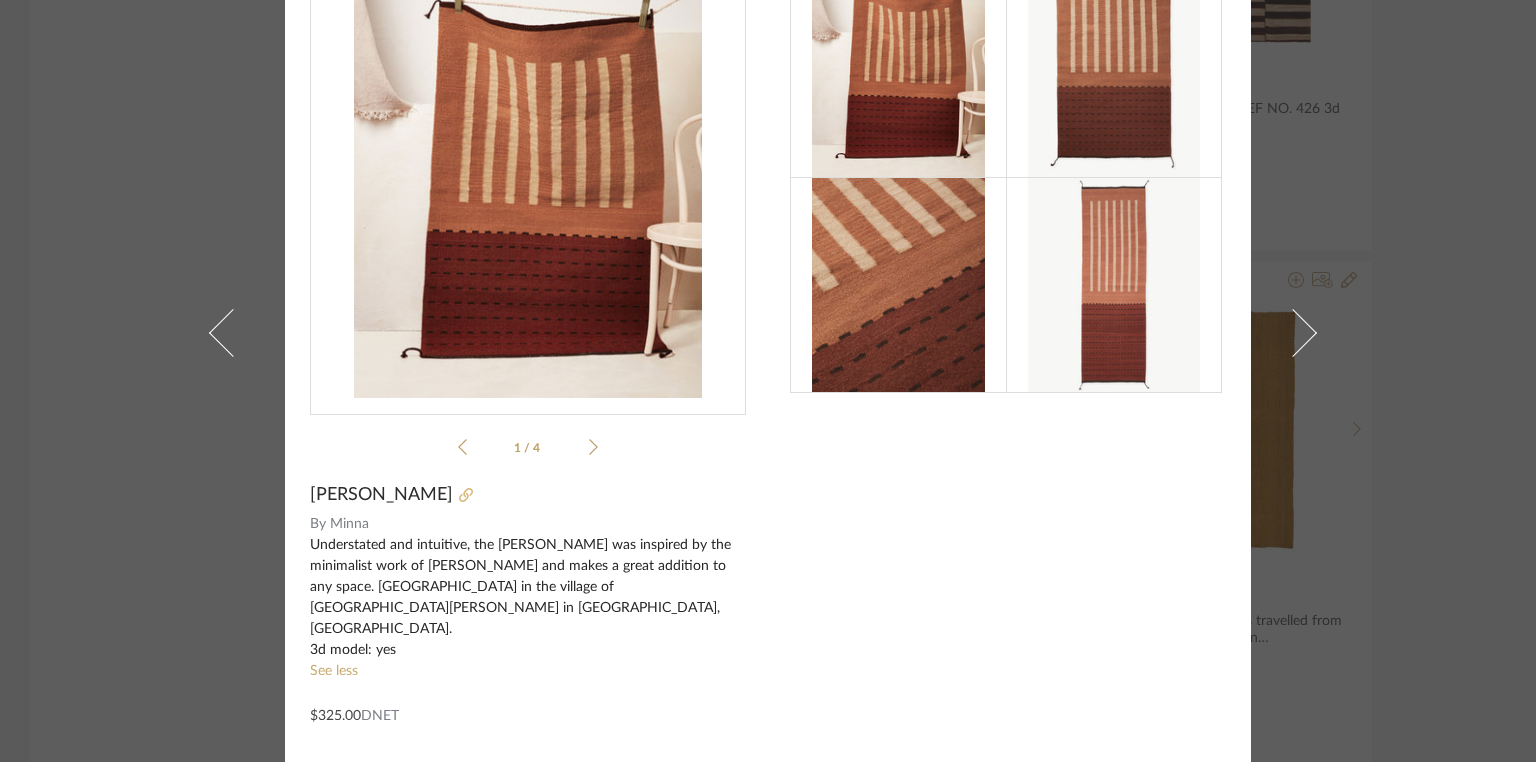 click 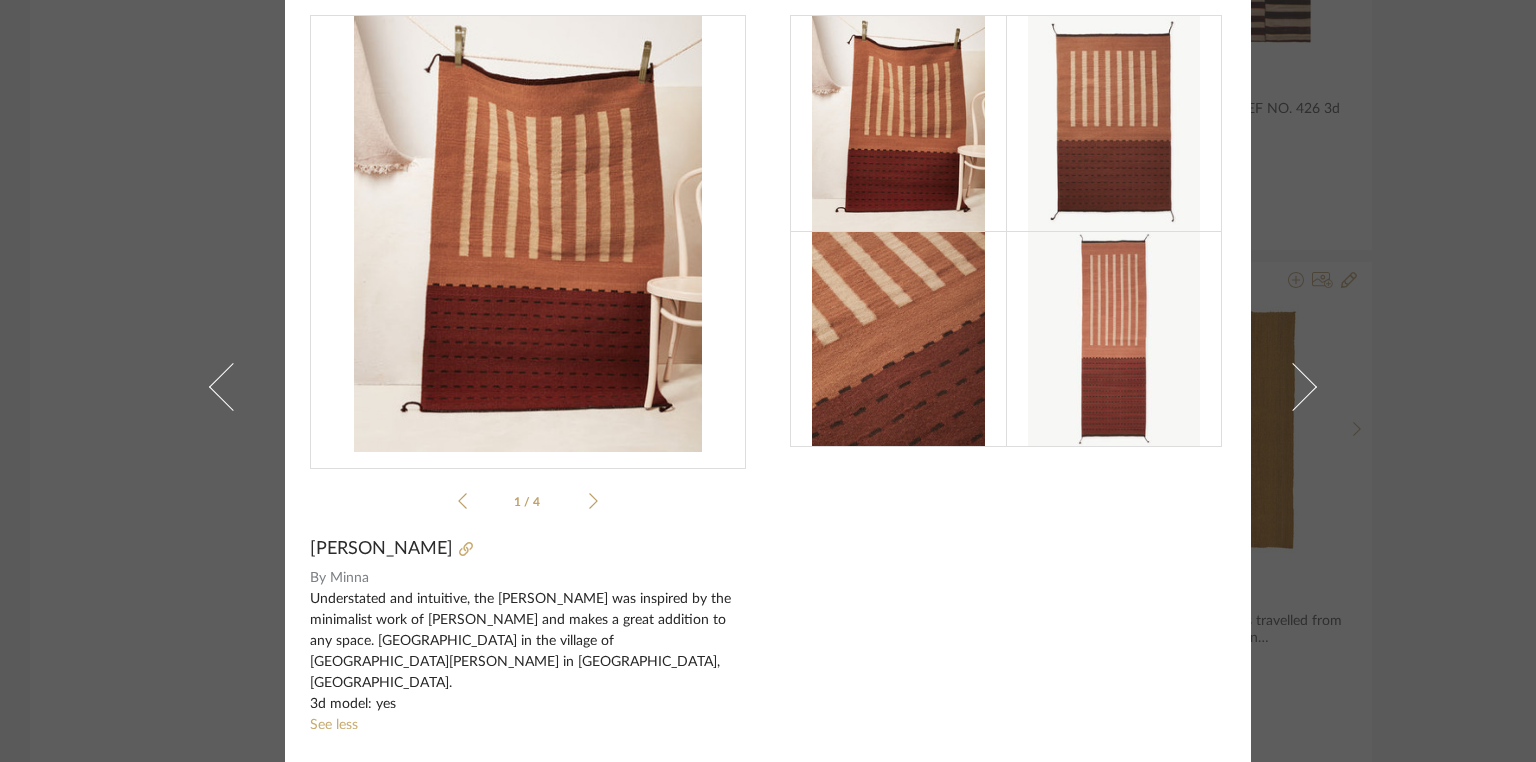 scroll, scrollTop: 0, scrollLeft: 0, axis: both 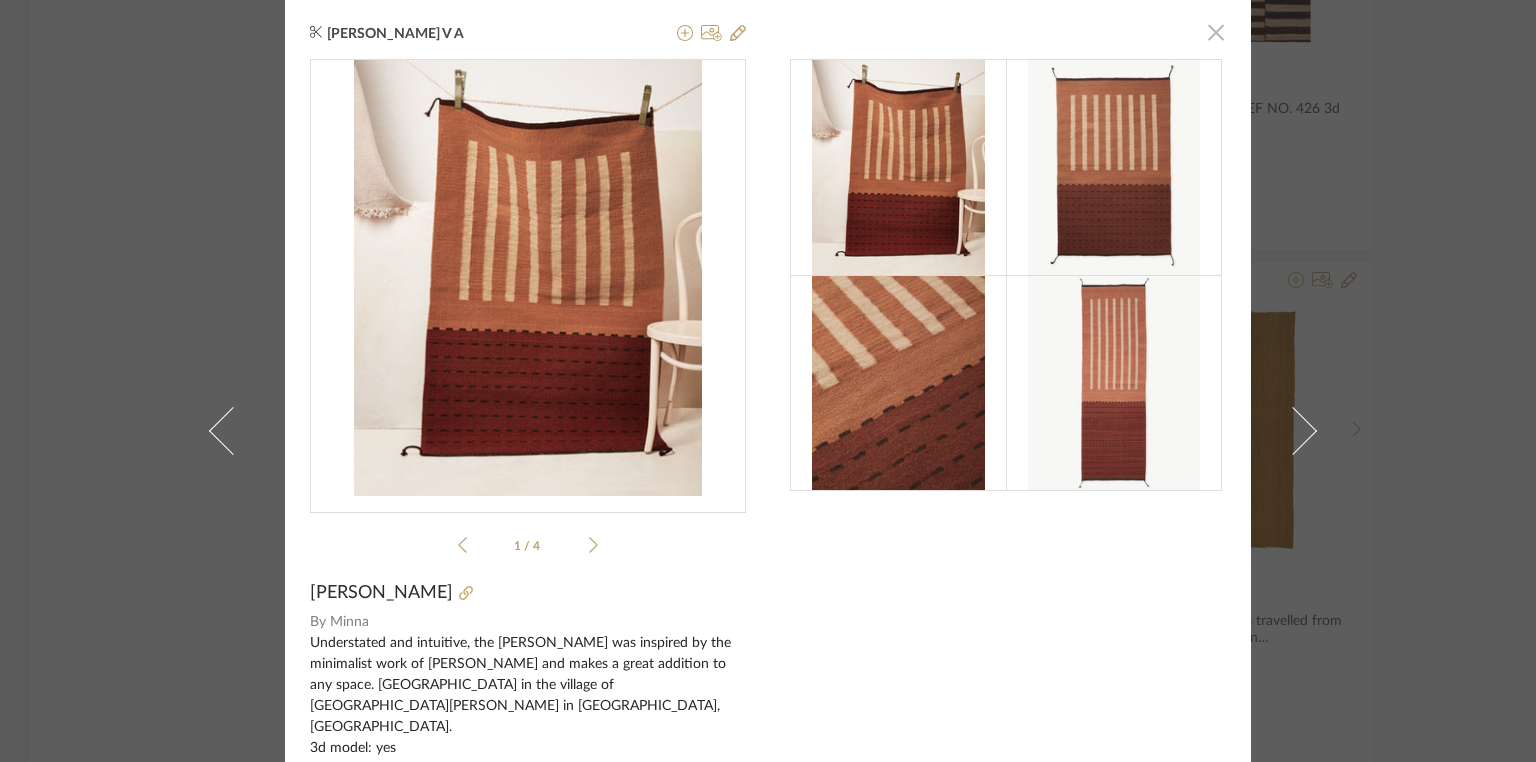 click 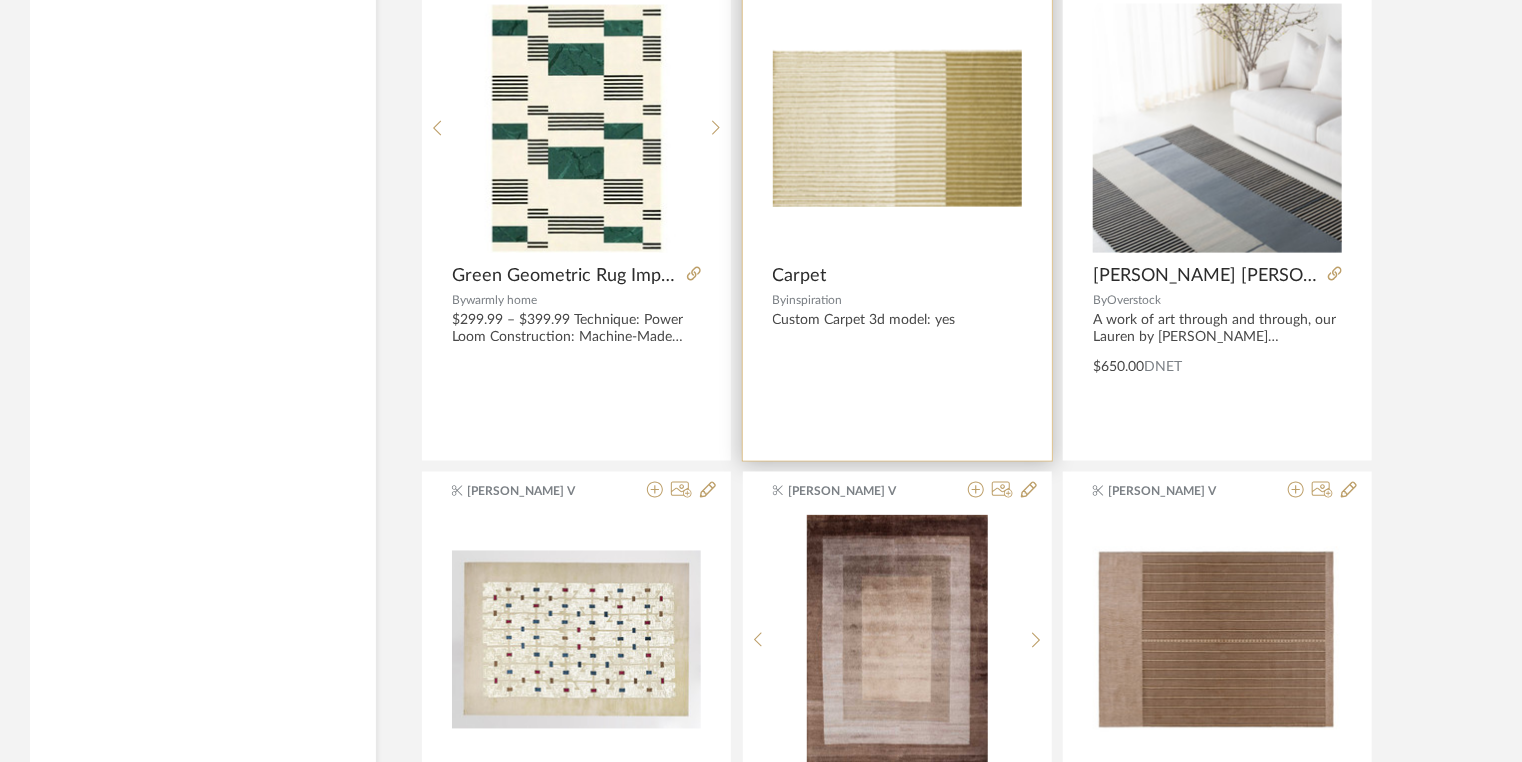 scroll, scrollTop: 35776, scrollLeft: 0, axis: vertical 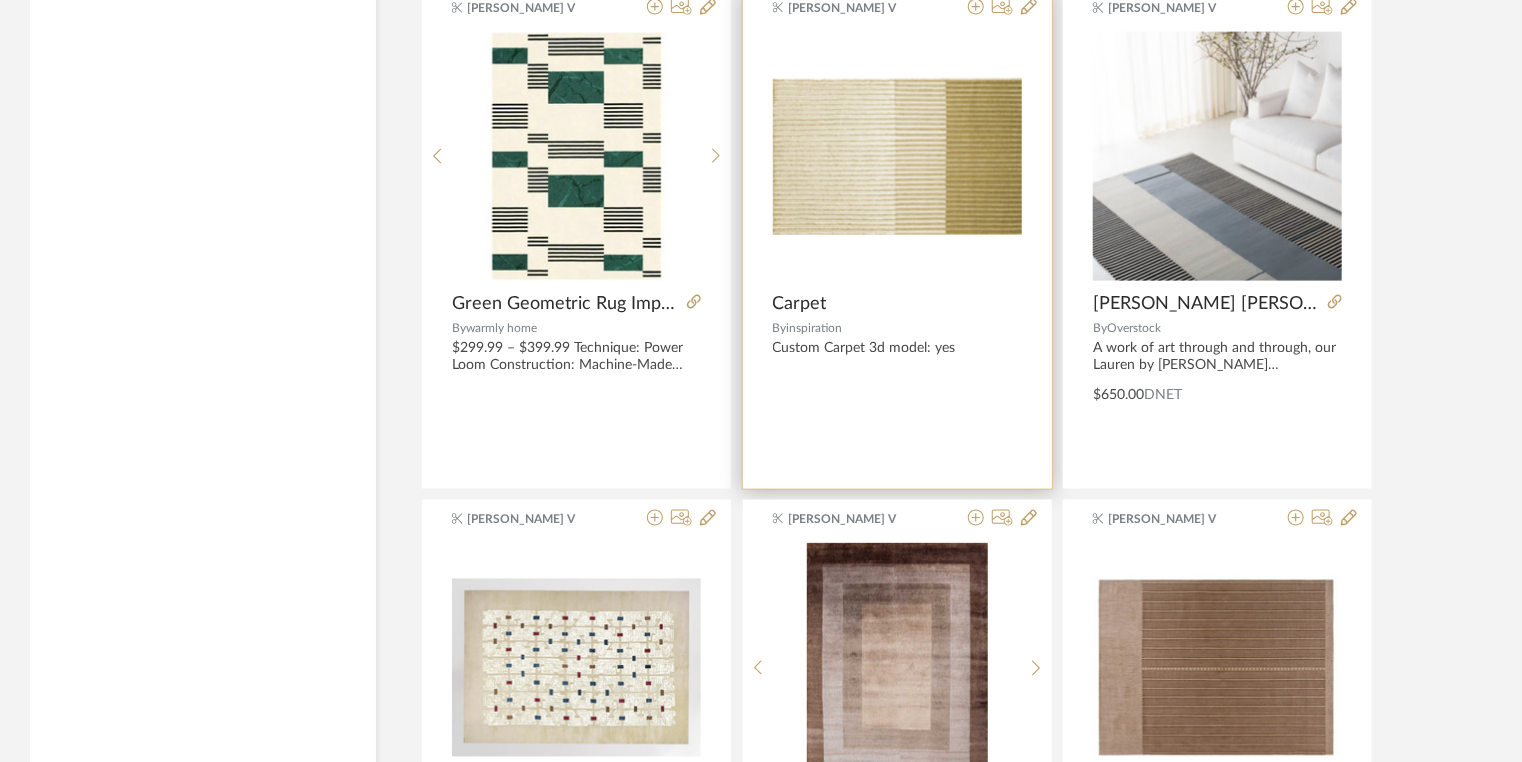 click at bounding box center (897, 156) 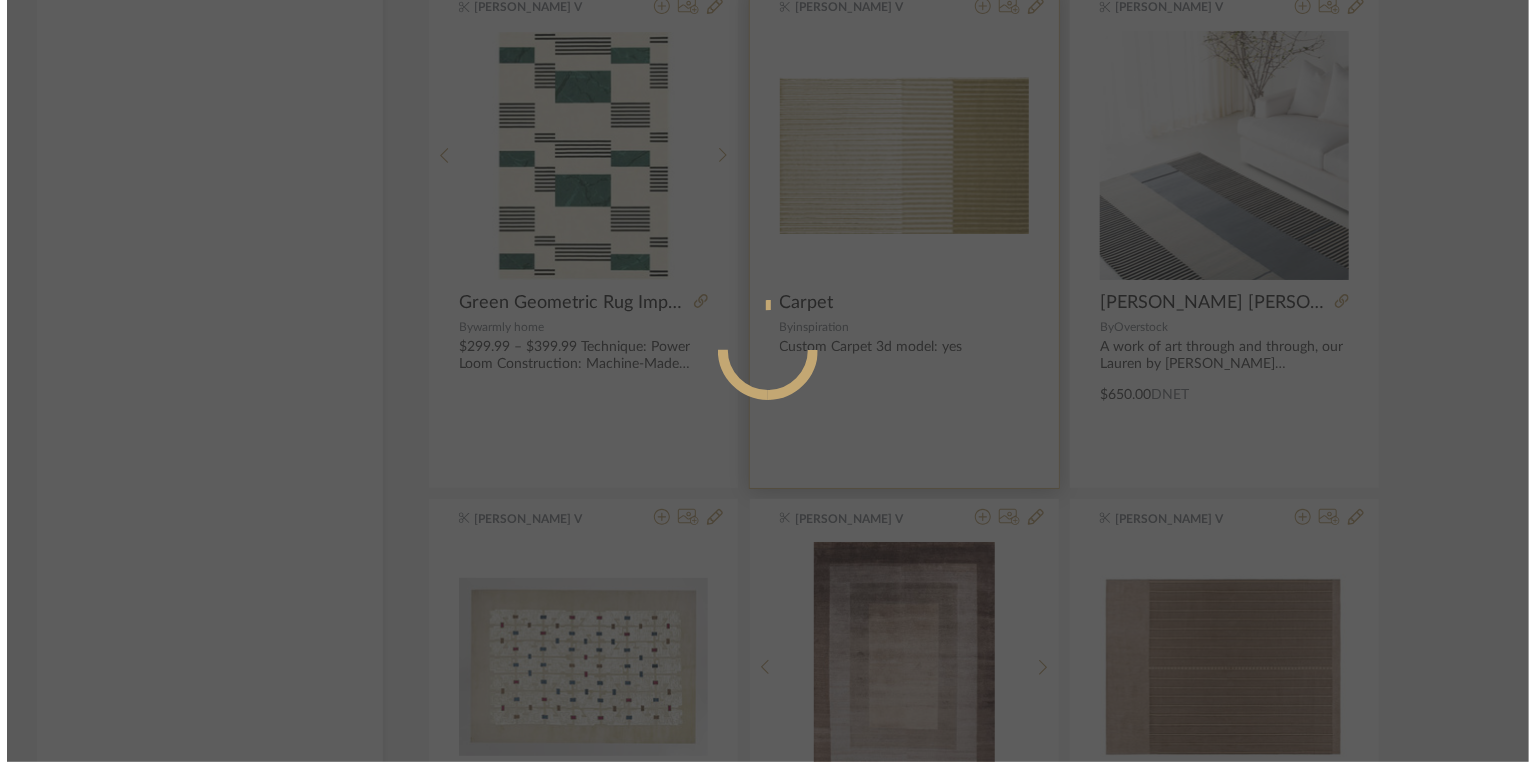 scroll, scrollTop: 0, scrollLeft: 0, axis: both 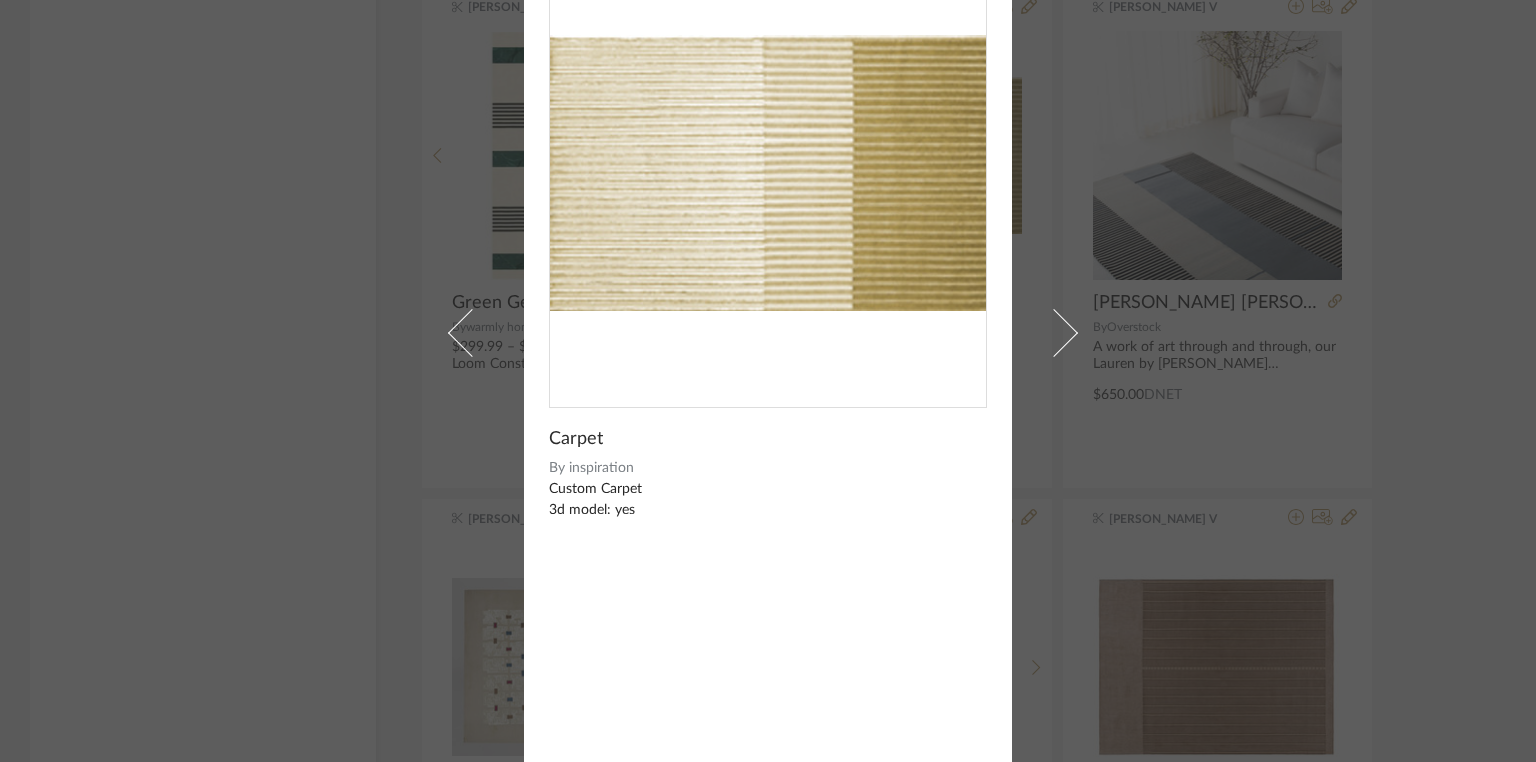 click on "[PERSON_NAME] V × Carpet By inspiration Custom Carpet
3d model: yes" at bounding box center [768, 381] 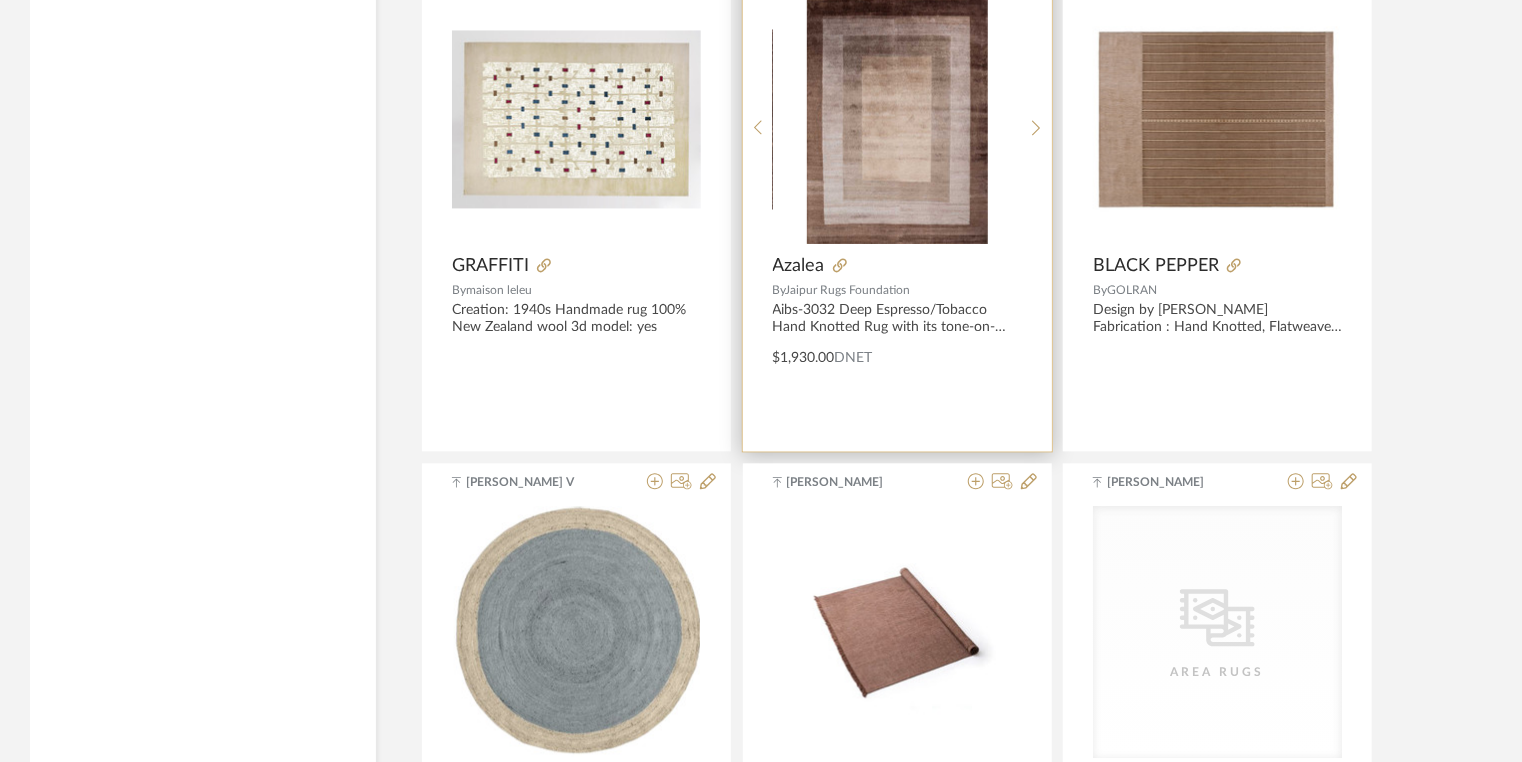 scroll, scrollTop: 36336, scrollLeft: 0, axis: vertical 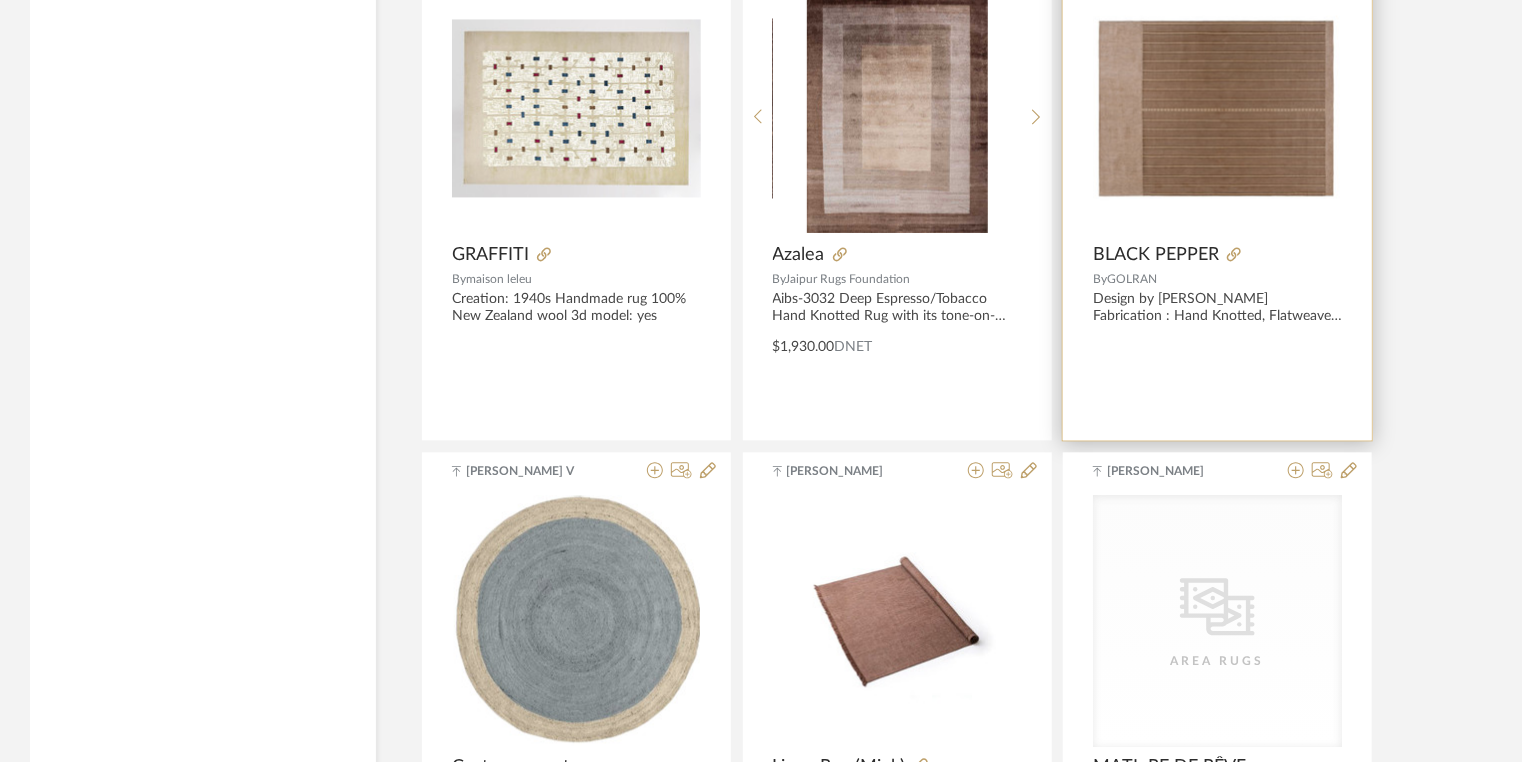 click at bounding box center (0, 0) 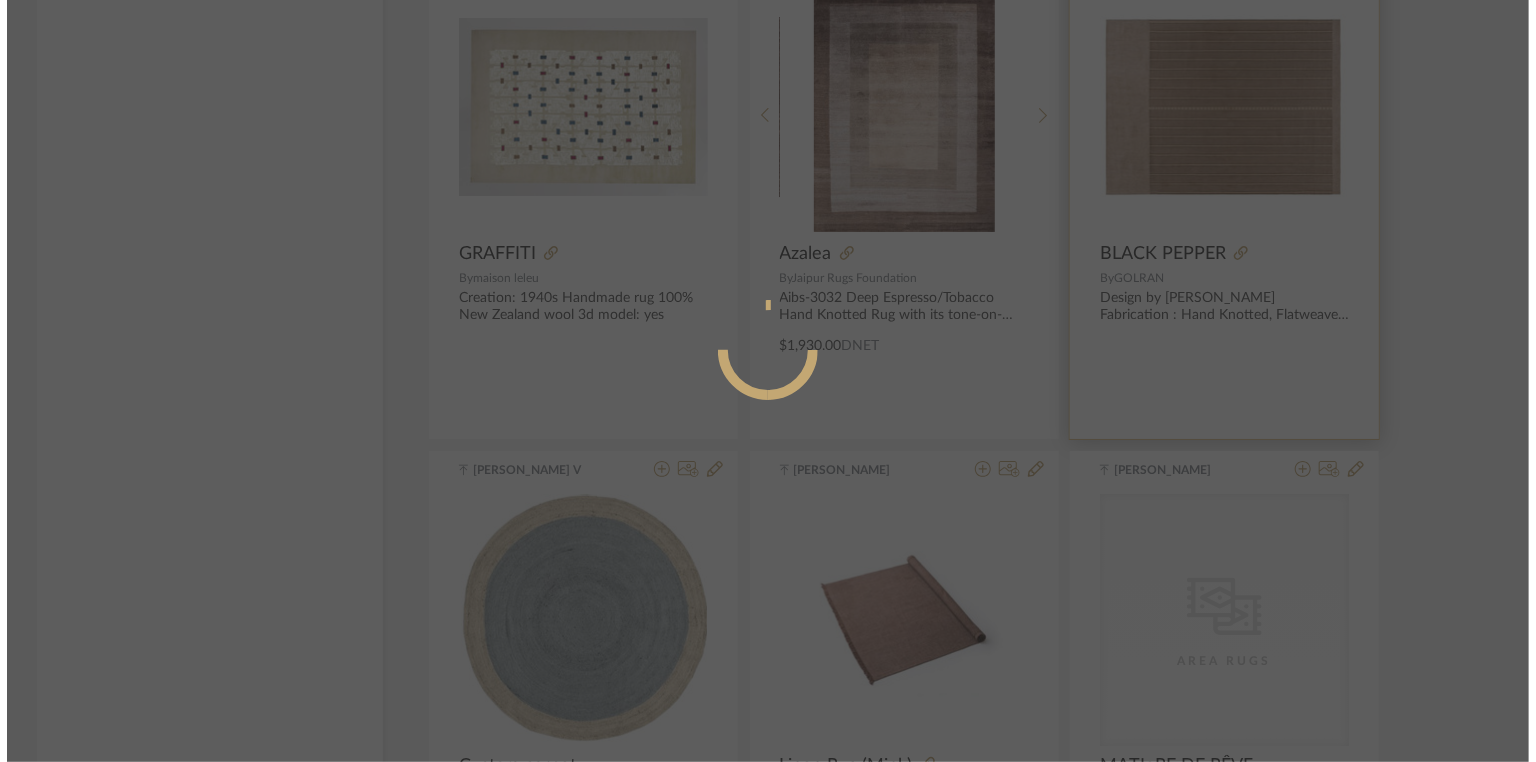 scroll, scrollTop: 0, scrollLeft: 0, axis: both 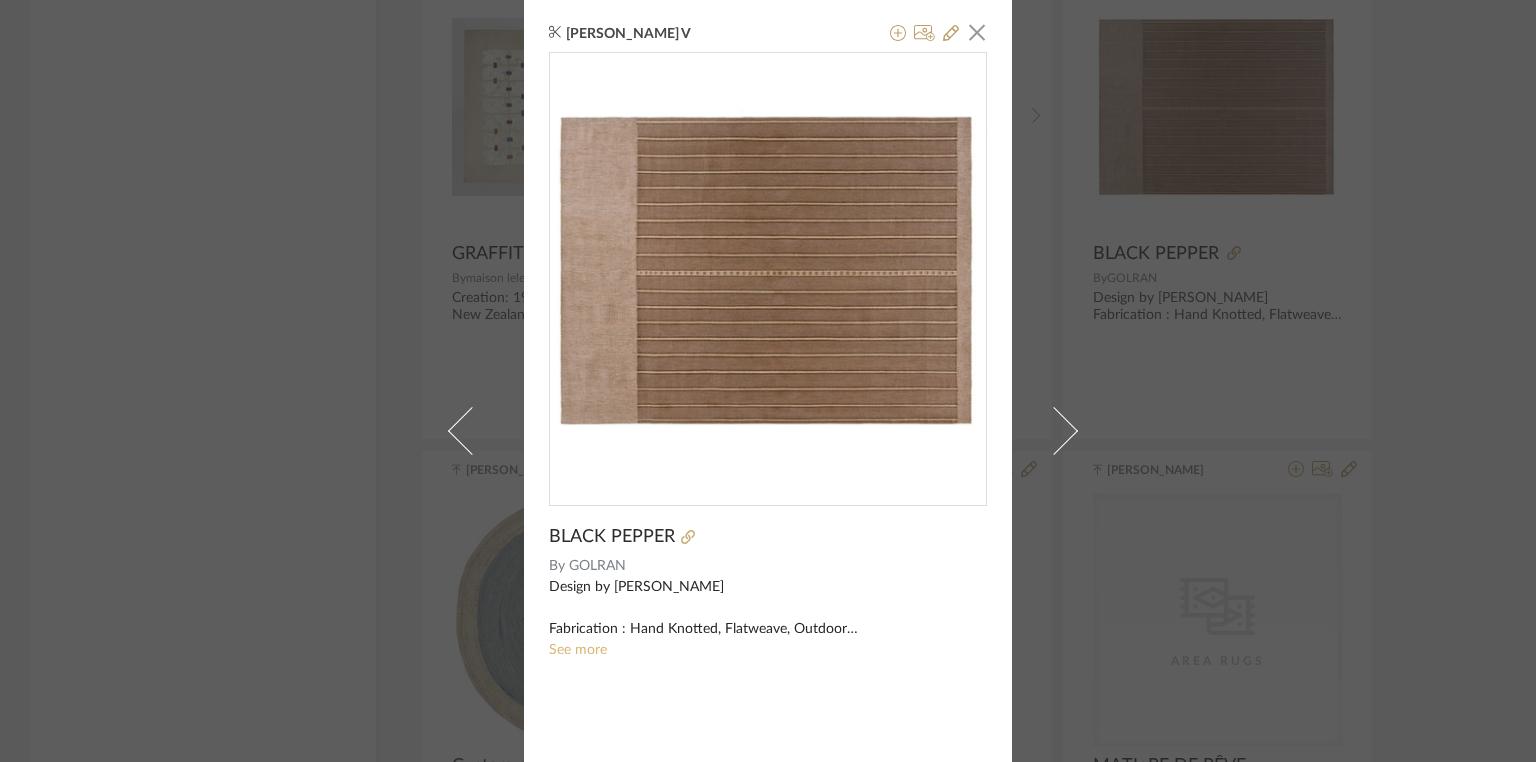 click on "See more" at bounding box center [578, 650] 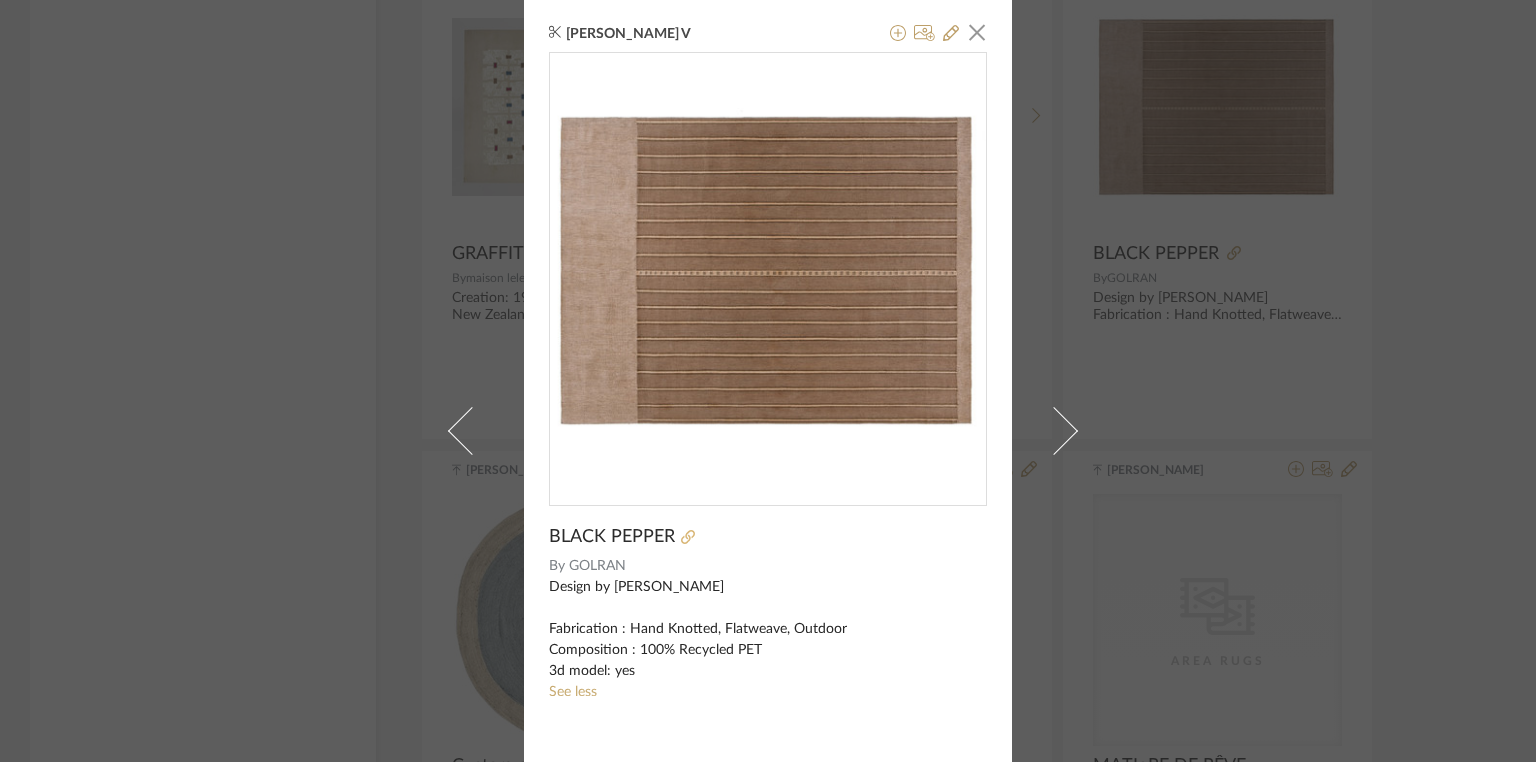 click 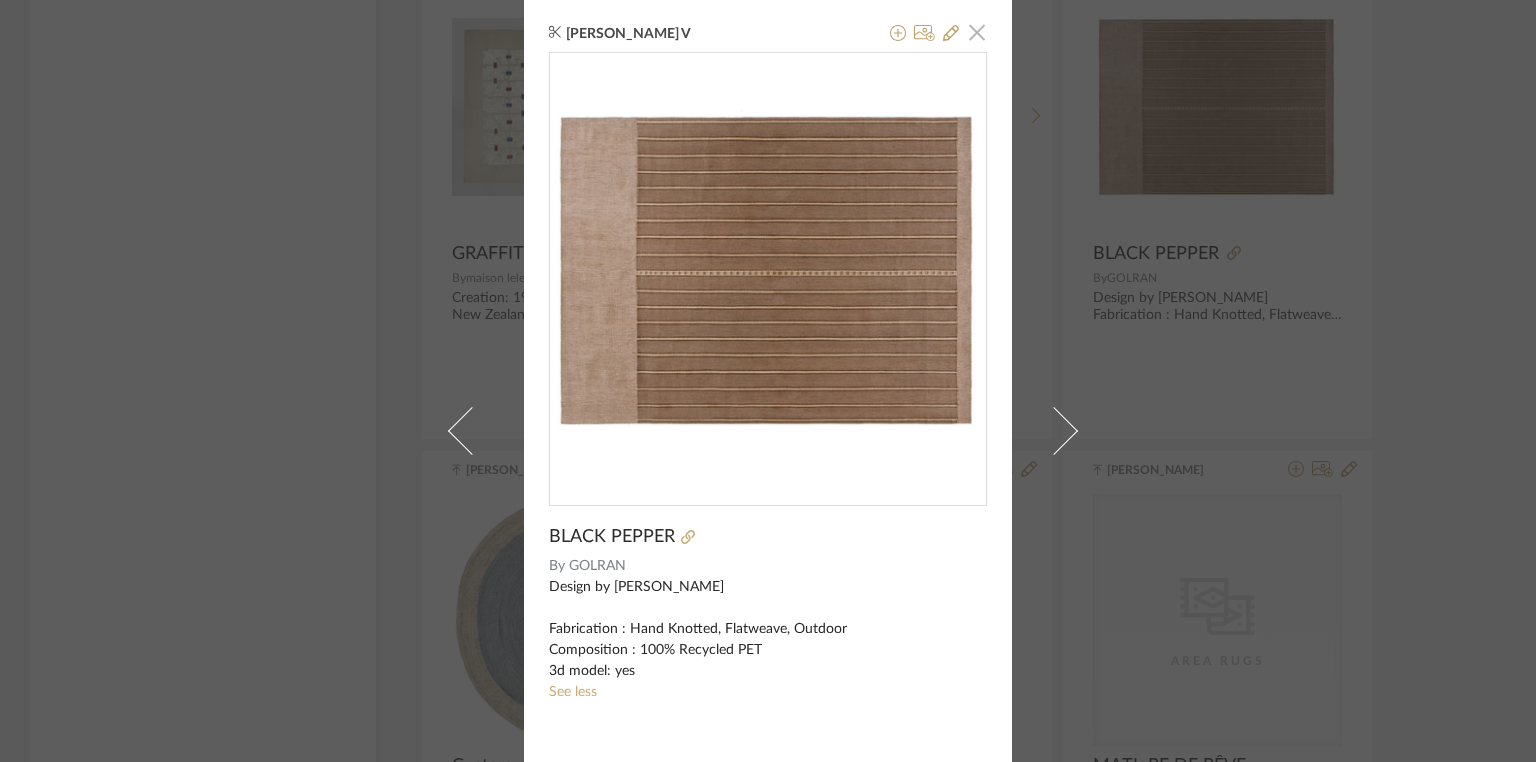 click 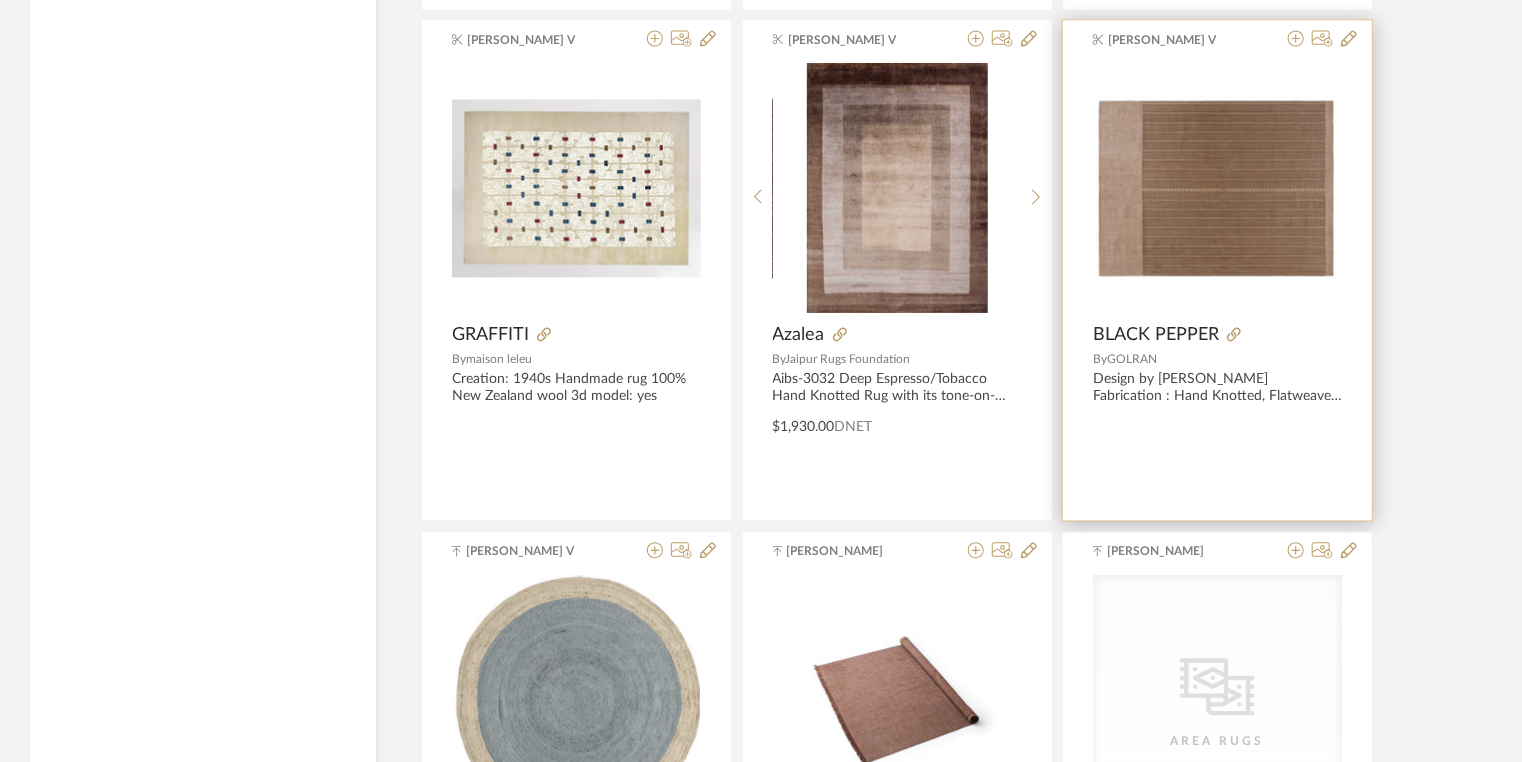 scroll, scrollTop: 36656, scrollLeft: 0, axis: vertical 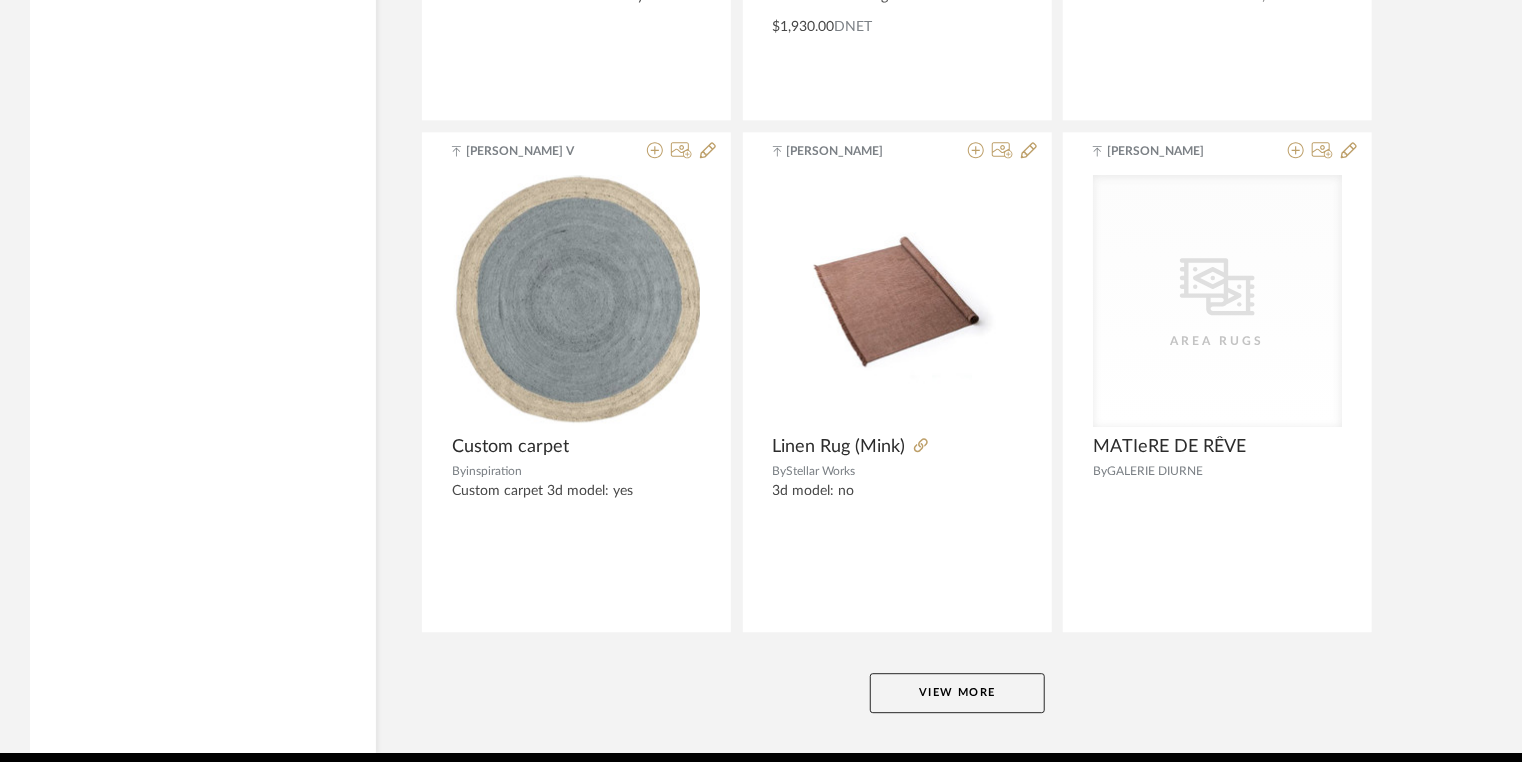 click on "View More" 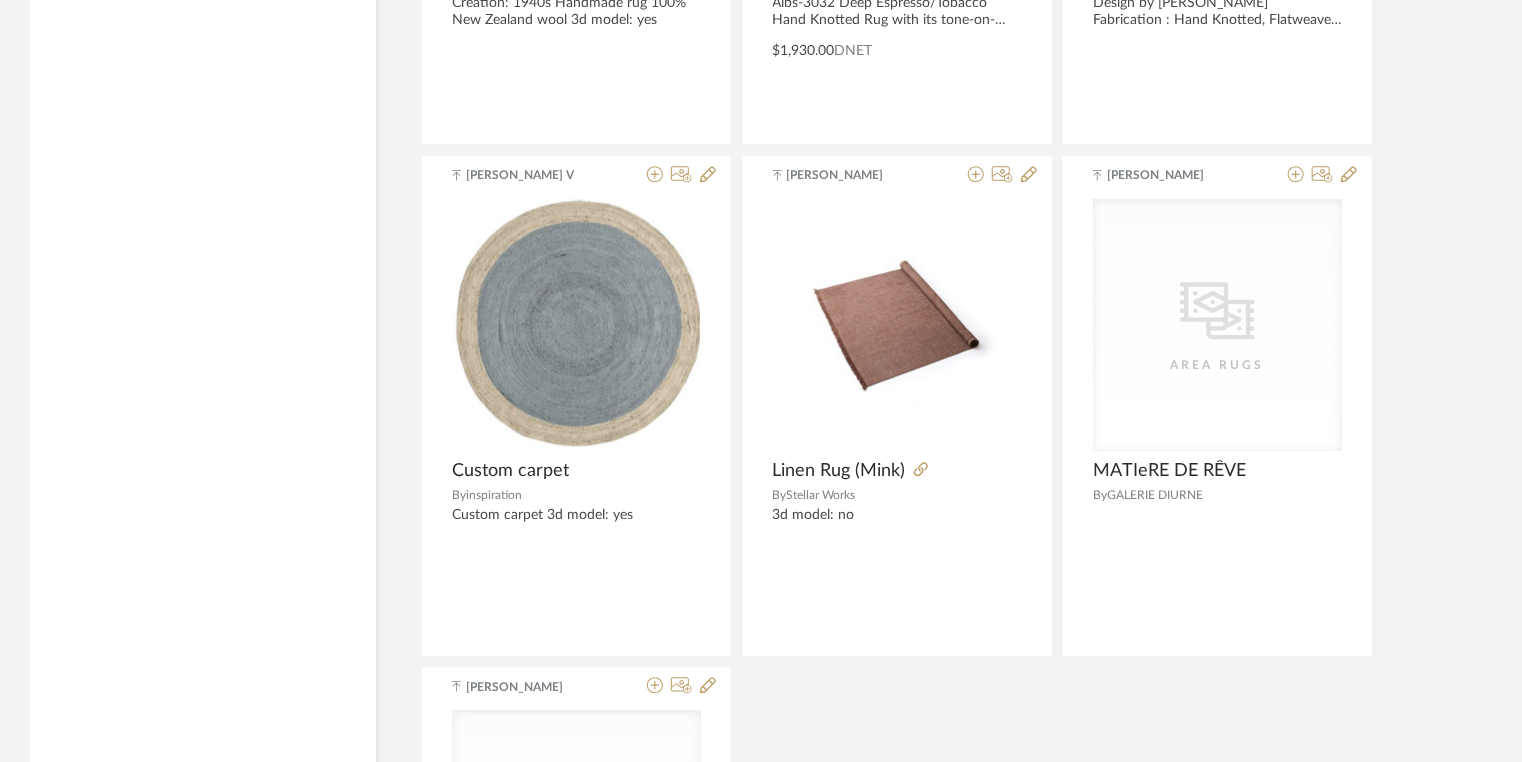scroll, scrollTop: 36580, scrollLeft: 0, axis: vertical 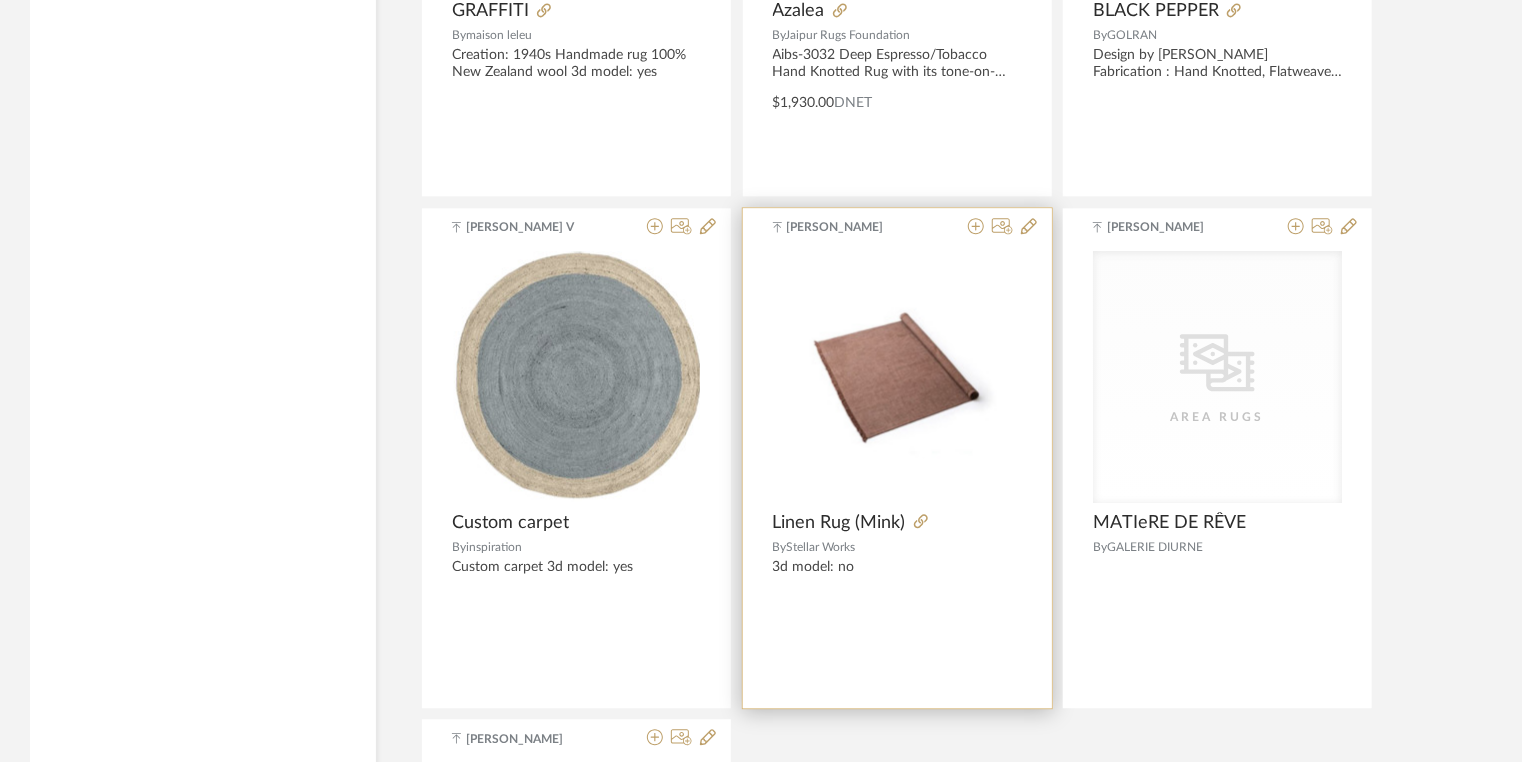 click at bounding box center (0, 0) 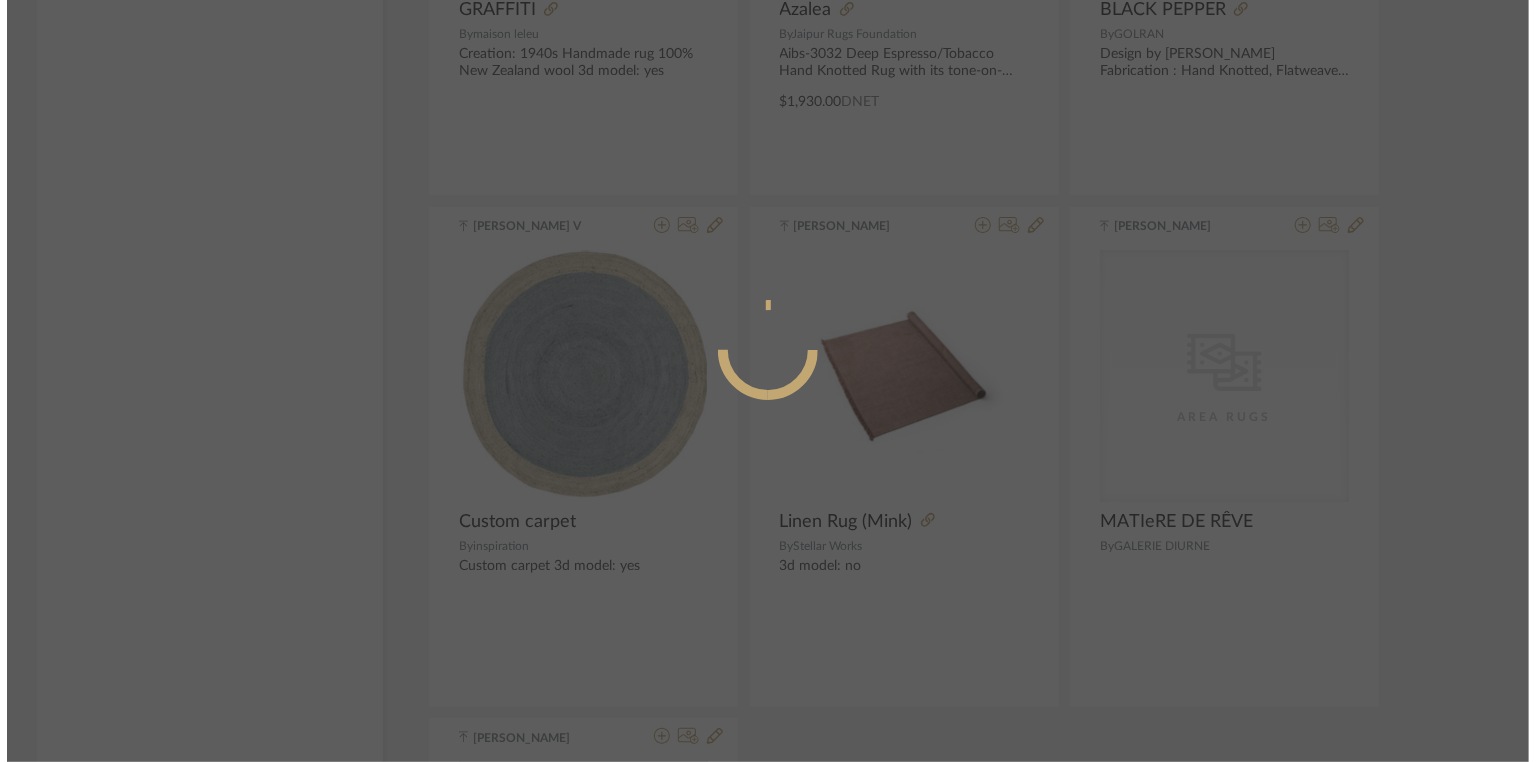 scroll, scrollTop: 0, scrollLeft: 0, axis: both 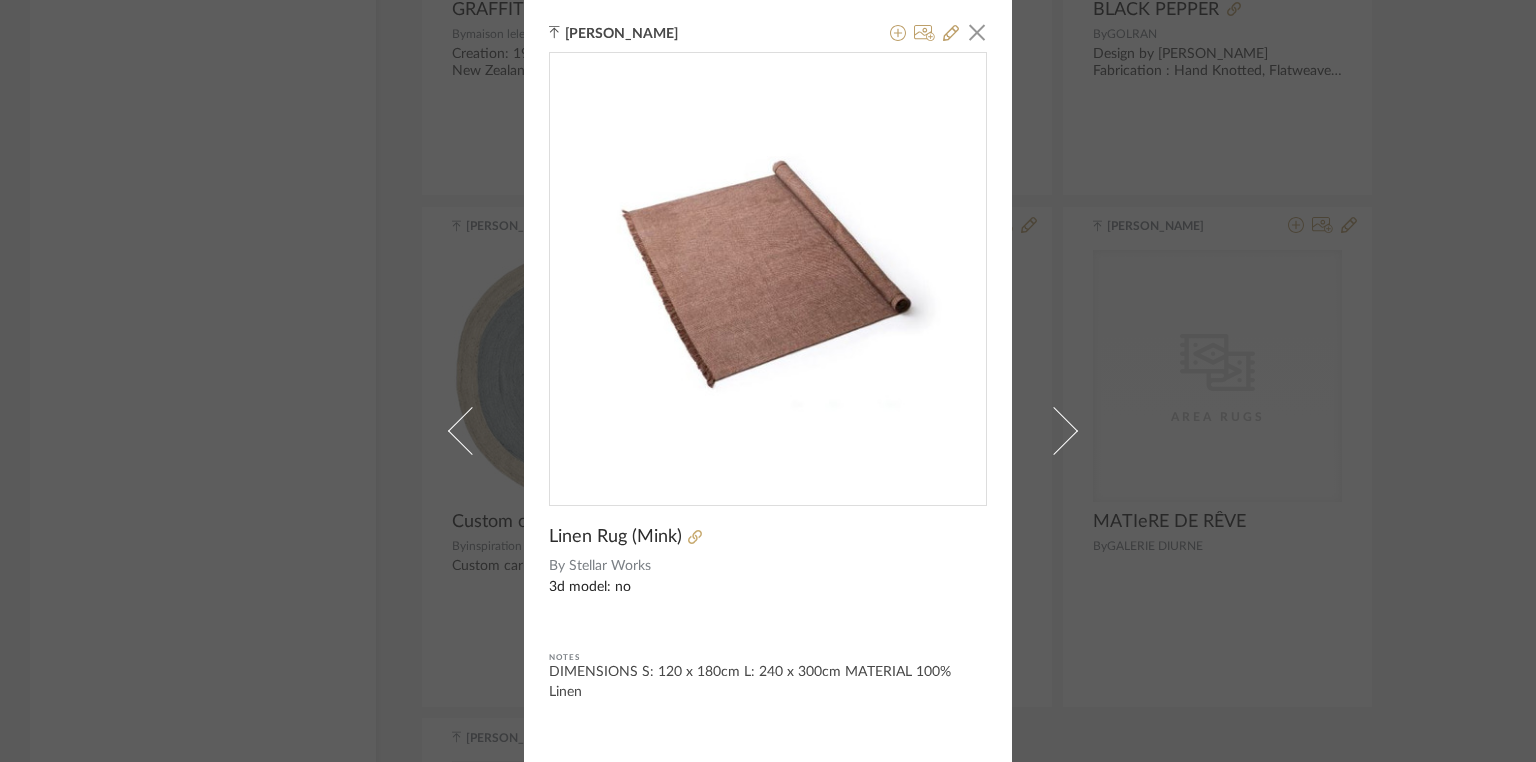 click on "Ganesh K × Linen Rug (Mink) By Stellar Works 3d model: no Notes DIMENSIONS
S: 120 x 180cm
L: 240 x 300cm
MATERIAL
100% Linen" at bounding box center [768, 381] 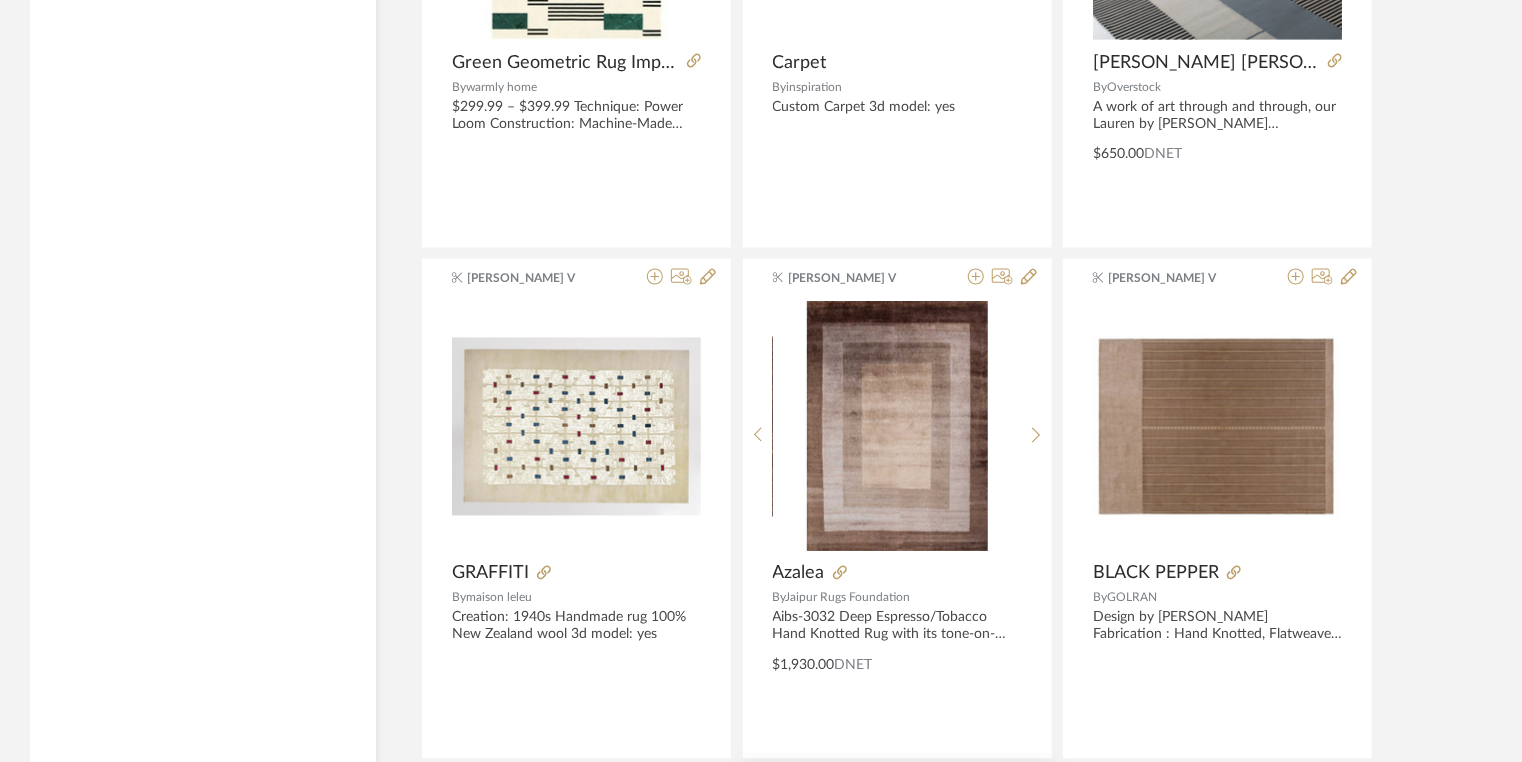 scroll, scrollTop: 35940, scrollLeft: 0, axis: vertical 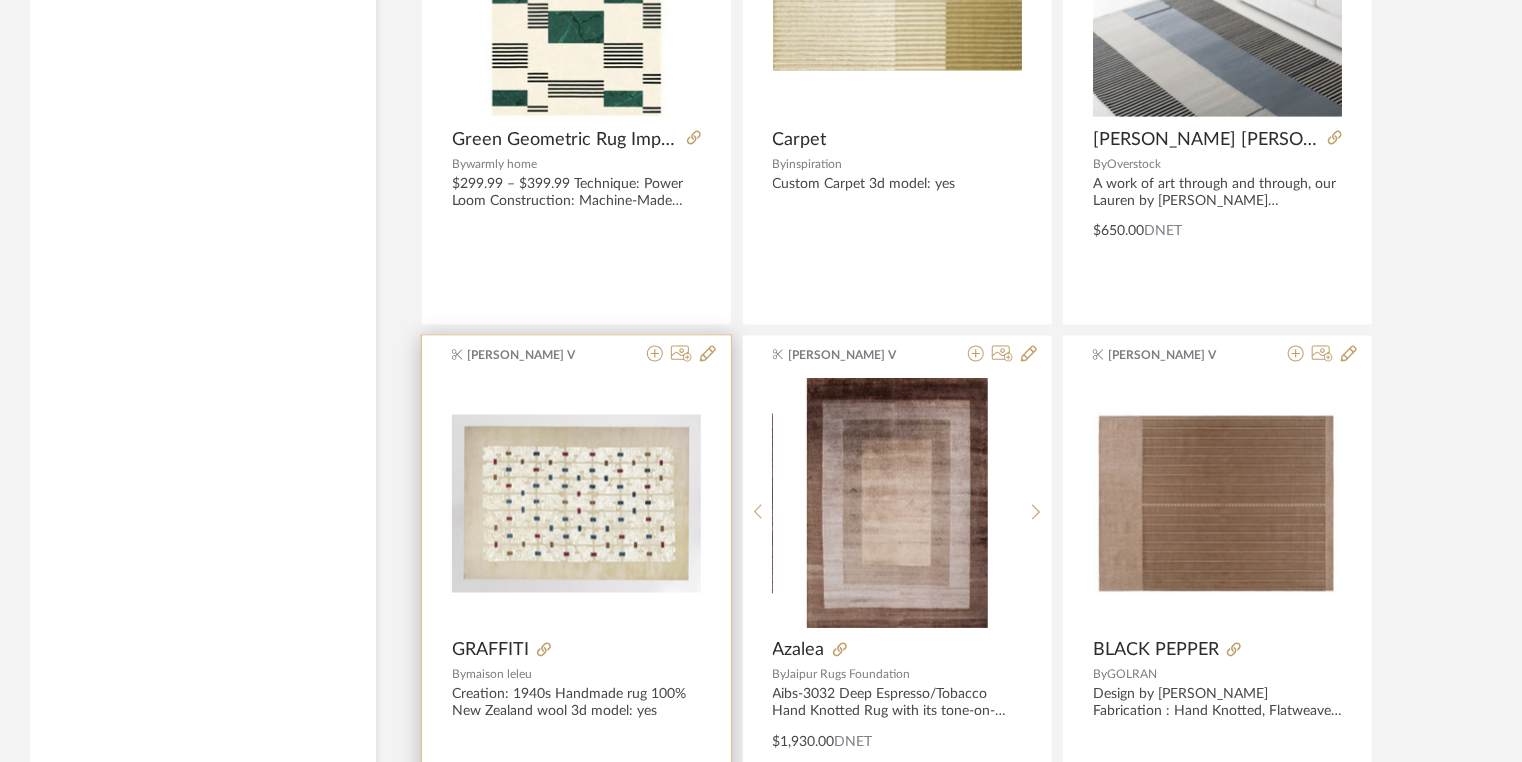 click at bounding box center [0, 0] 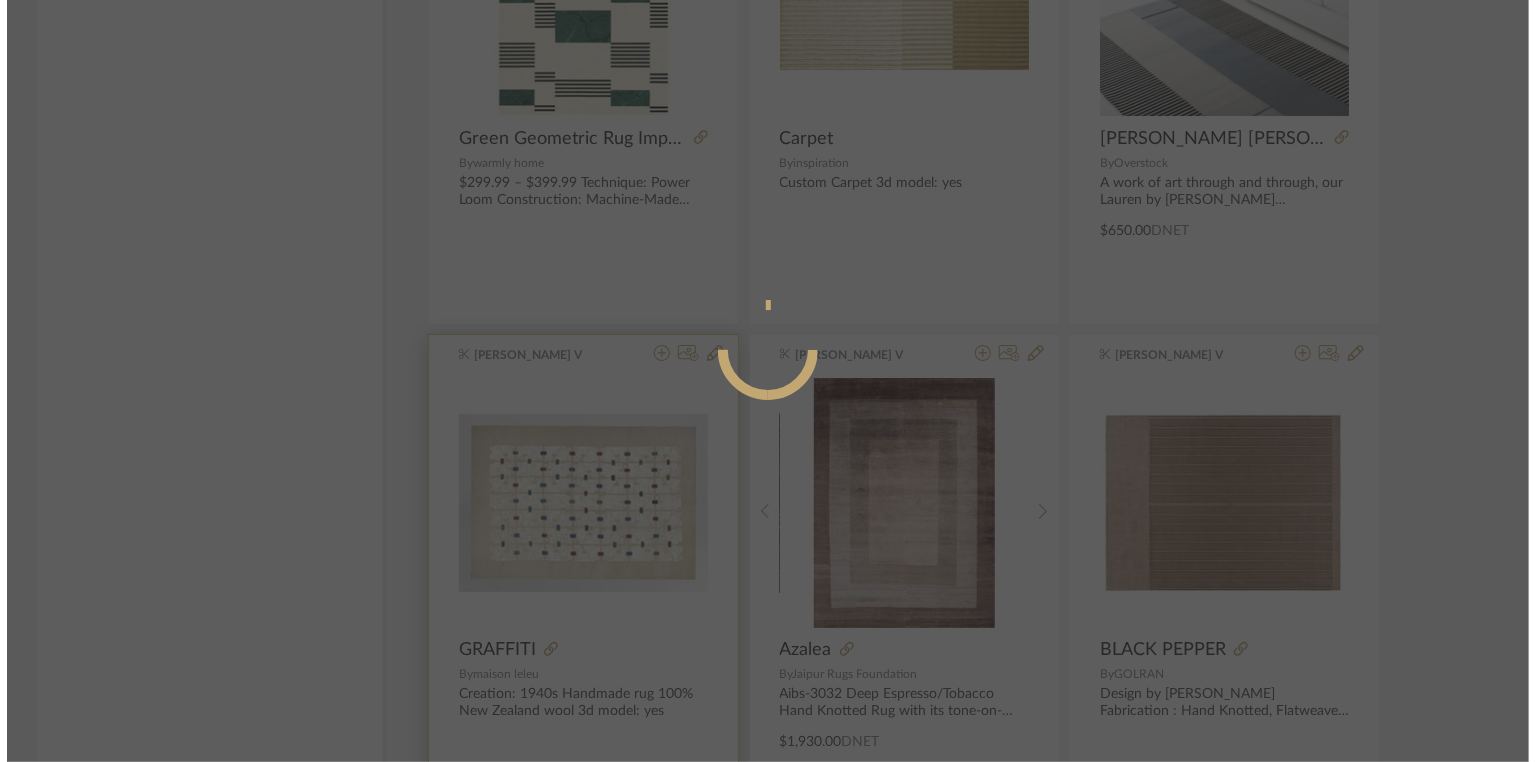 scroll, scrollTop: 0, scrollLeft: 0, axis: both 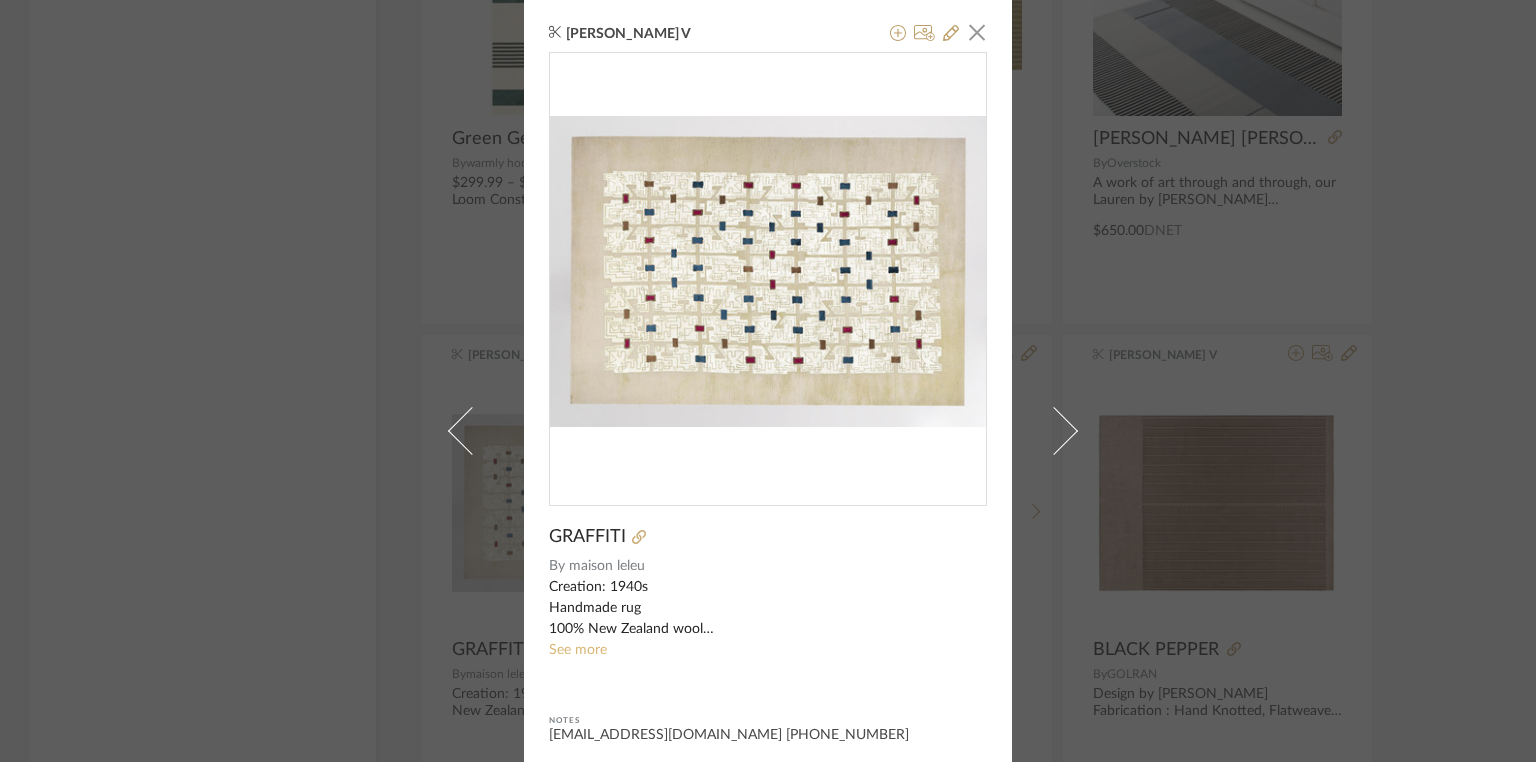 click on "See more" at bounding box center [578, 650] 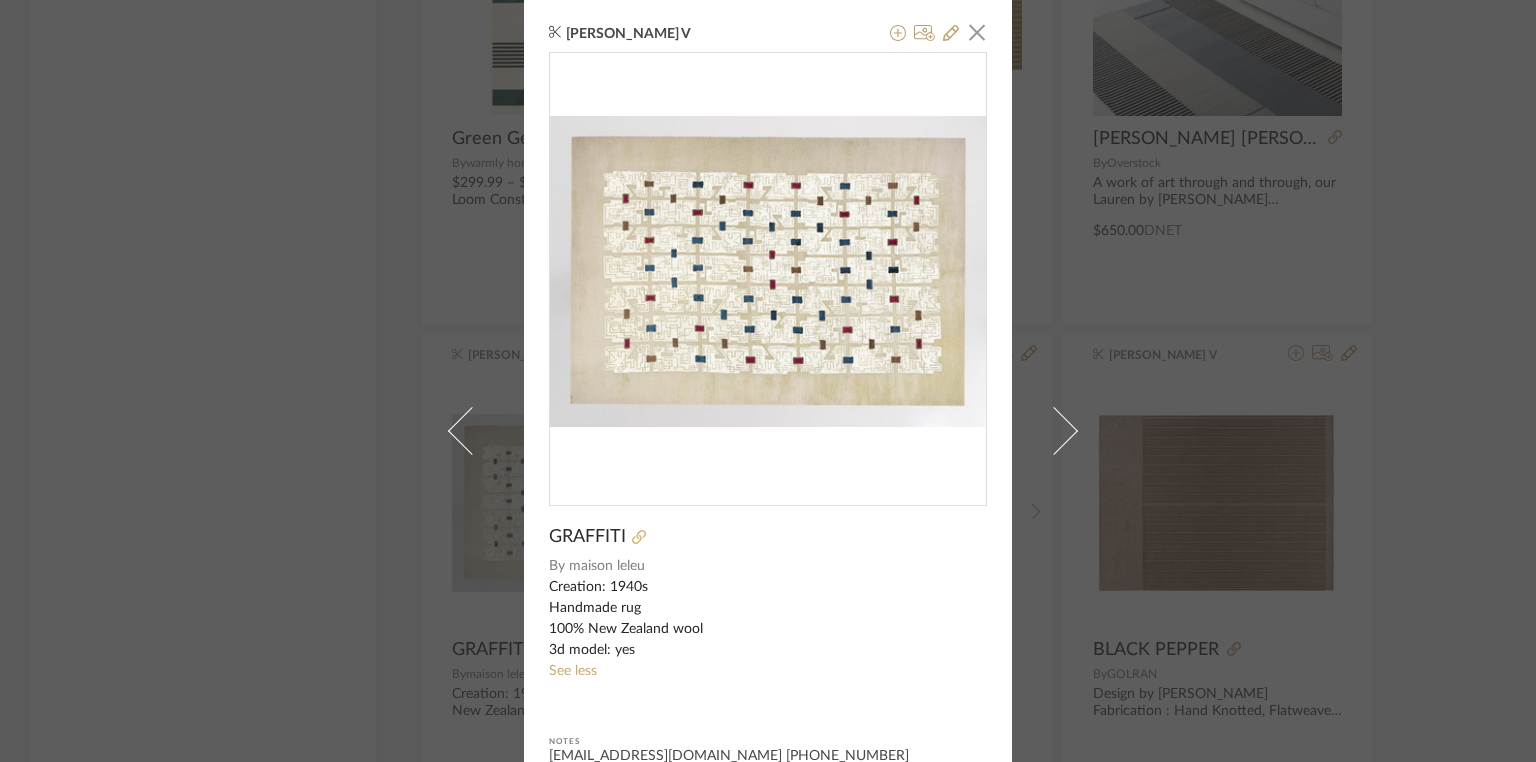 click 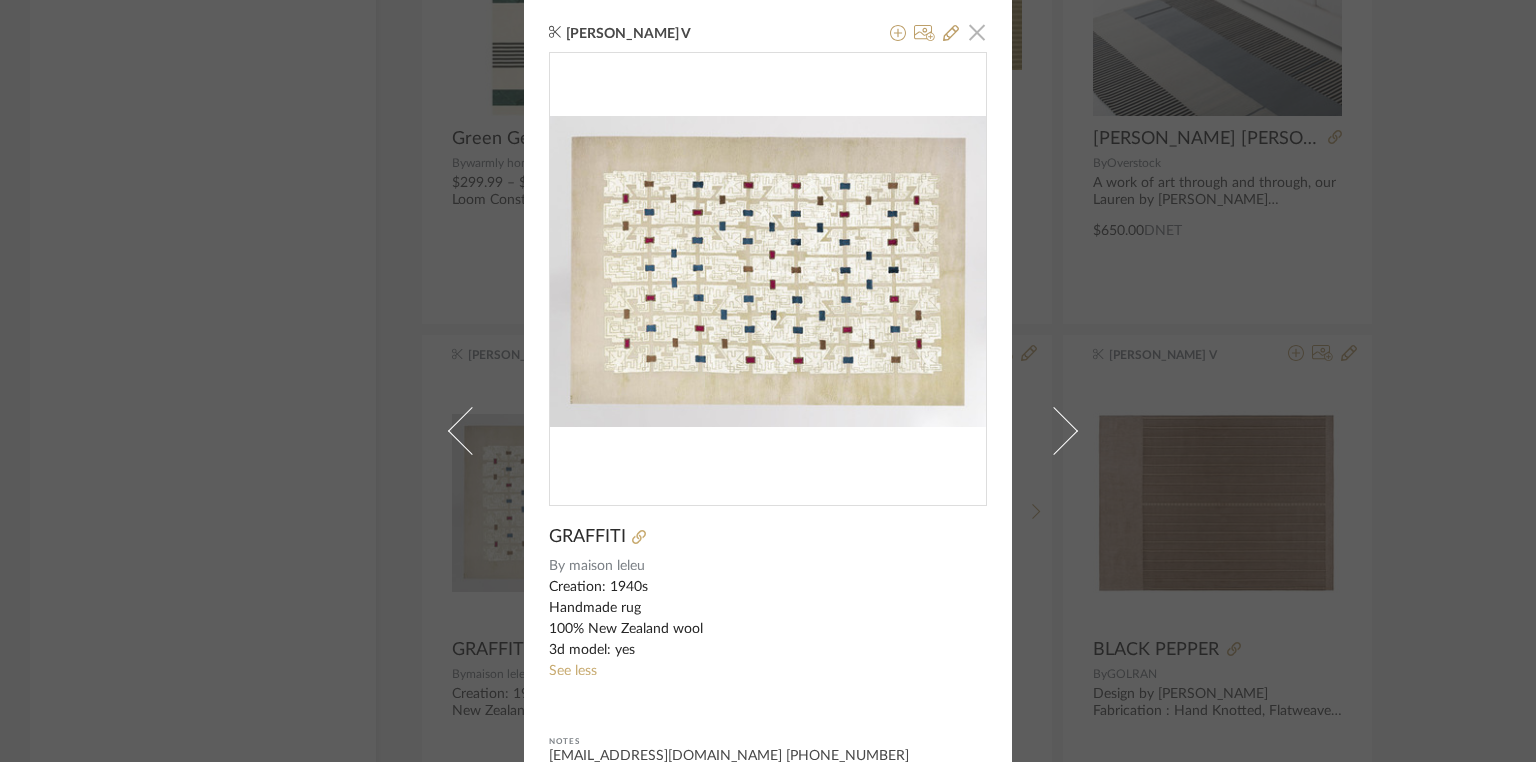 click 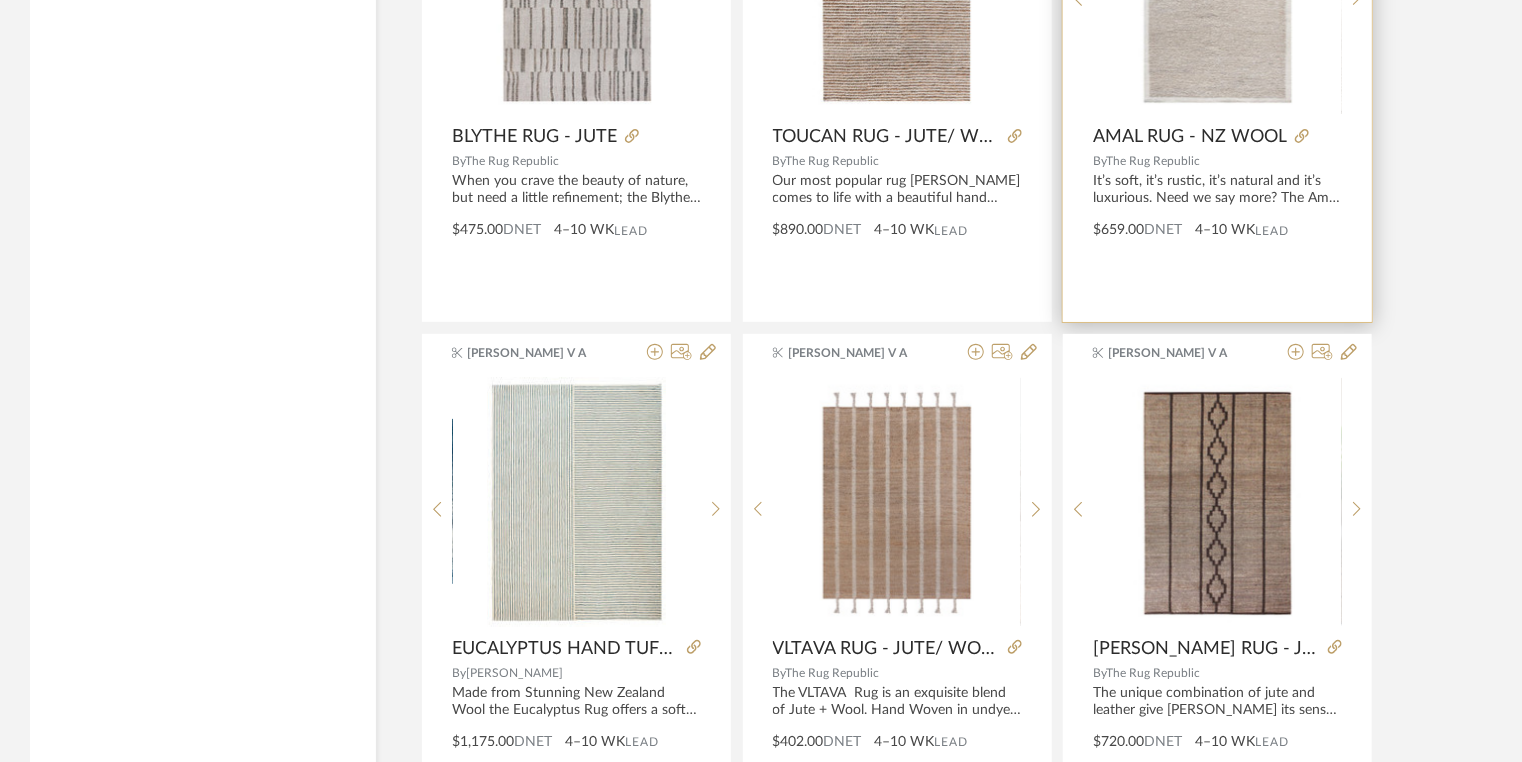scroll, scrollTop: 34020, scrollLeft: 0, axis: vertical 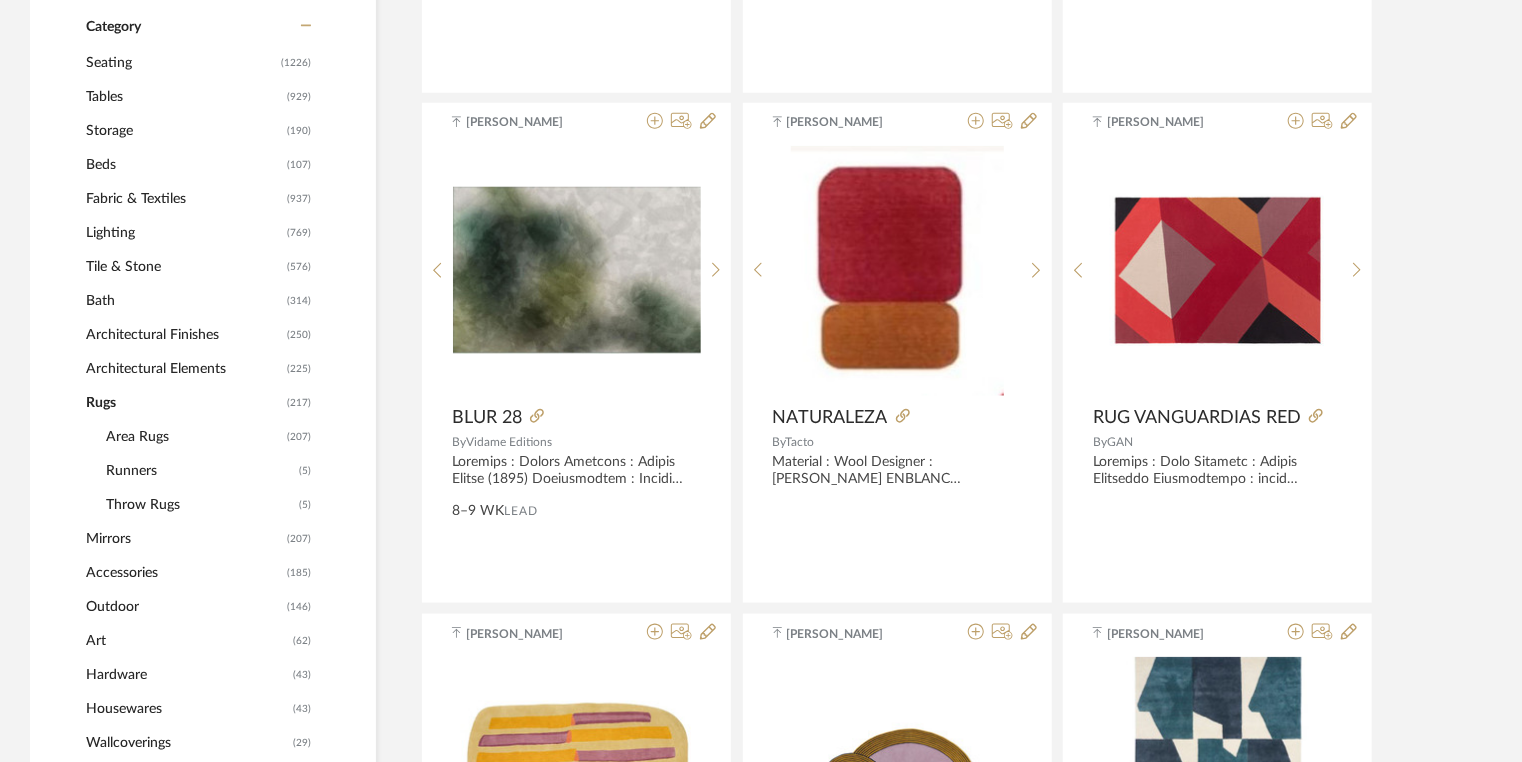 click on "Accessories" 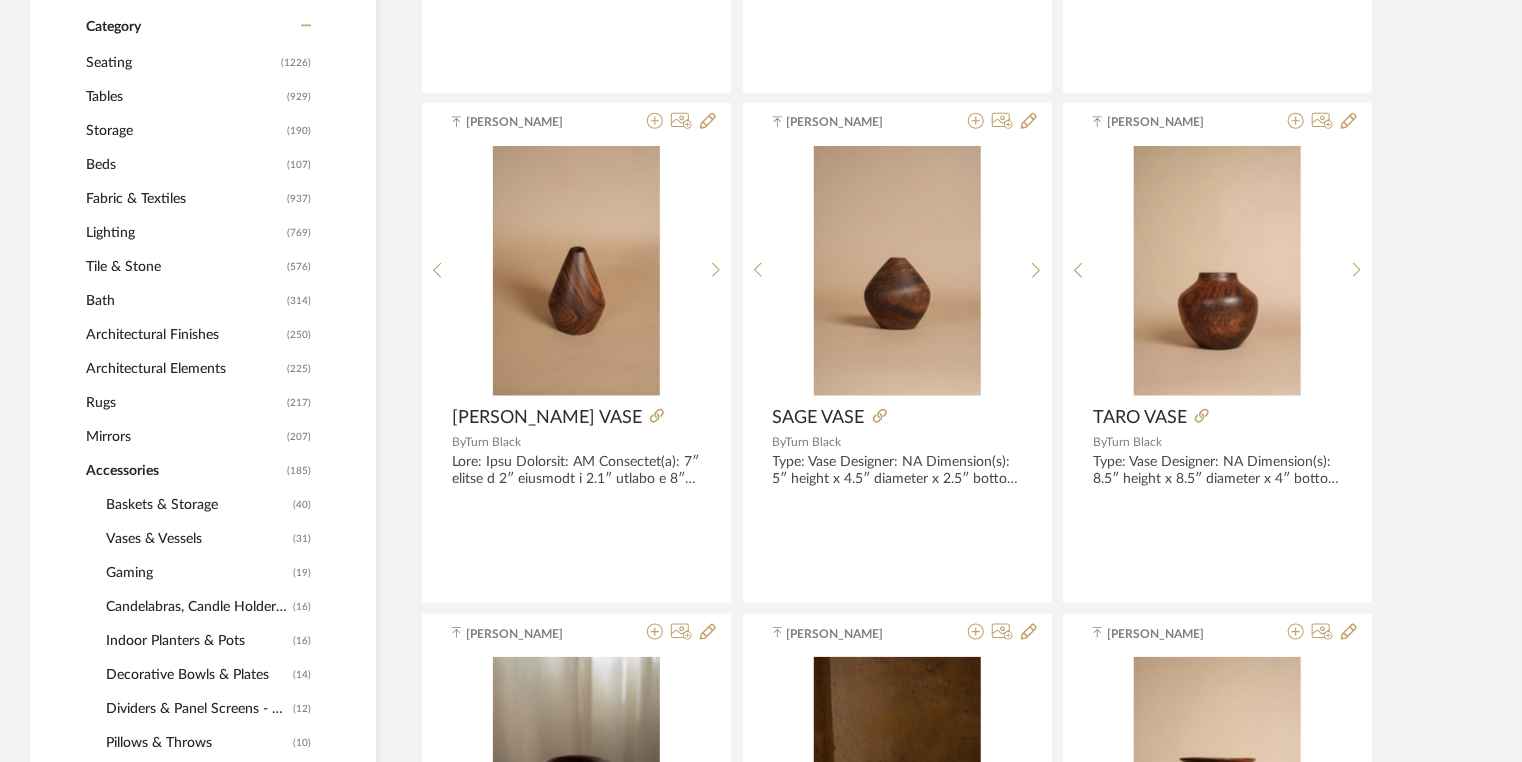 click on "Baskets & Storage" 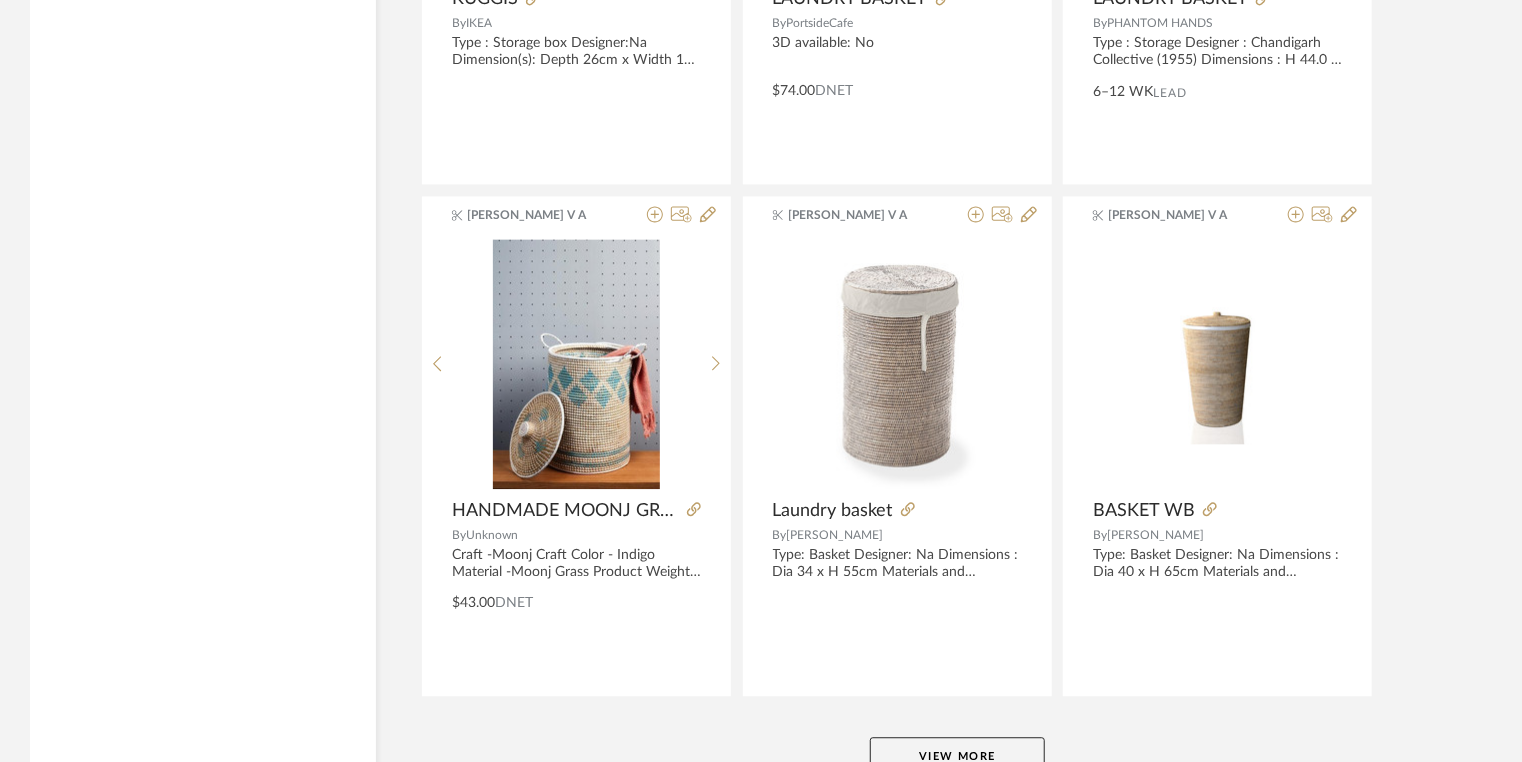 scroll, scrollTop: 6104, scrollLeft: 0, axis: vertical 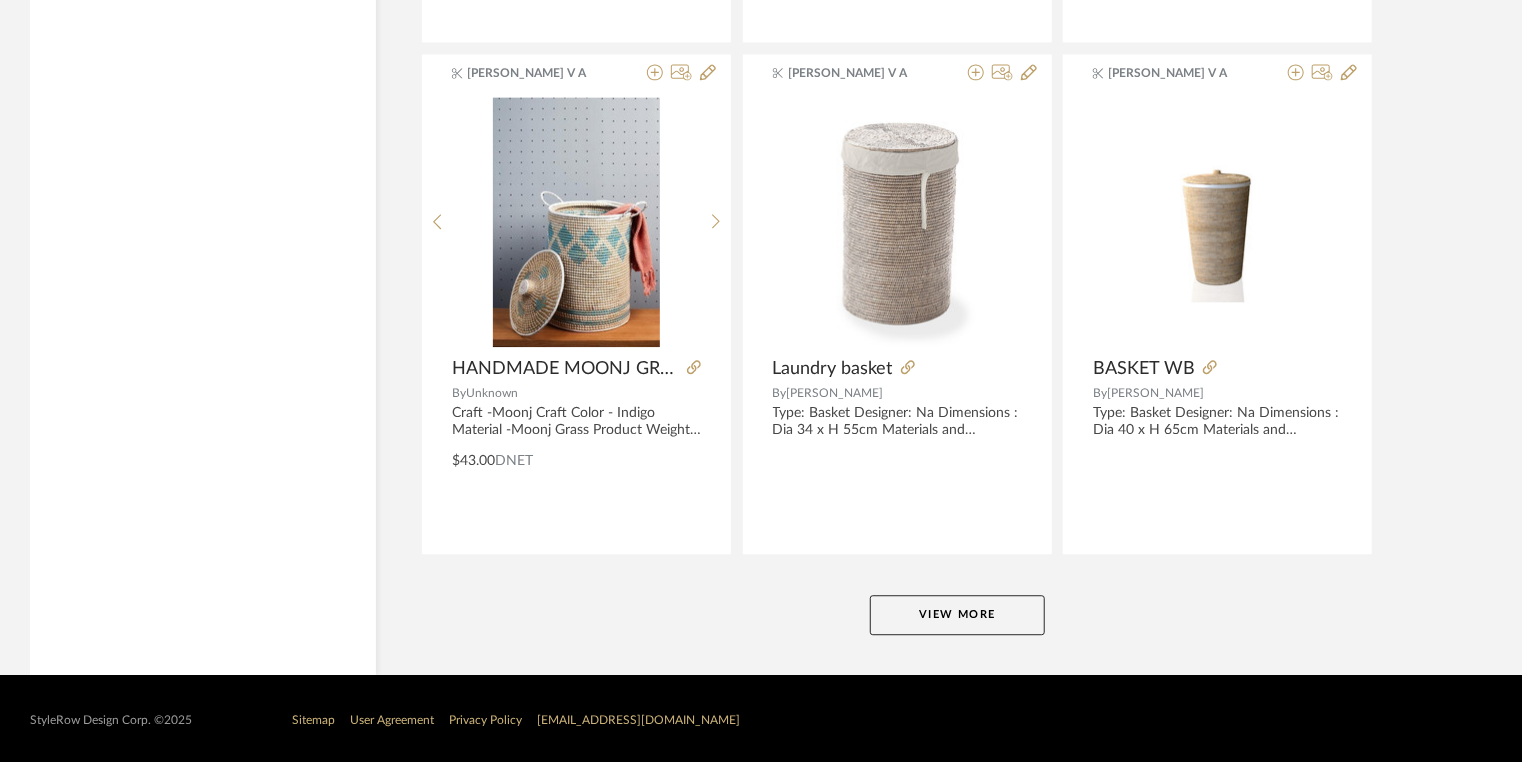 click on "View More" 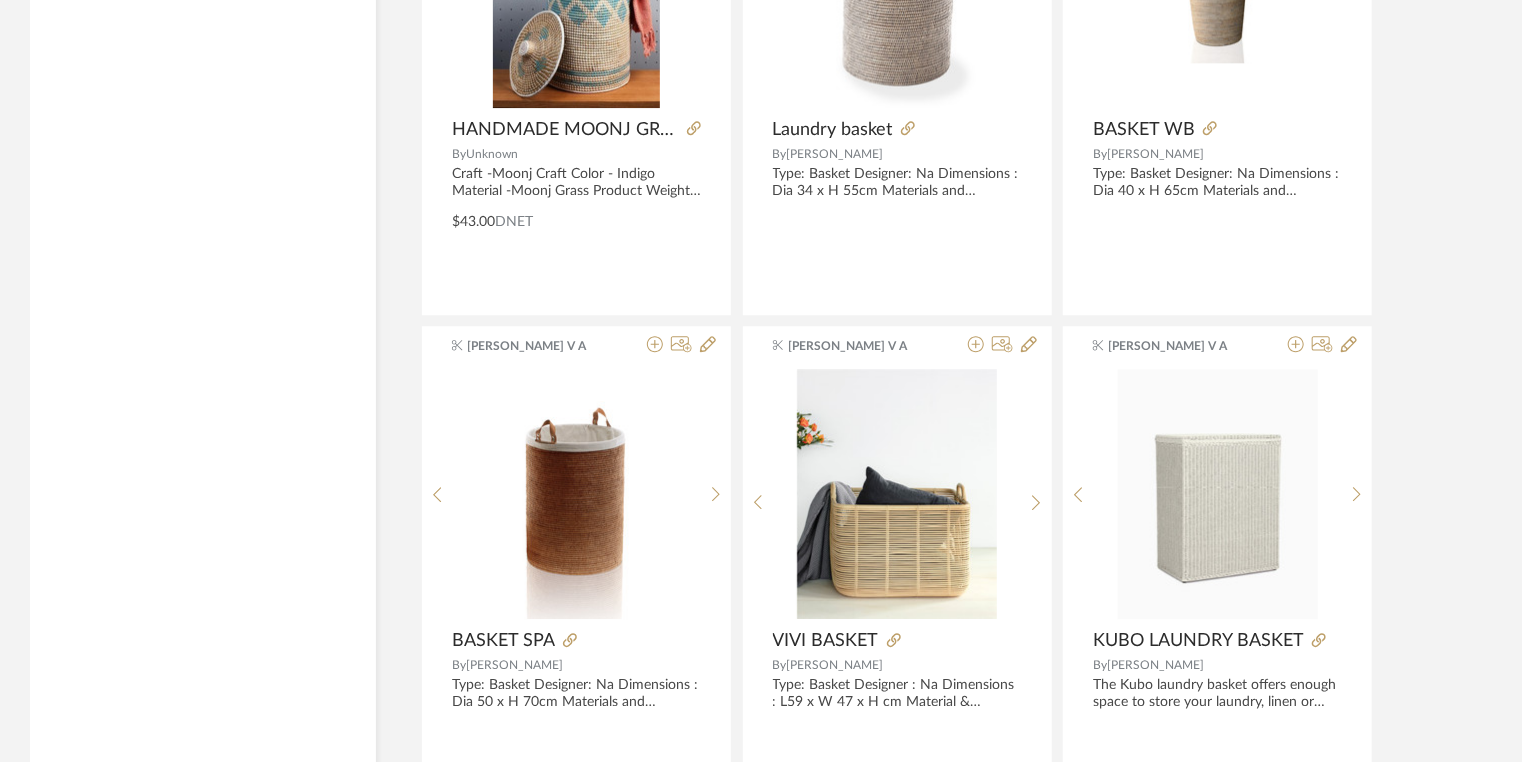 scroll, scrollTop: 6326, scrollLeft: 0, axis: vertical 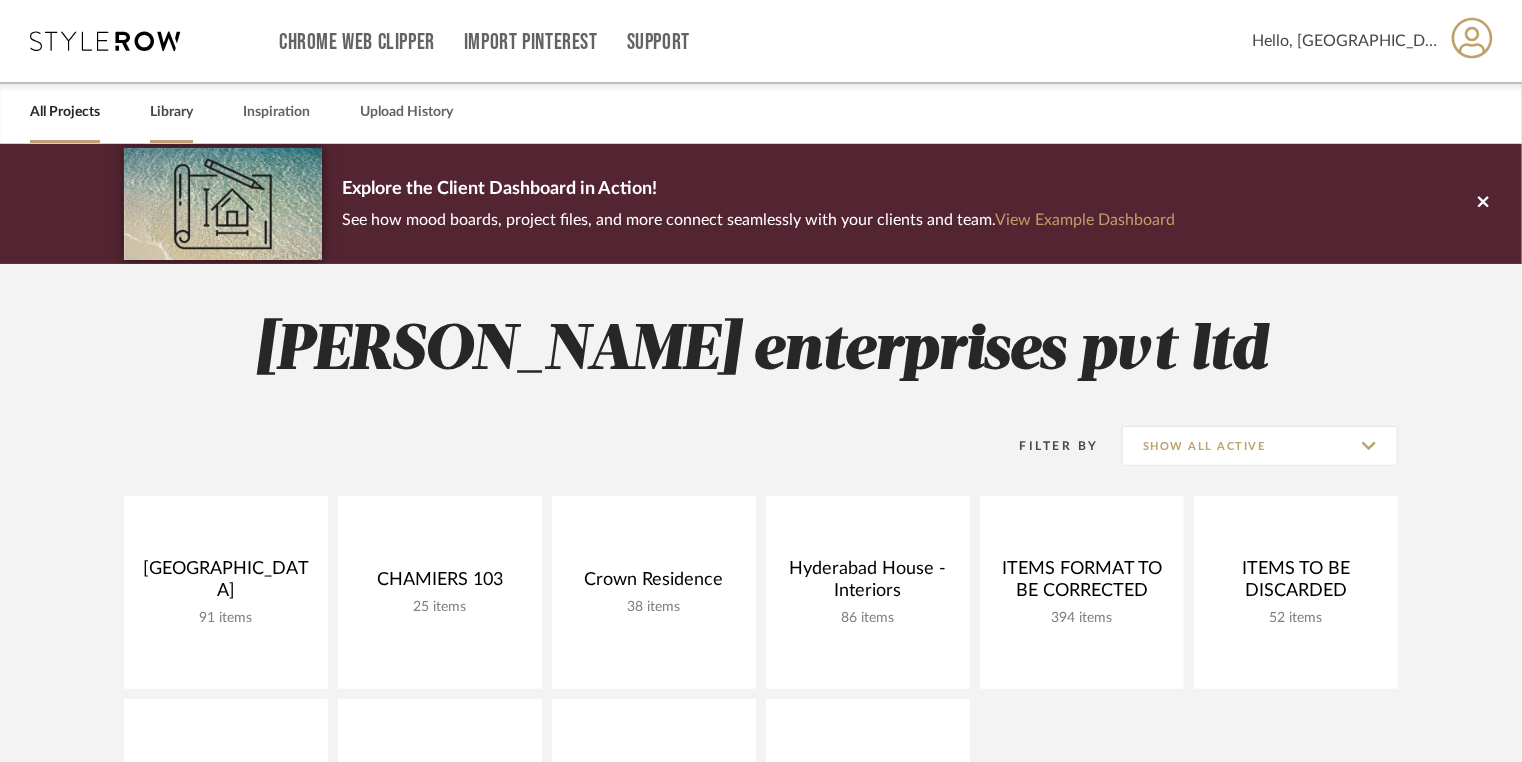 click on "Library" at bounding box center [171, 112] 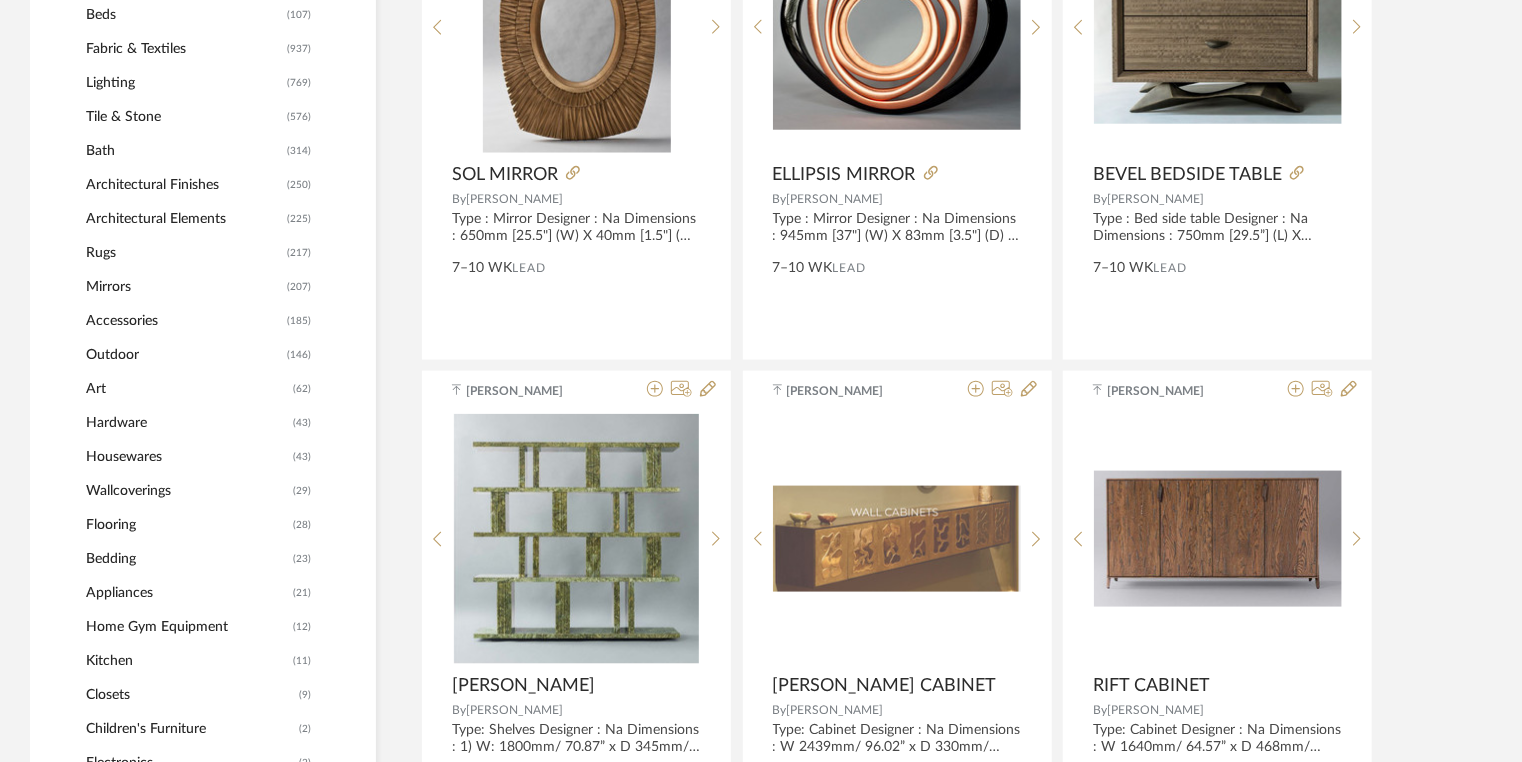 scroll, scrollTop: 1040, scrollLeft: 0, axis: vertical 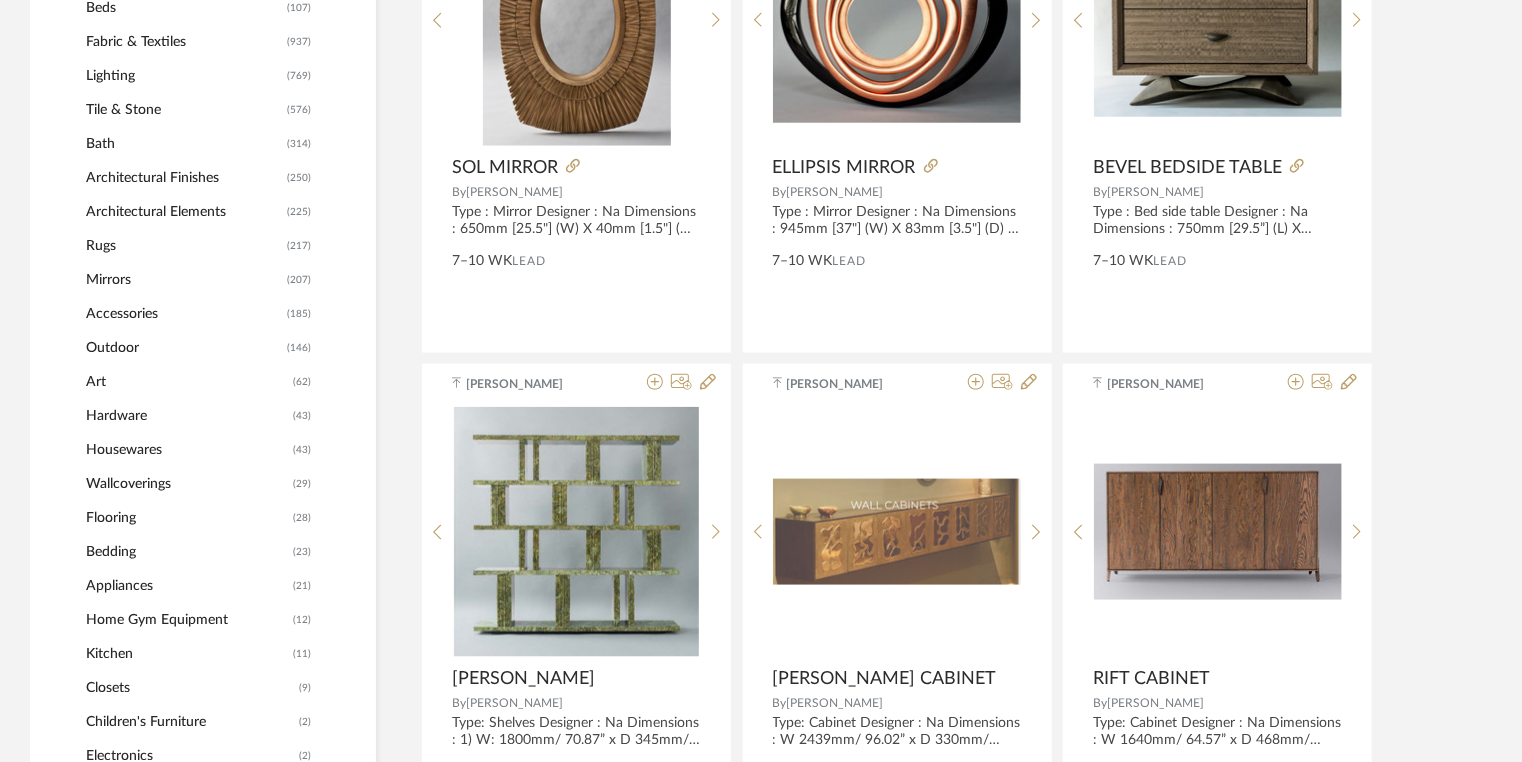 click on "Accessories" 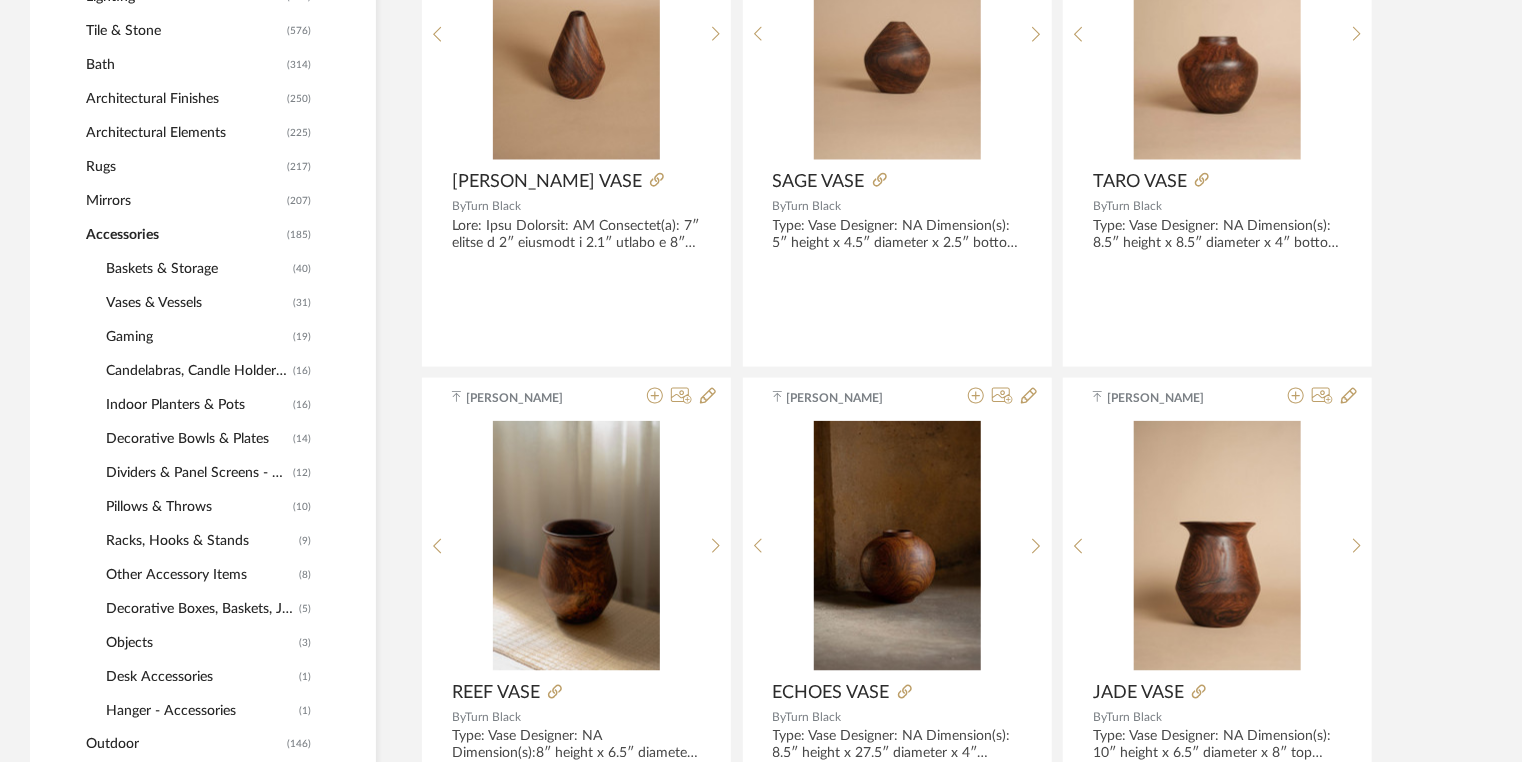 scroll, scrollTop: 1256, scrollLeft: 0, axis: vertical 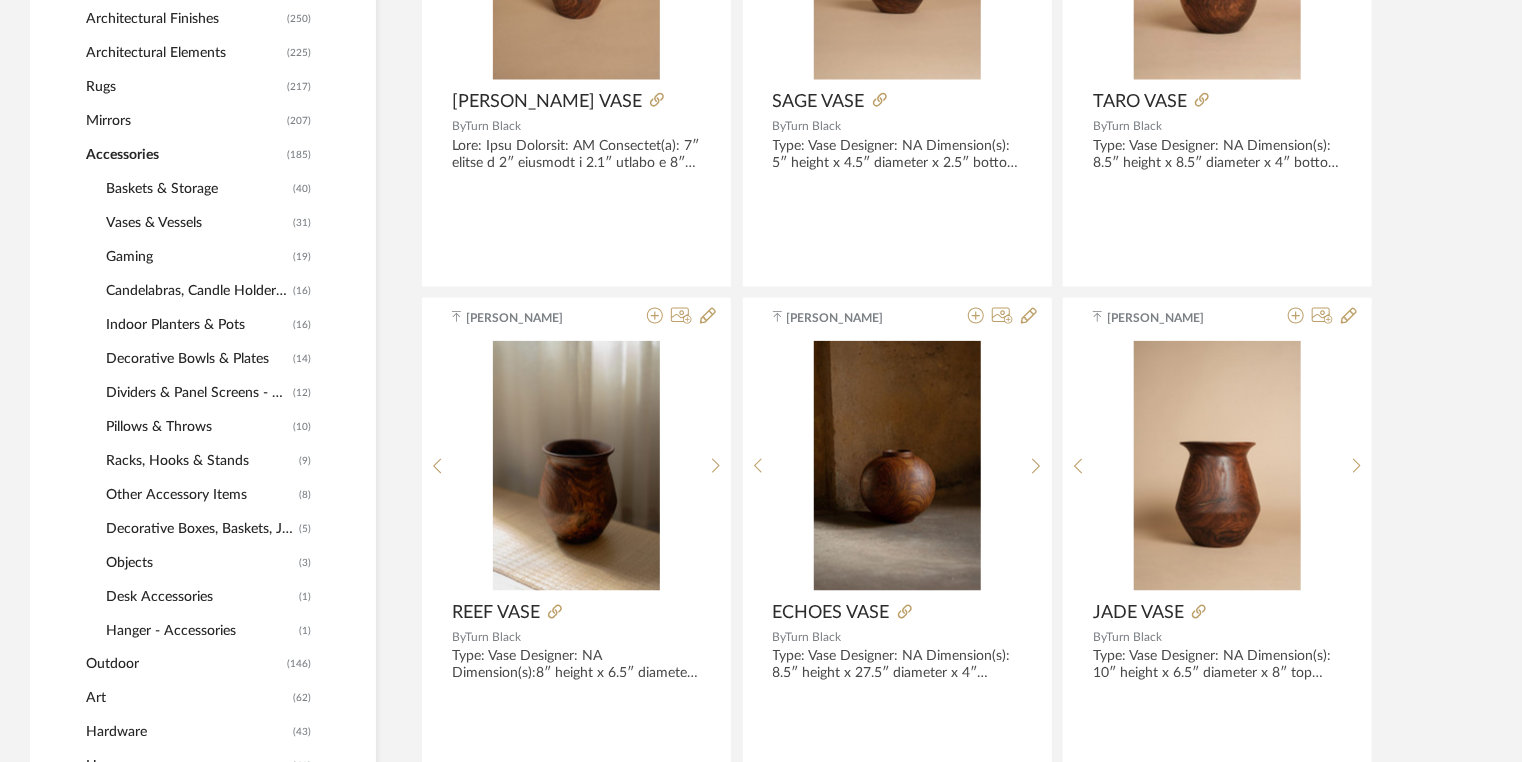 click on "Racks, Hooks & Stands" 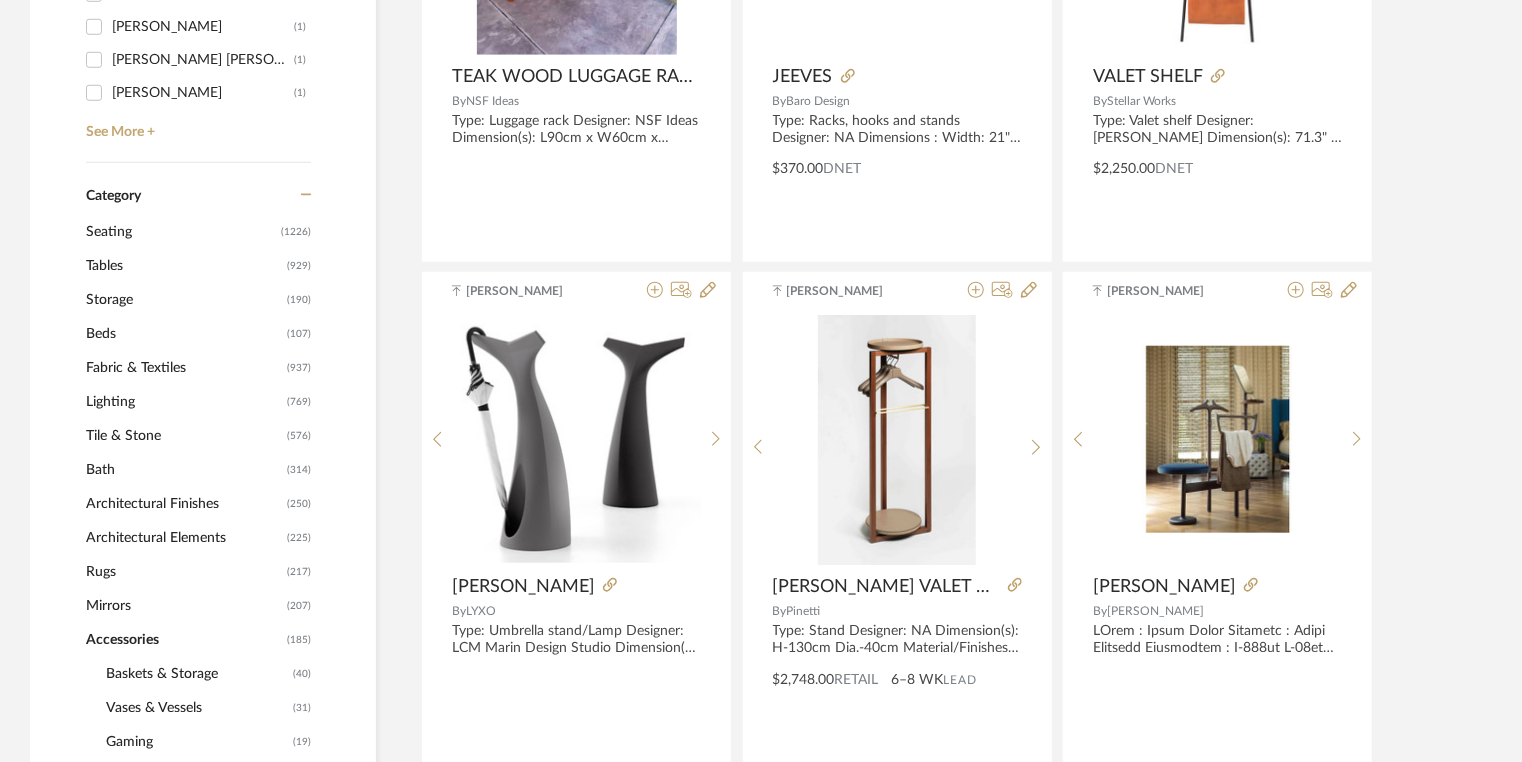 scroll, scrollTop: 800, scrollLeft: 0, axis: vertical 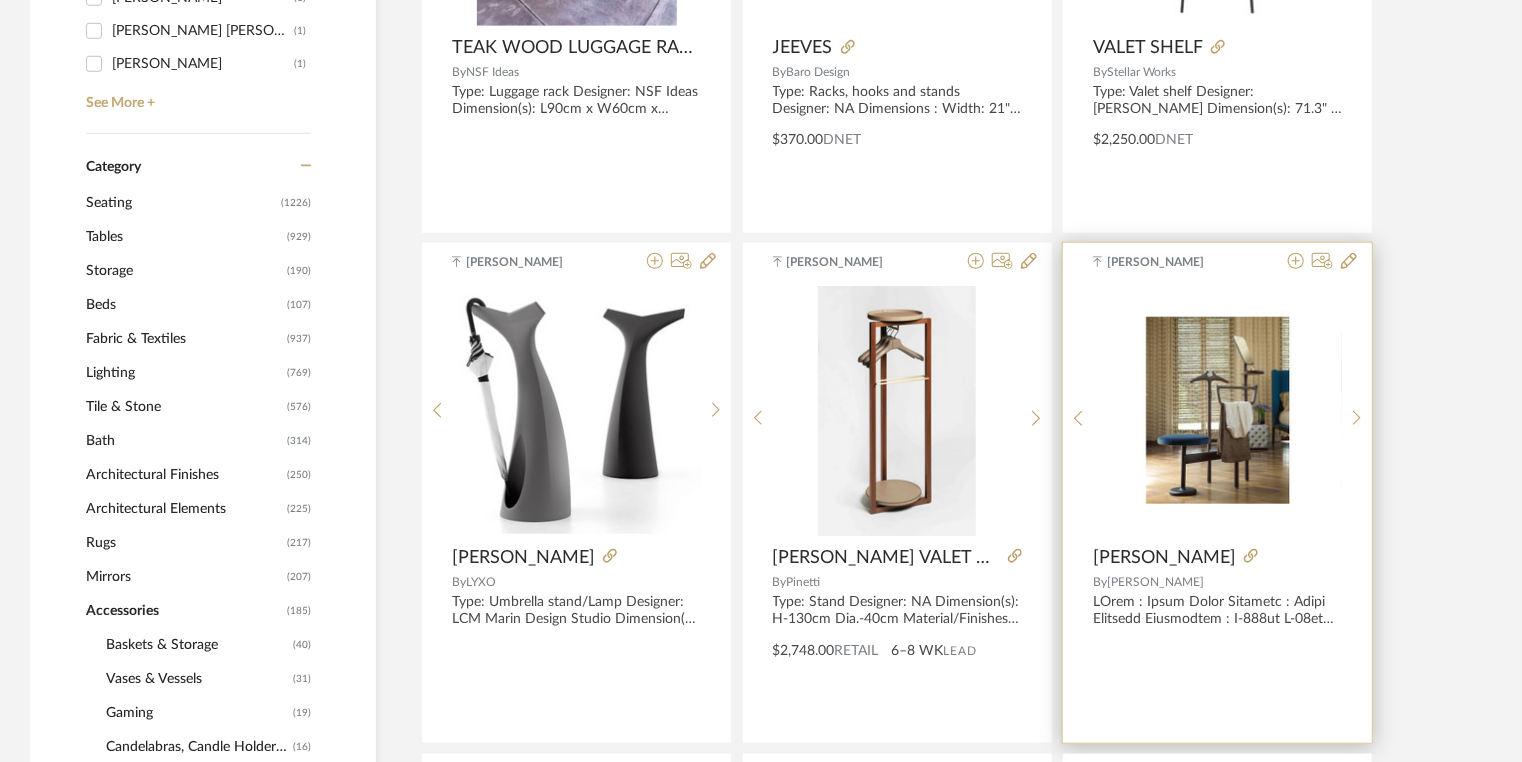 click at bounding box center [0, 0] 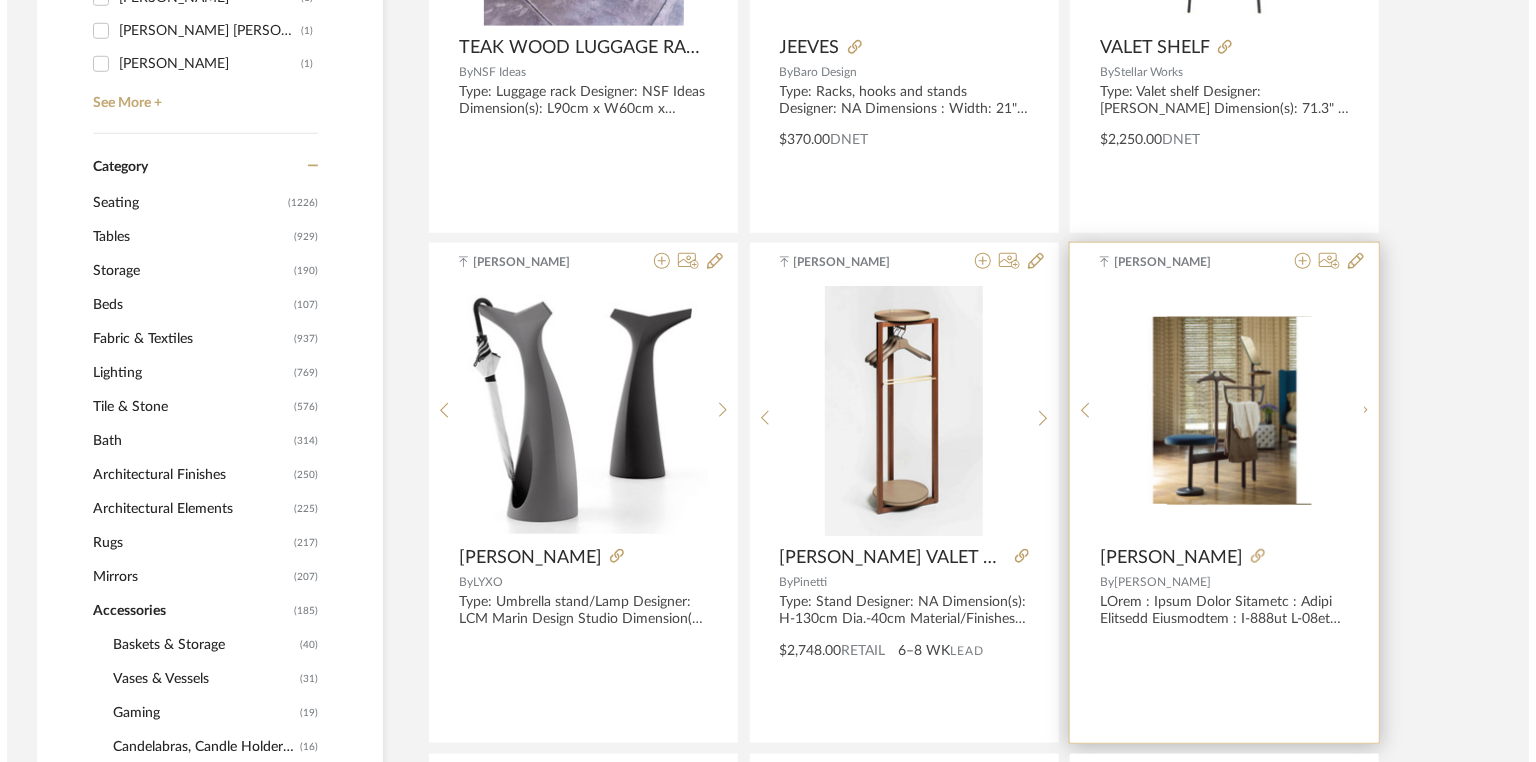 scroll, scrollTop: 0, scrollLeft: 0, axis: both 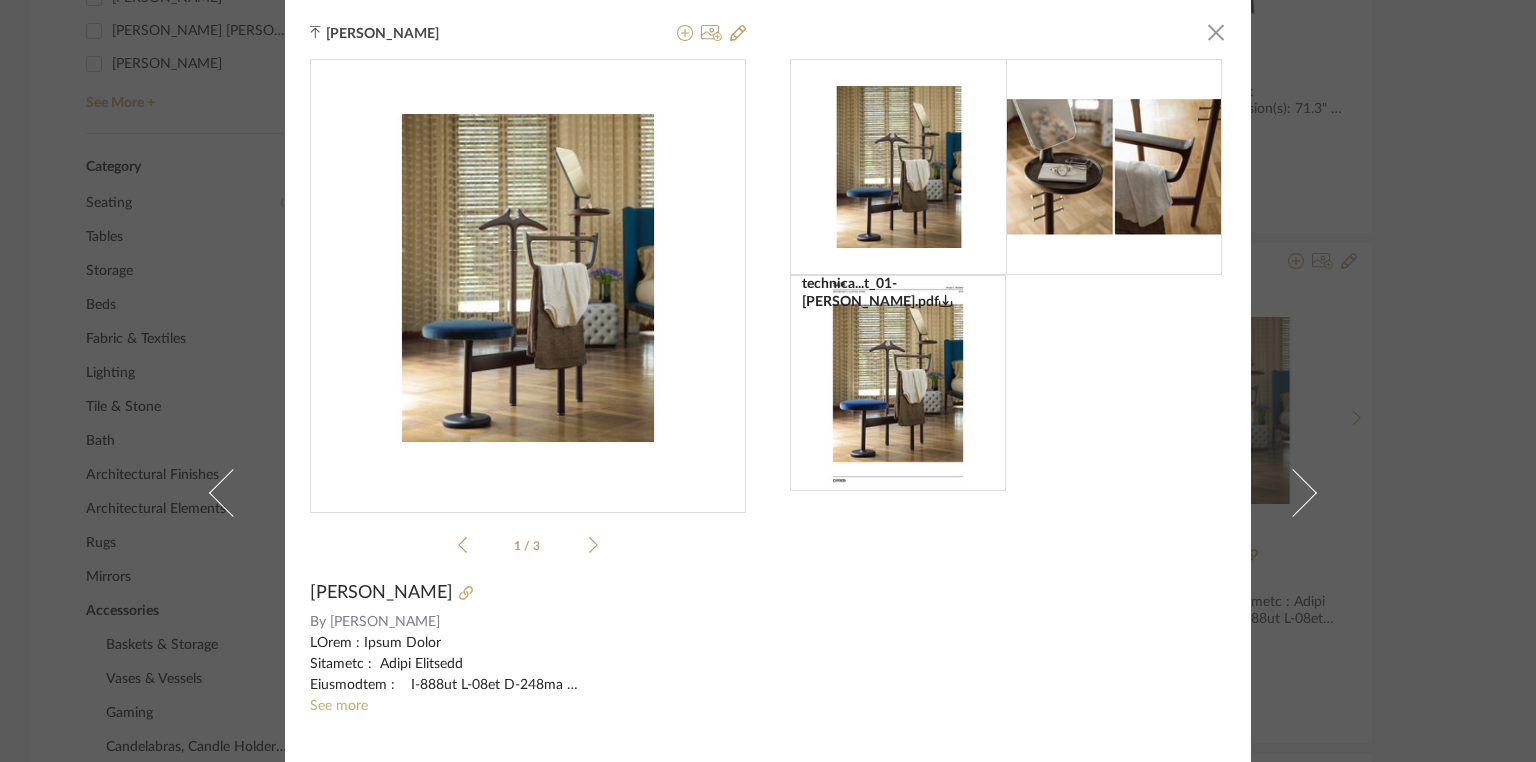 click 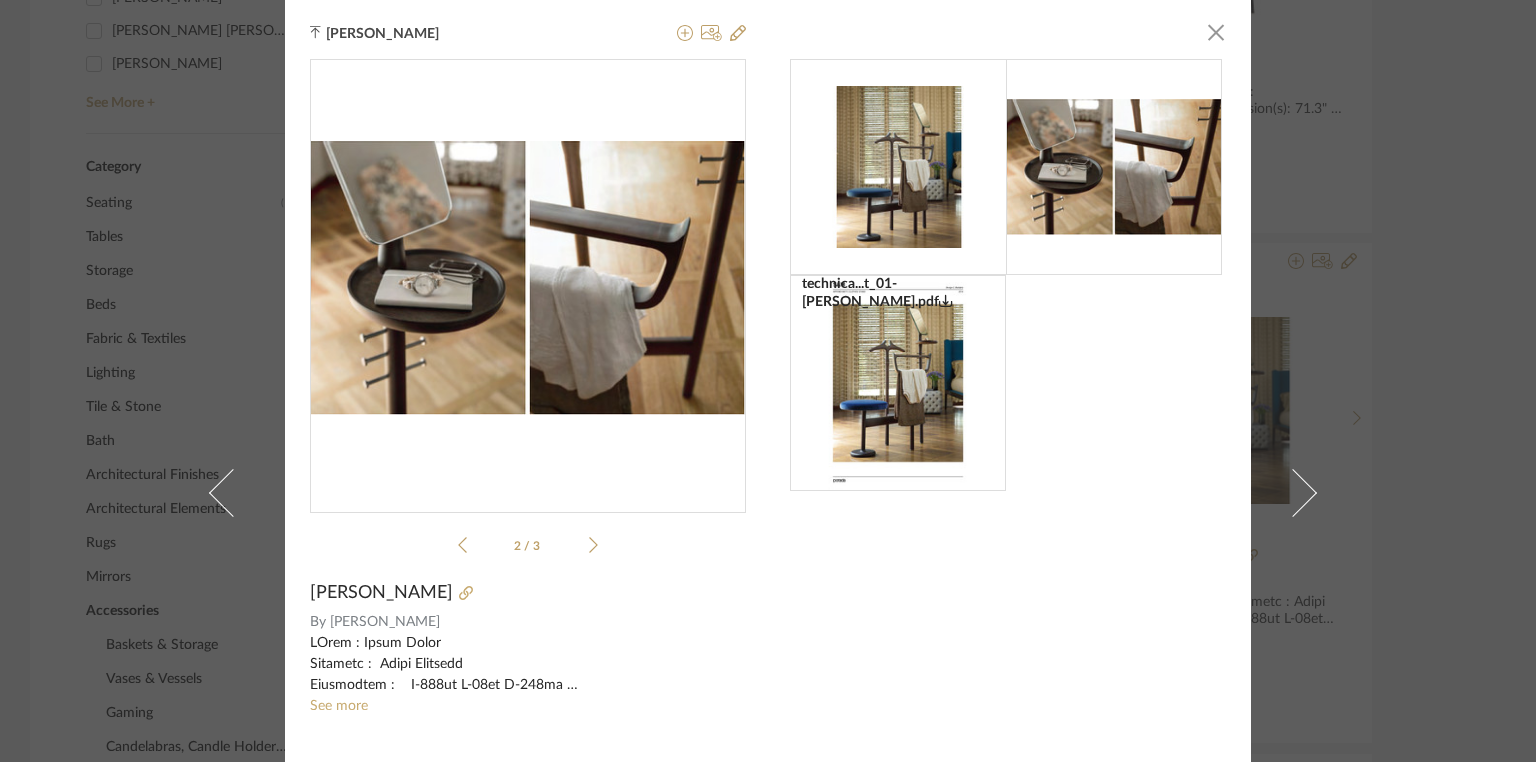 click 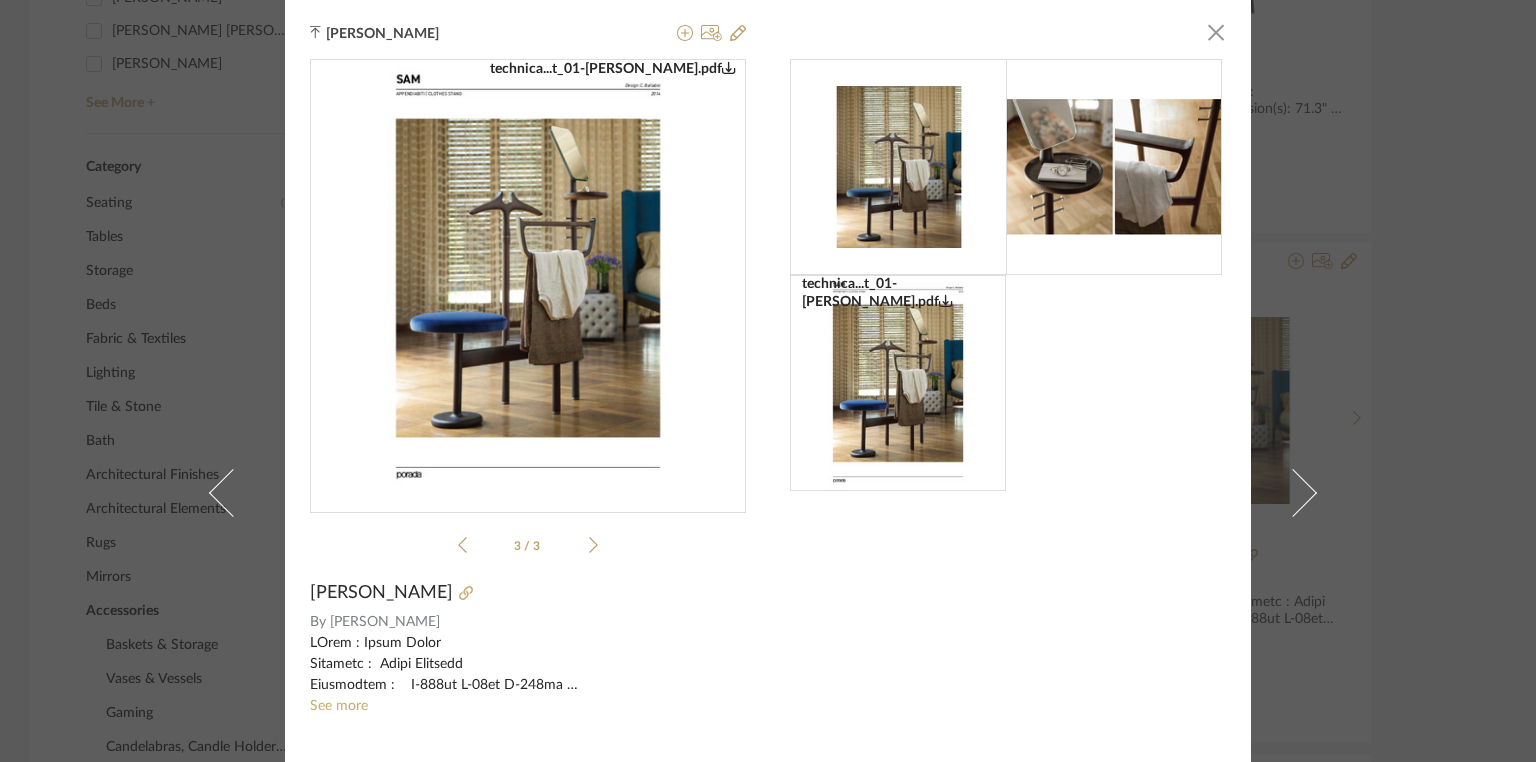 click 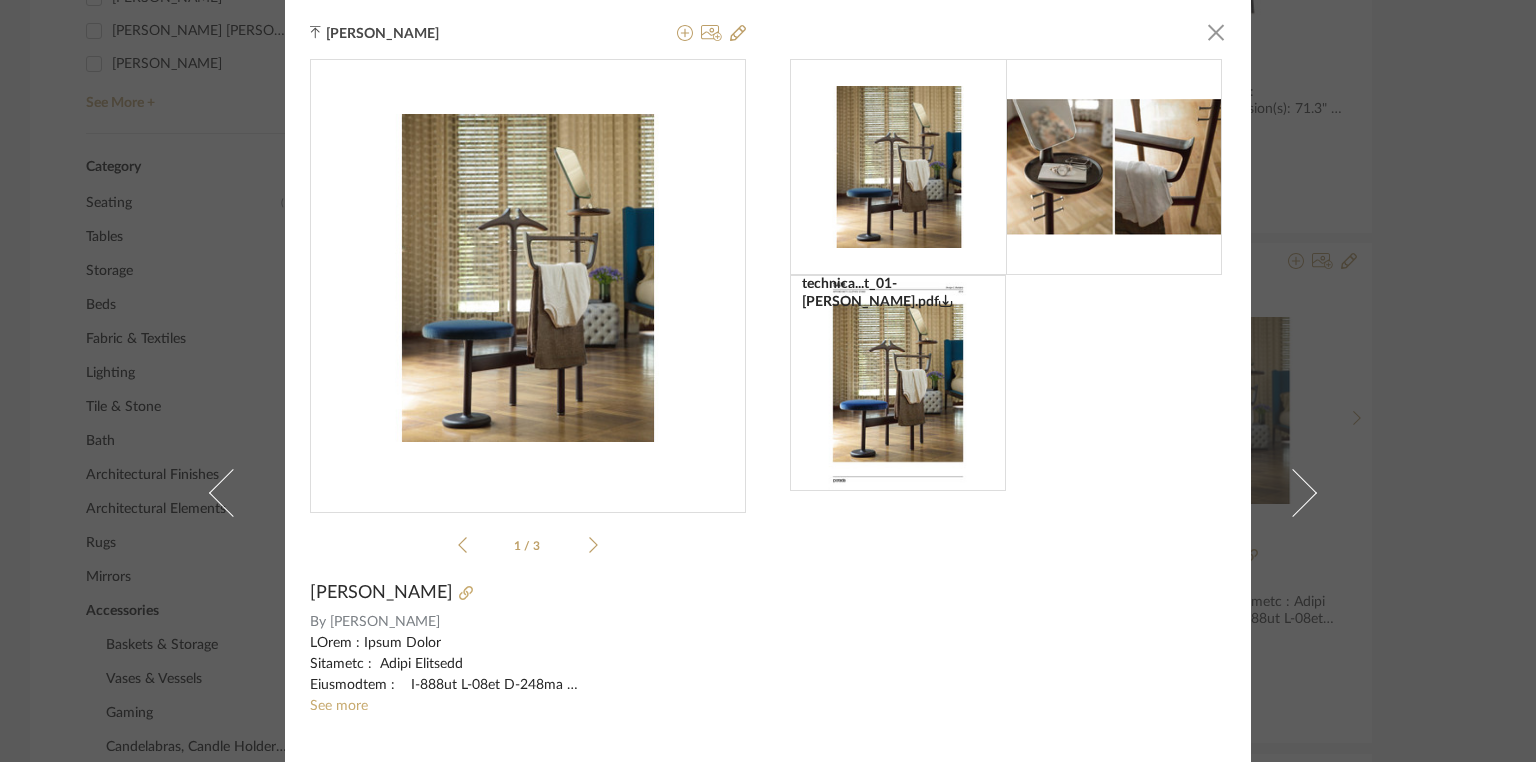 click 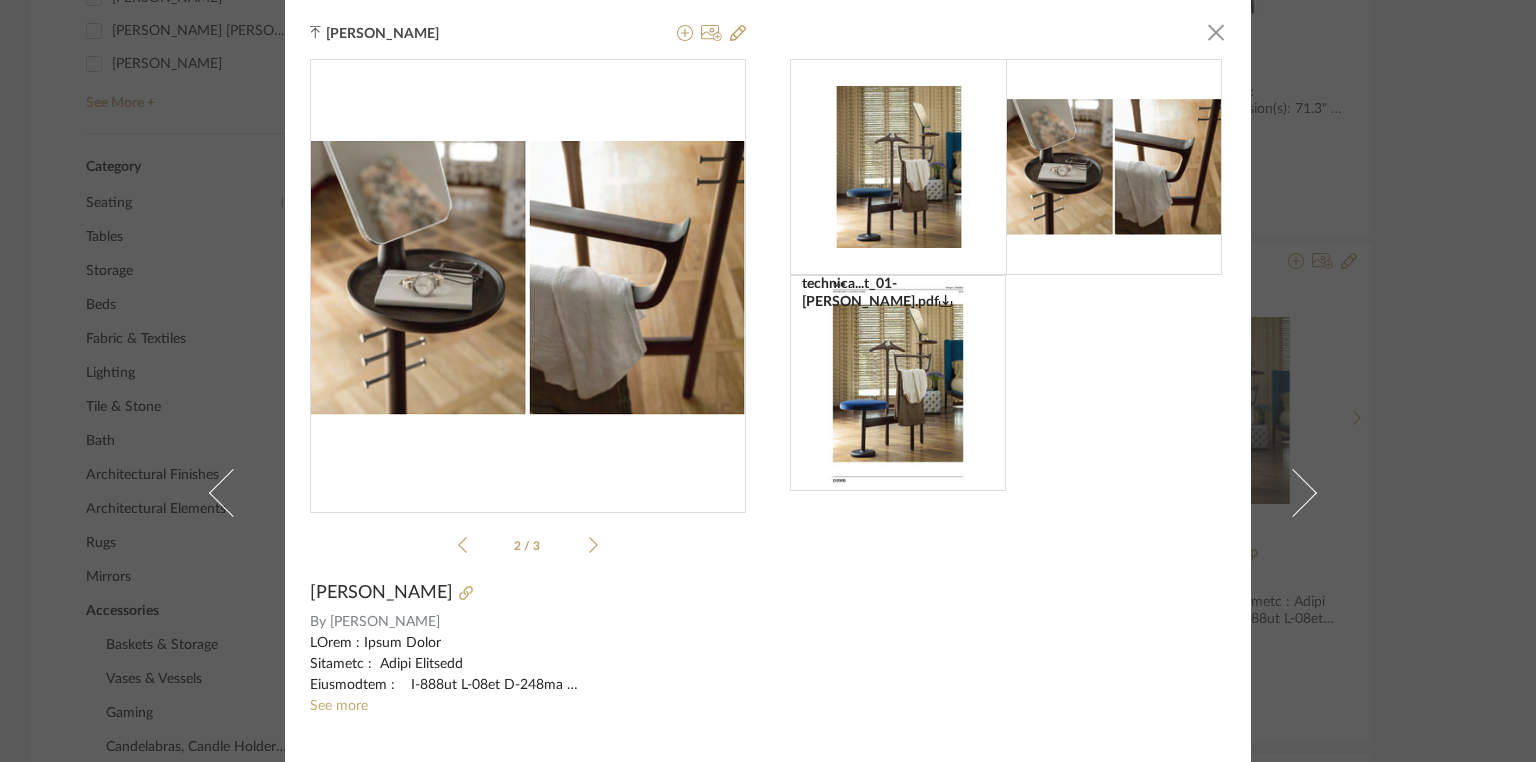 click 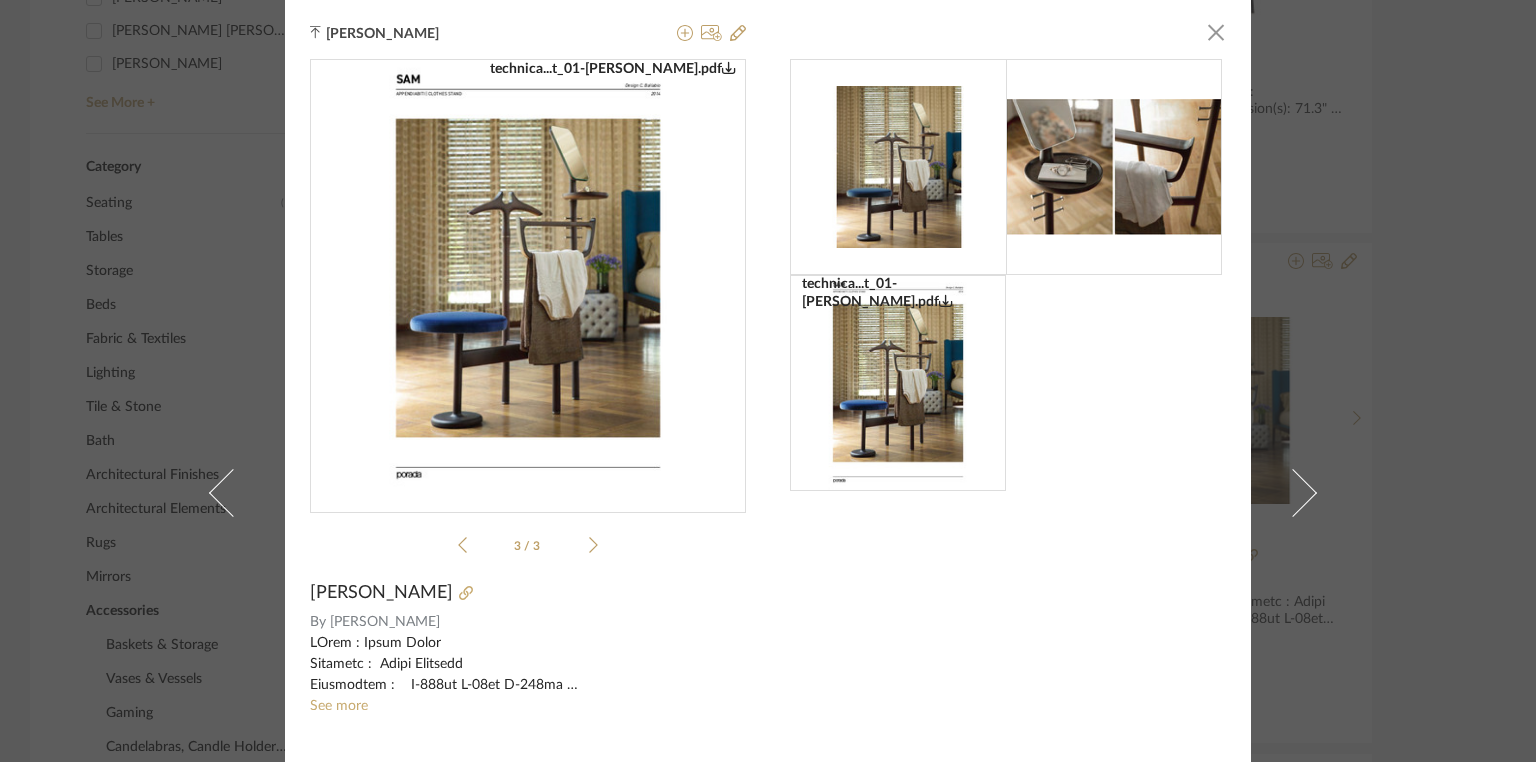click on "[PERSON_NAME] ×  technica...t_01-[PERSON_NAME].pdf   technica...t_01-[PERSON_NAME].pdf  3 / 3 [PERSON_NAME] By [PERSON_NAME] See more Notes Price: To be requested
Lead time: To be requested
Customizable: Yes
3D available No
BIM available : No
Point of contact: [PERSON_NAME]
Contact number: Tel: [PHONE_NUMBER]
Mobile :97694-74469 E
mail address: [EMAIL_ADDRESS][DOMAIN_NAME]
Address: Sources Unlimited. [STREET_ADDRESS][PERSON_NAME] 030, .
Additional  contact information :
Point of contact :  To be established
Contact number:  [PHONE_NUMBER]
Email address:  [EMAIL_ADDRESS][PERSON_NAME][DOMAIN_NAME]
Address: [PERSON_NAME][GEOGRAPHIC_DATA][STREET_ADDRESS].  technica...t_01-[PERSON_NAME].pdf" at bounding box center [768, 381] 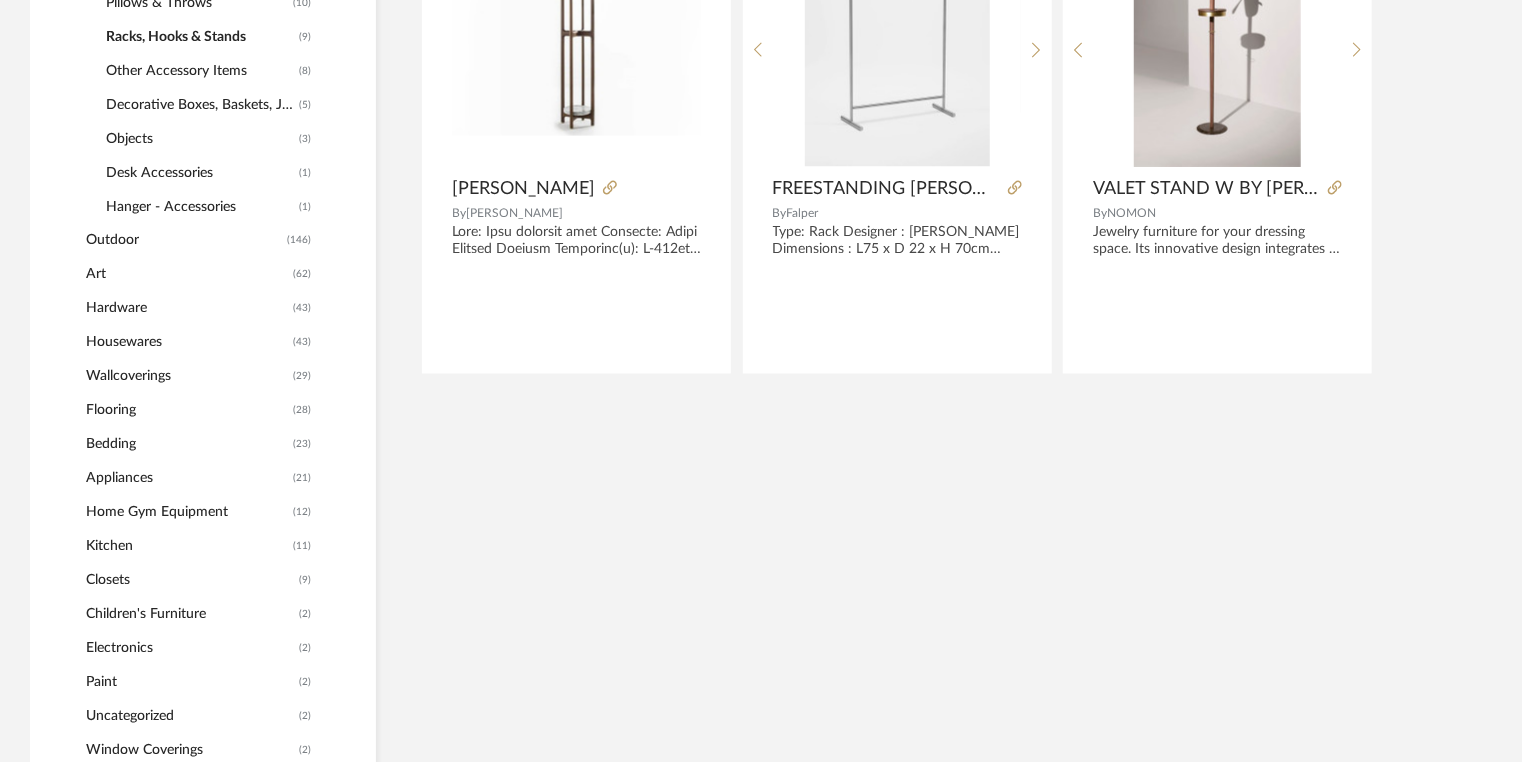 scroll, scrollTop: 1440, scrollLeft: 0, axis: vertical 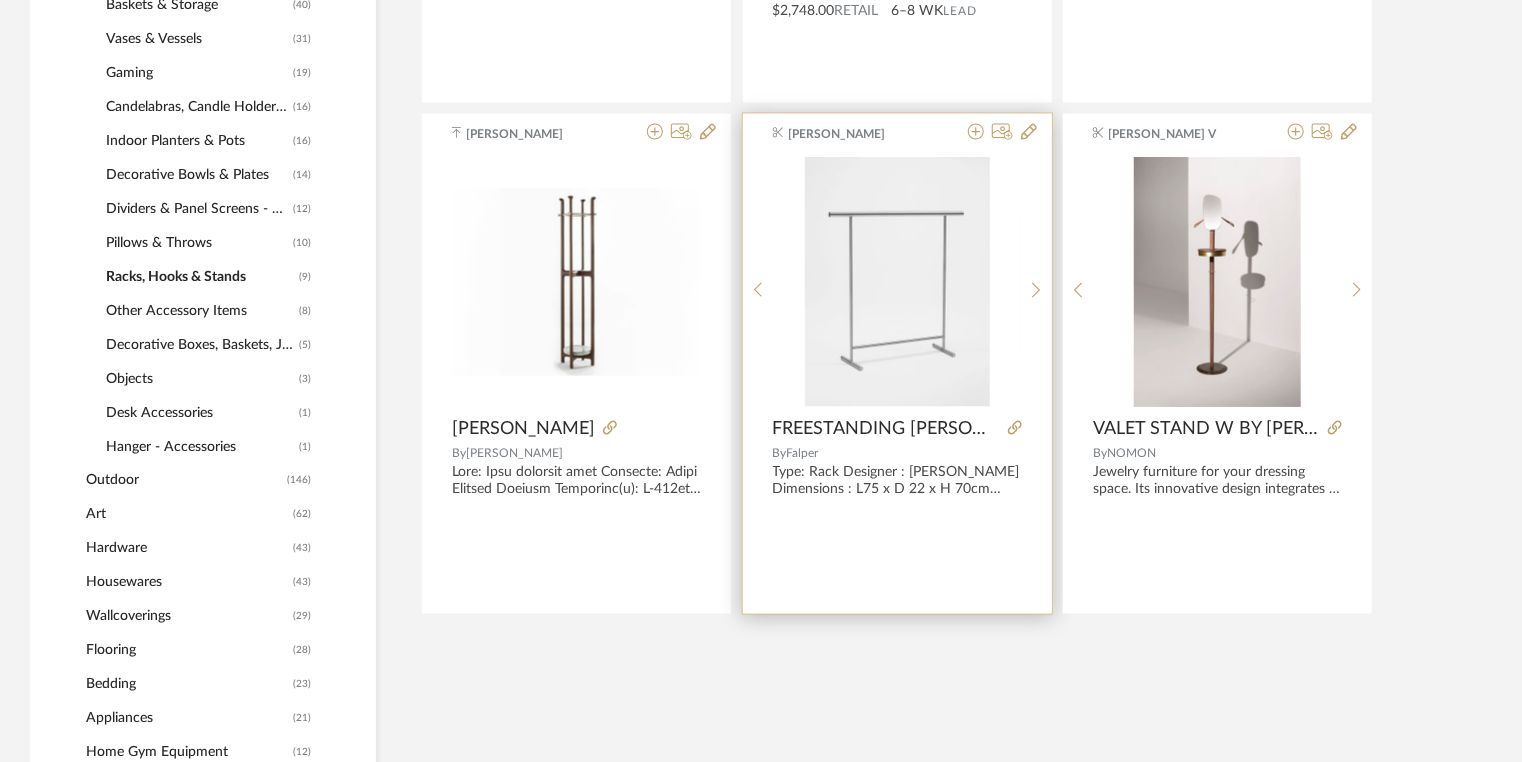 click at bounding box center [897, 282] 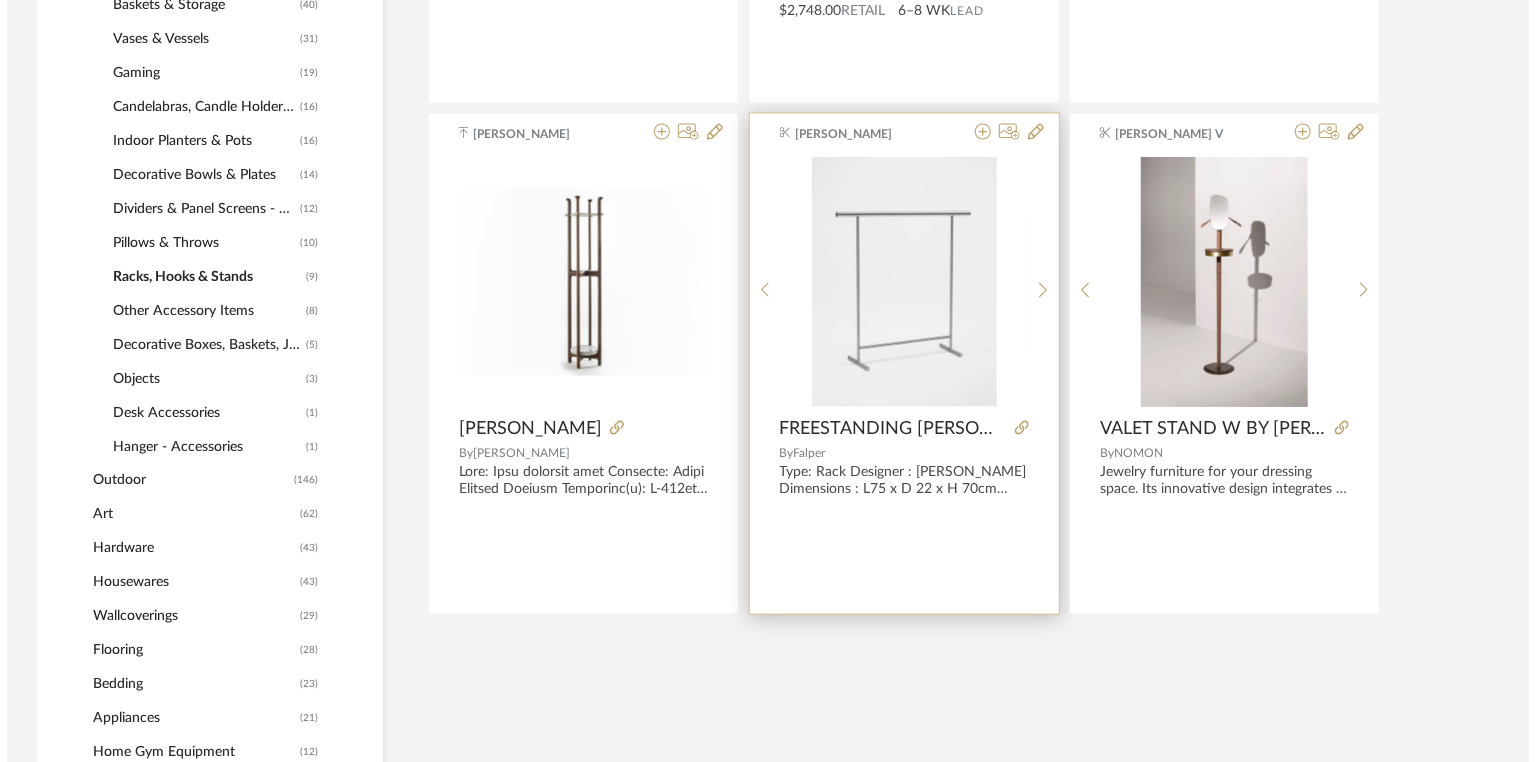 scroll, scrollTop: 0, scrollLeft: 0, axis: both 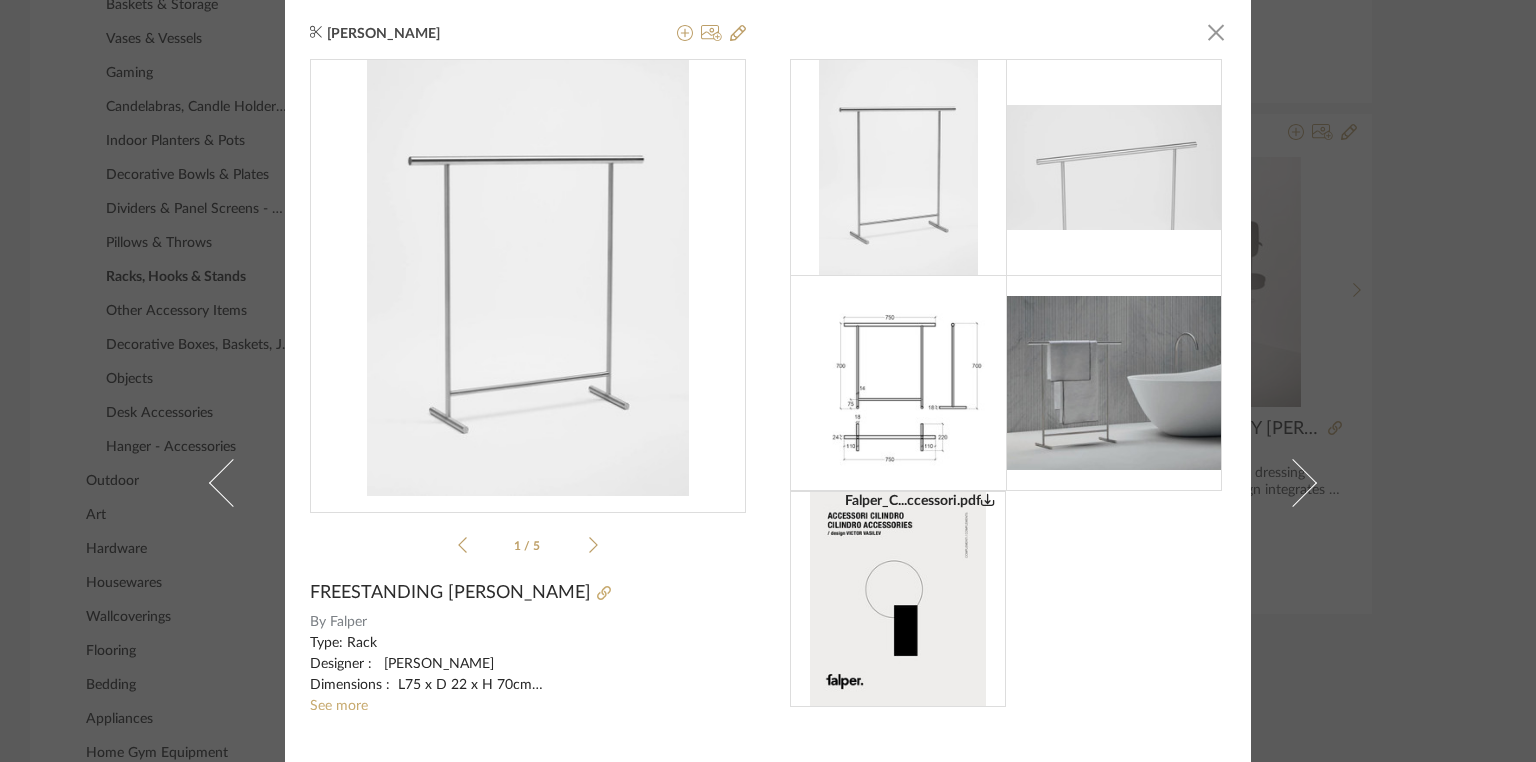 click at bounding box center (1114, 383) 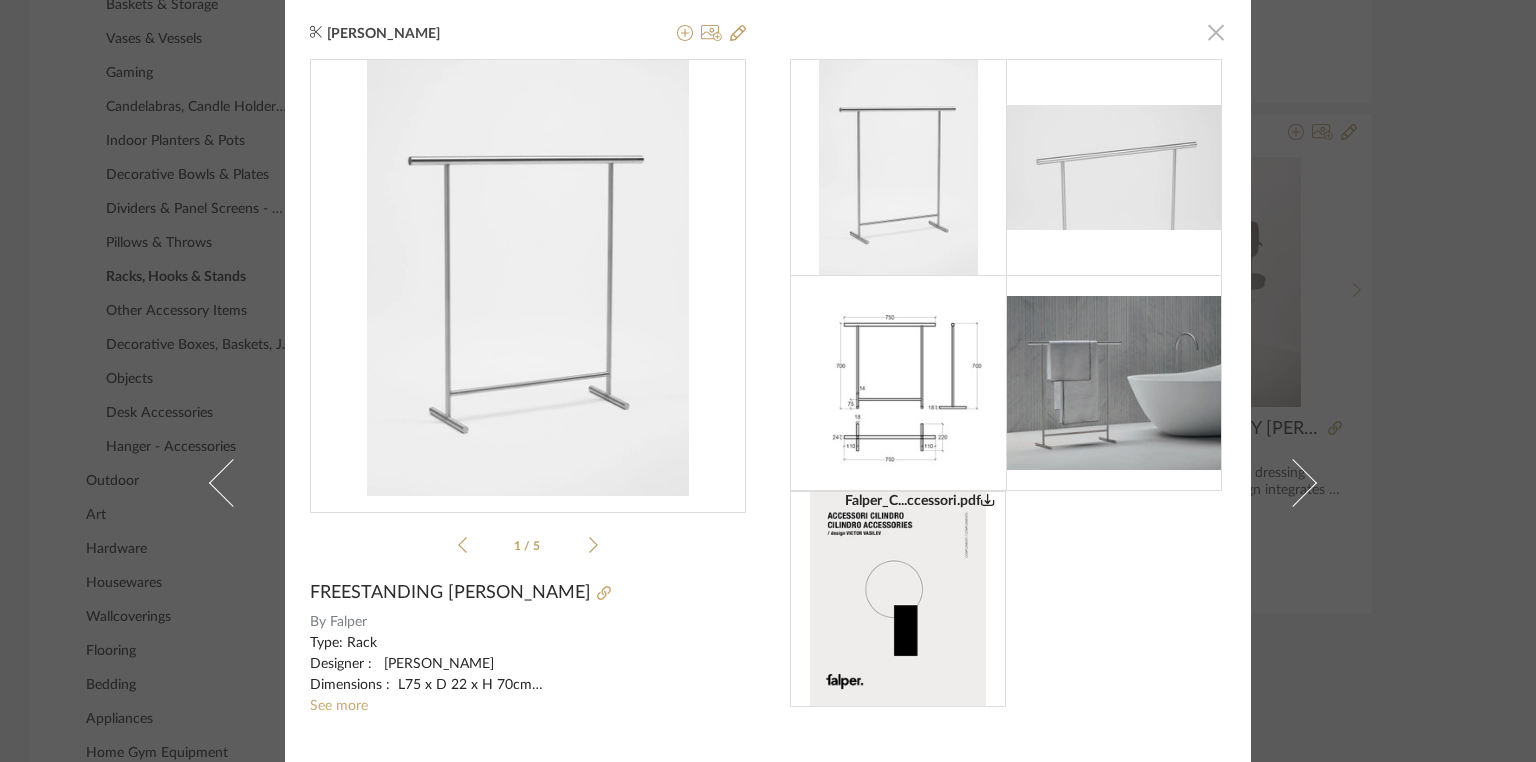 click 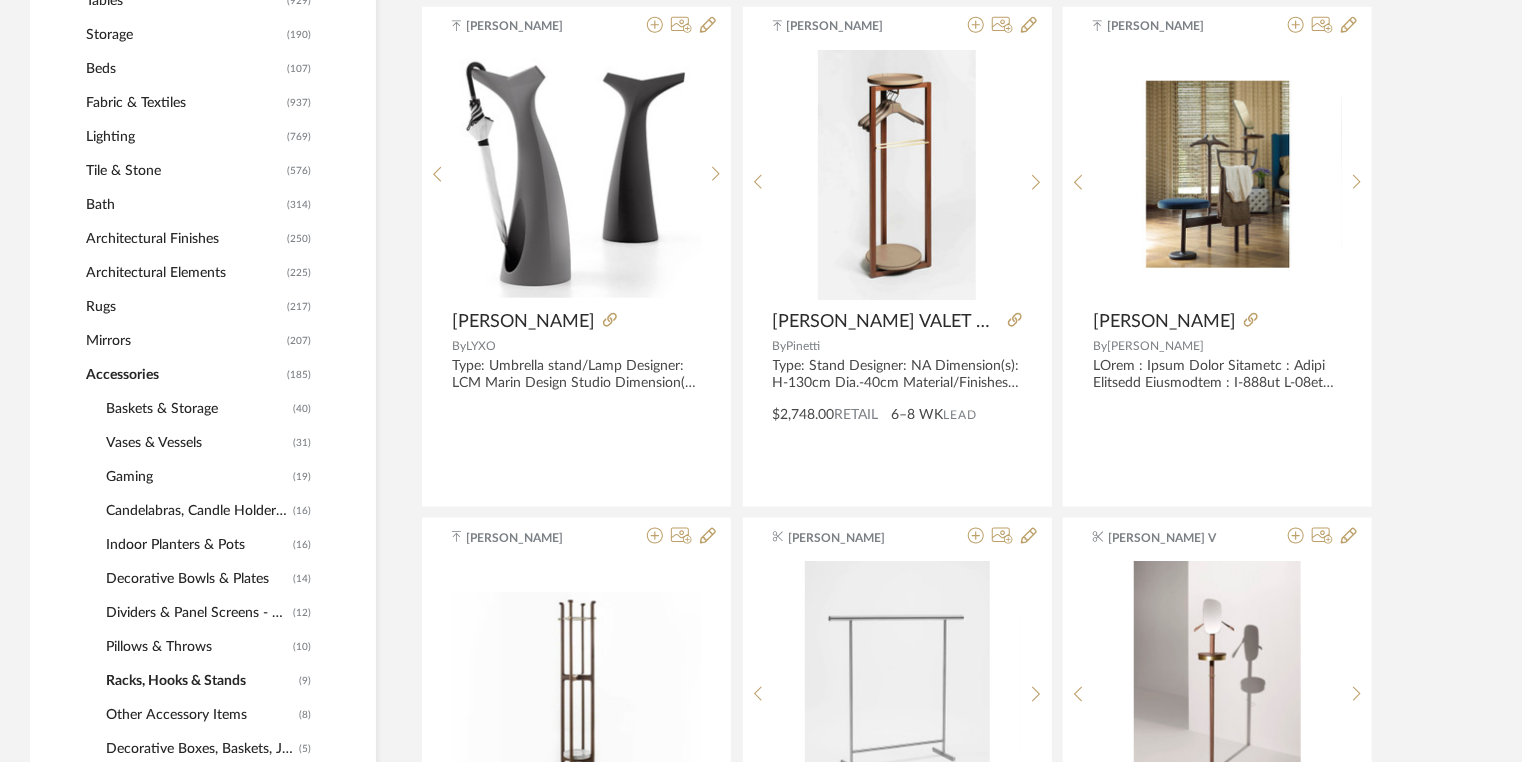 scroll, scrollTop: 1040, scrollLeft: 0, axis: vertical 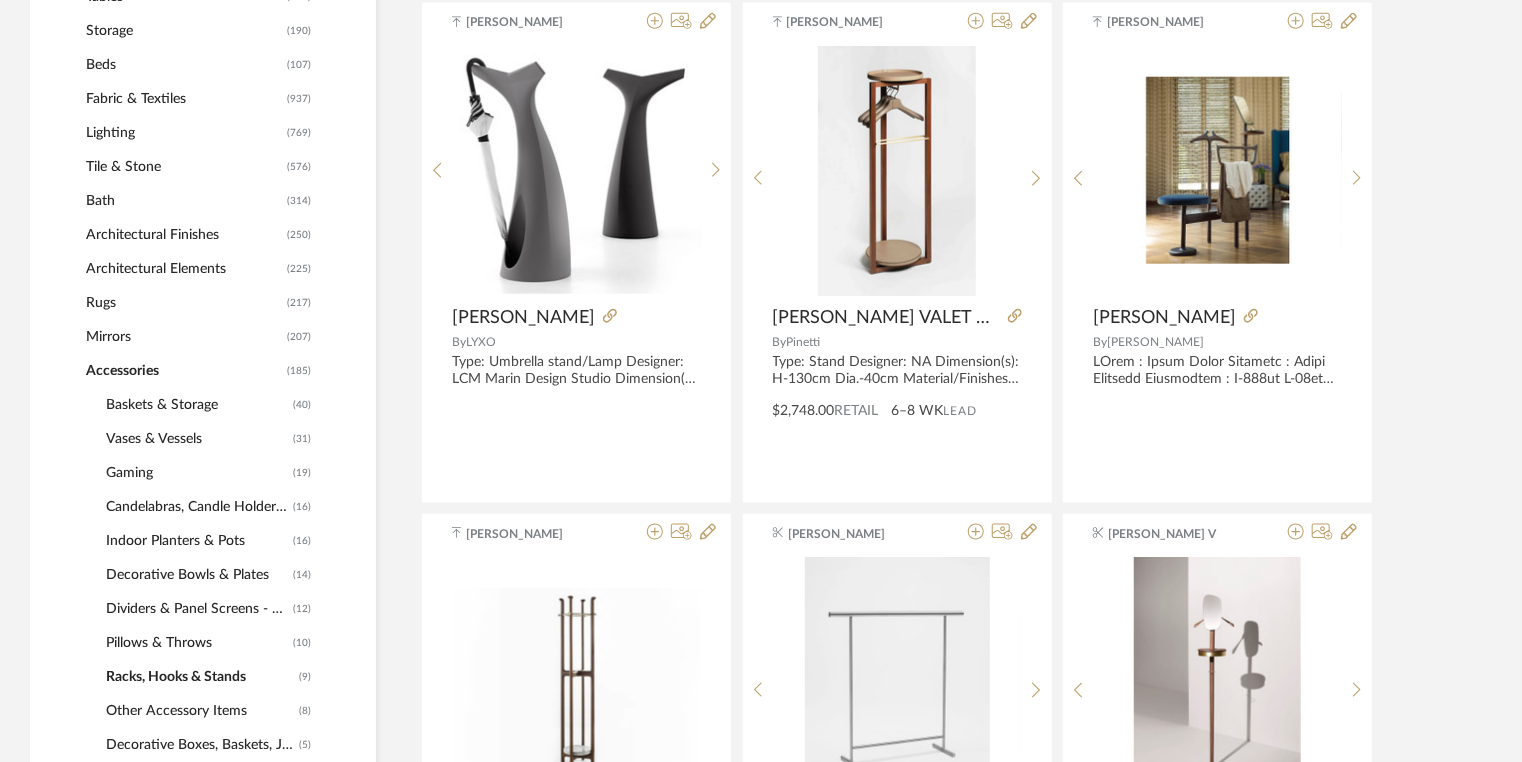 click on "Dividers & Panel Screens - Accessories" 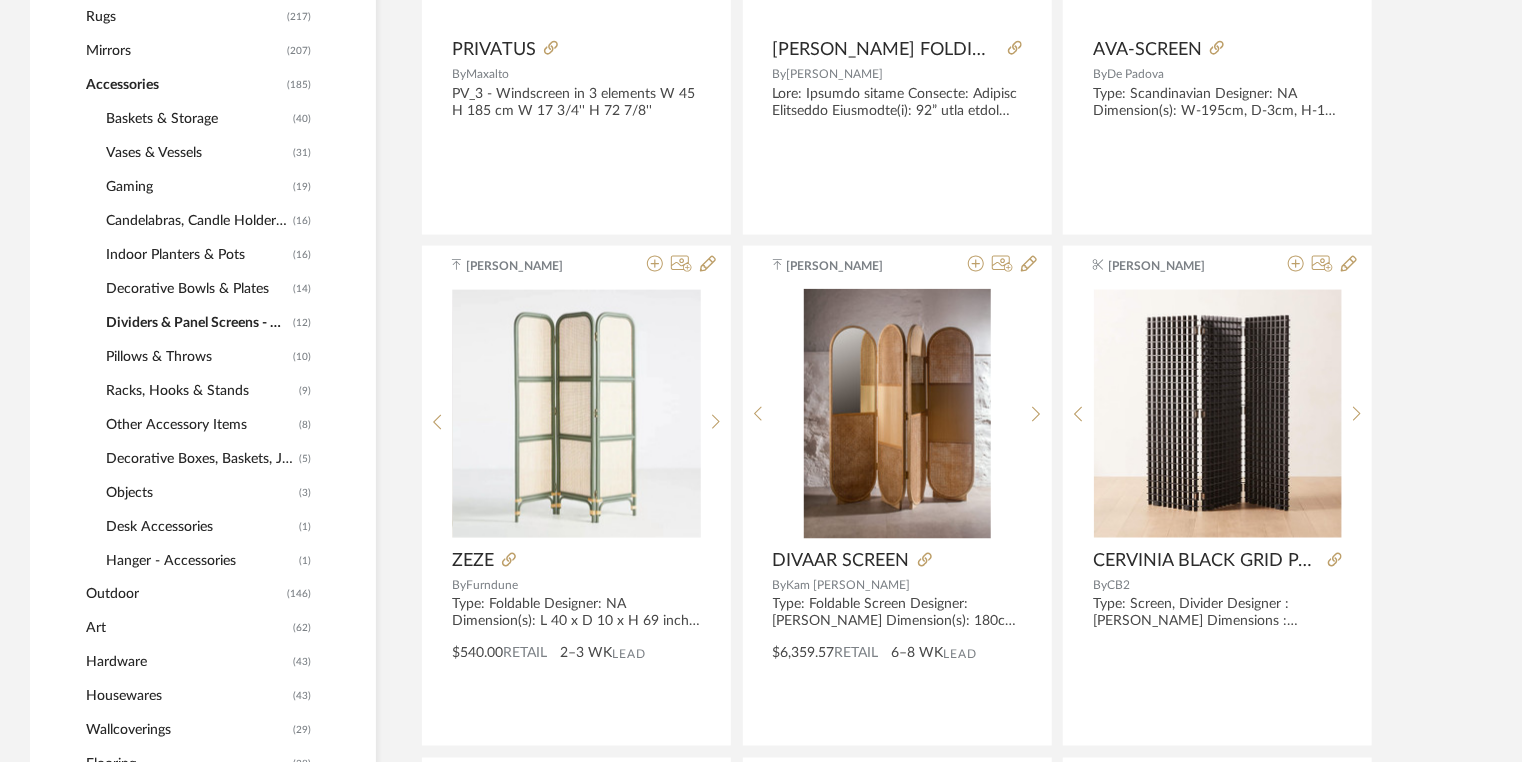 scroll, scrollTop: 1342, scrollLeft: 0, axis: vertical 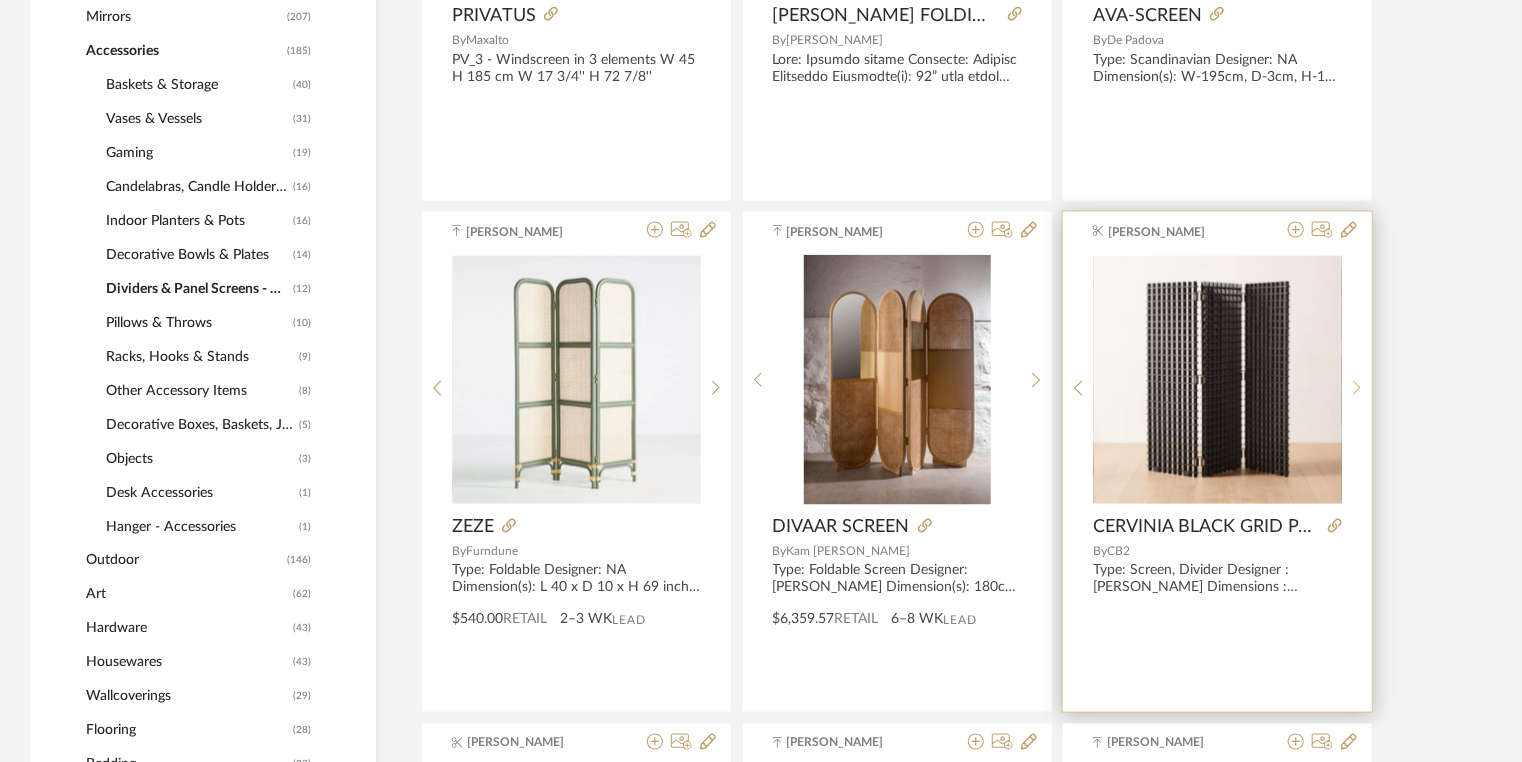 click 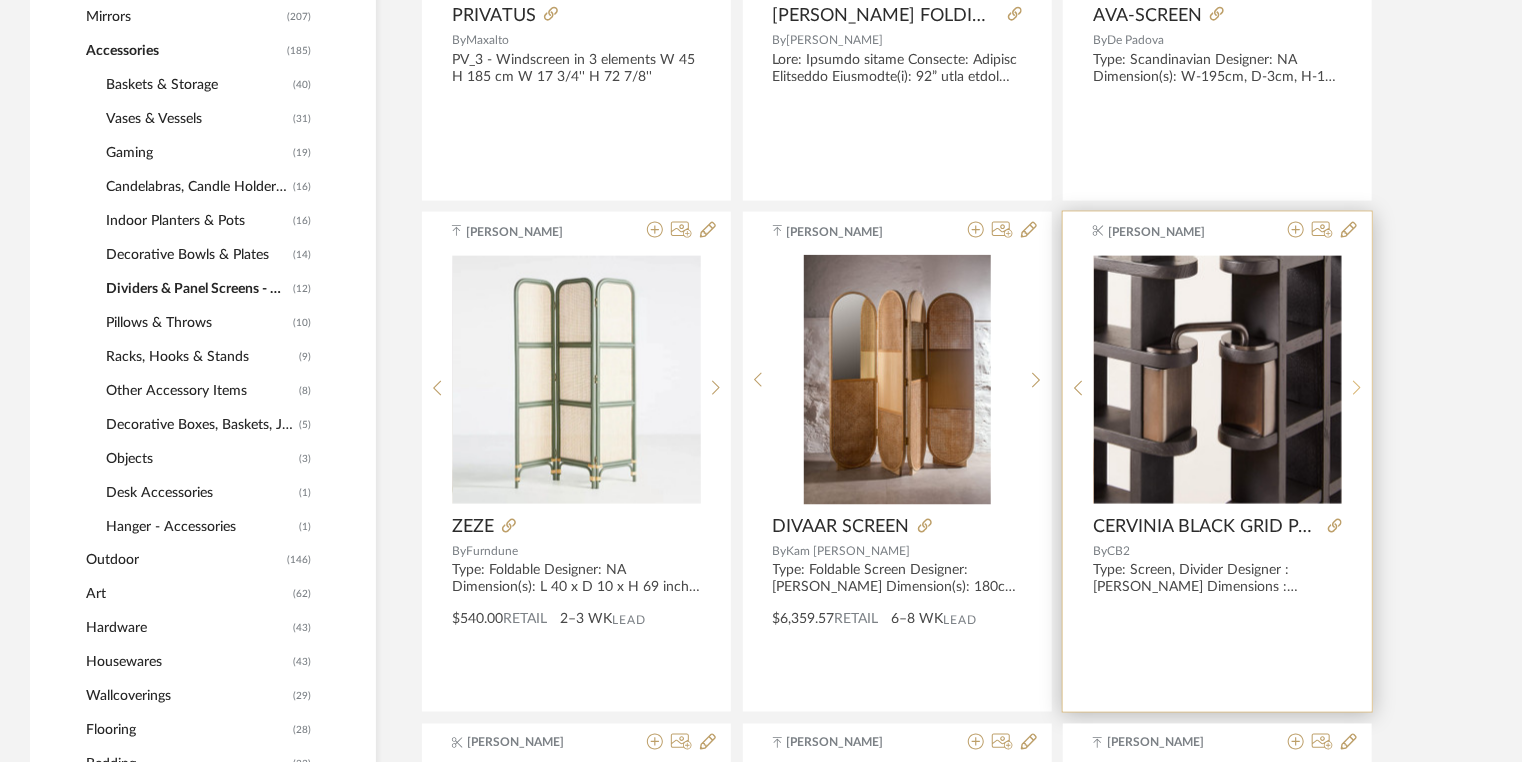 click 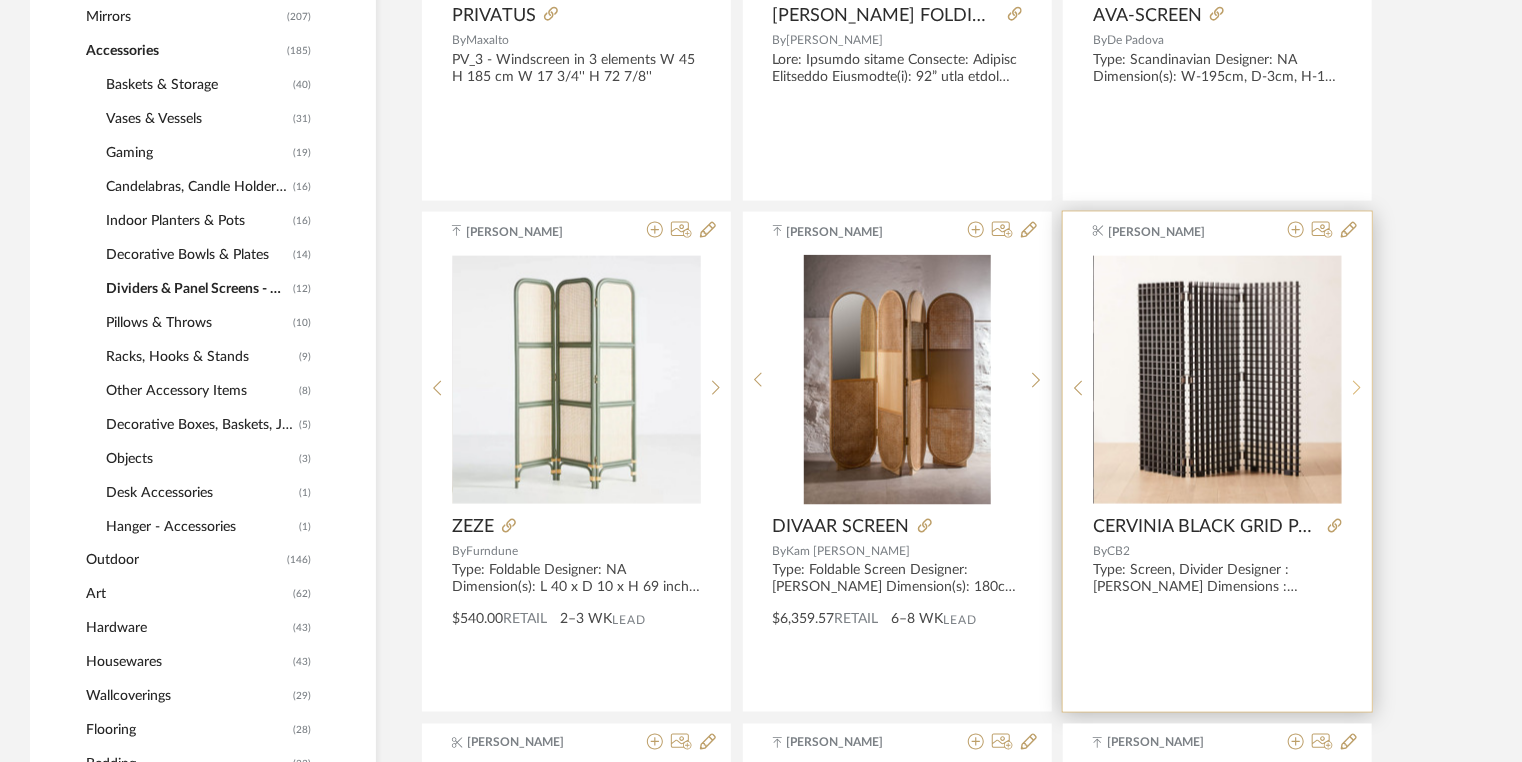 click 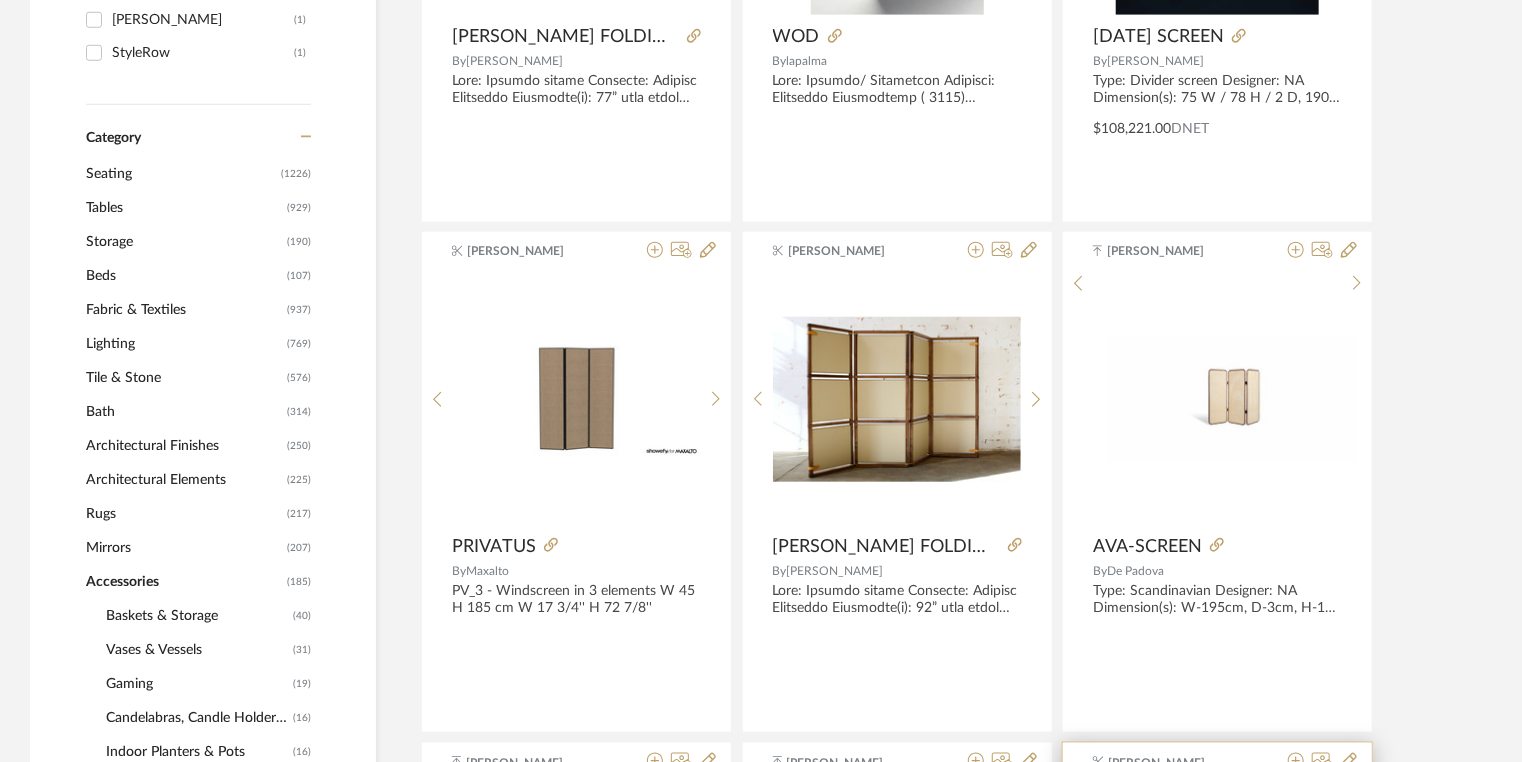 scroll, scrollTop: 782, scrollLeft: 0, axis: vertical 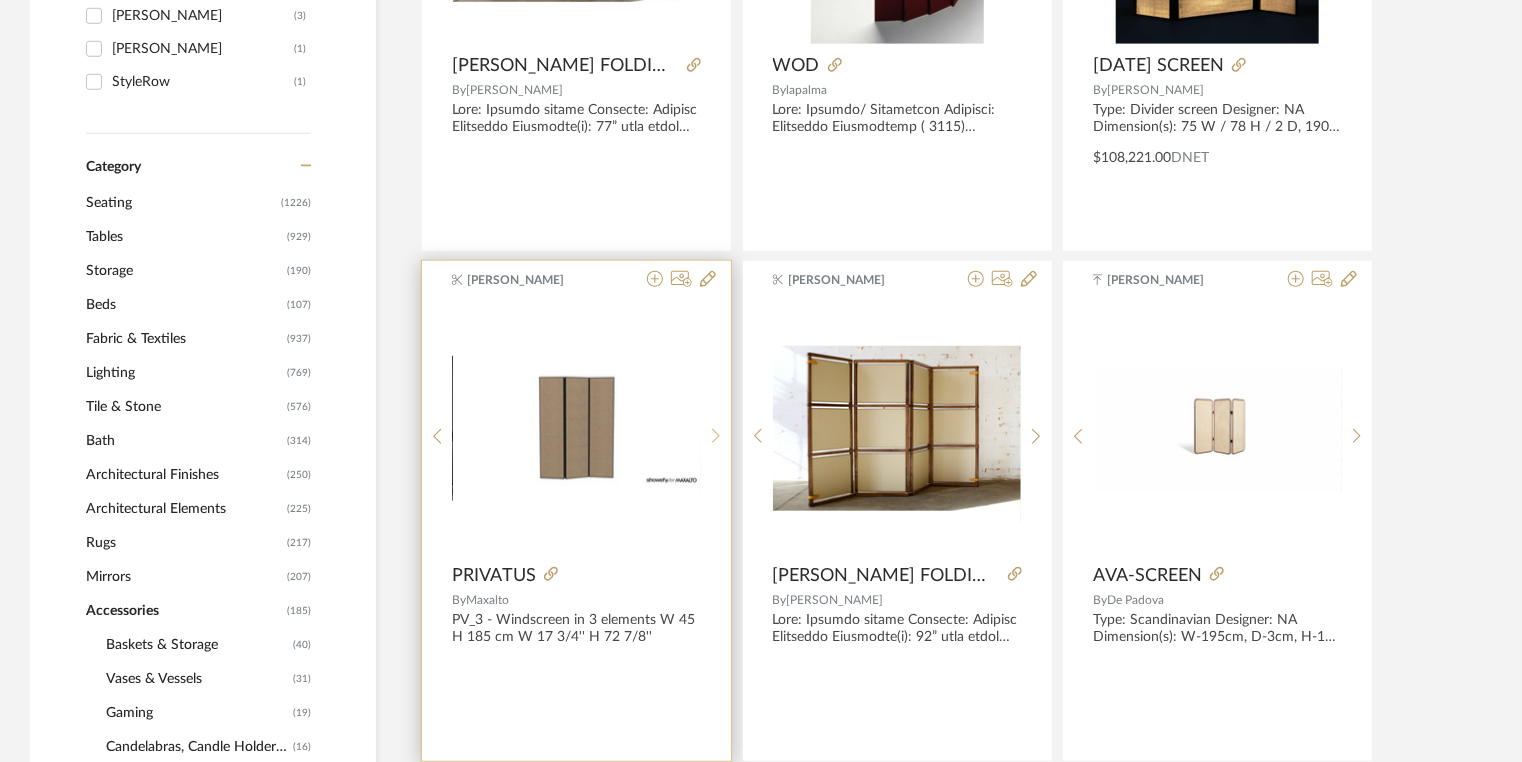 click 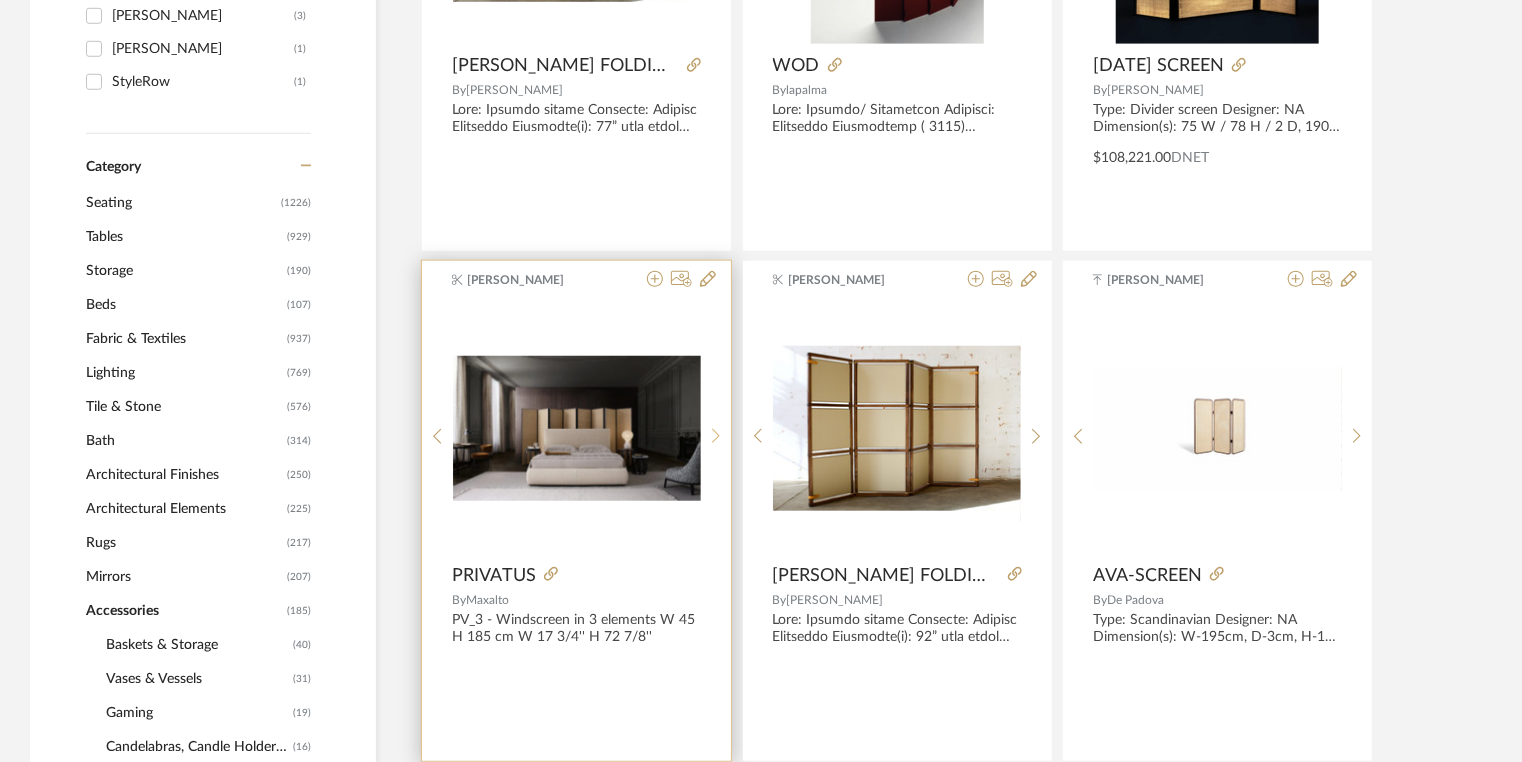 click 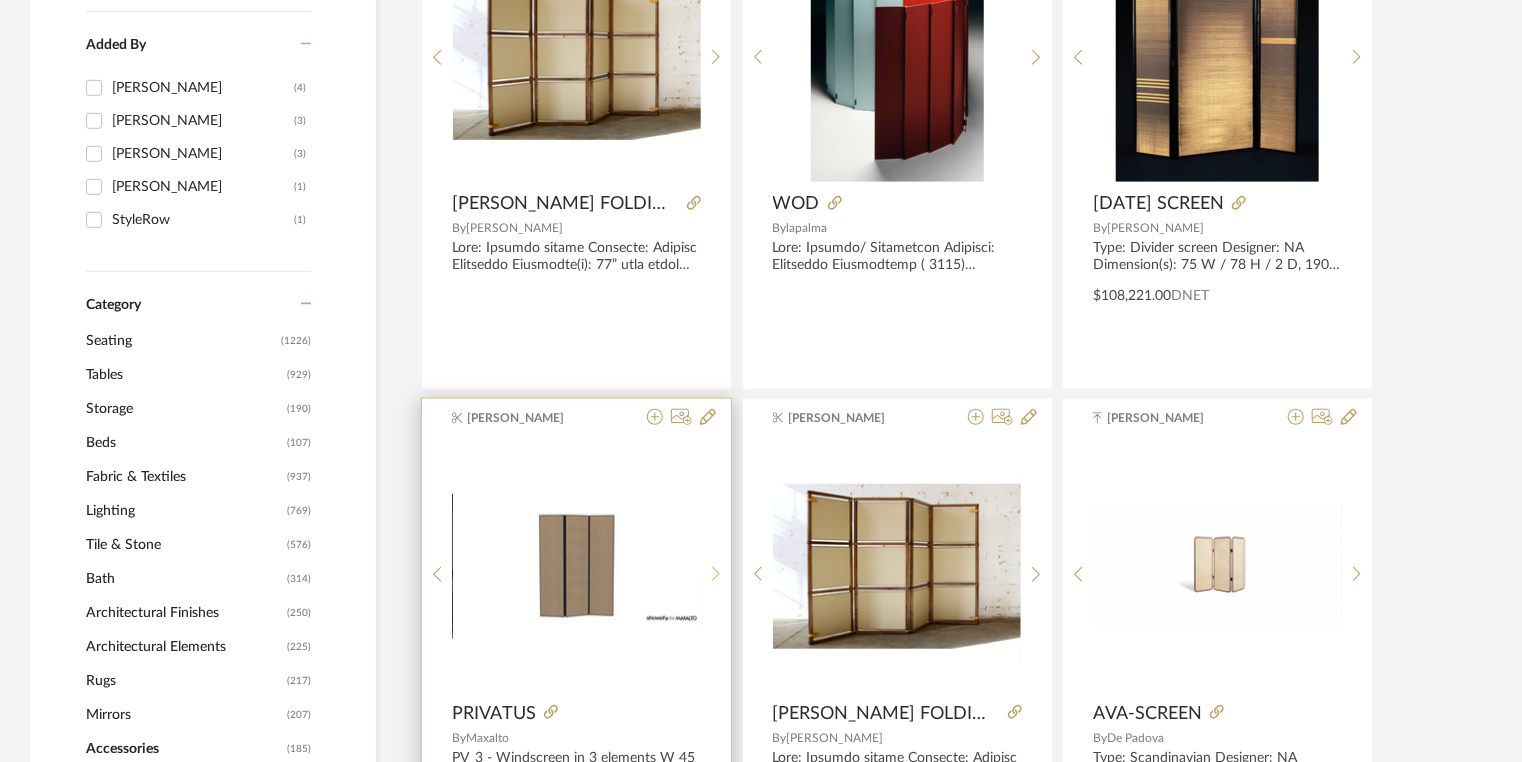 scroll, scrollTop: 302, scrollLeft: 0, axis: vertical 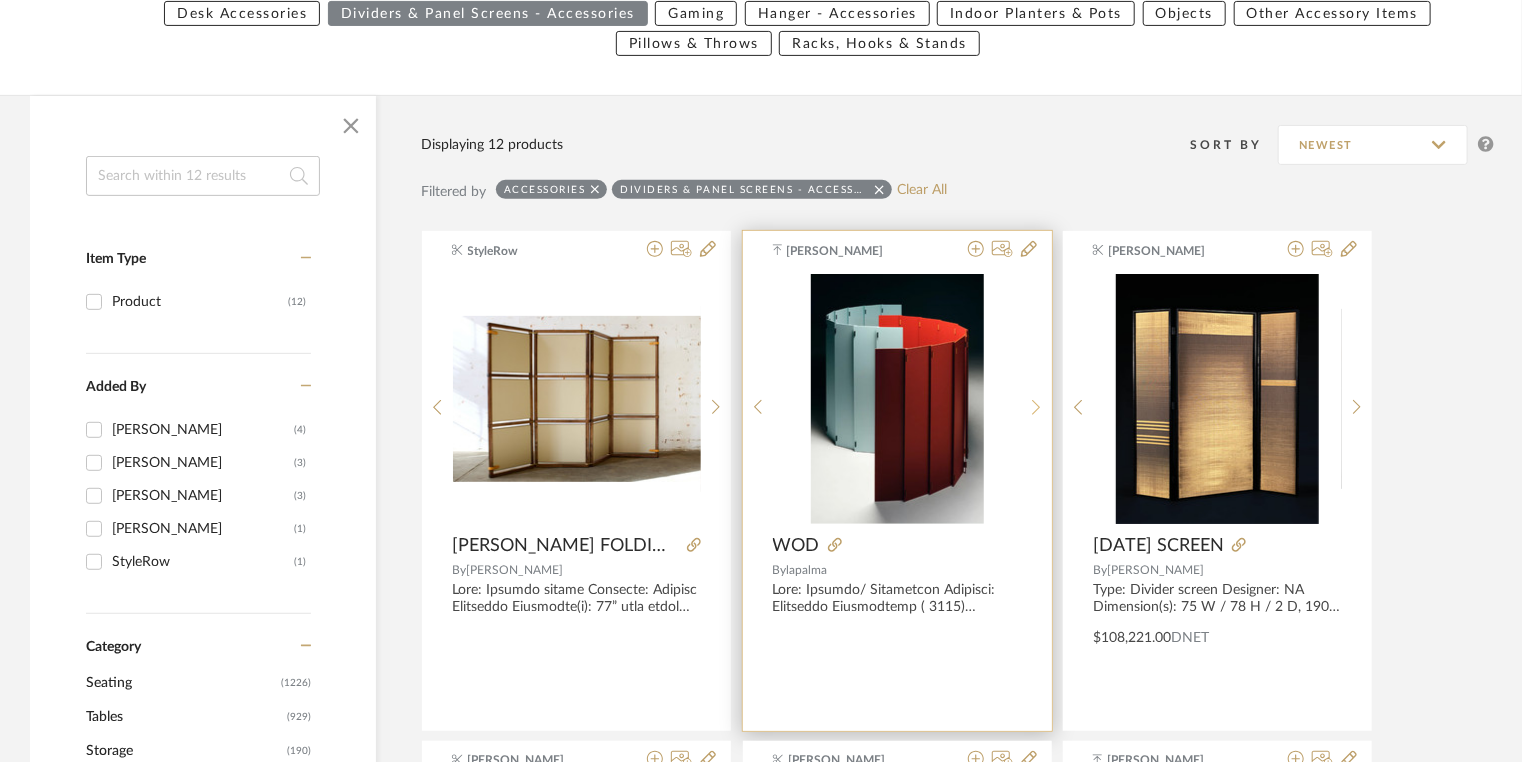 click at bounding box center [1036, 407] 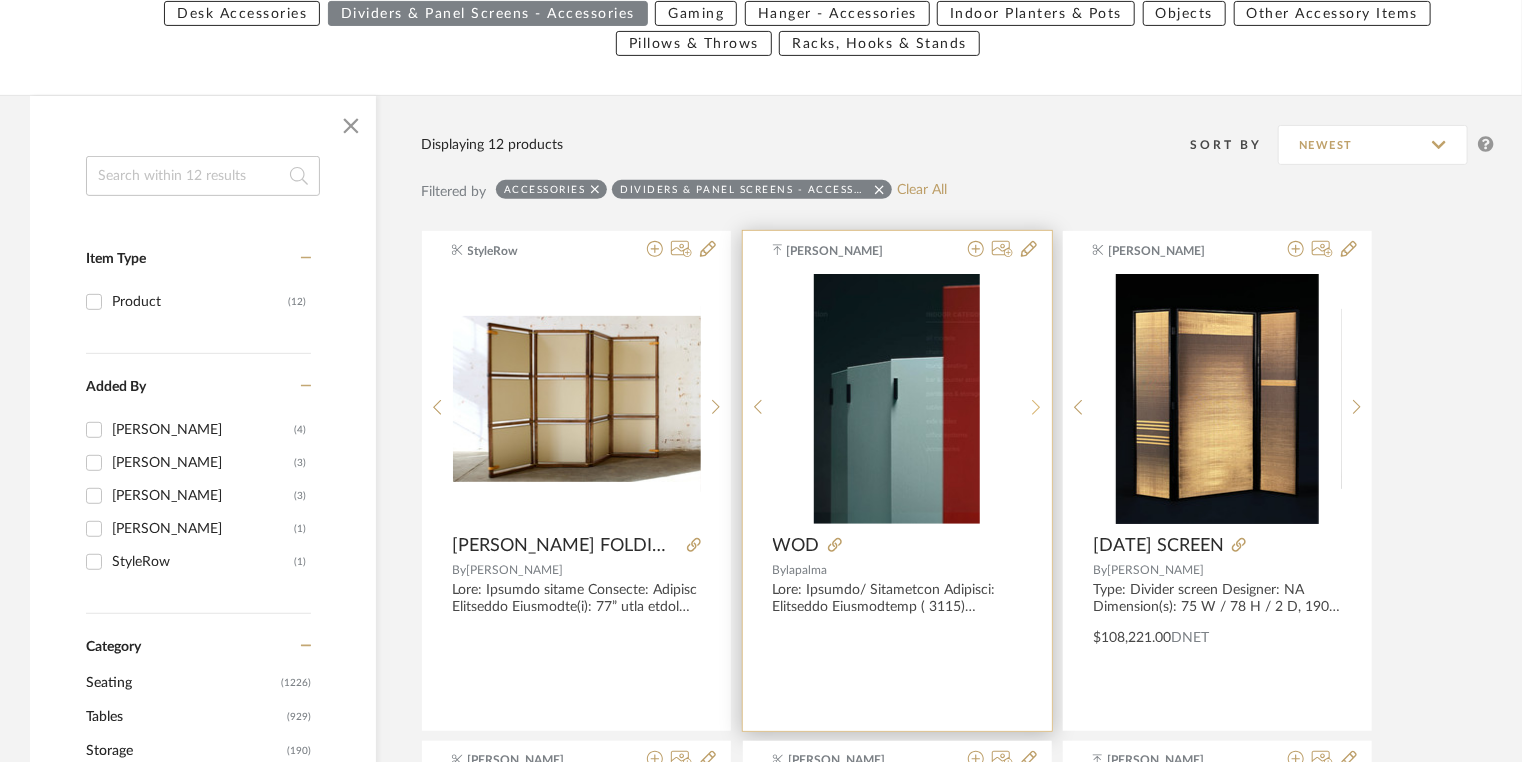 click at bounding box center (1036, 407) 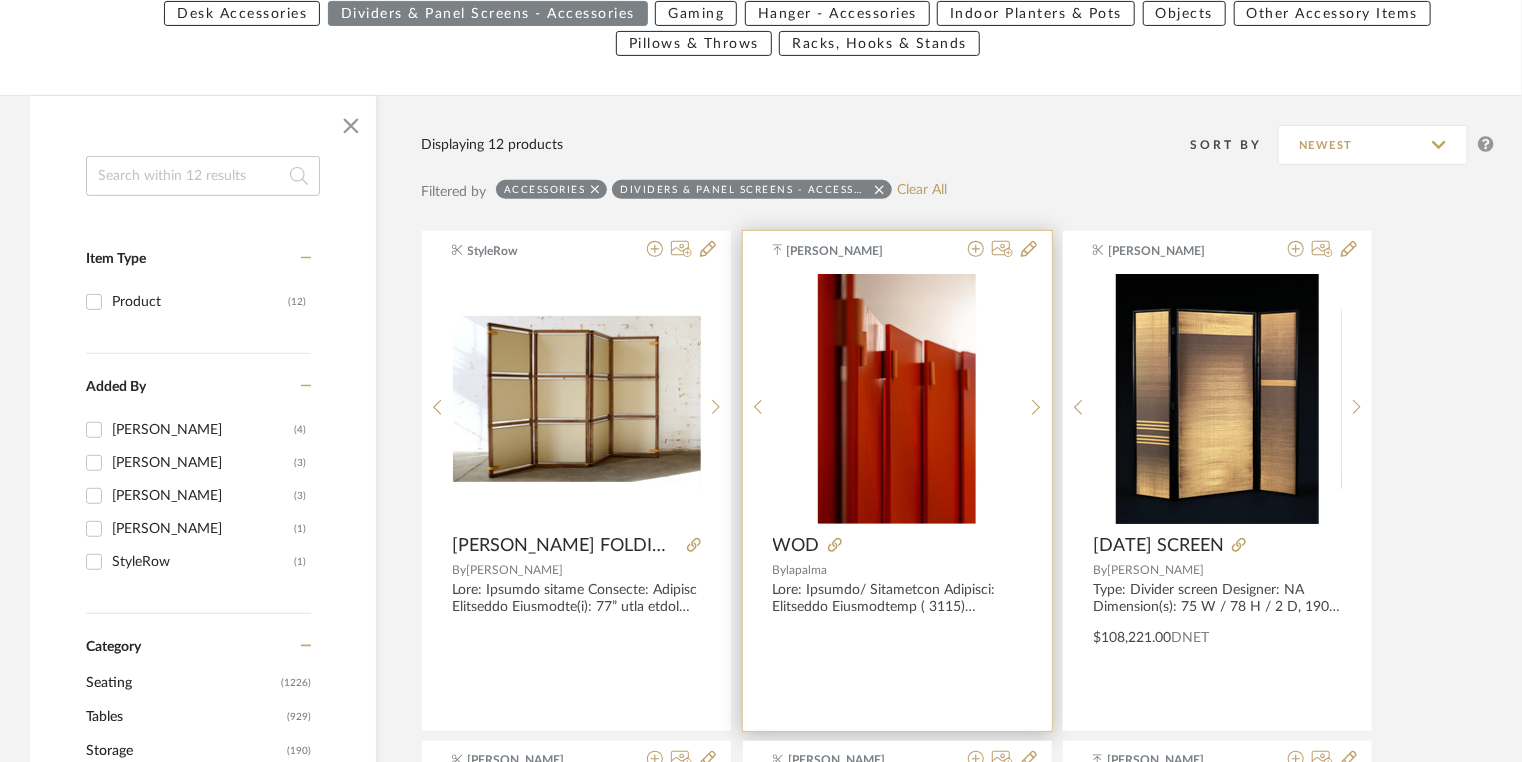 click at bounding box center [897, 399] 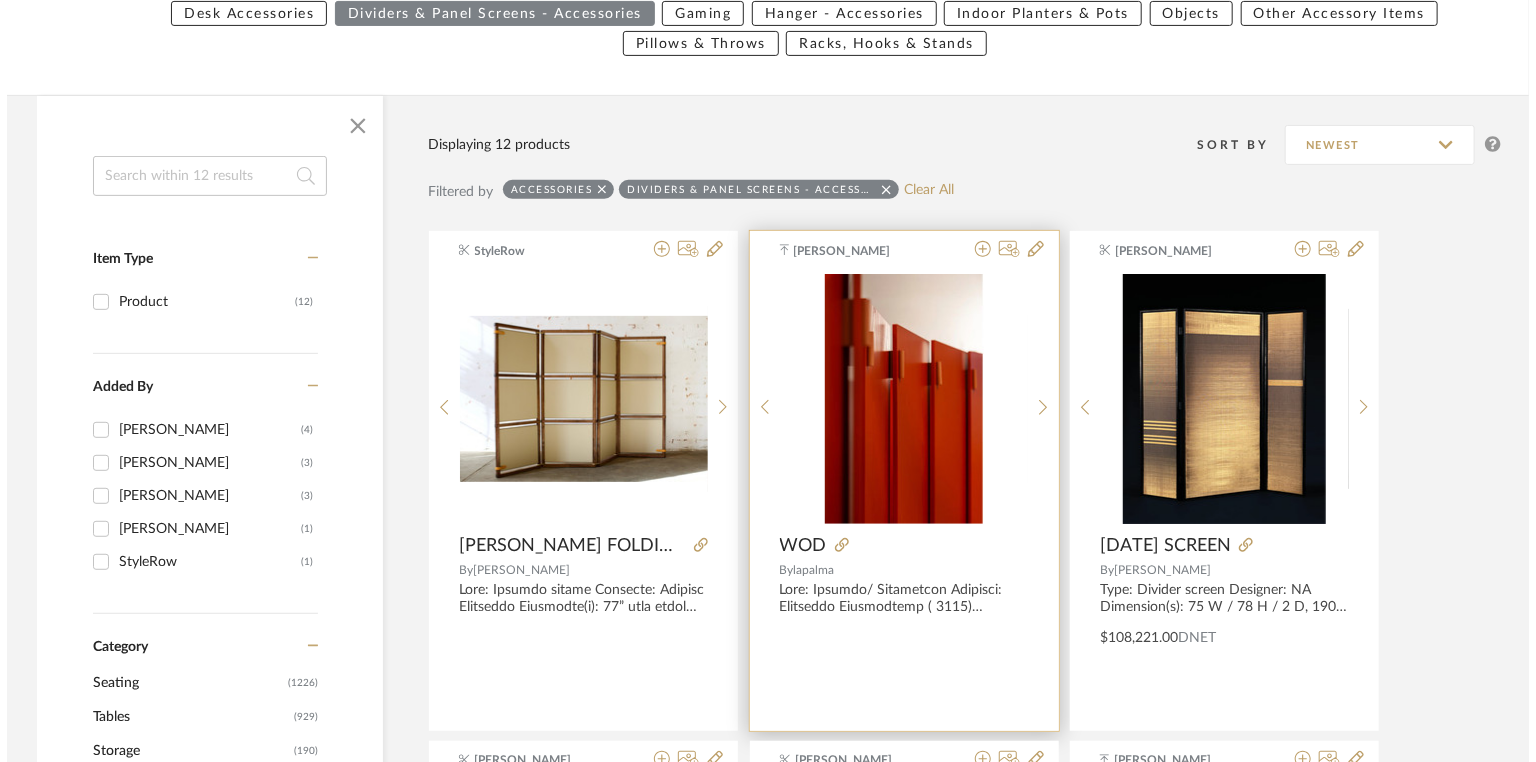 scroll, scrollTop: 0, scrollLeft: 0, axis: both 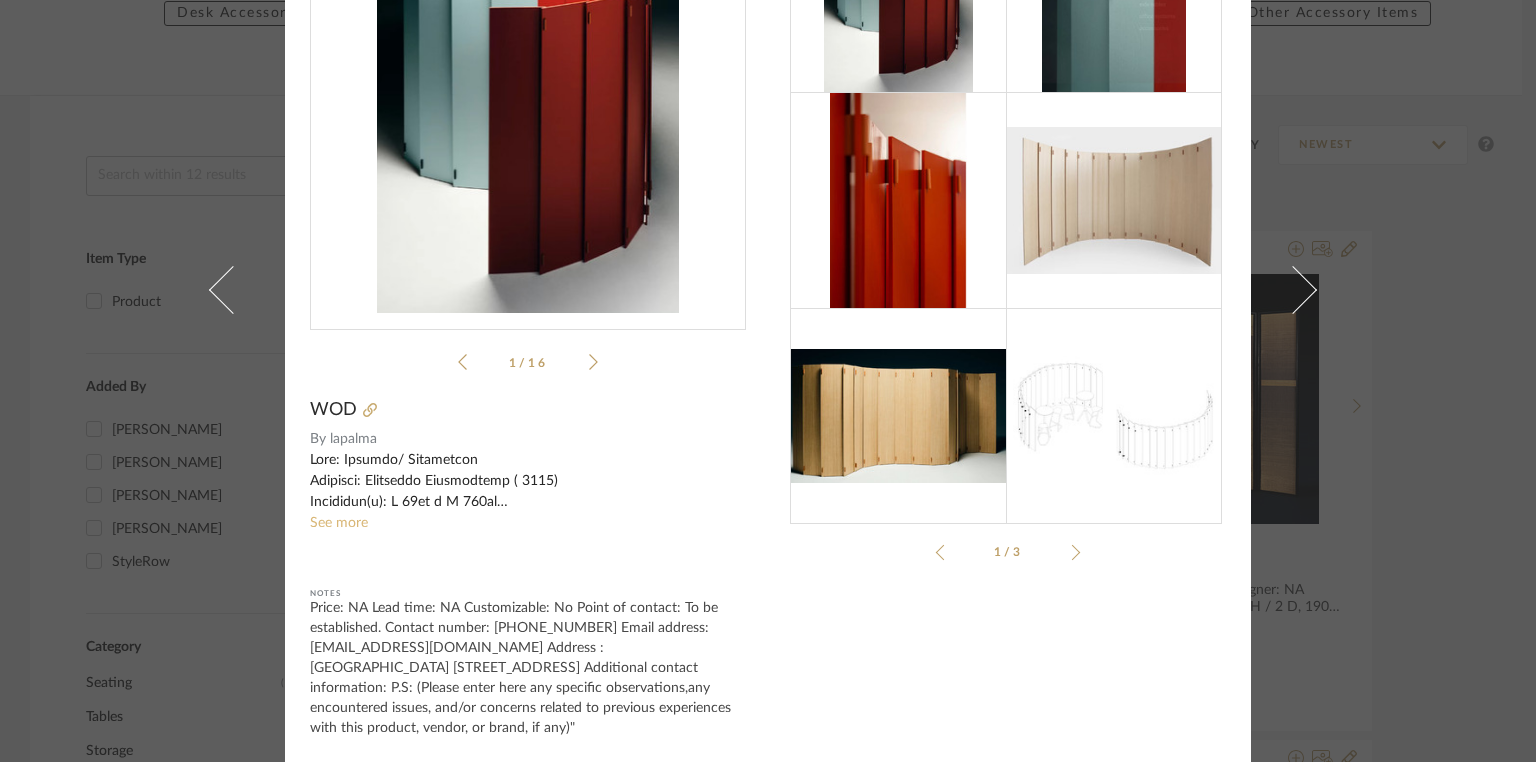 click on "See more" 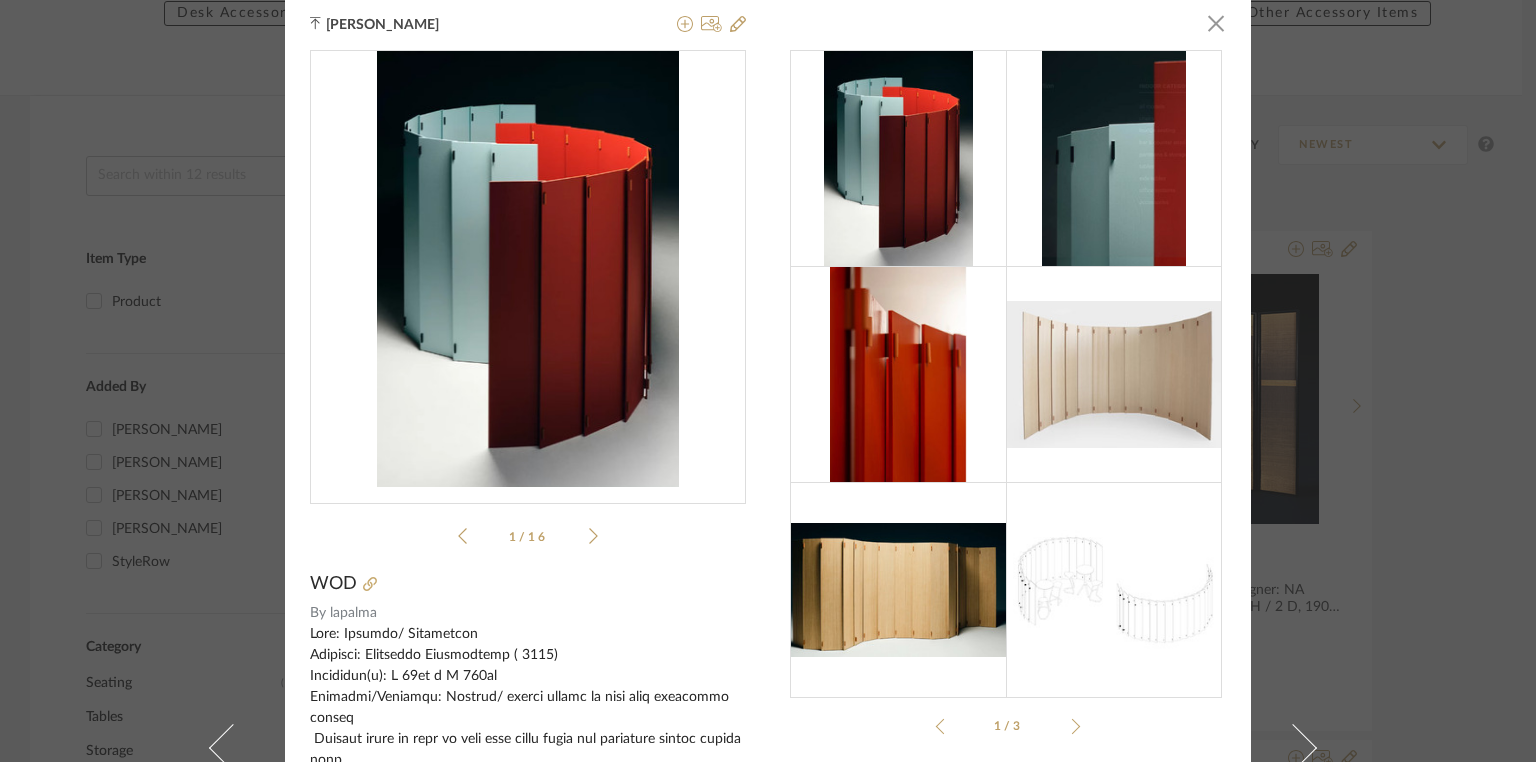 scroll, scrollTop: 0, scrollLeft: 0, axis: both 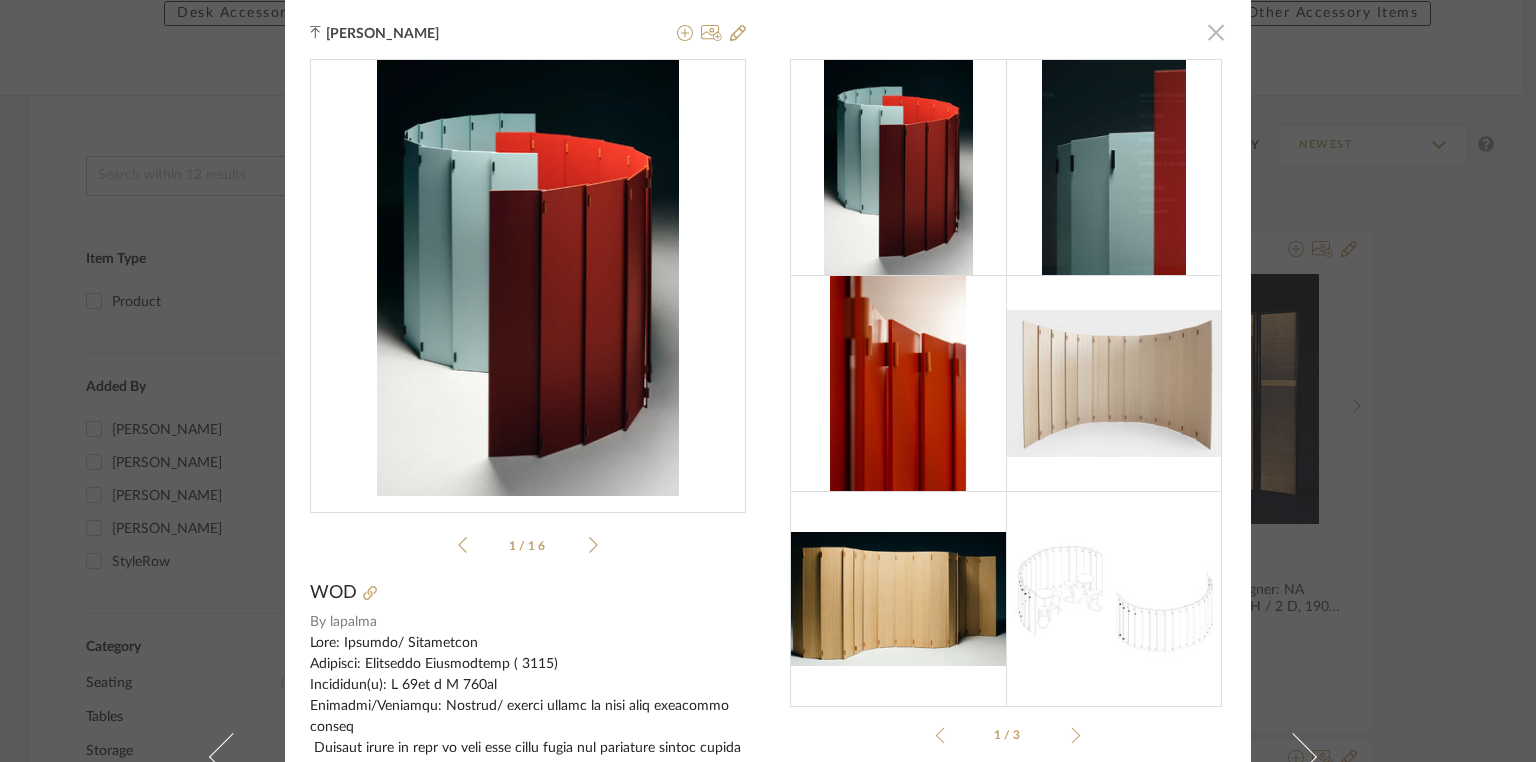 click 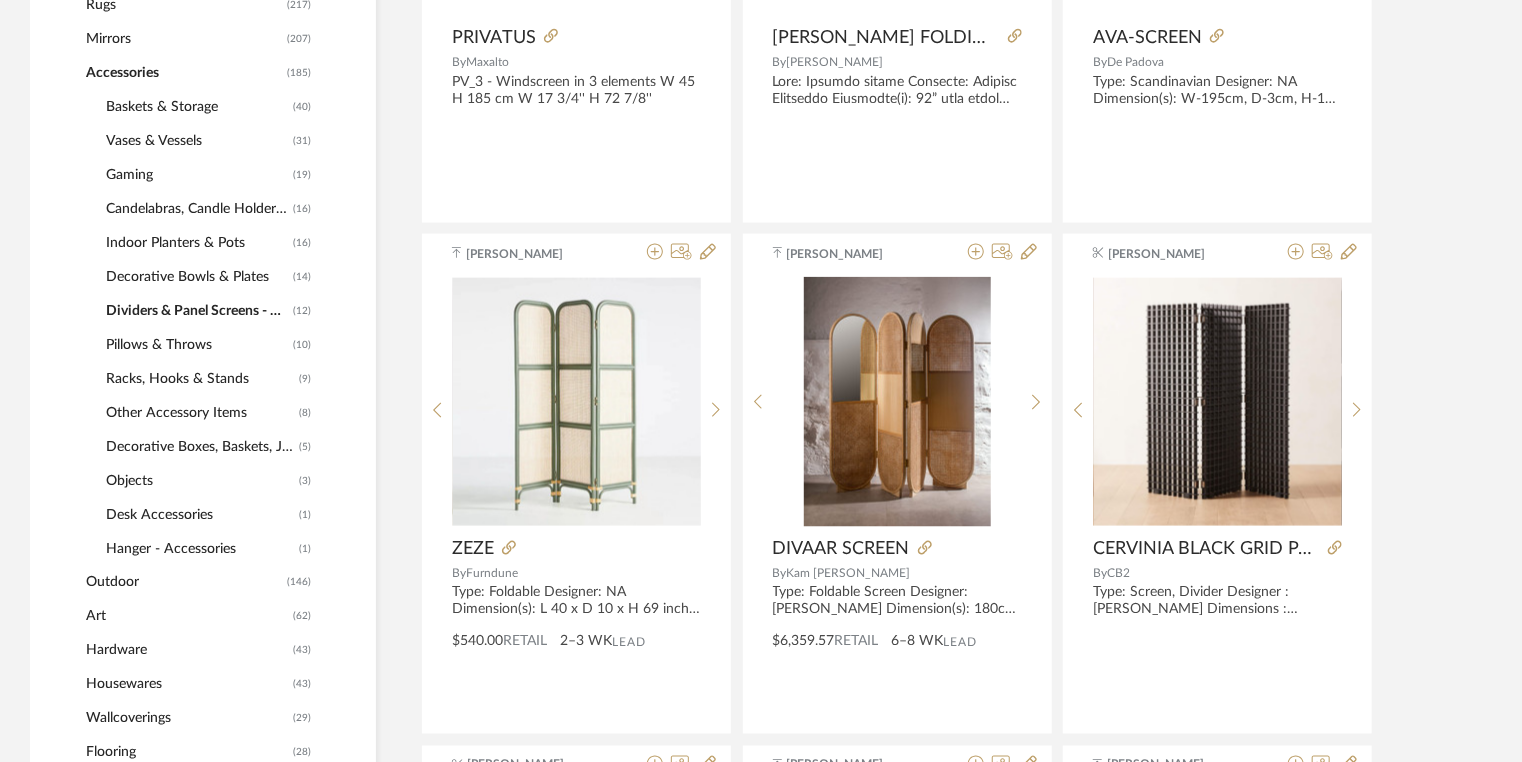 scroll, scrollTop: 1342, scrollLeft: 0, axis: vertical 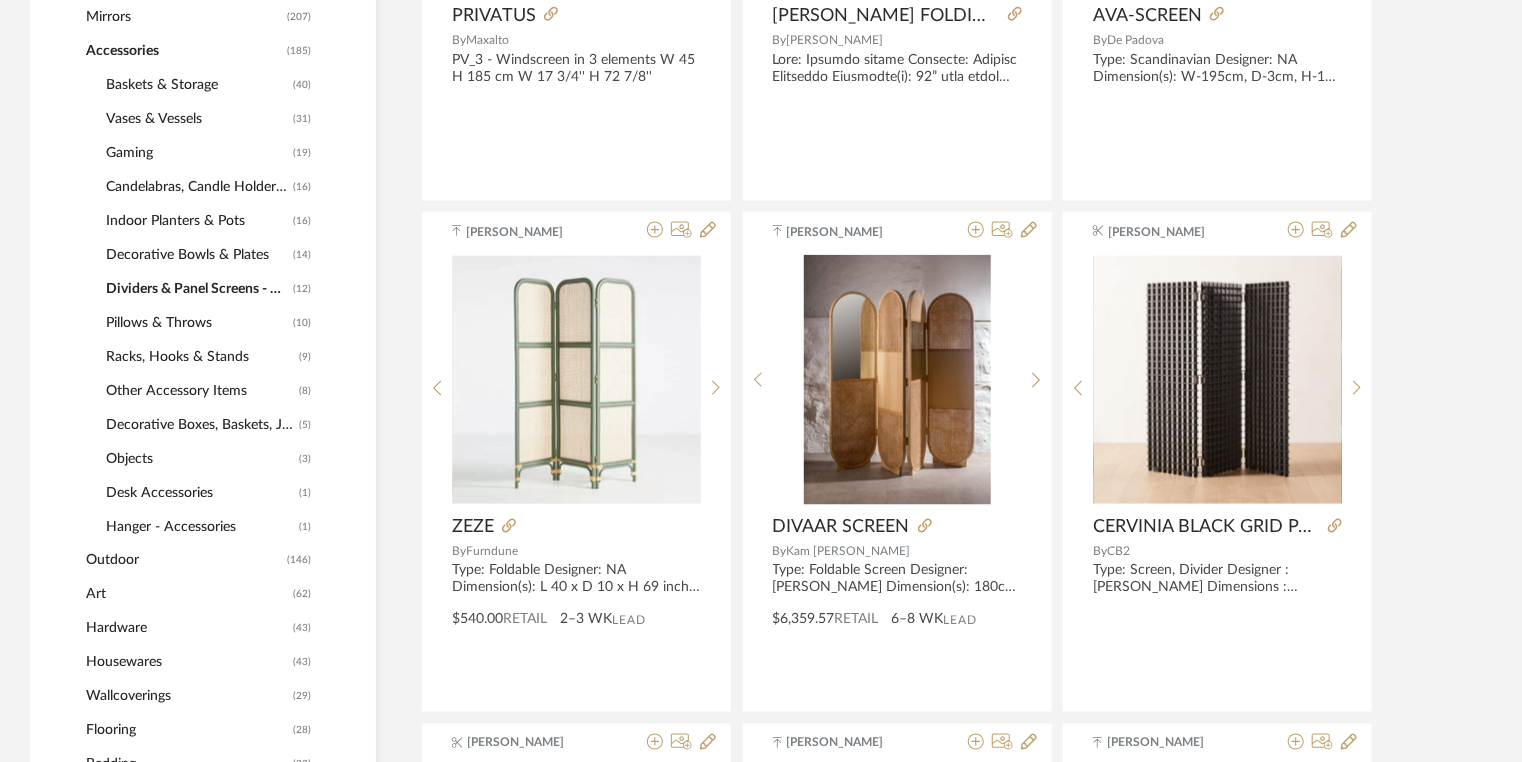 click on "Hanger - Accessories" 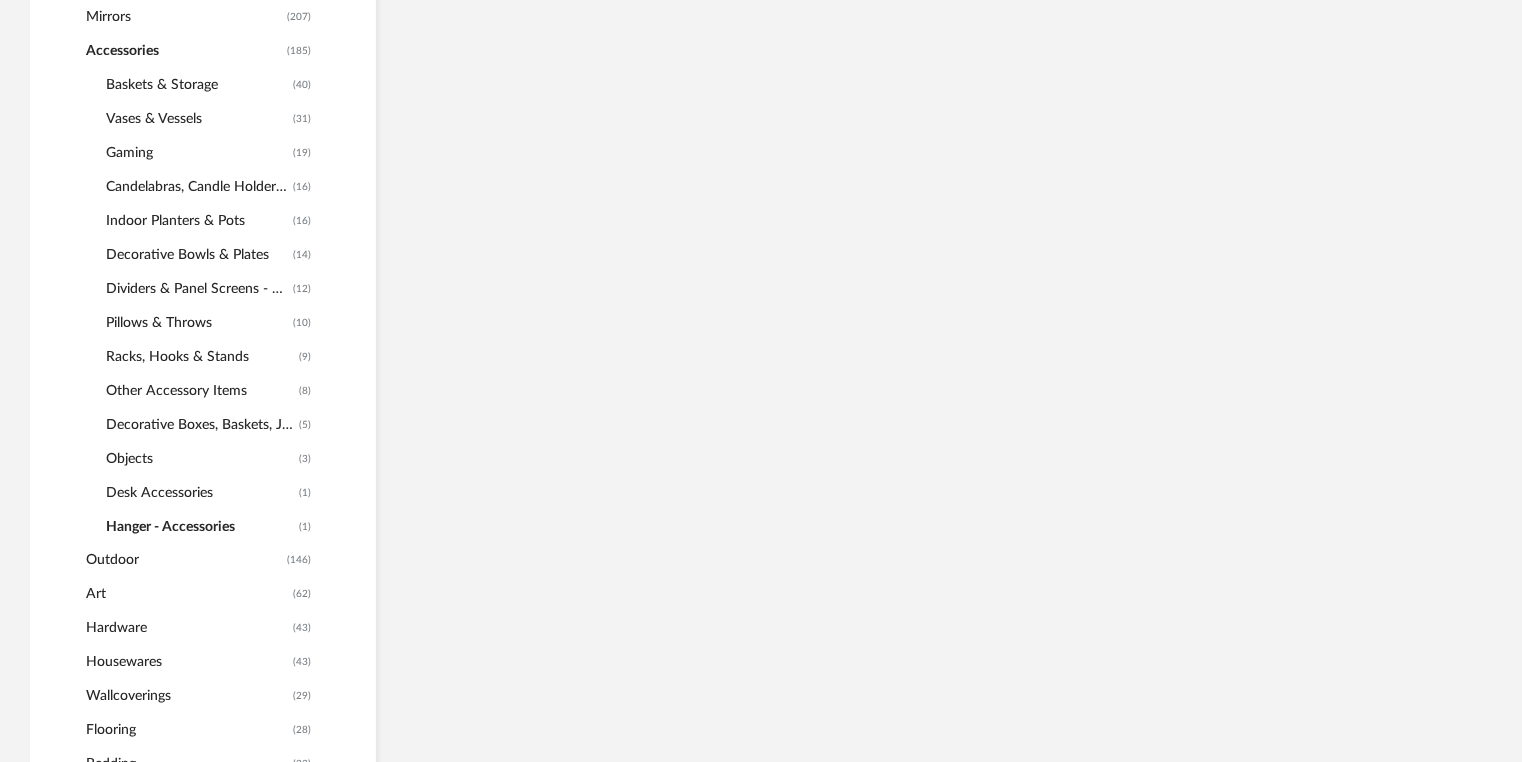 scroll, scrollTop: 1210, scrollLeft: 0, axis: vertical 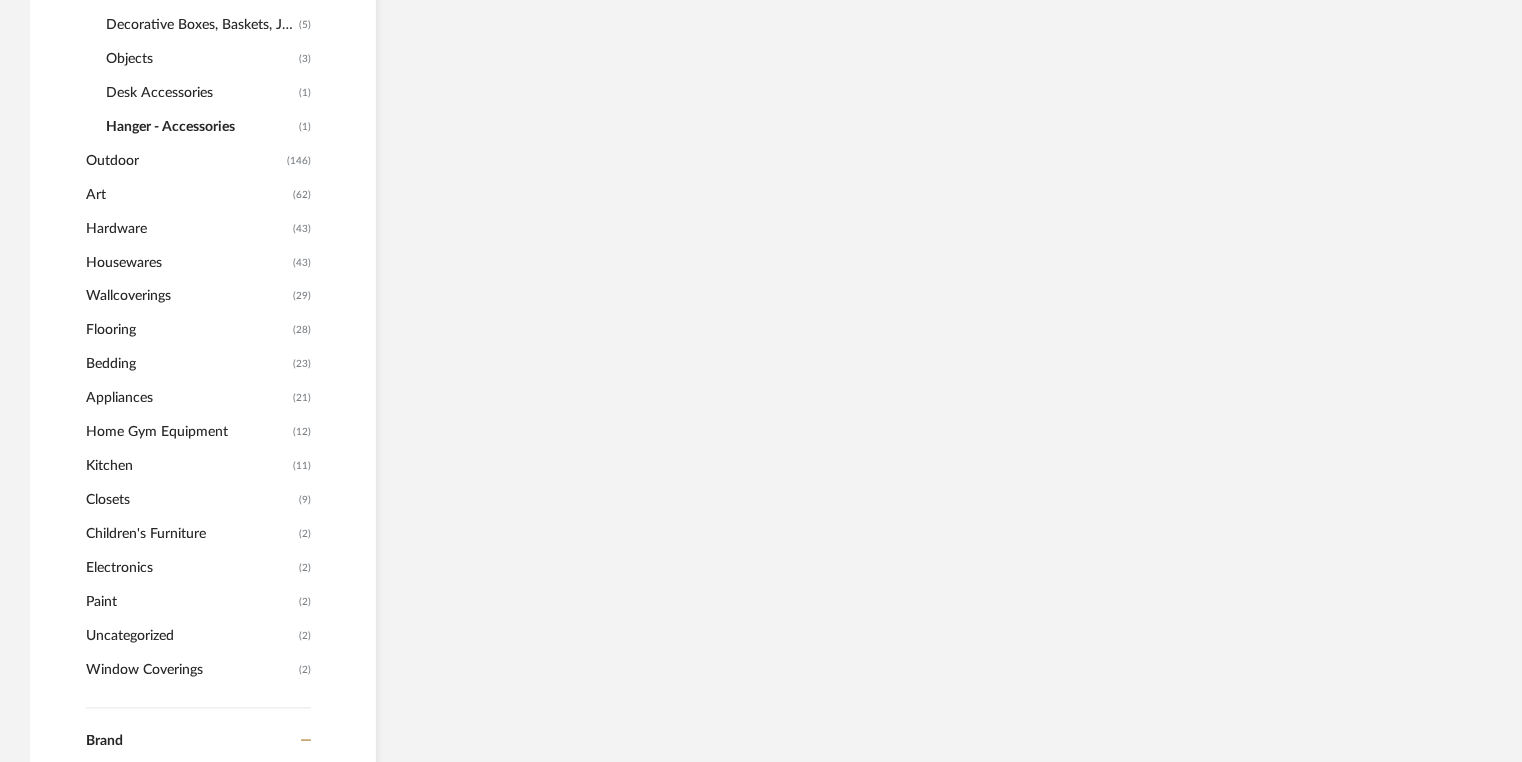 click on "Window Coverings" 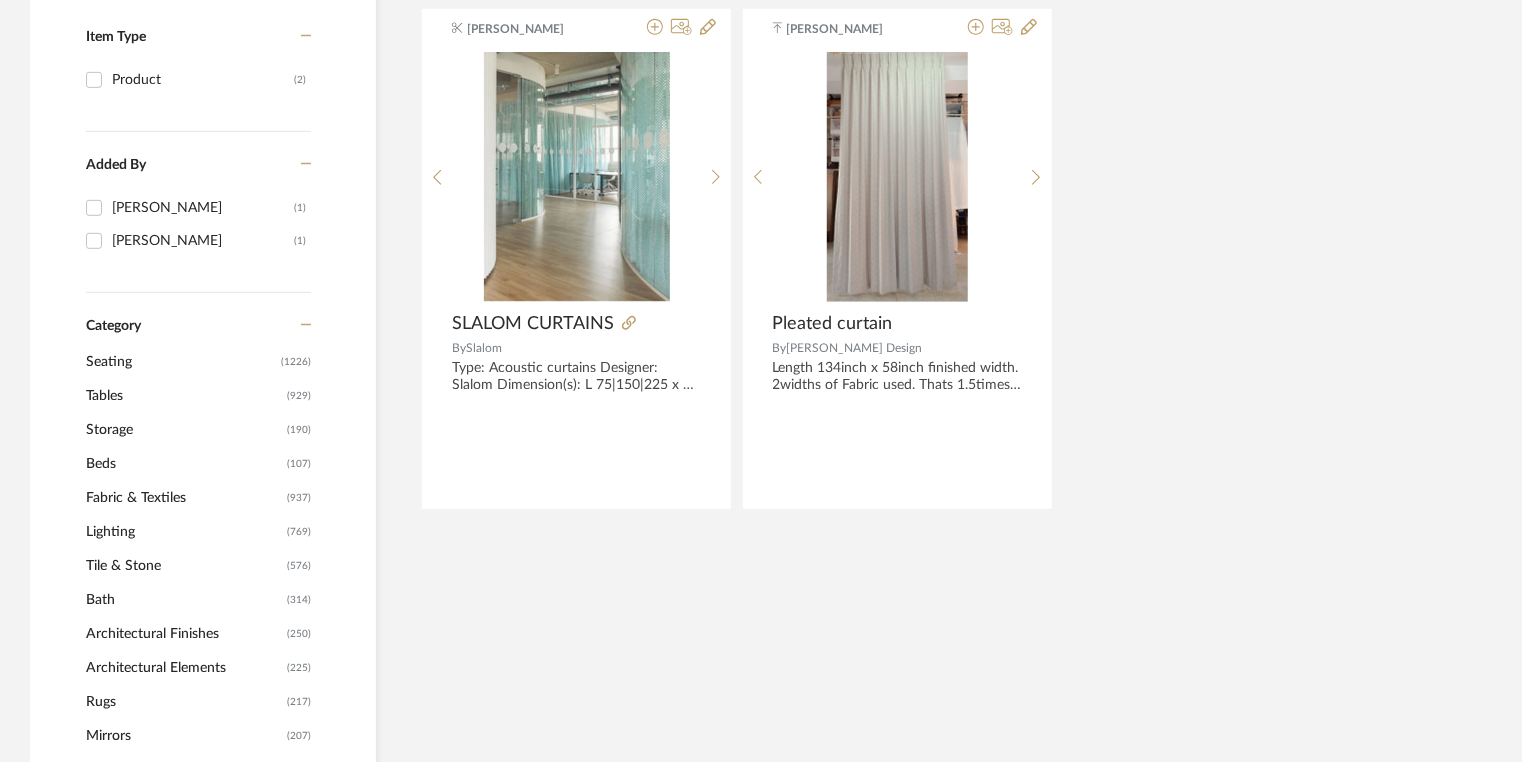 scroll, scrollTop: 384, scrollLeft: 0, axis: vertical 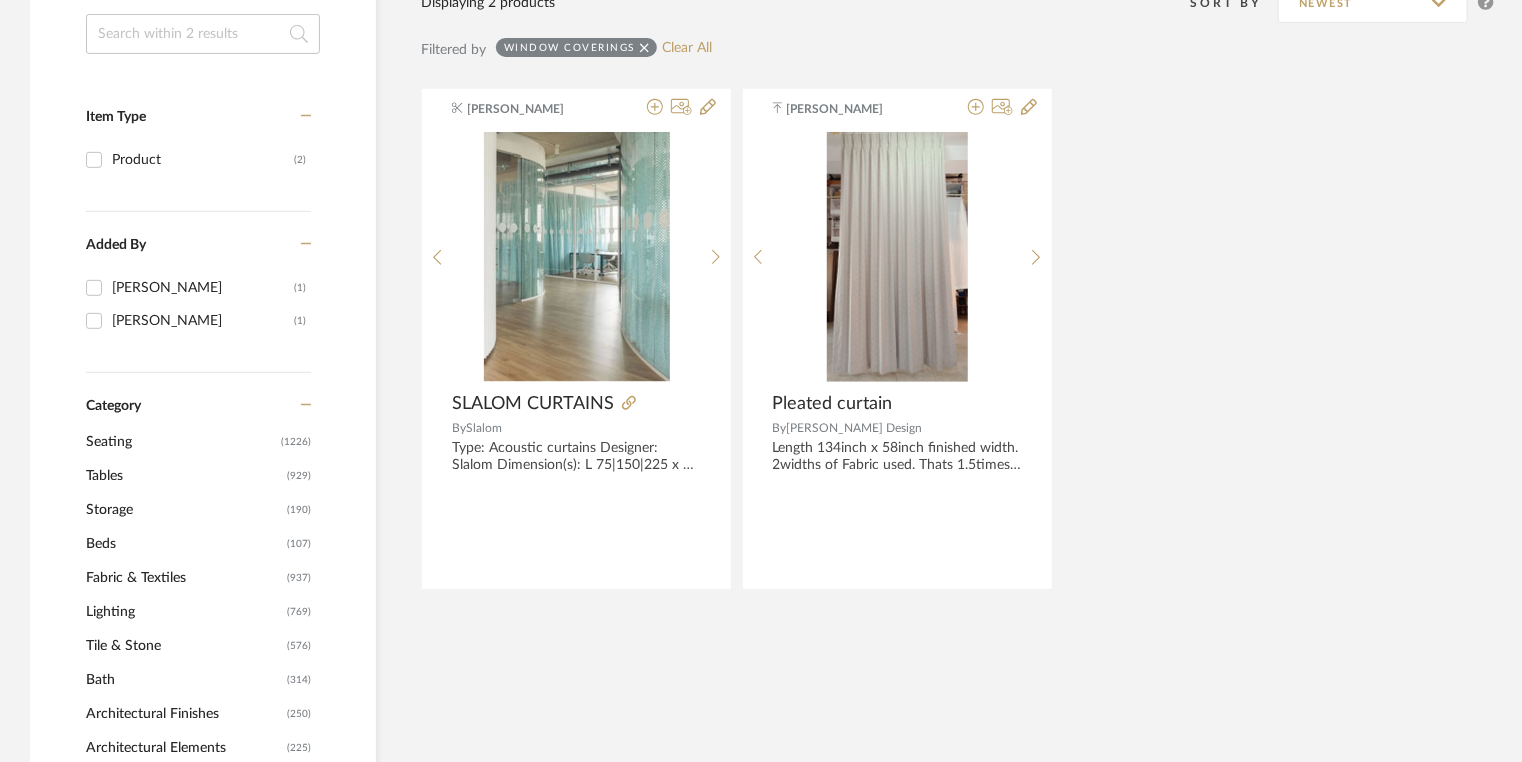 click on "Tables" 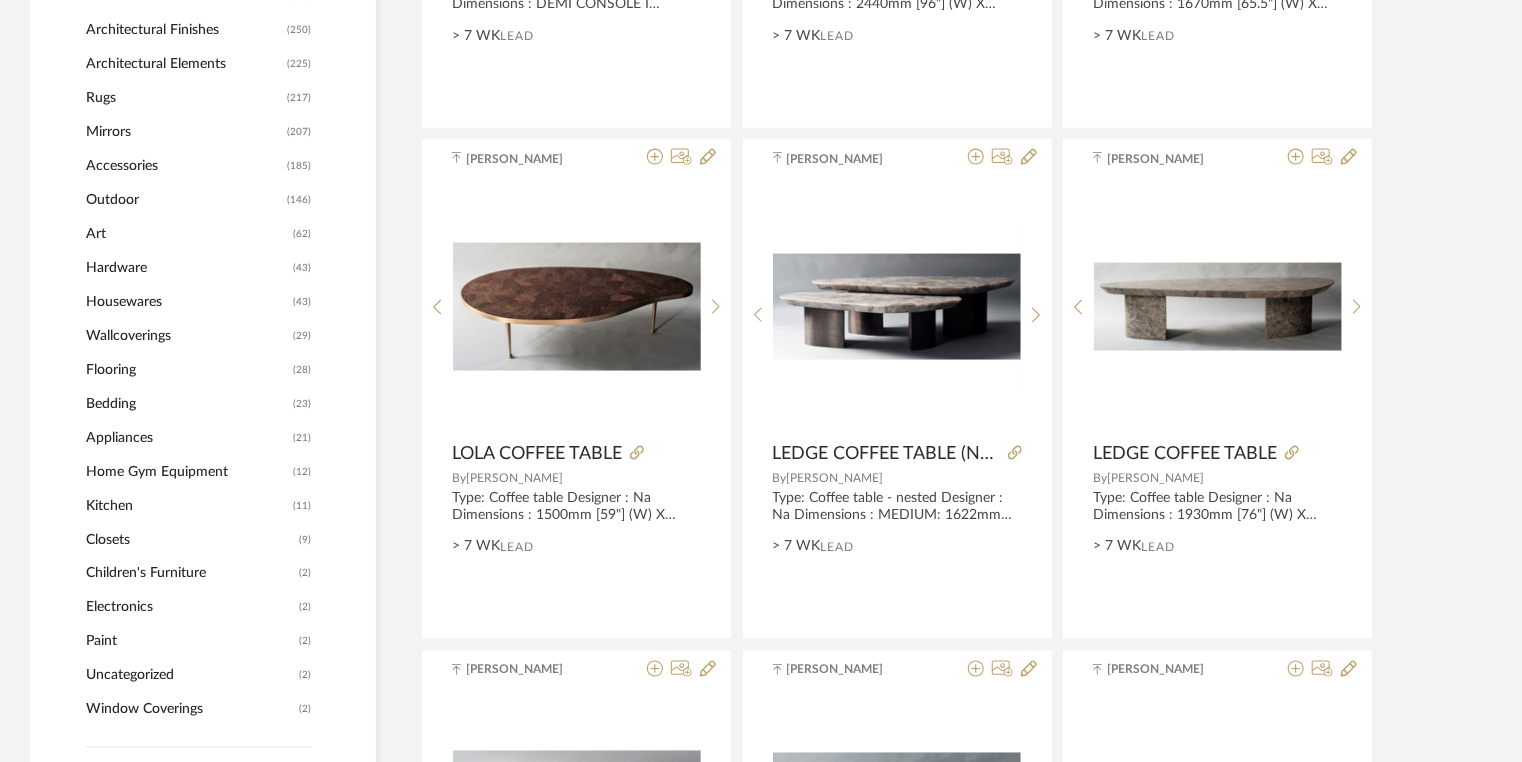 scroll, scrollTop: 1184, scrollLeft: 0, axis: vertical 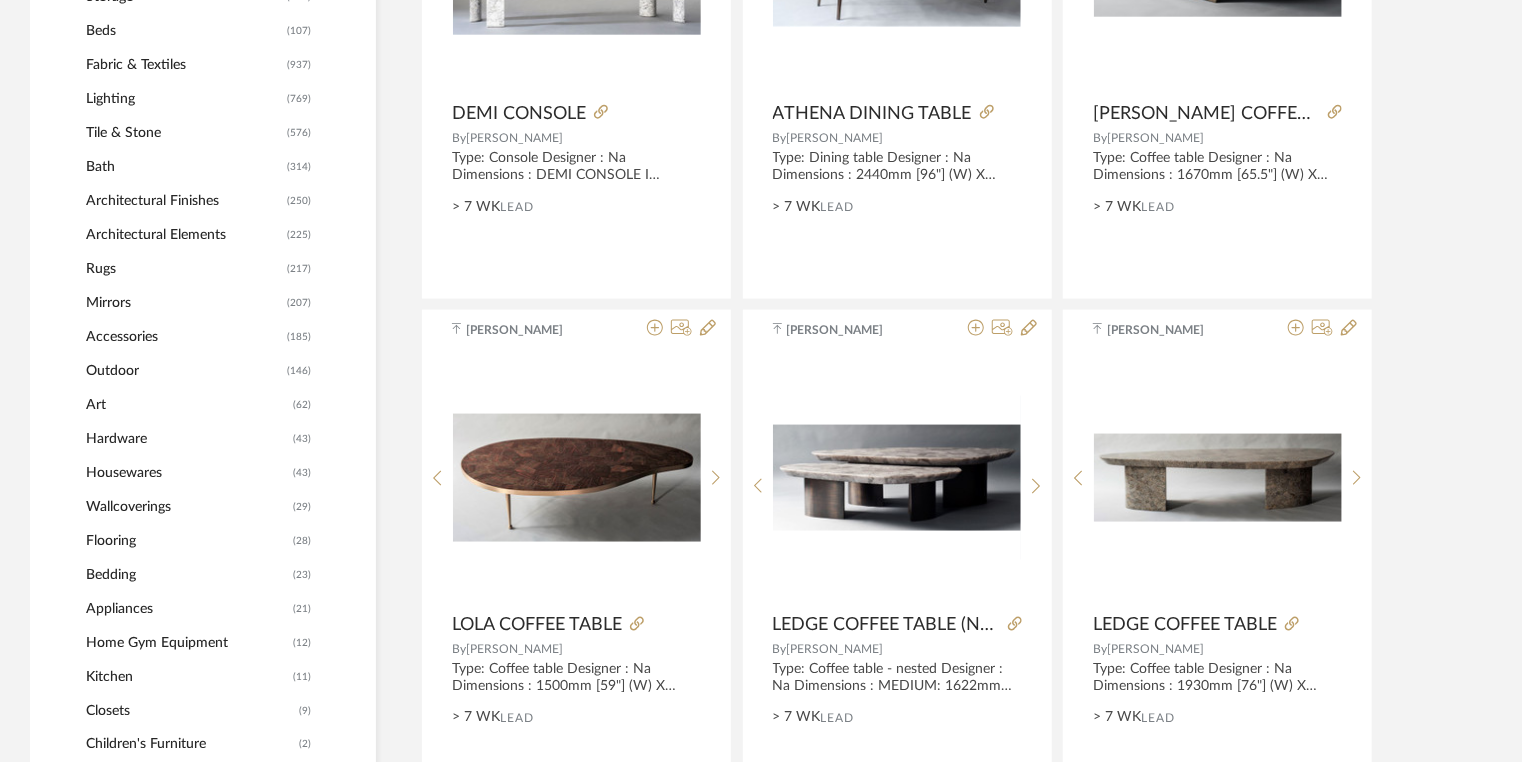 click on "Outdoor" 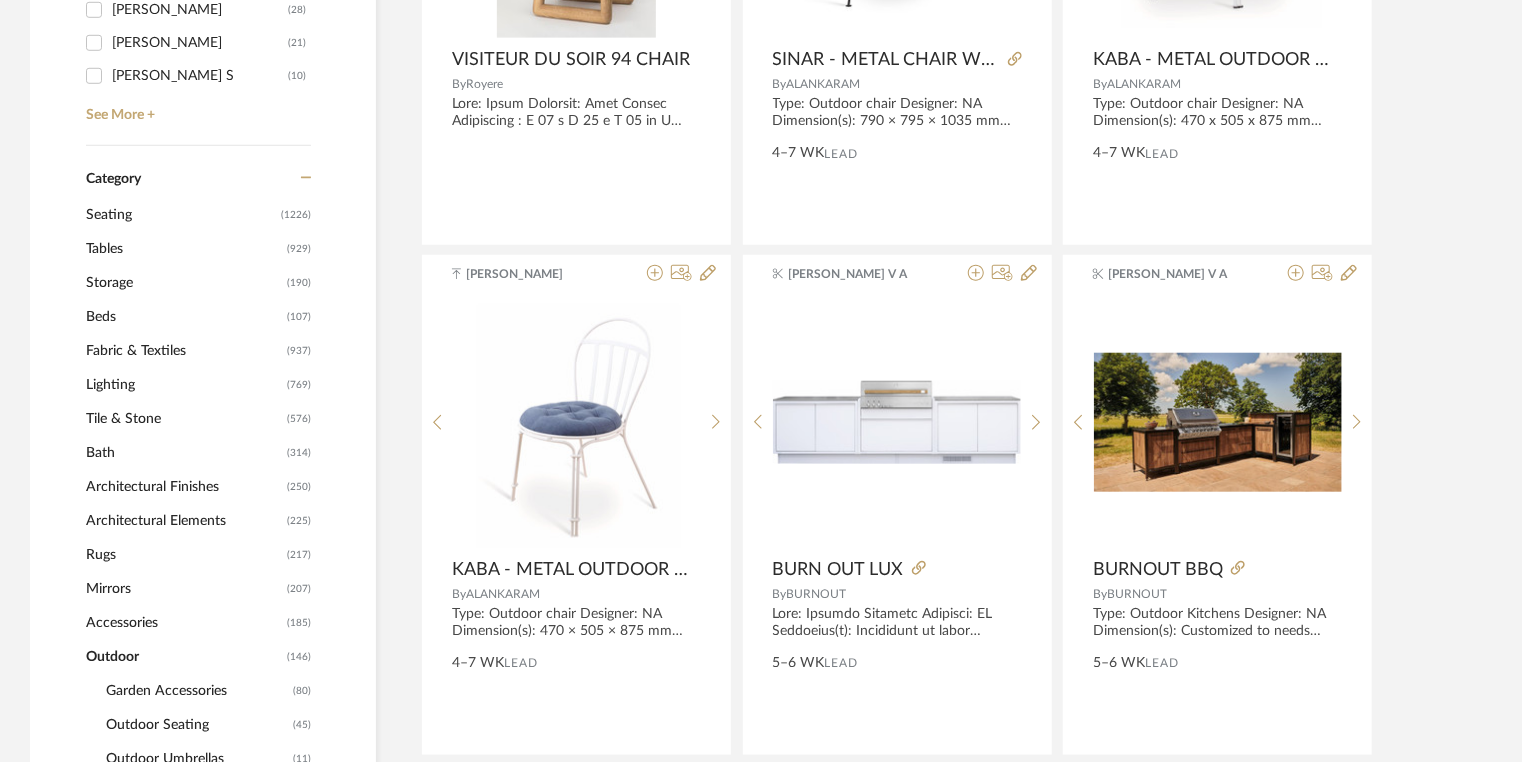 scroll, scrollTop: 614, scrollLeft: 0, axis: vertical 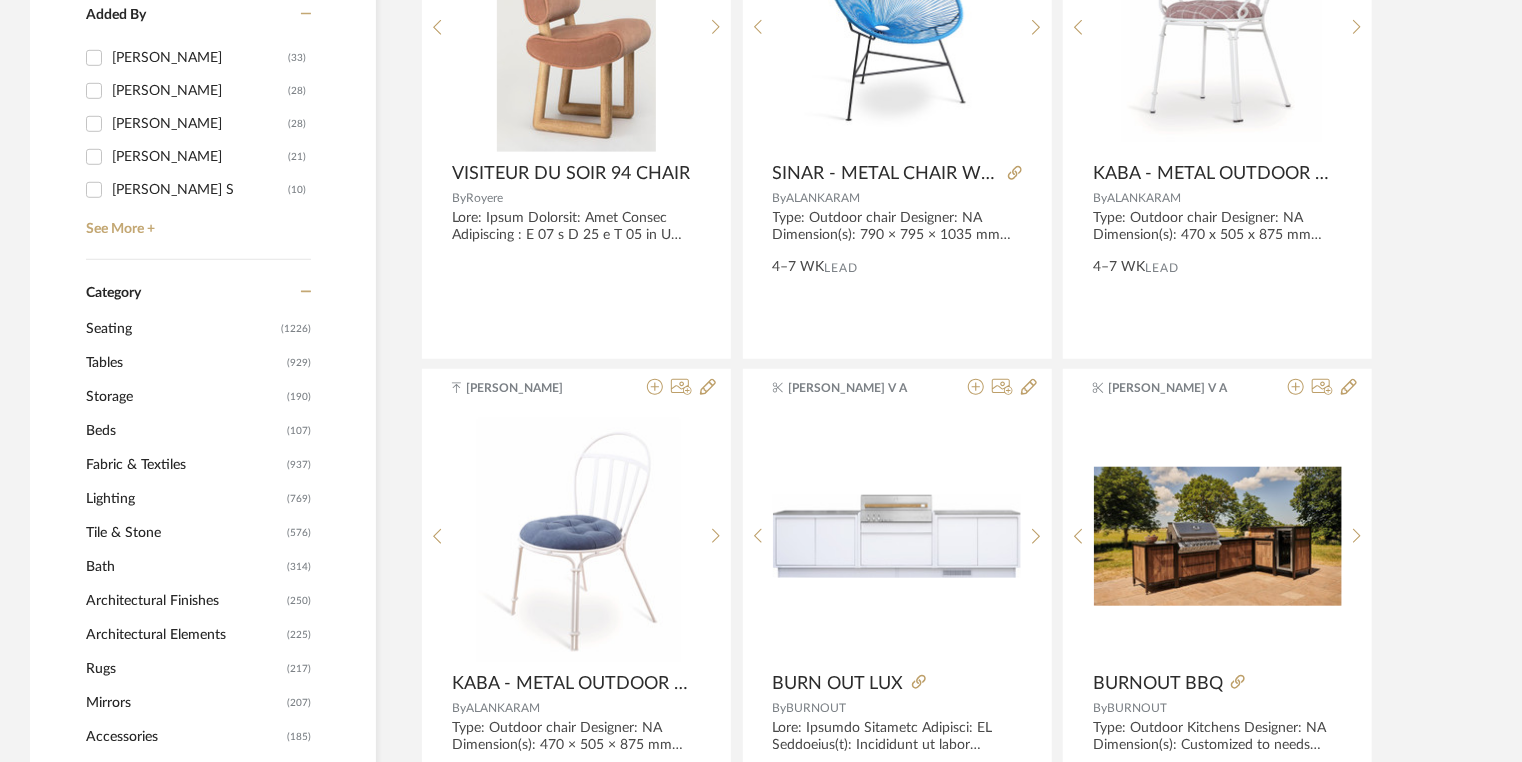 click on "Lighting" 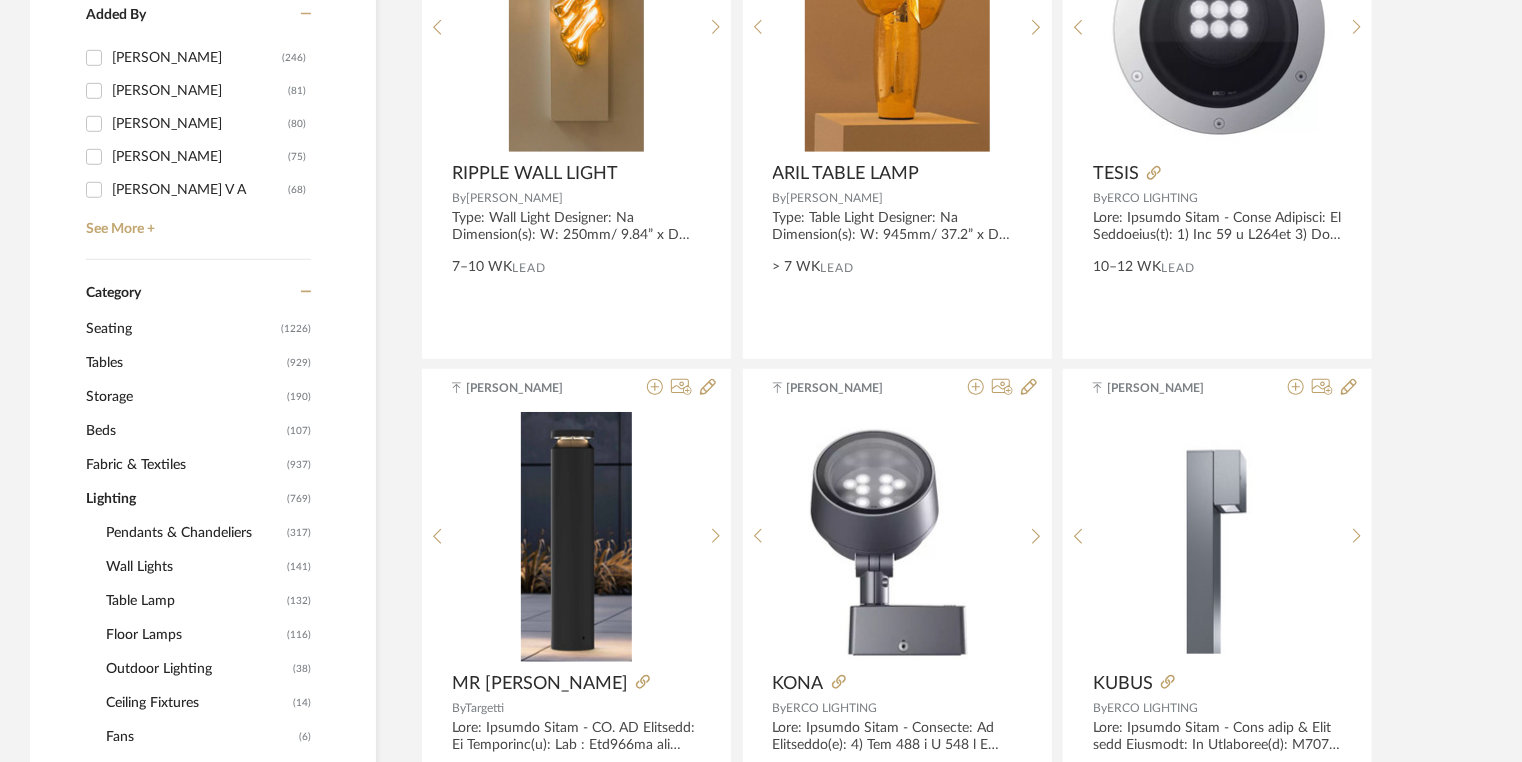 click on "Fabric & Textiles" 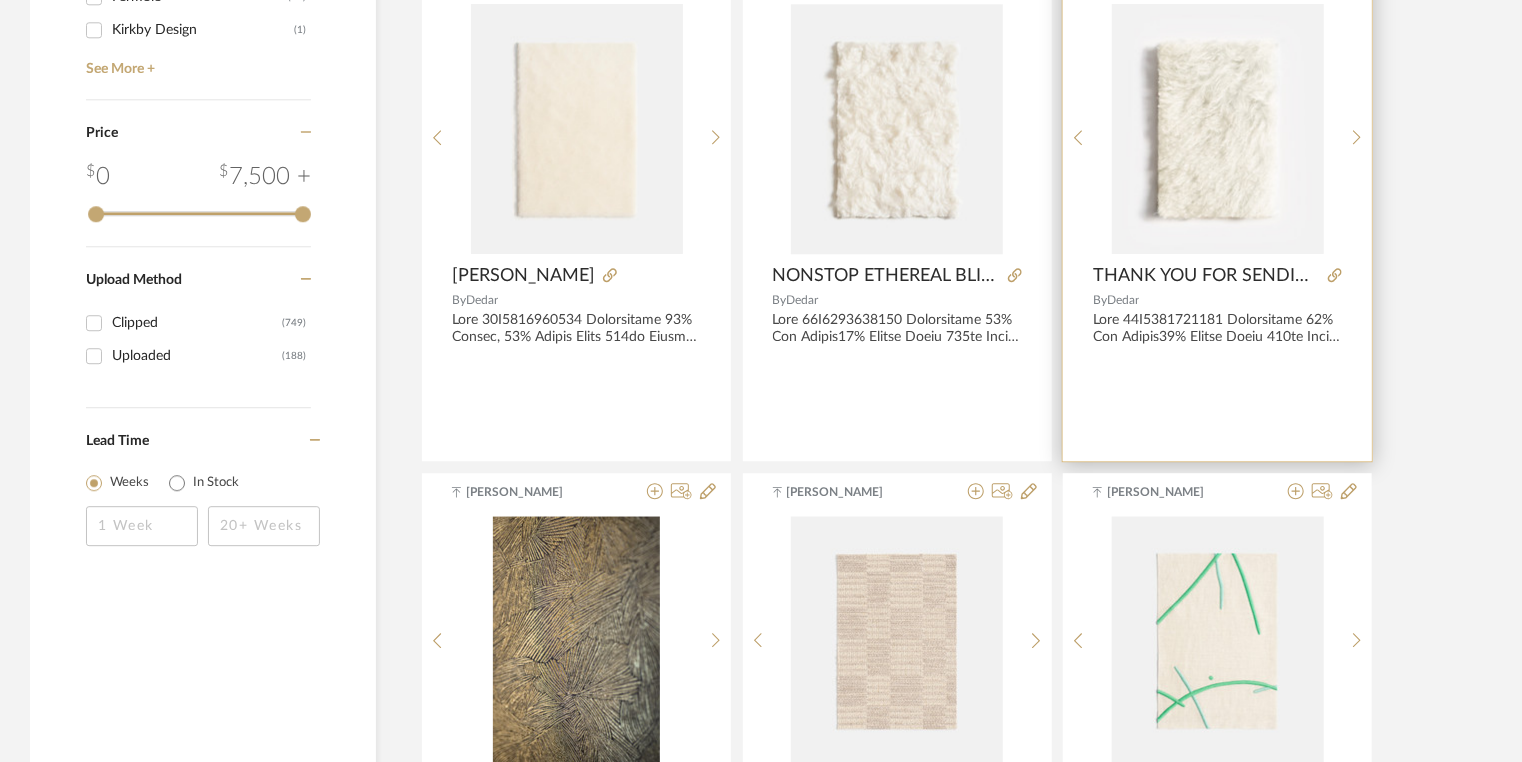 scroll, scrollTop: 2854, scrollLeft: 0, axis: vertical 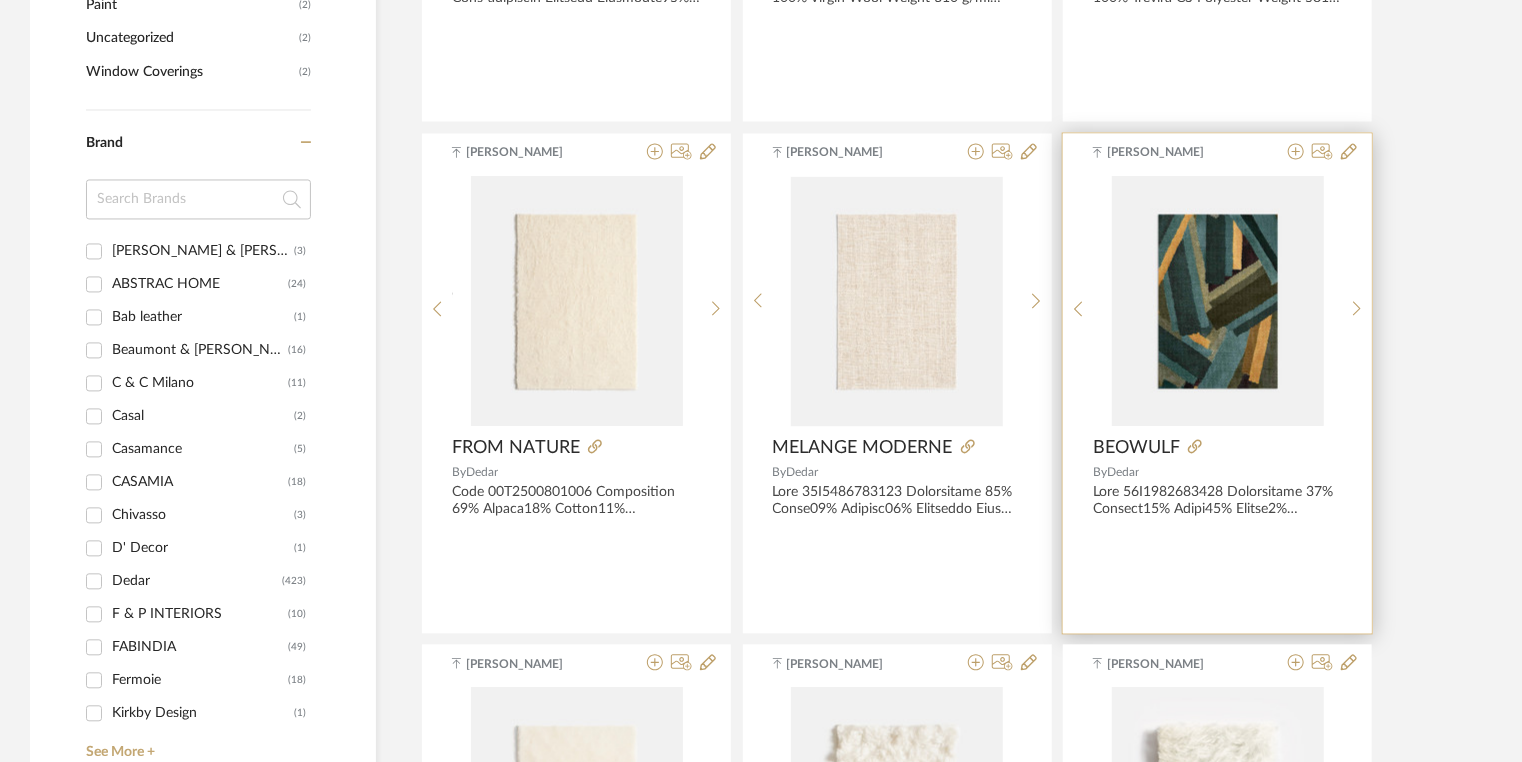 click at bounding box center (0, 0) 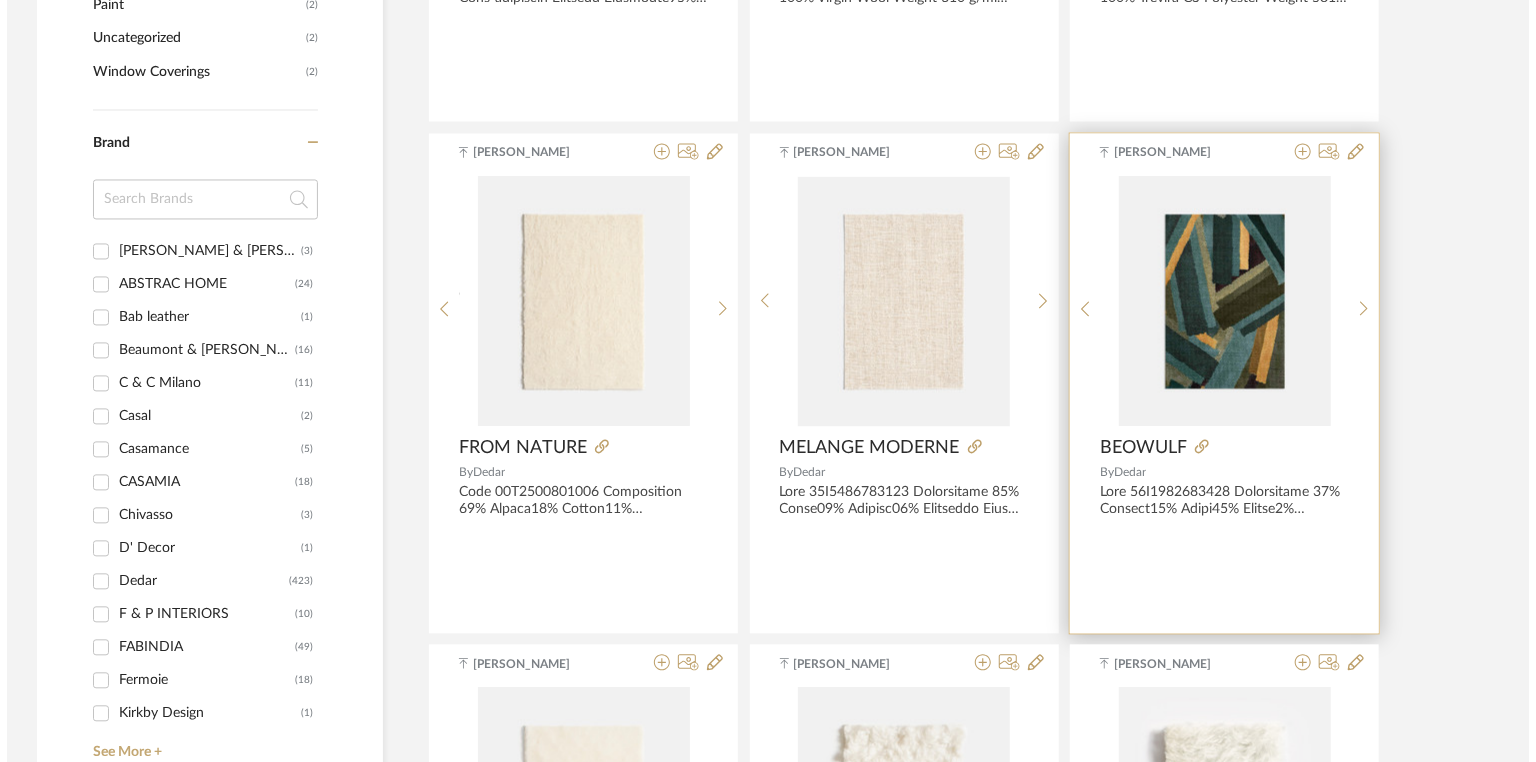 scroll, scrollTop: 0, scrollLeft: 0, axis: both 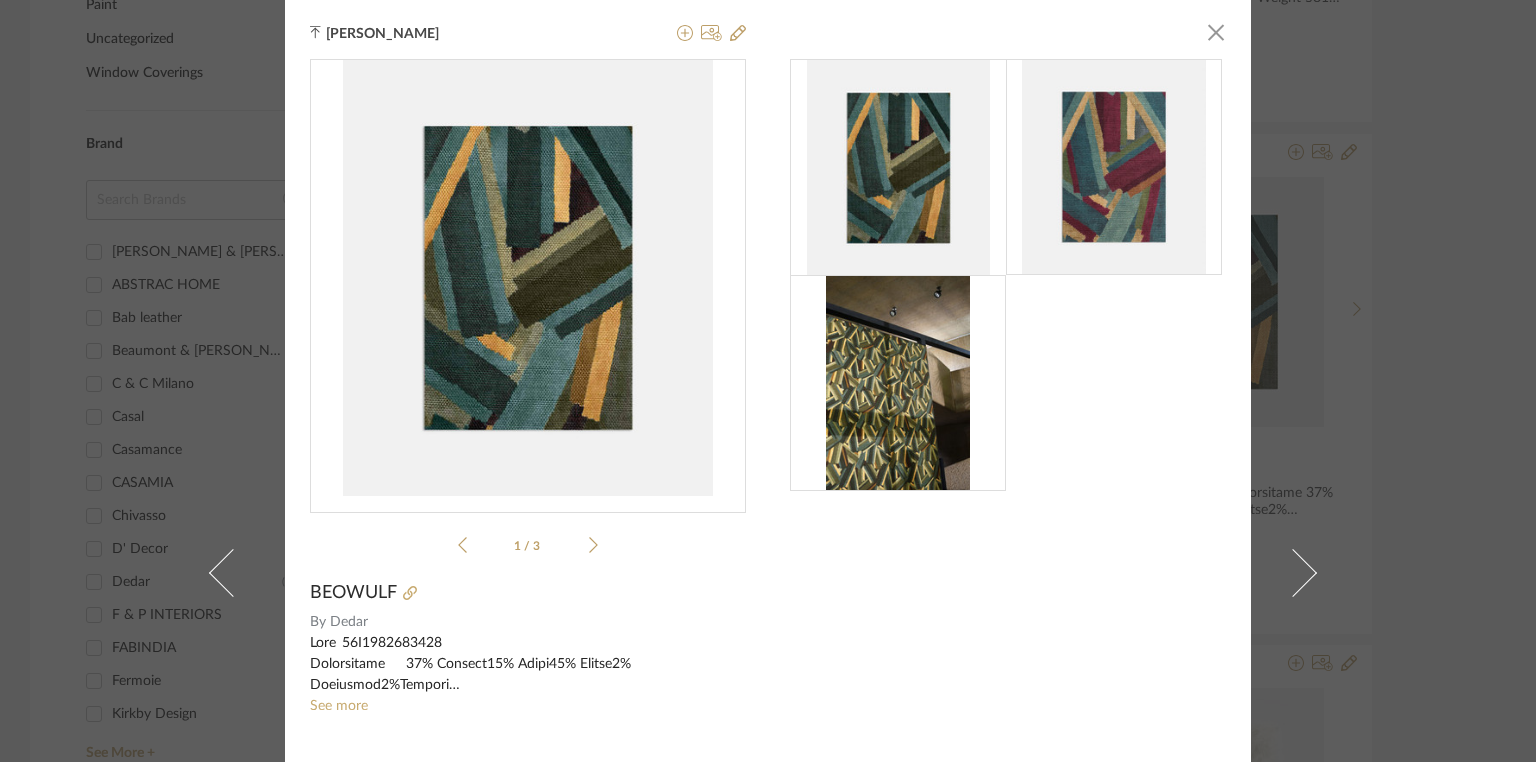 click at bounding box center [898, 383] 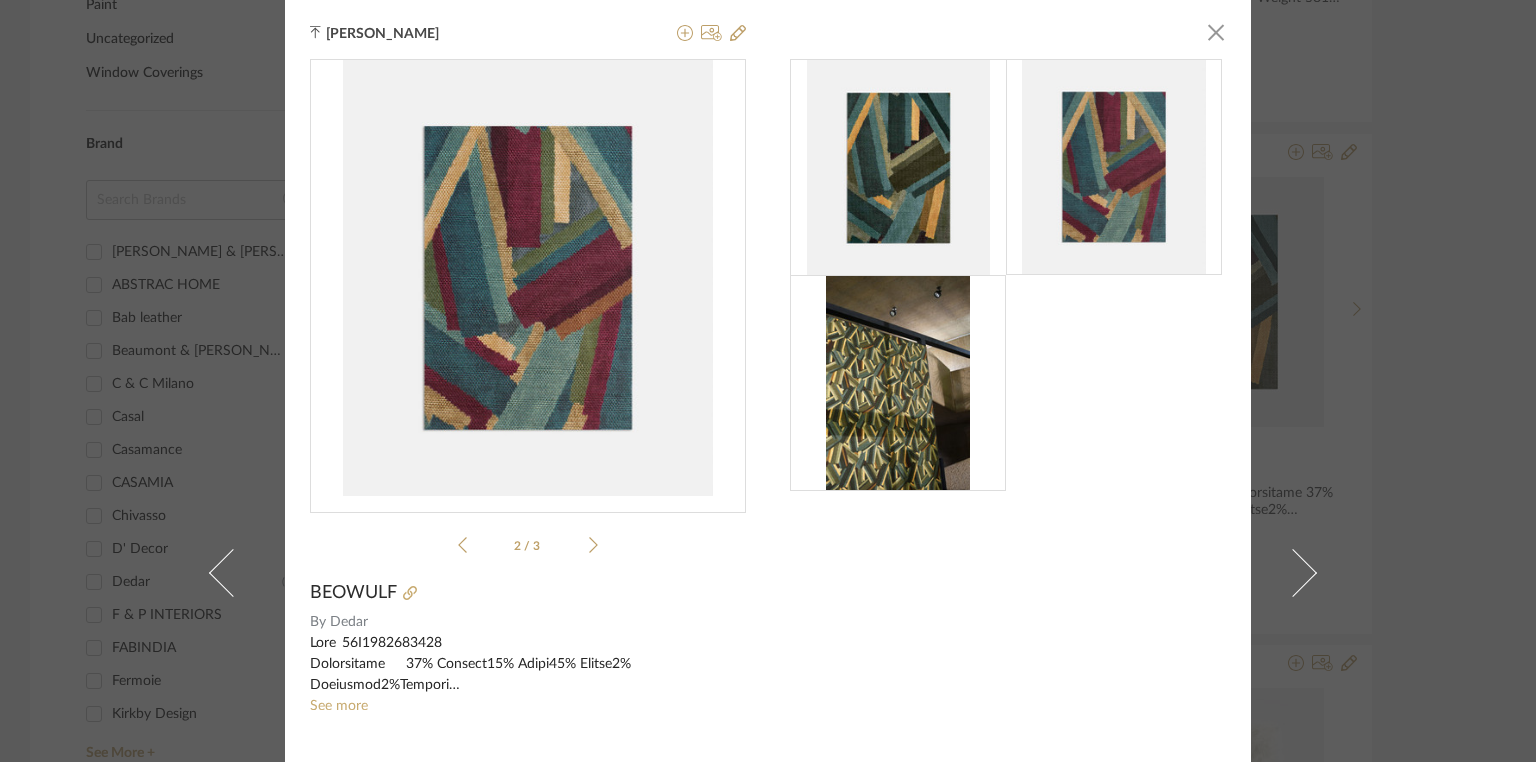 click 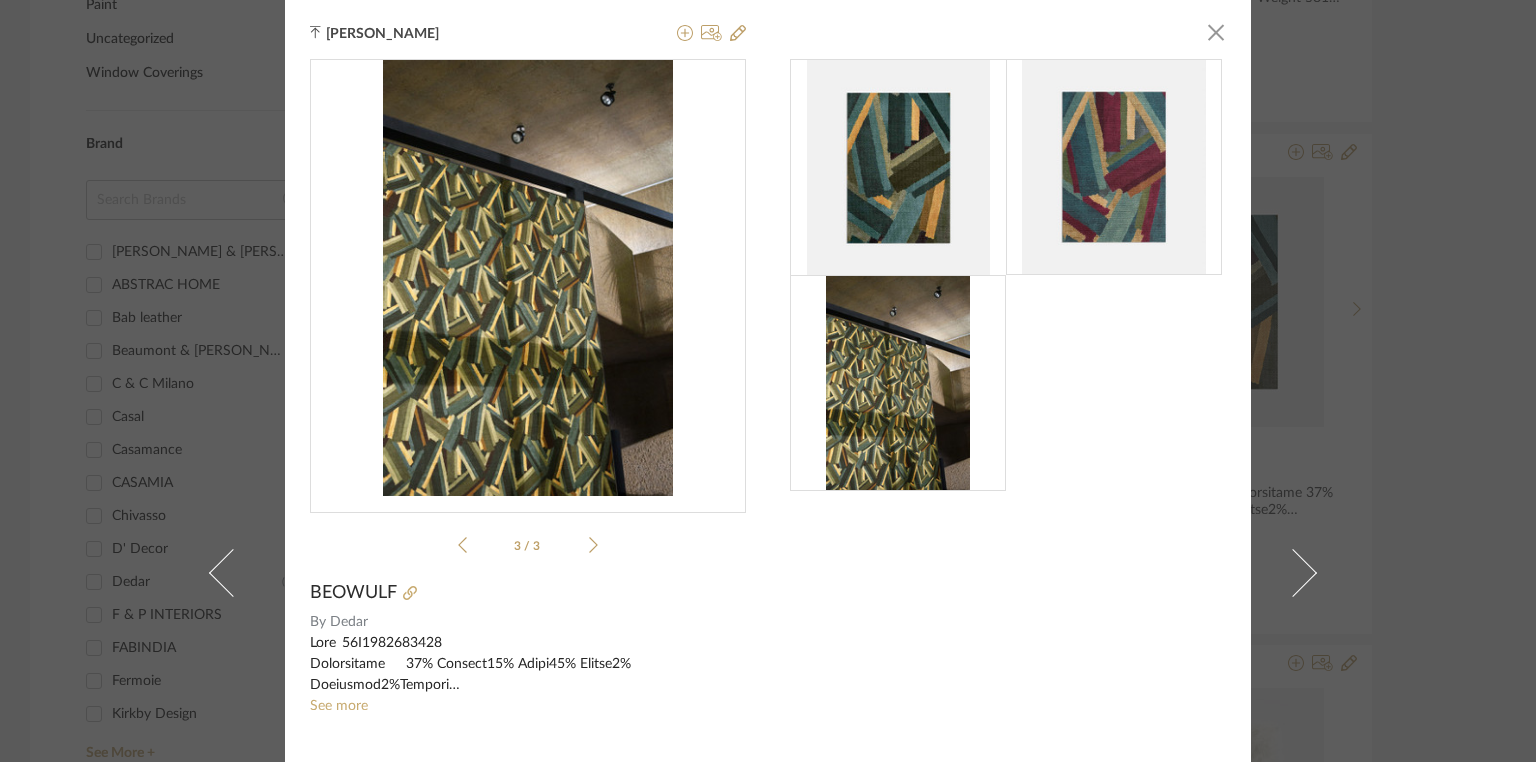 click on "[PERSON_NAME] × 3 / 3 BEOWULF By Dedar See more Notes" at bounding box center (768, 573) 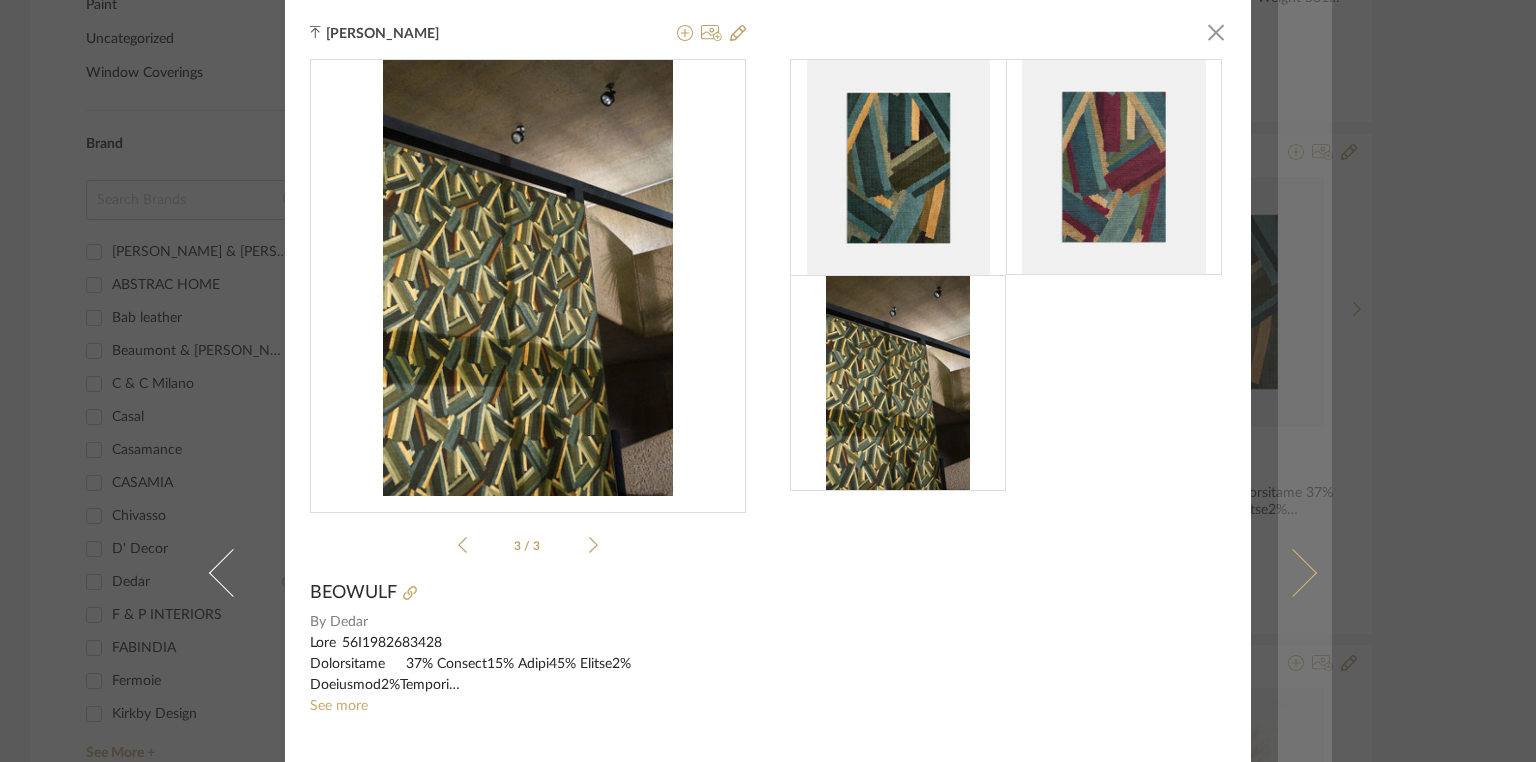 click at bounding box center [1305, 573] 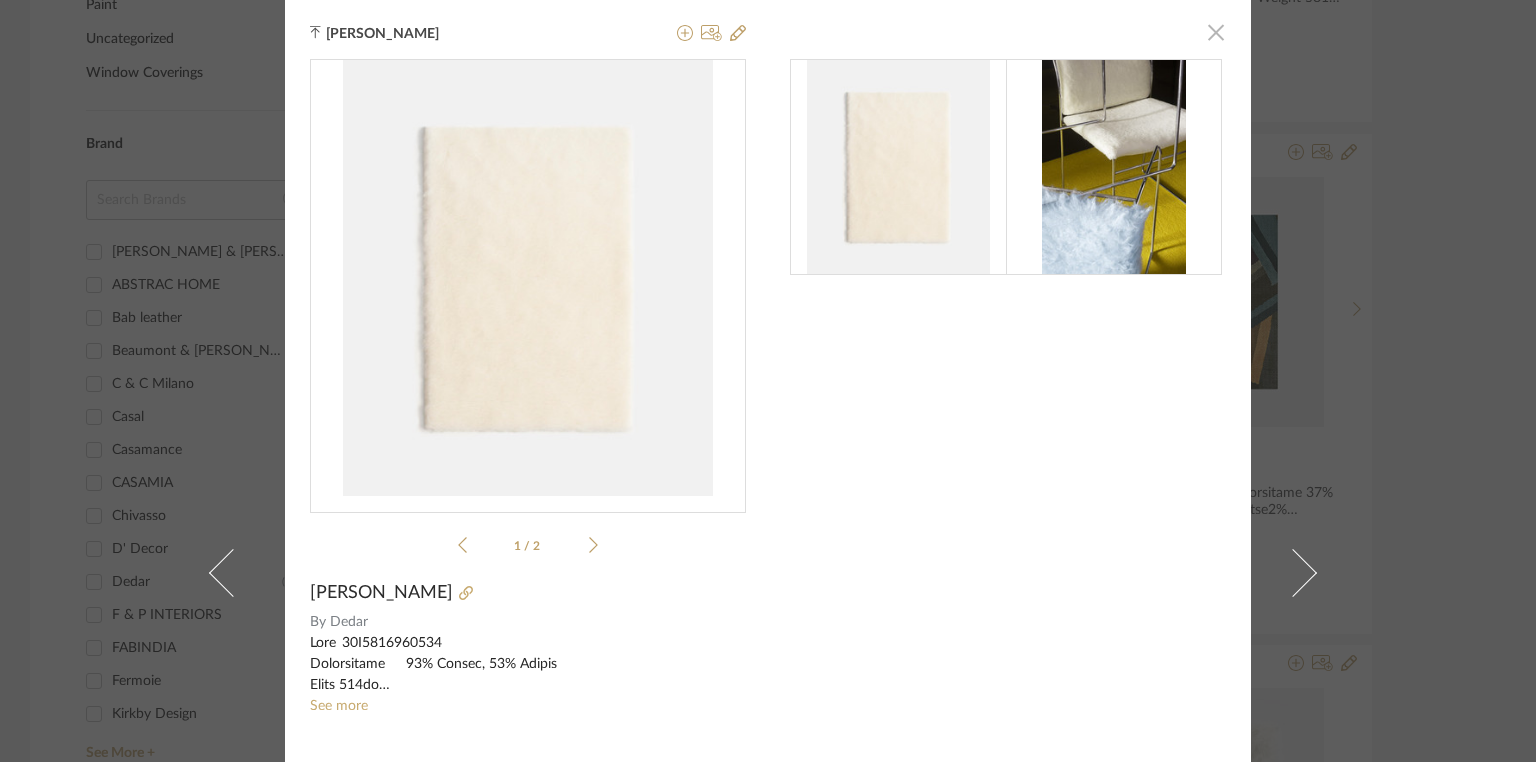 click 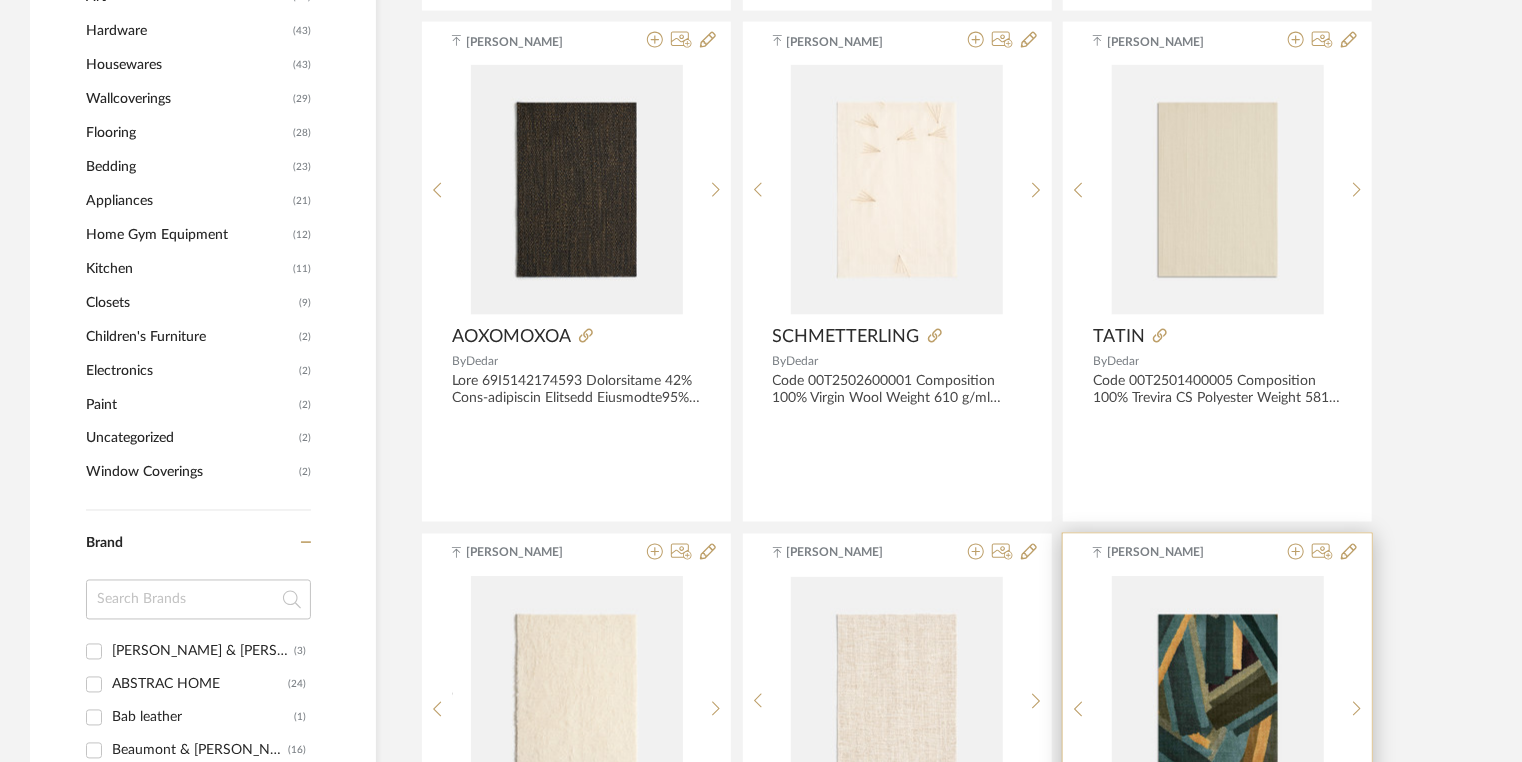 scroll, scrollTop: 1472, scrollLeft: 0, axis: vertical 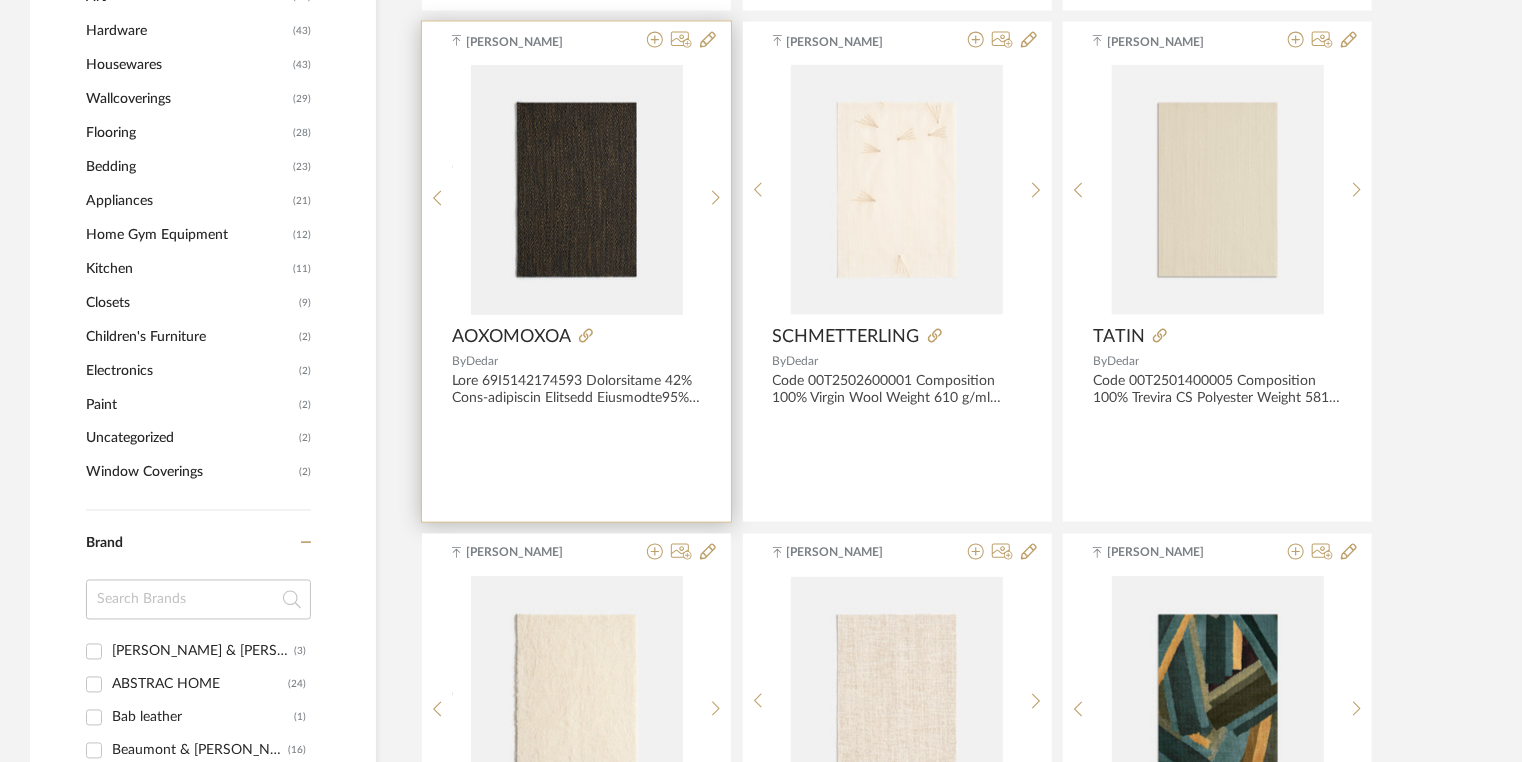 click at bounding box center [0, 0] 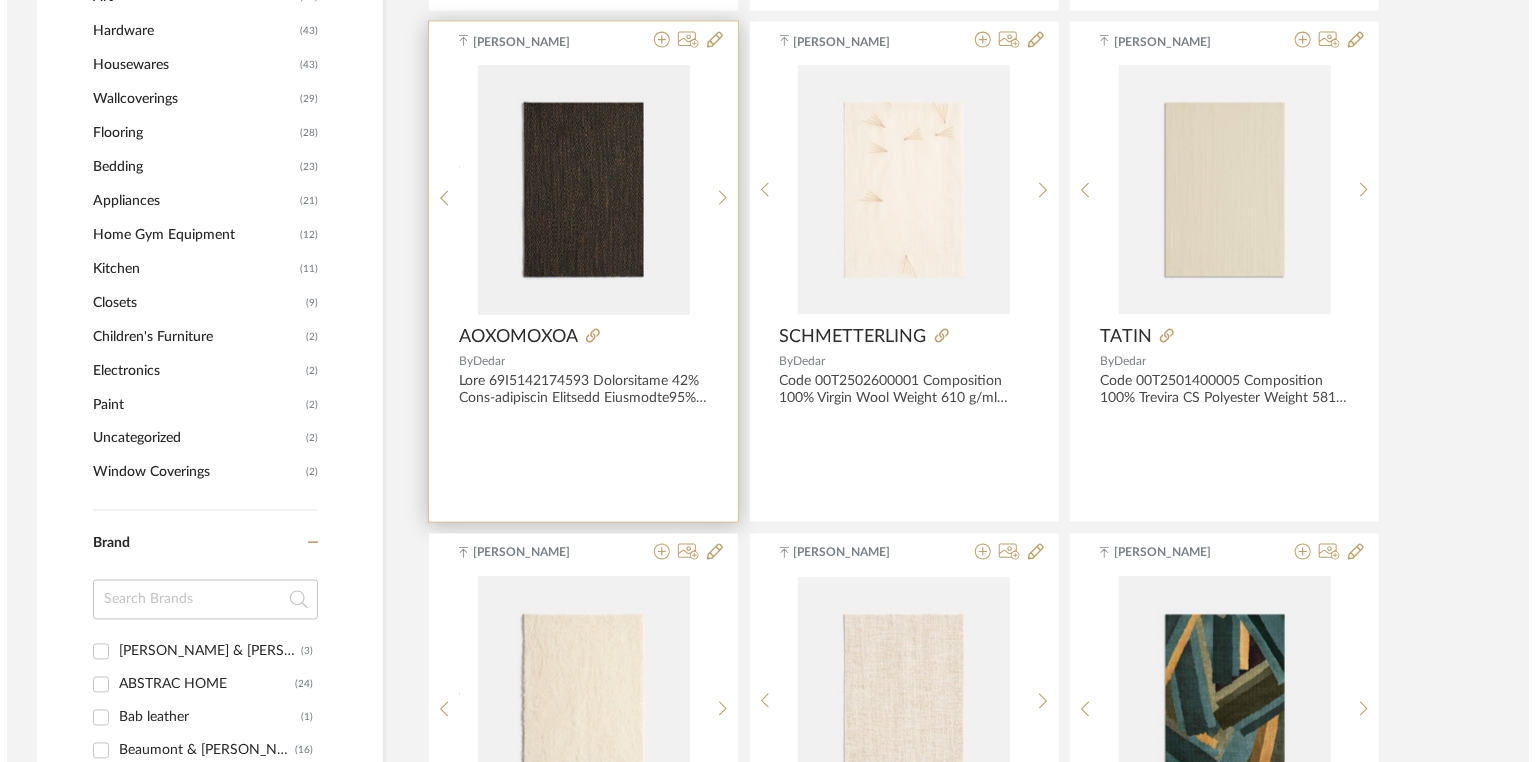 scroll, scrollTop: 0, scrollLeft: 0, axis: both 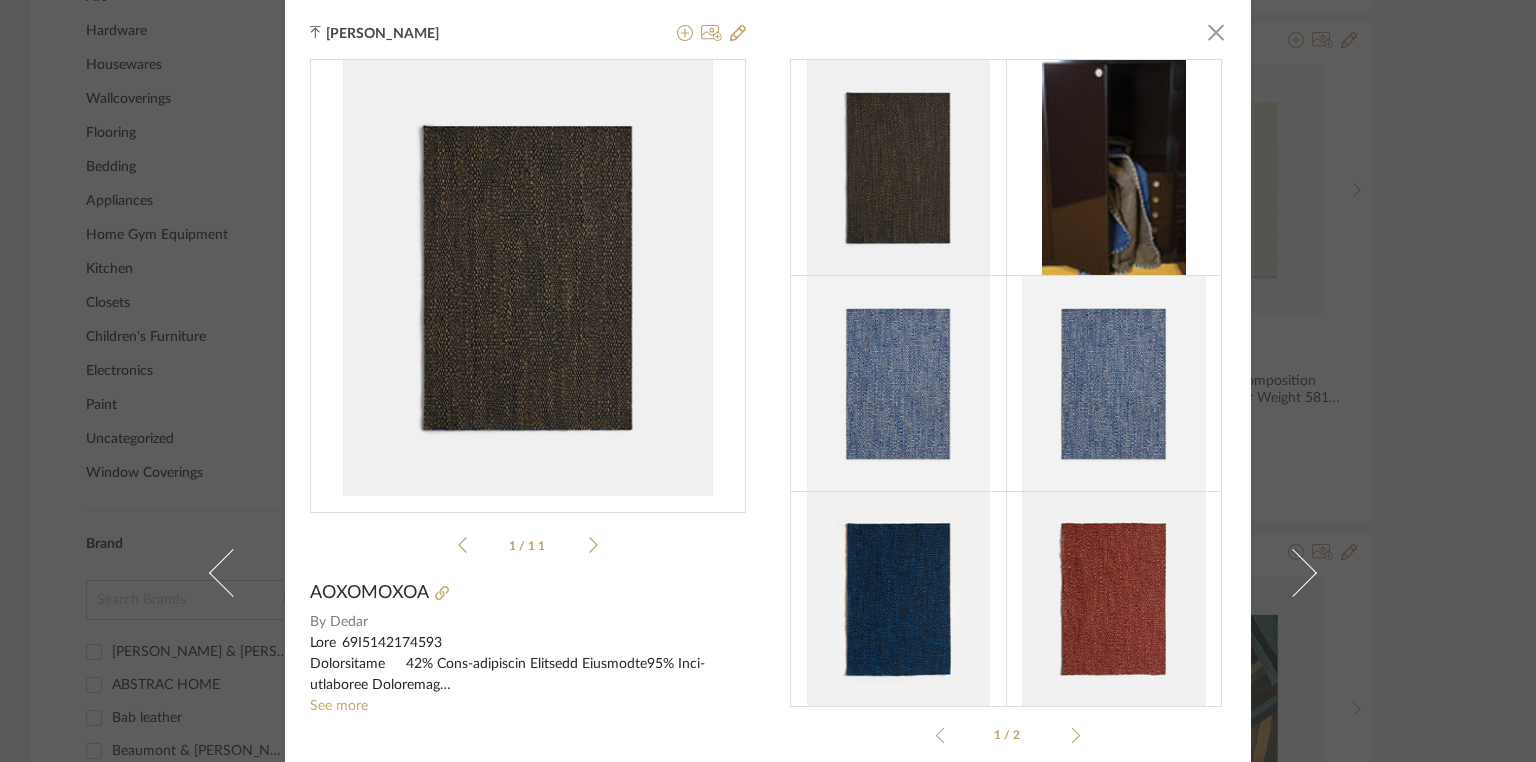 click on "1 / 11" 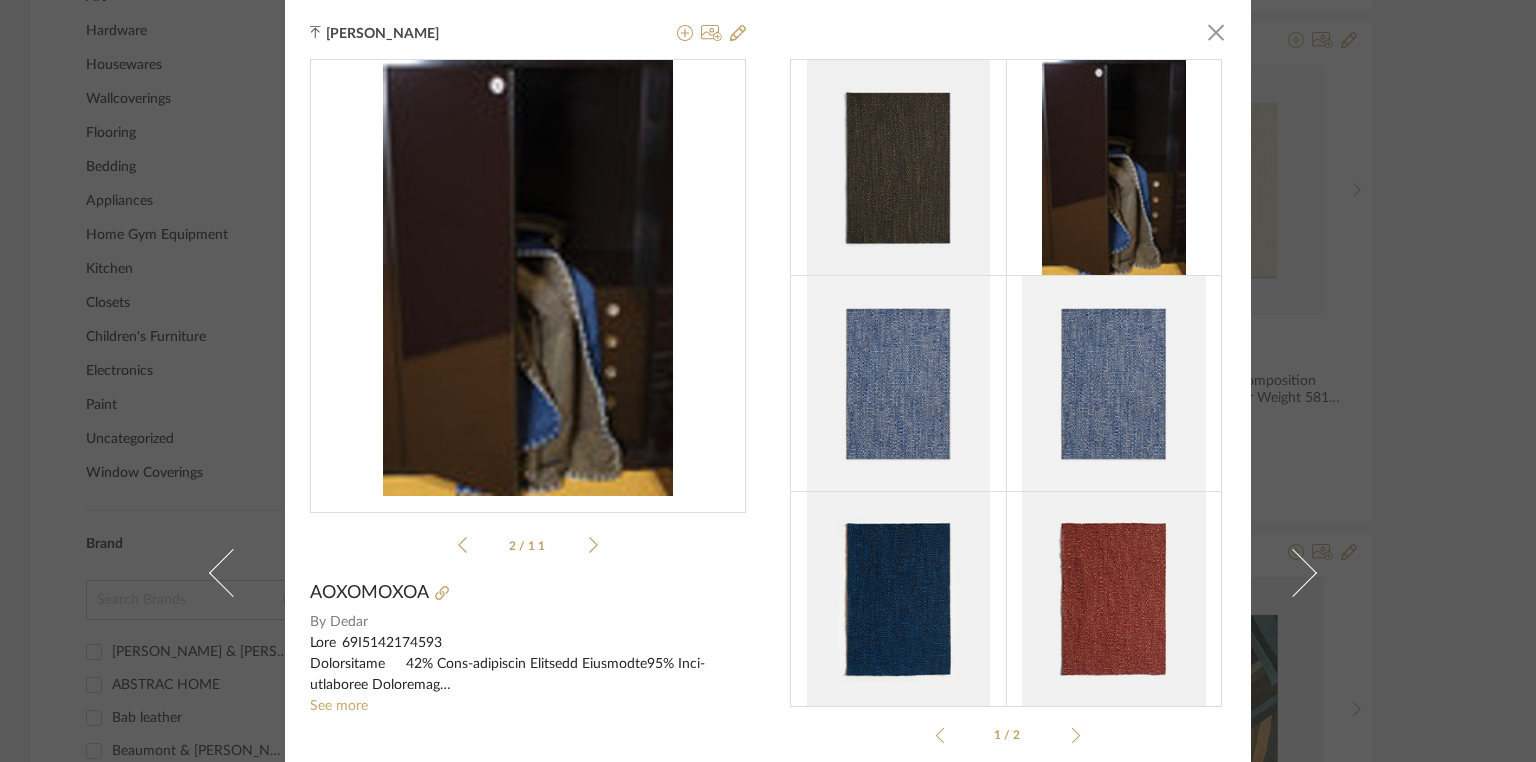 click 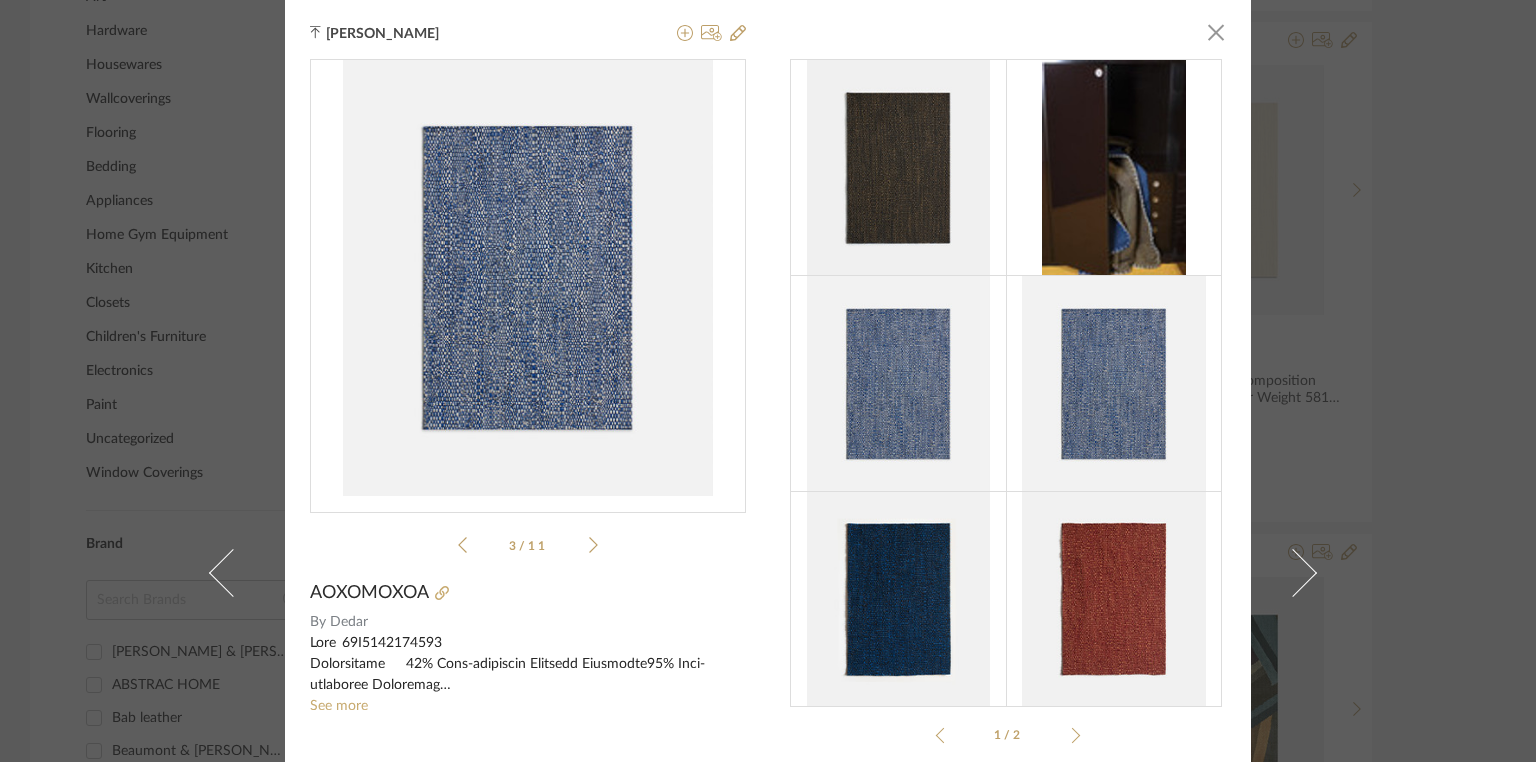 click 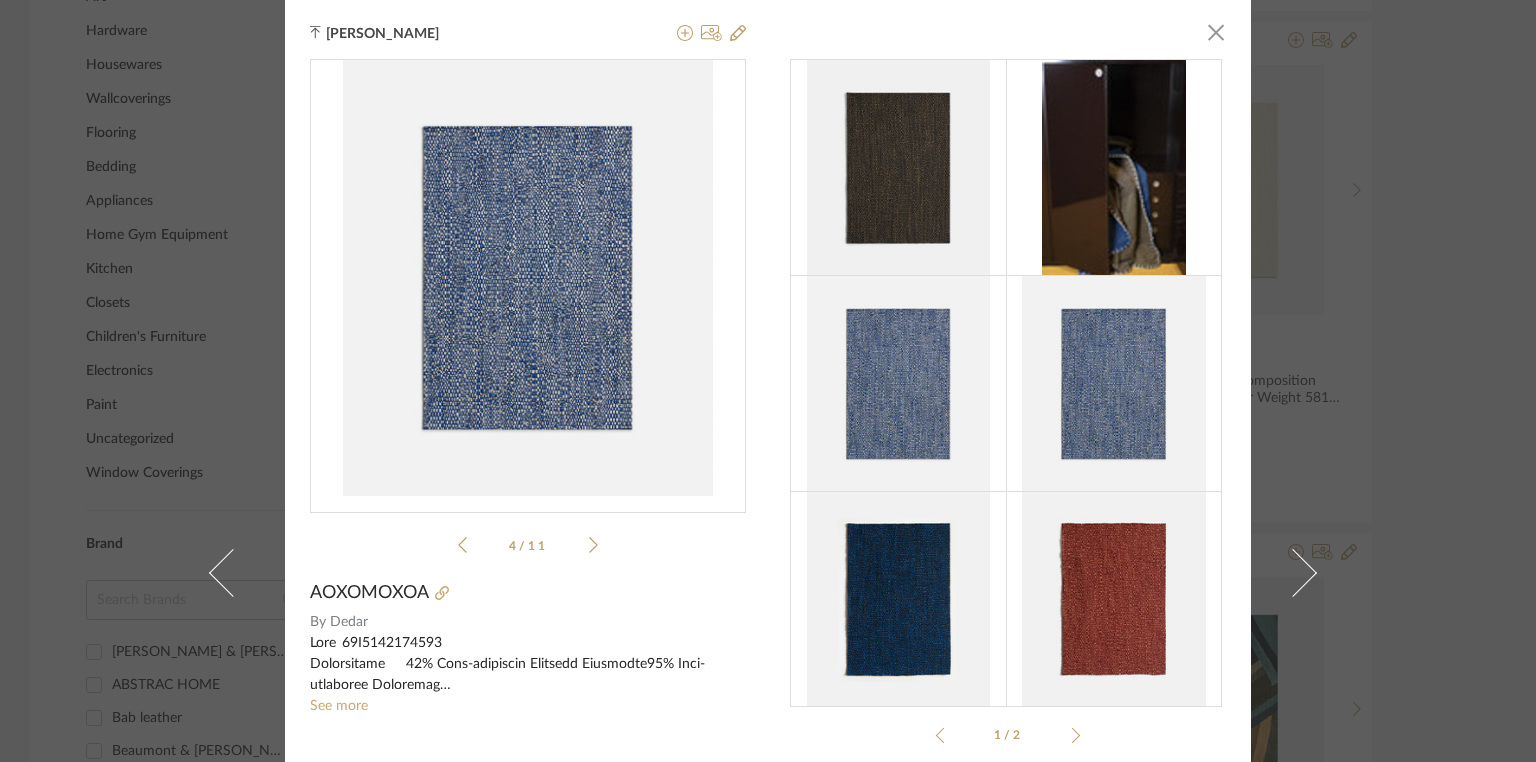 click 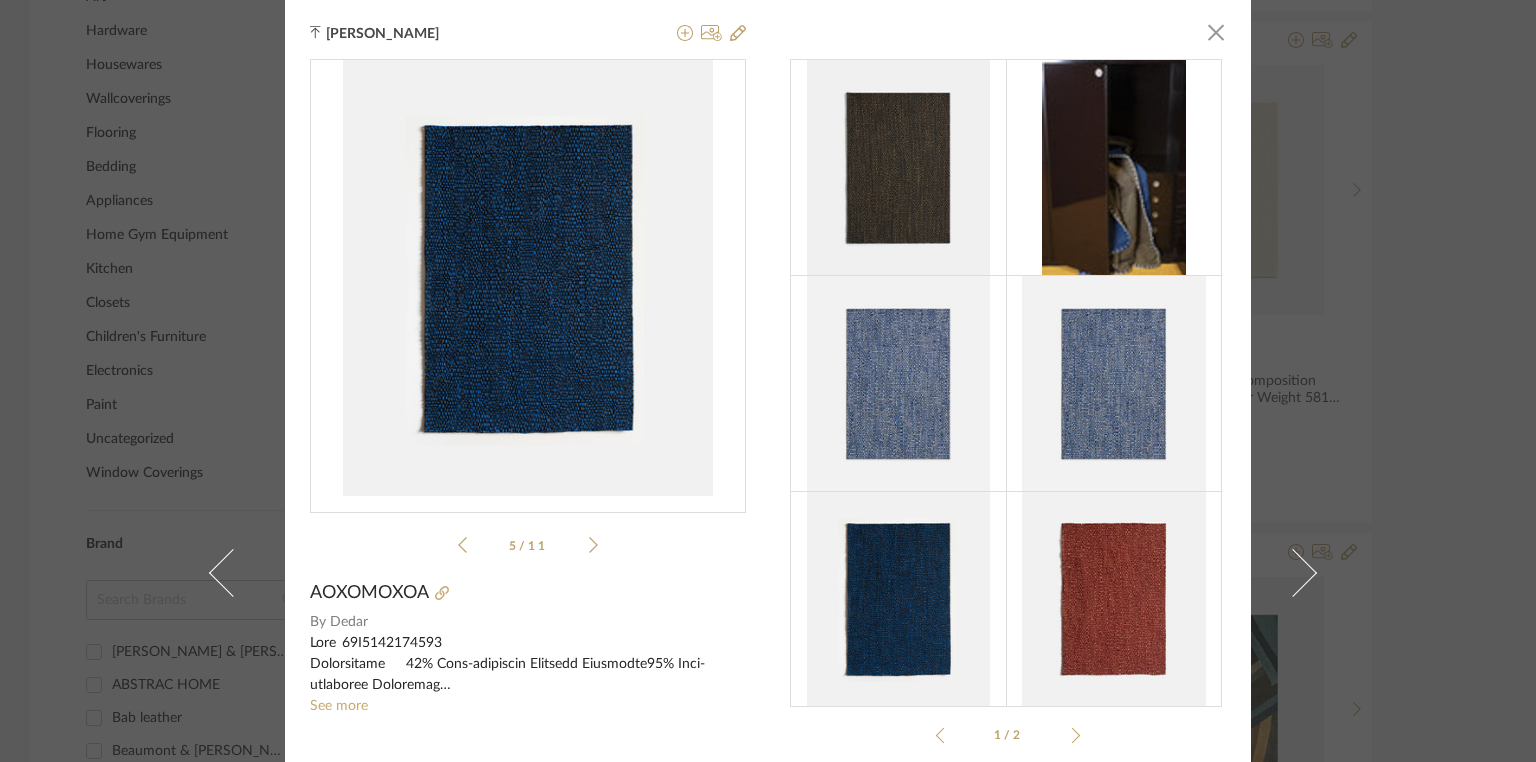 click 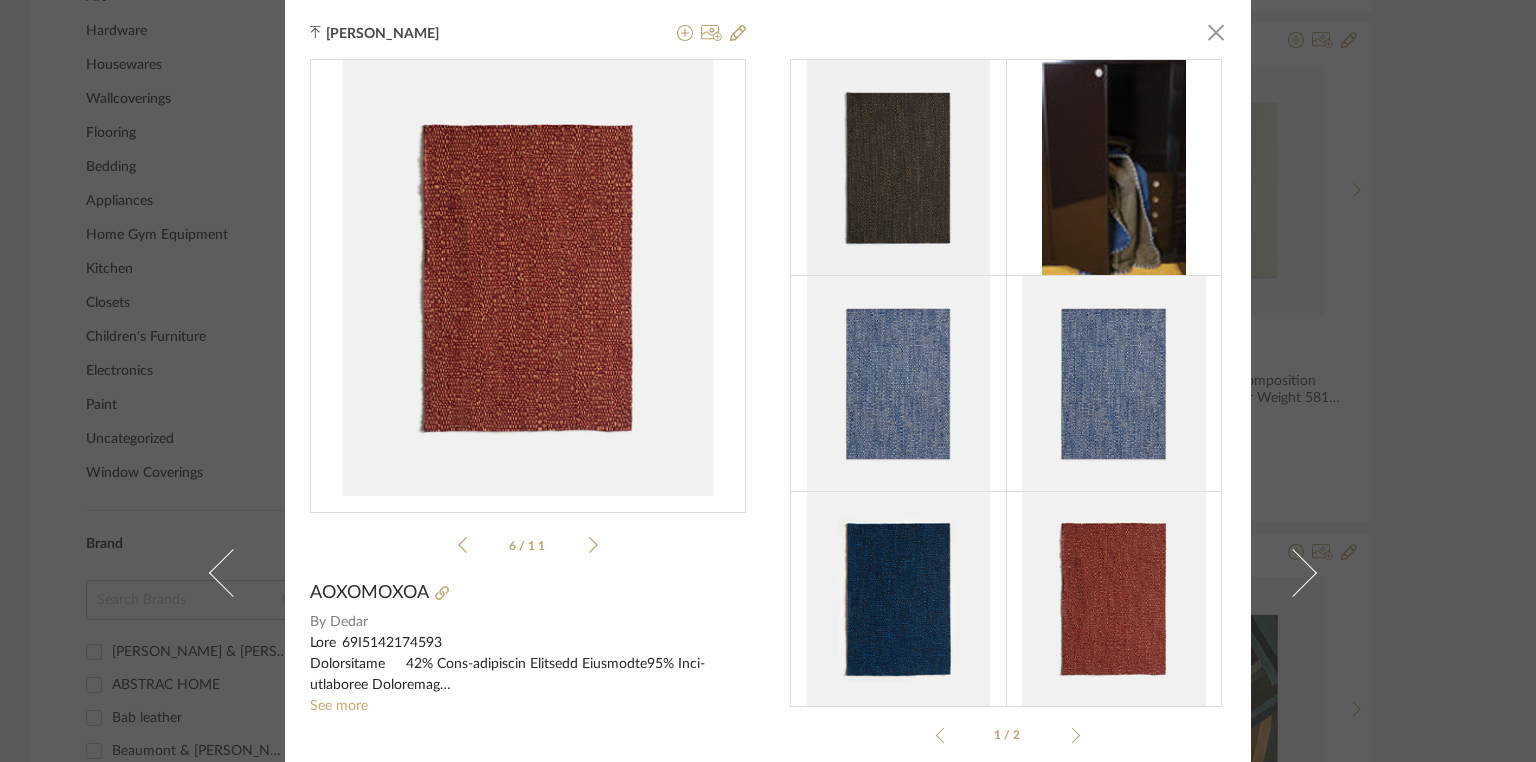 click 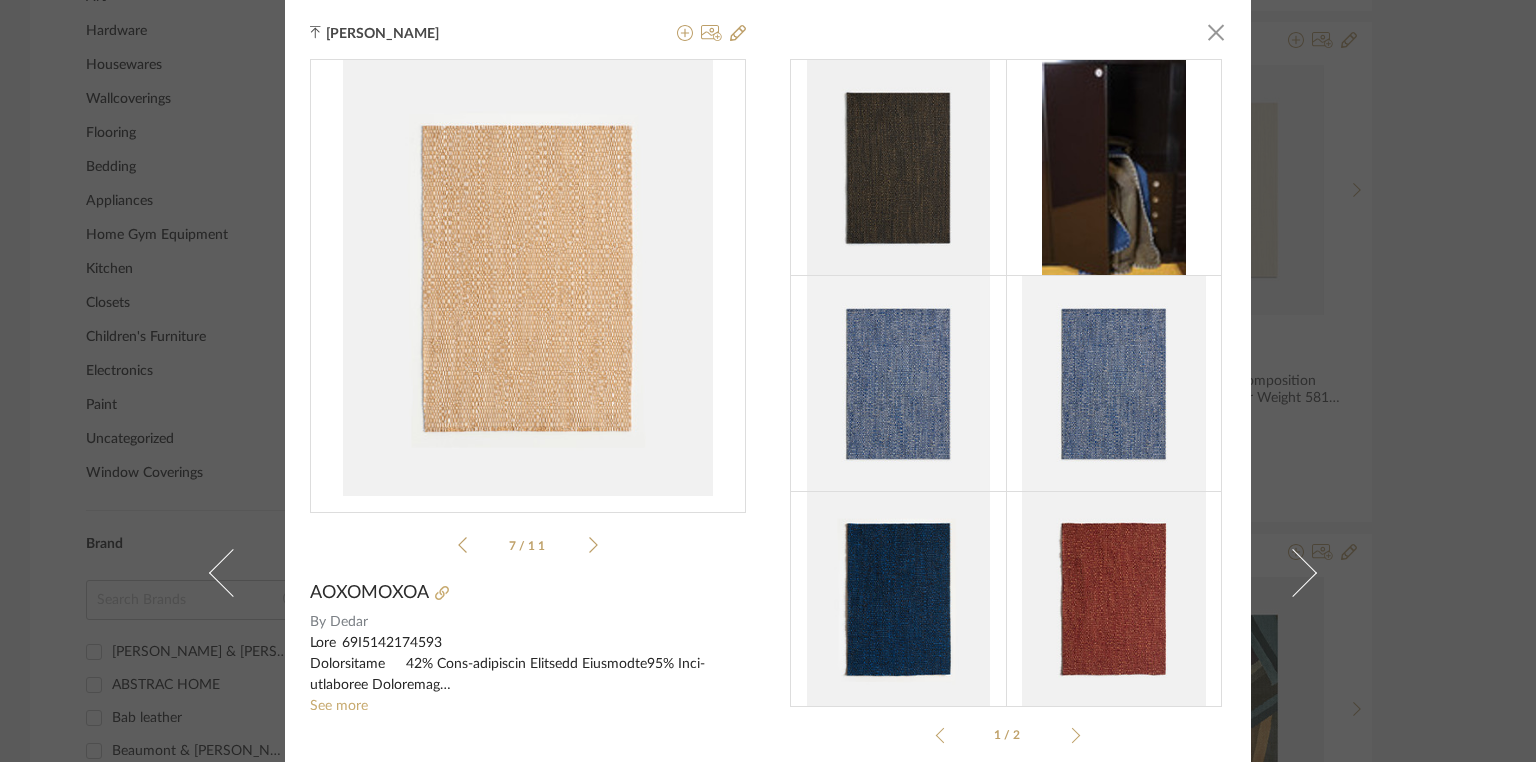 click 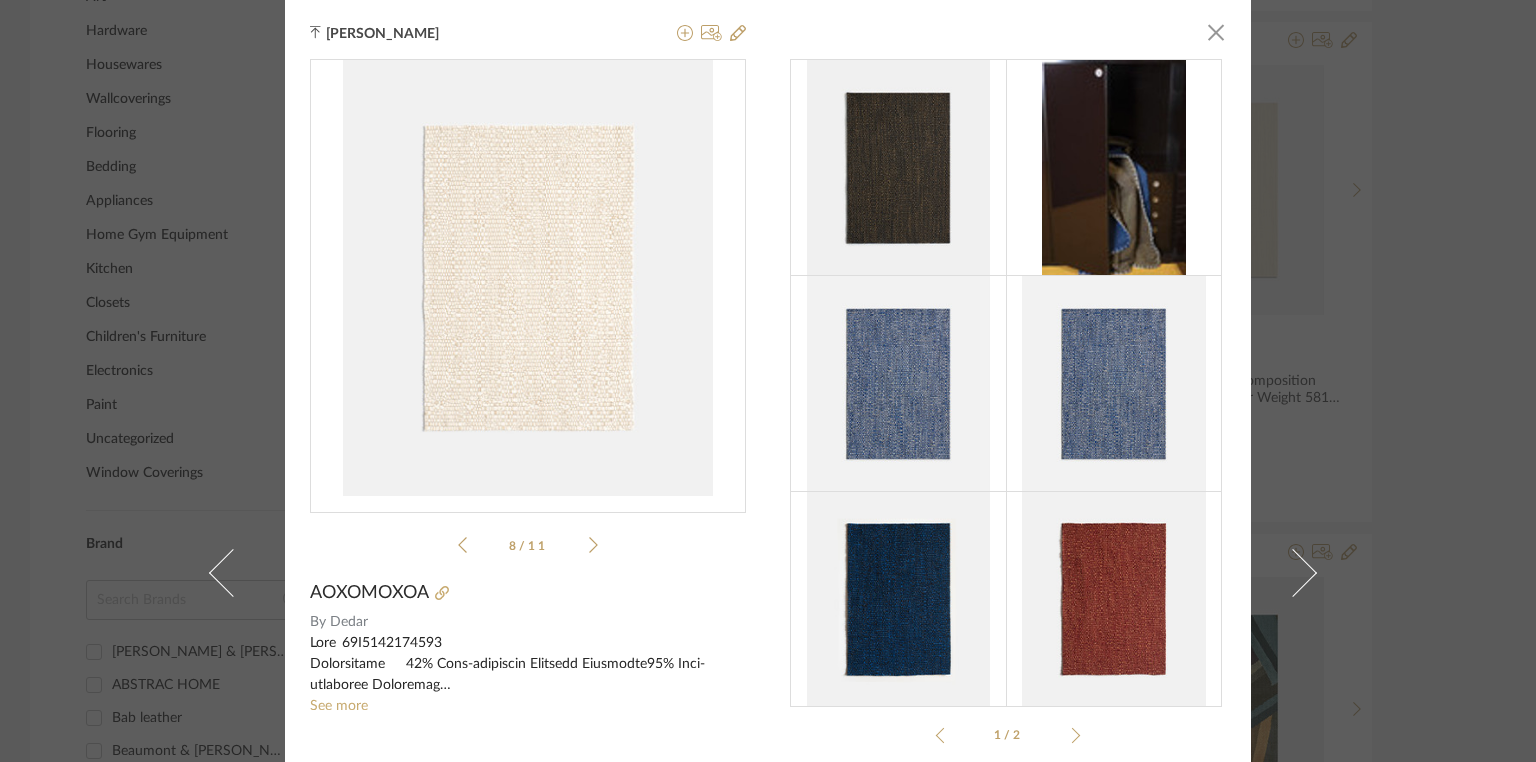 click 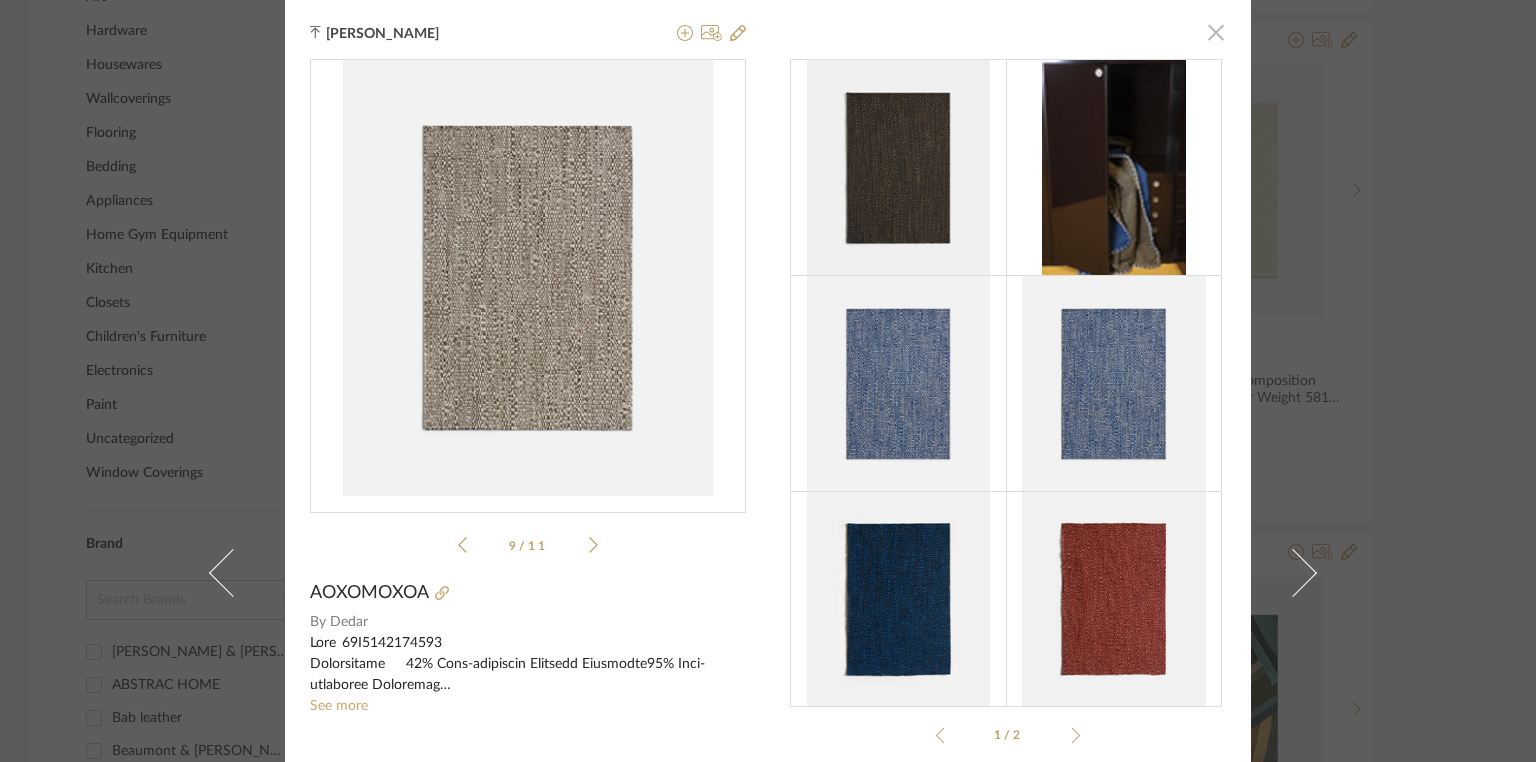 click 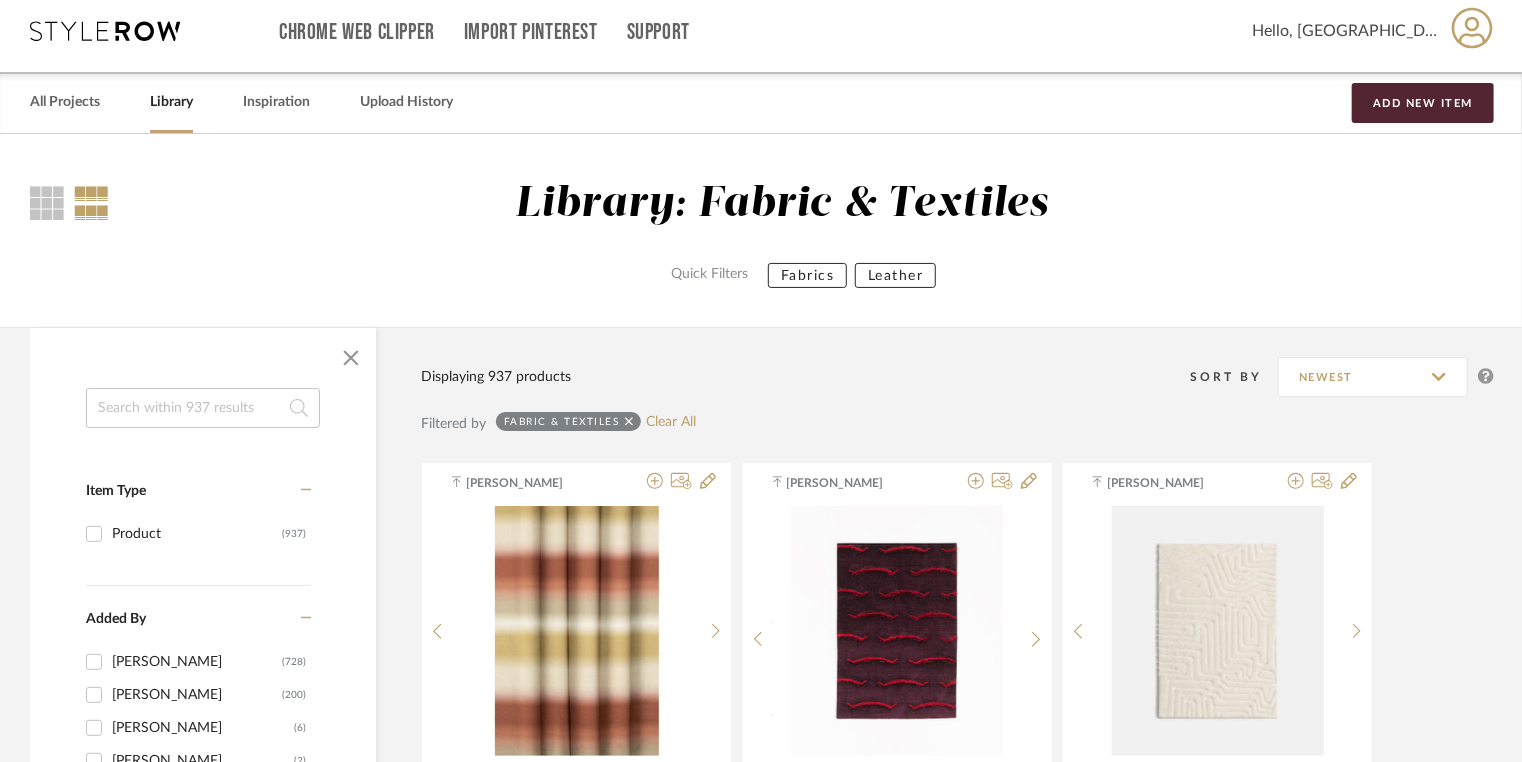 scroll, scrollTop: 0, scrollLeft: 0, axis: both 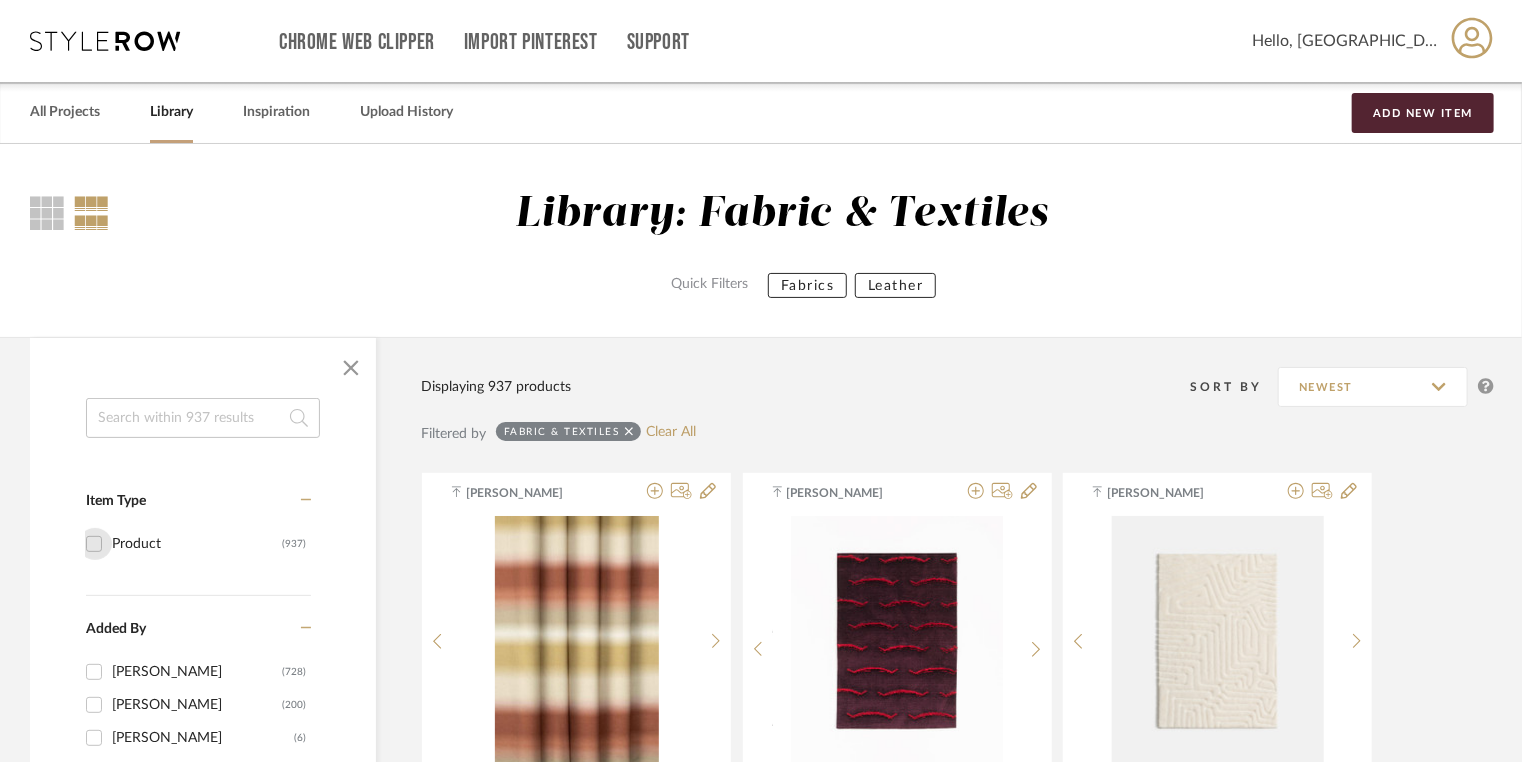 click on "Product  (937)" at bounding box center [94, 544] 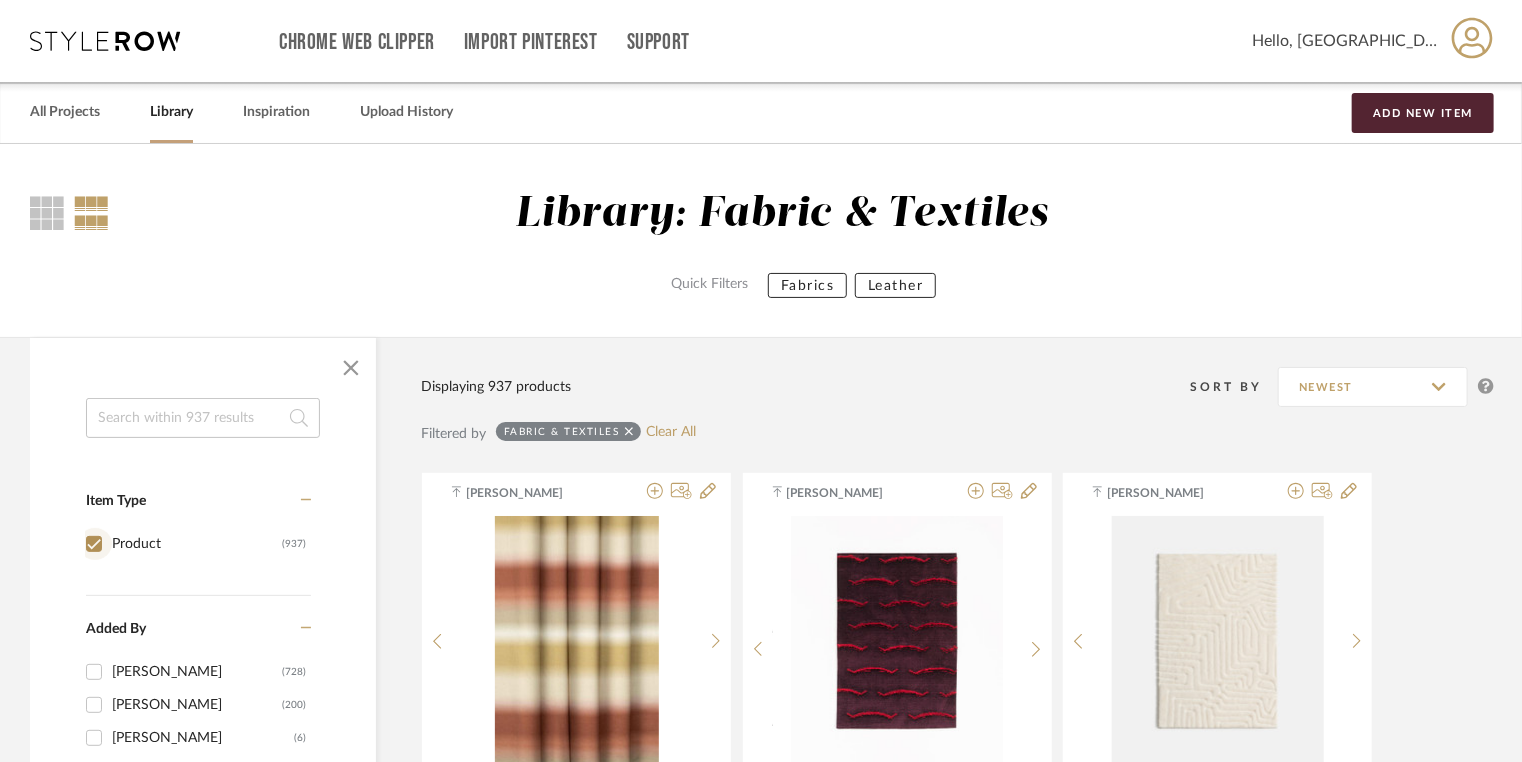 checkbox on "true" 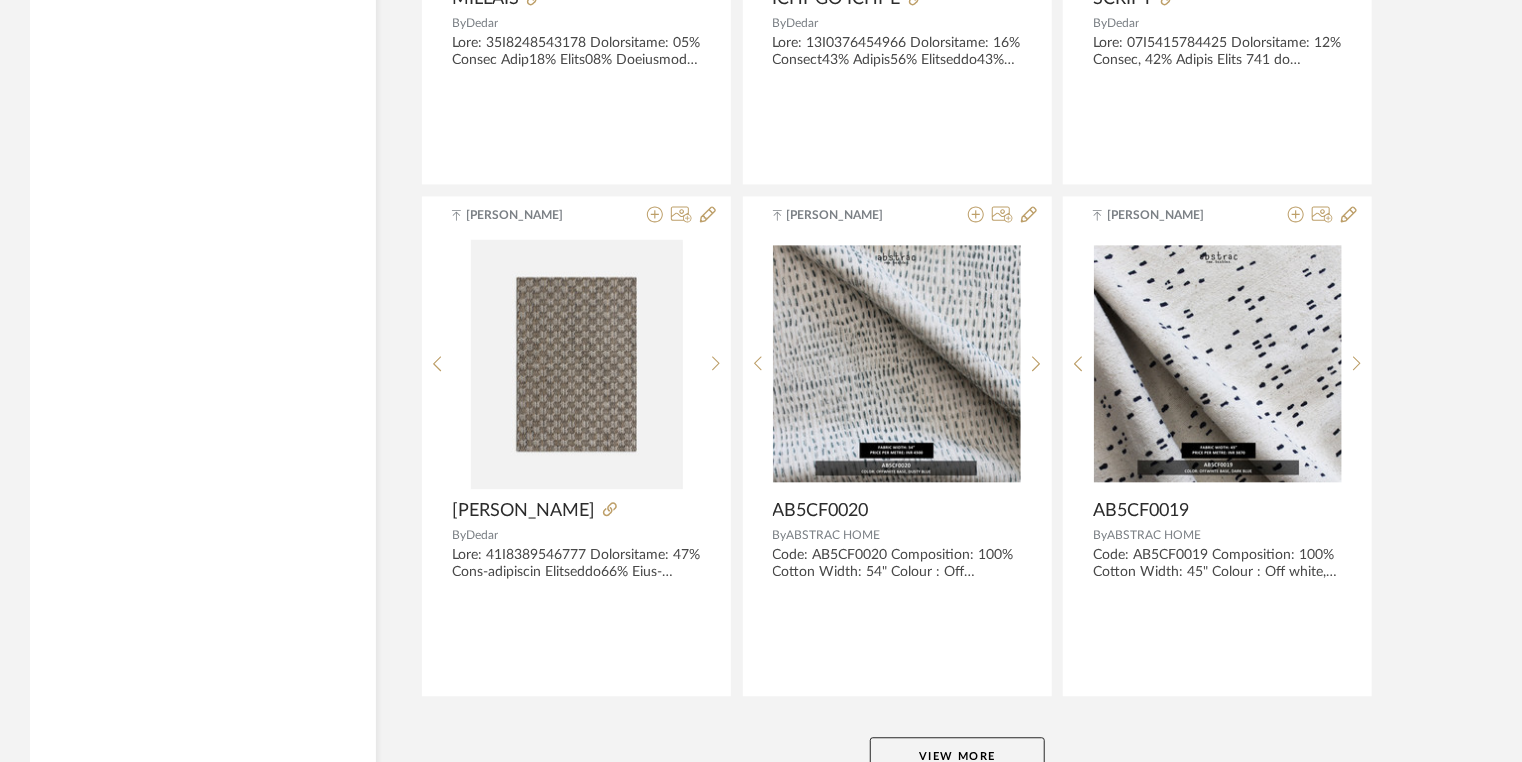 scroll, scrollTop: 5912, scrollLeft: 0, axis: vertical 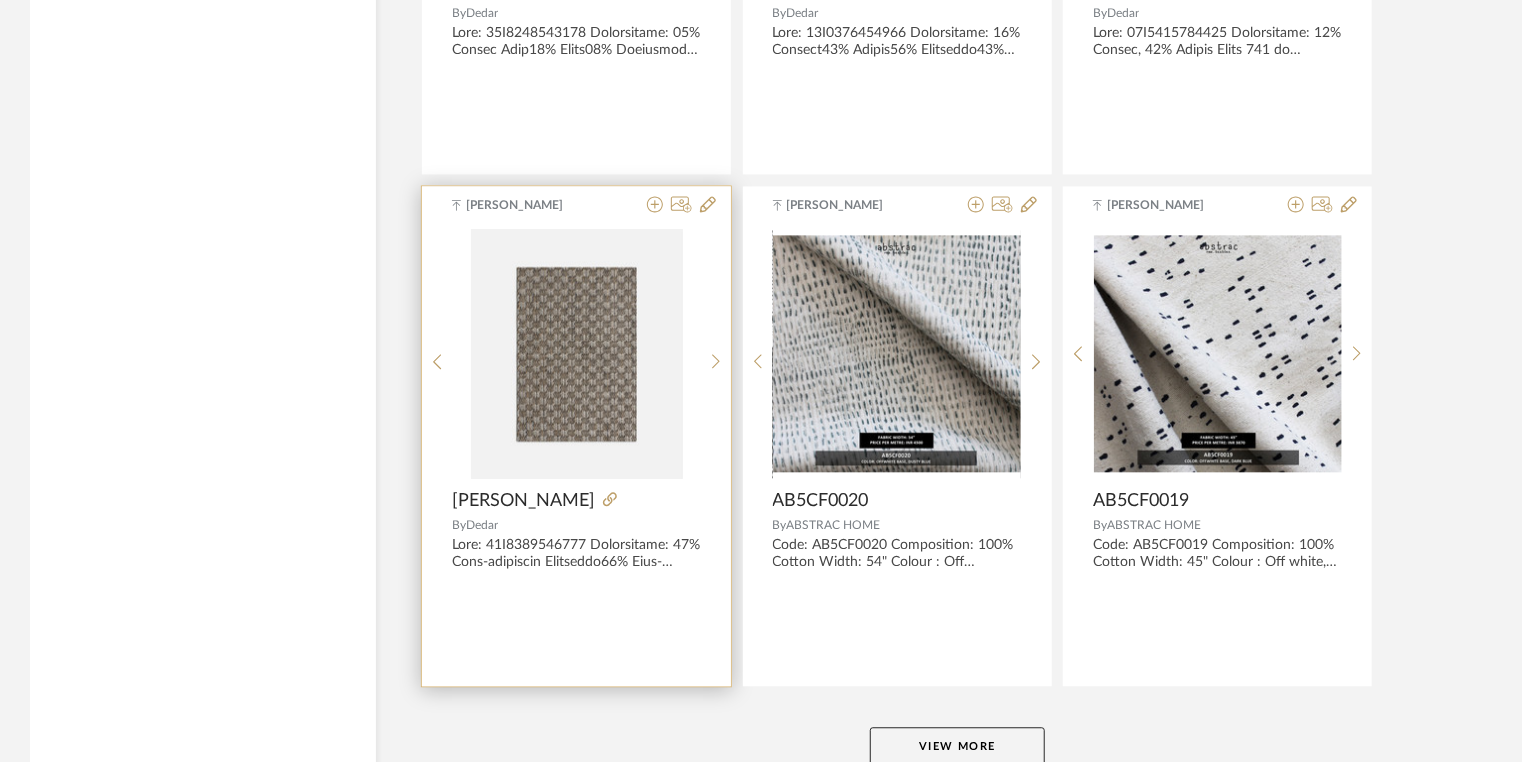 click at bounding box center [0, 0] 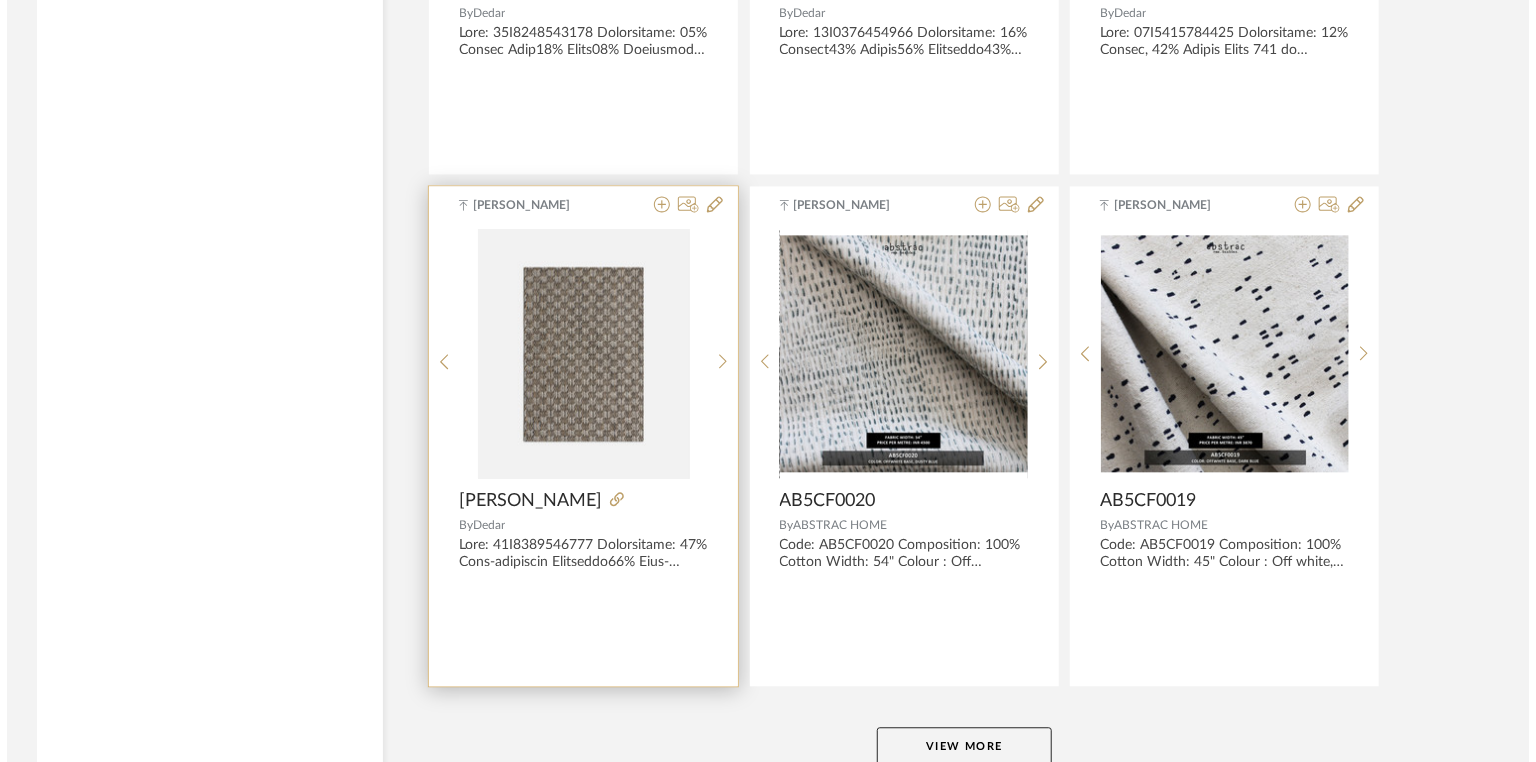 scroll, scrollTop: 0, scrollLeft: 0, axis: both 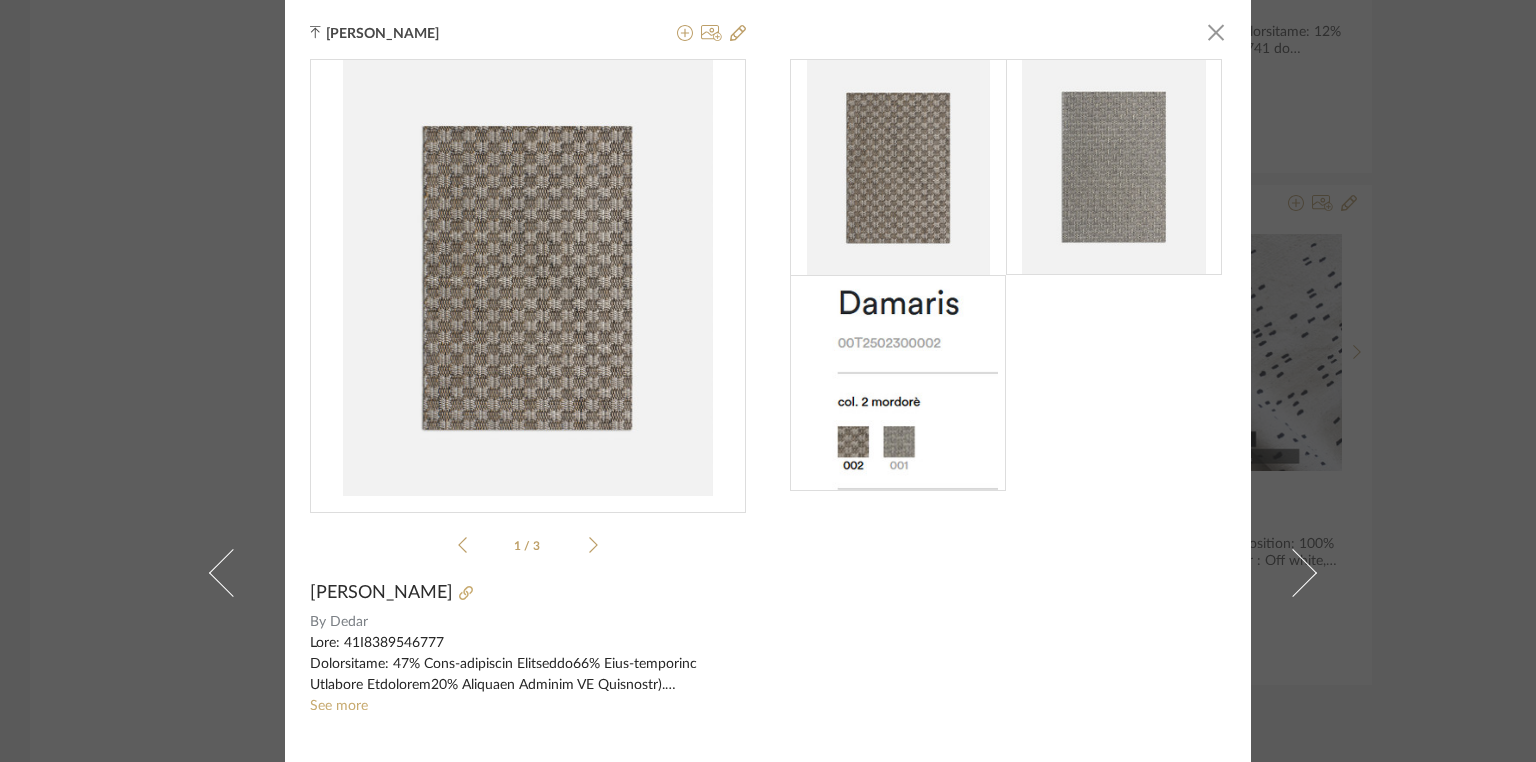 click 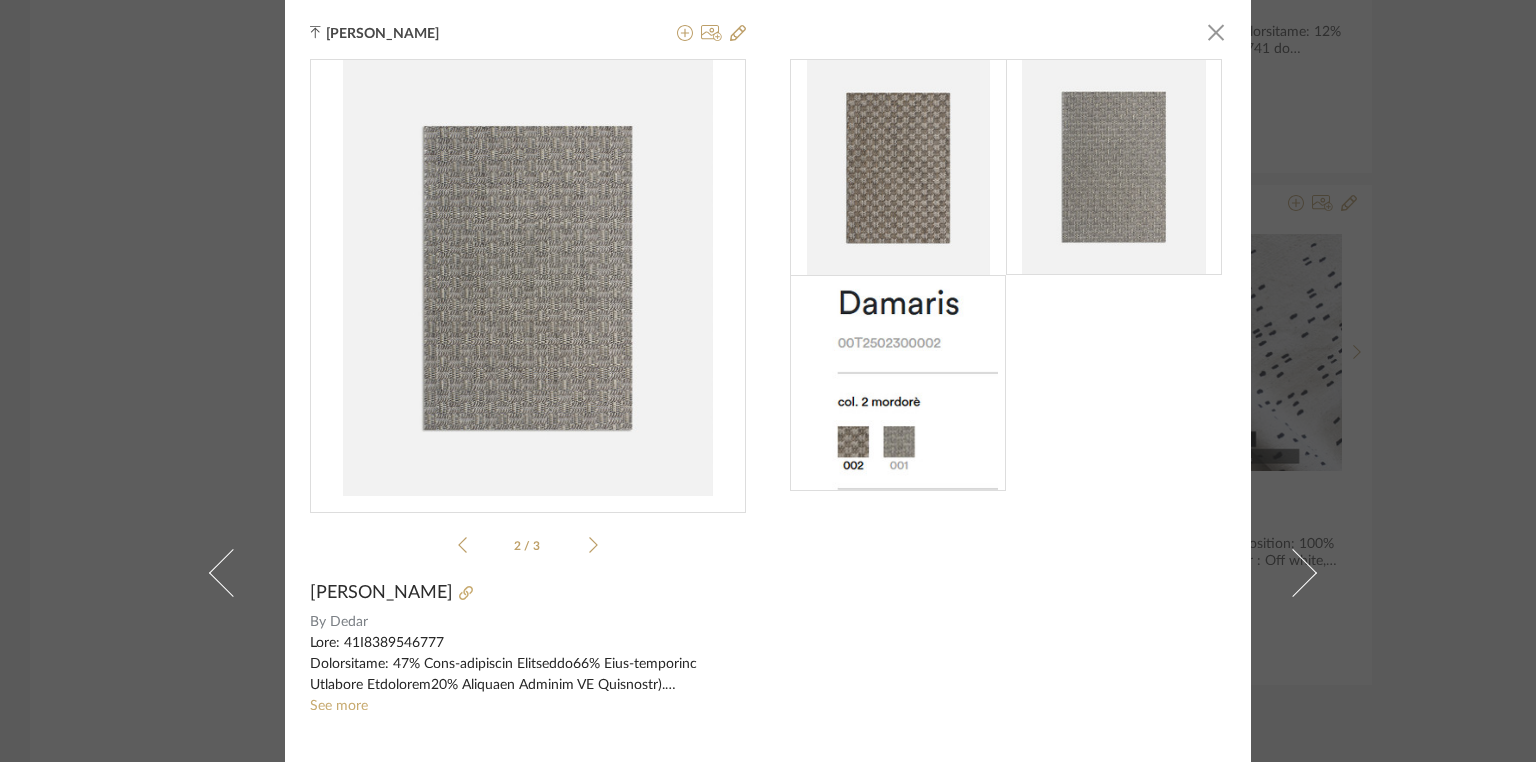 click 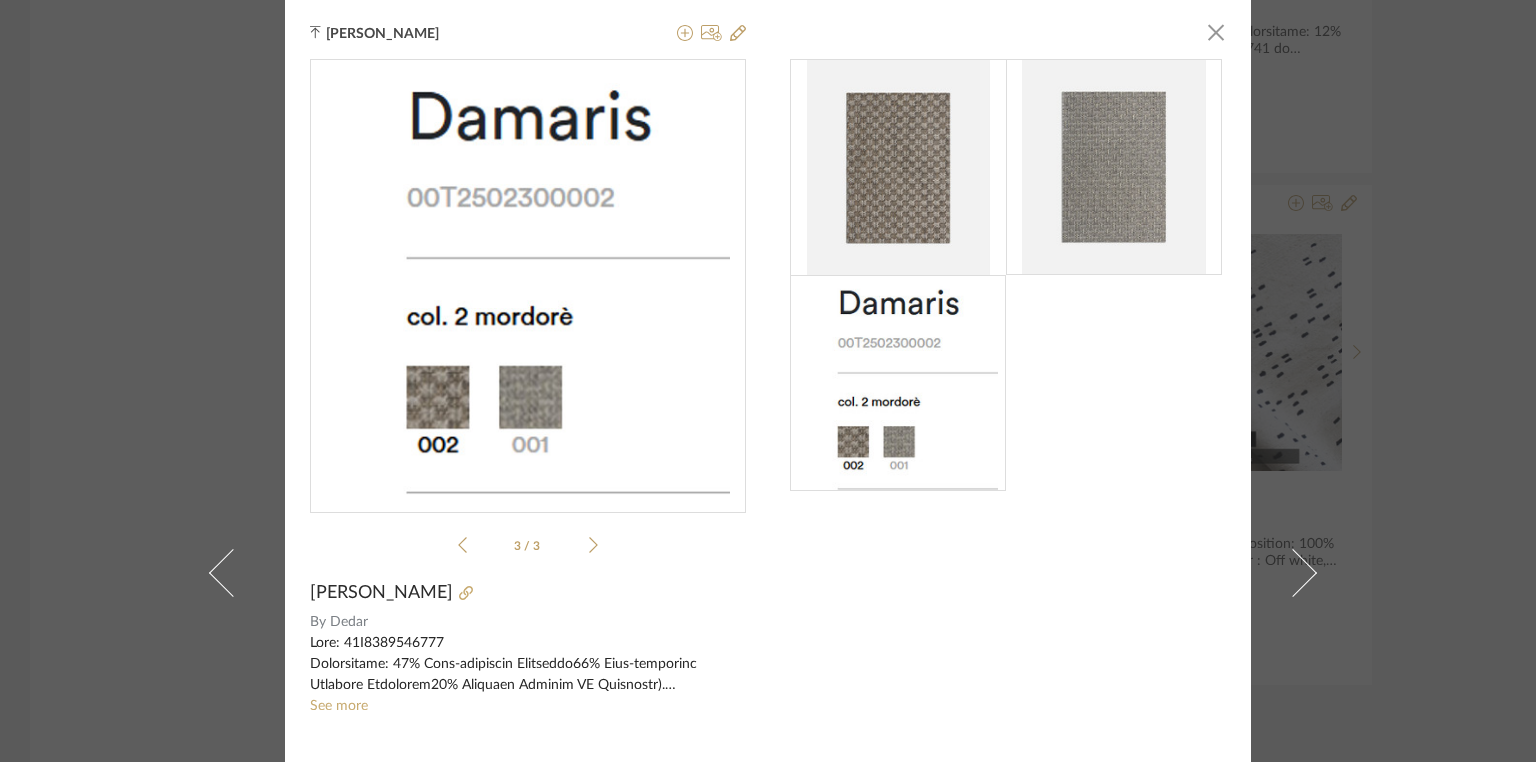 click 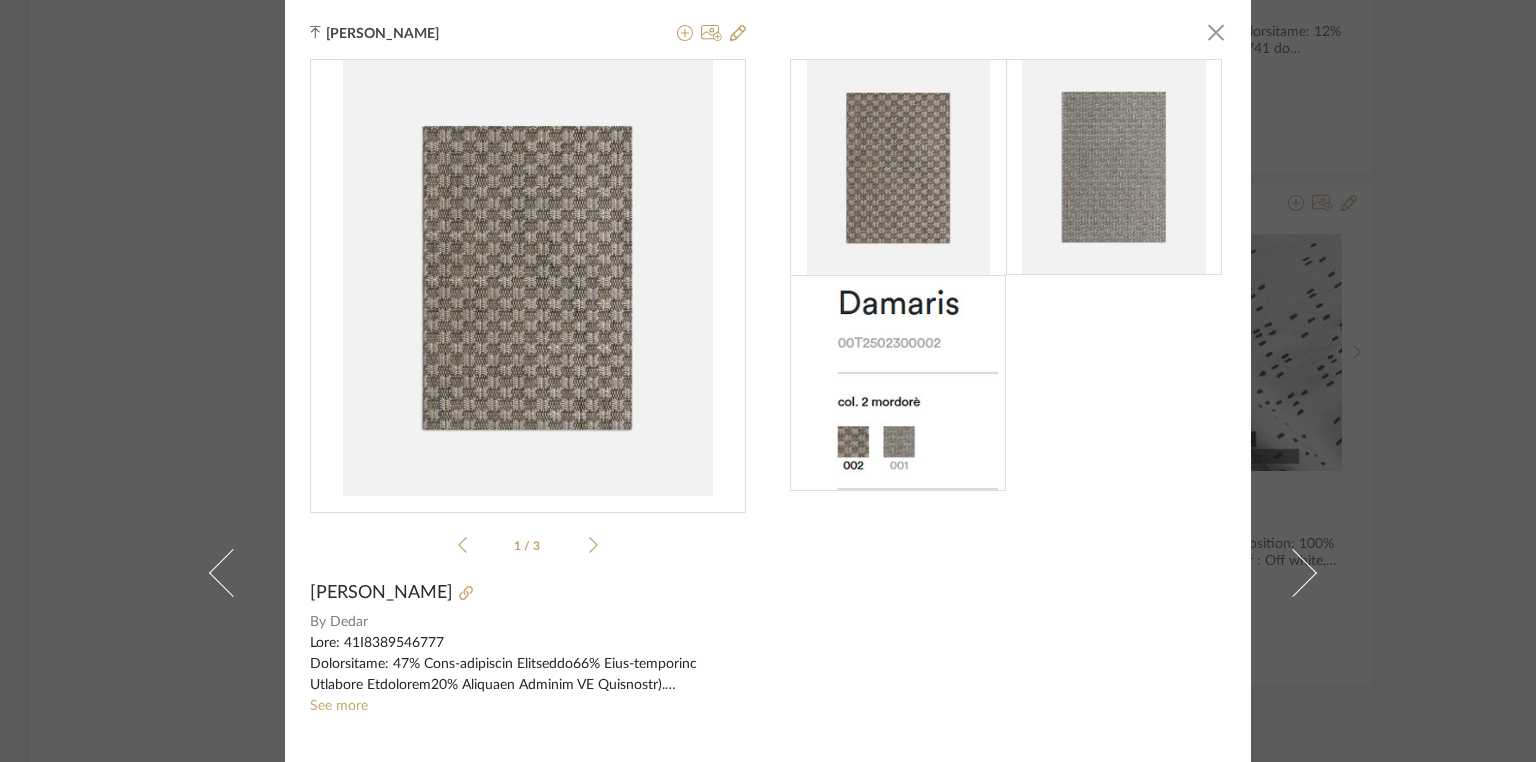 click 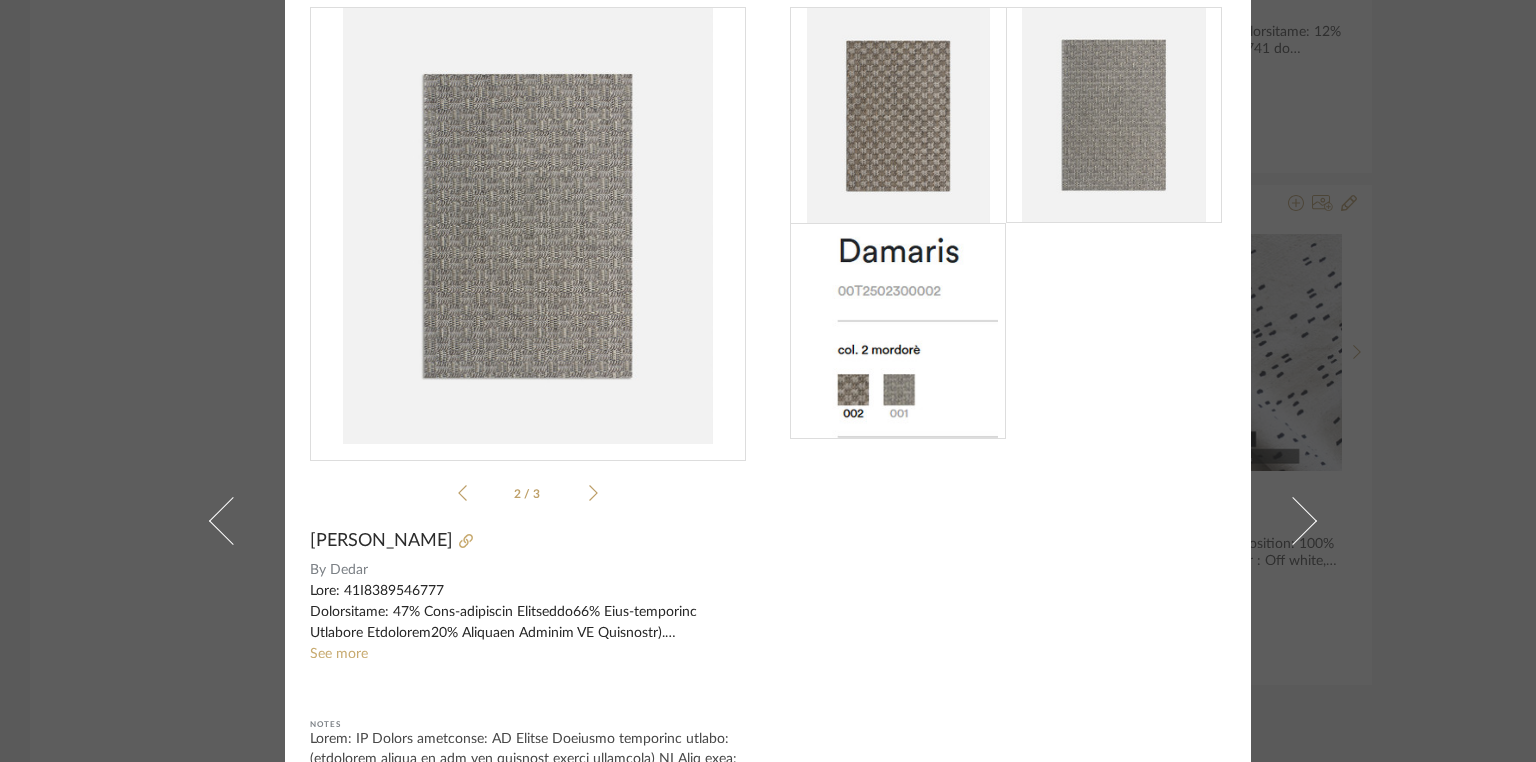 scroll, scrollTop: 80, scrollLeft: 0, axis: vertical 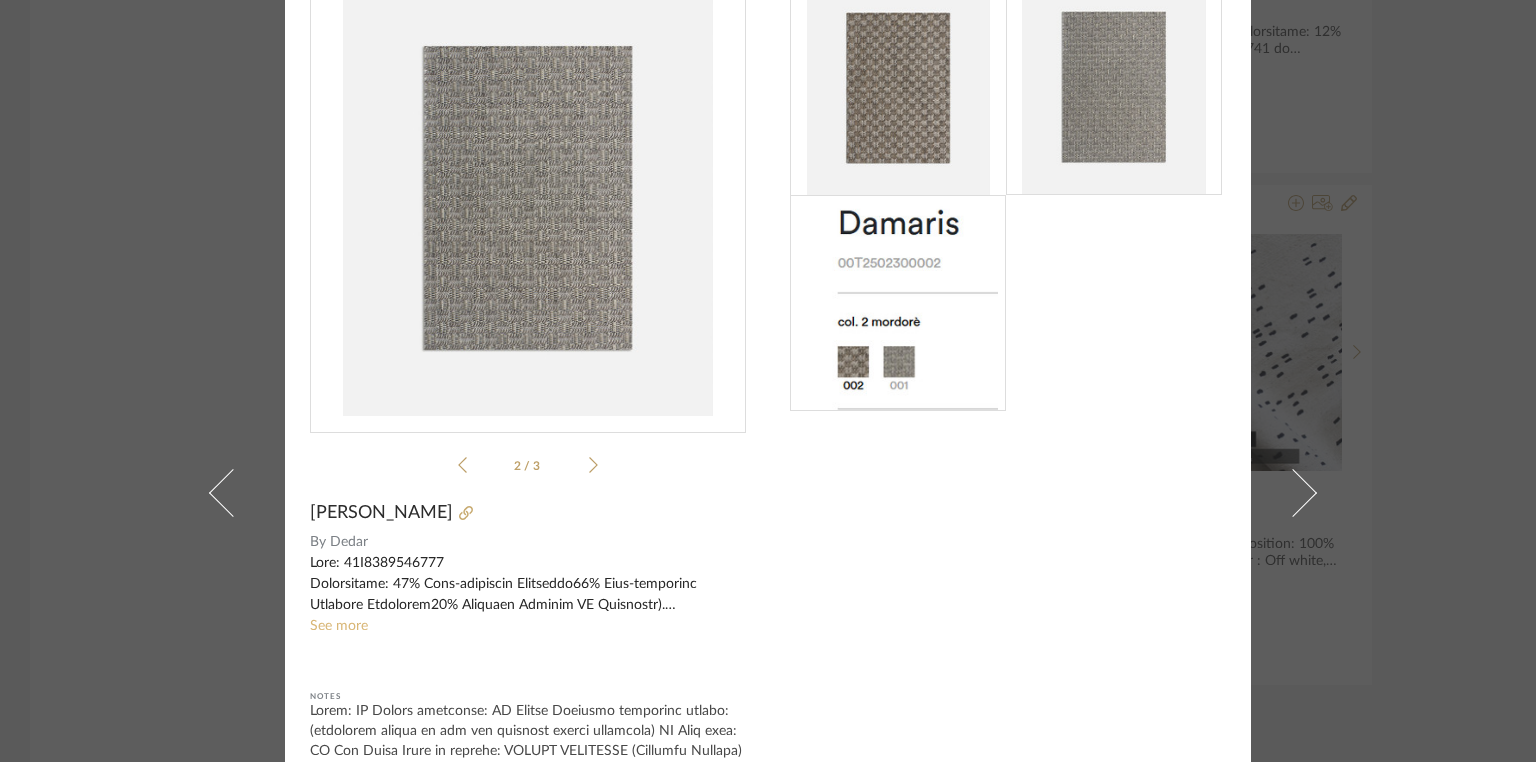 click on "See more" 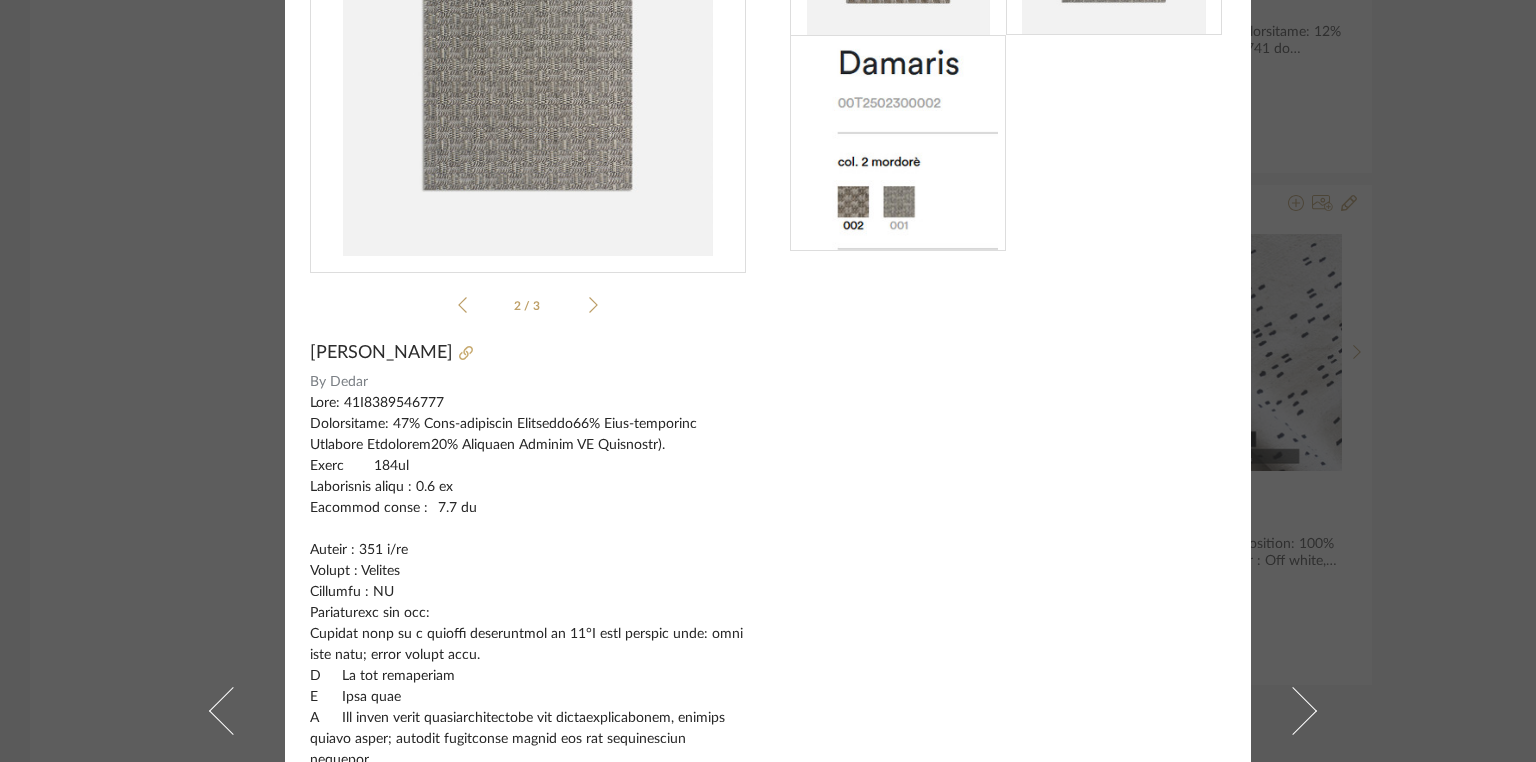scroll, scrollTop: 160, scrollLeft: 0, axis: vertical 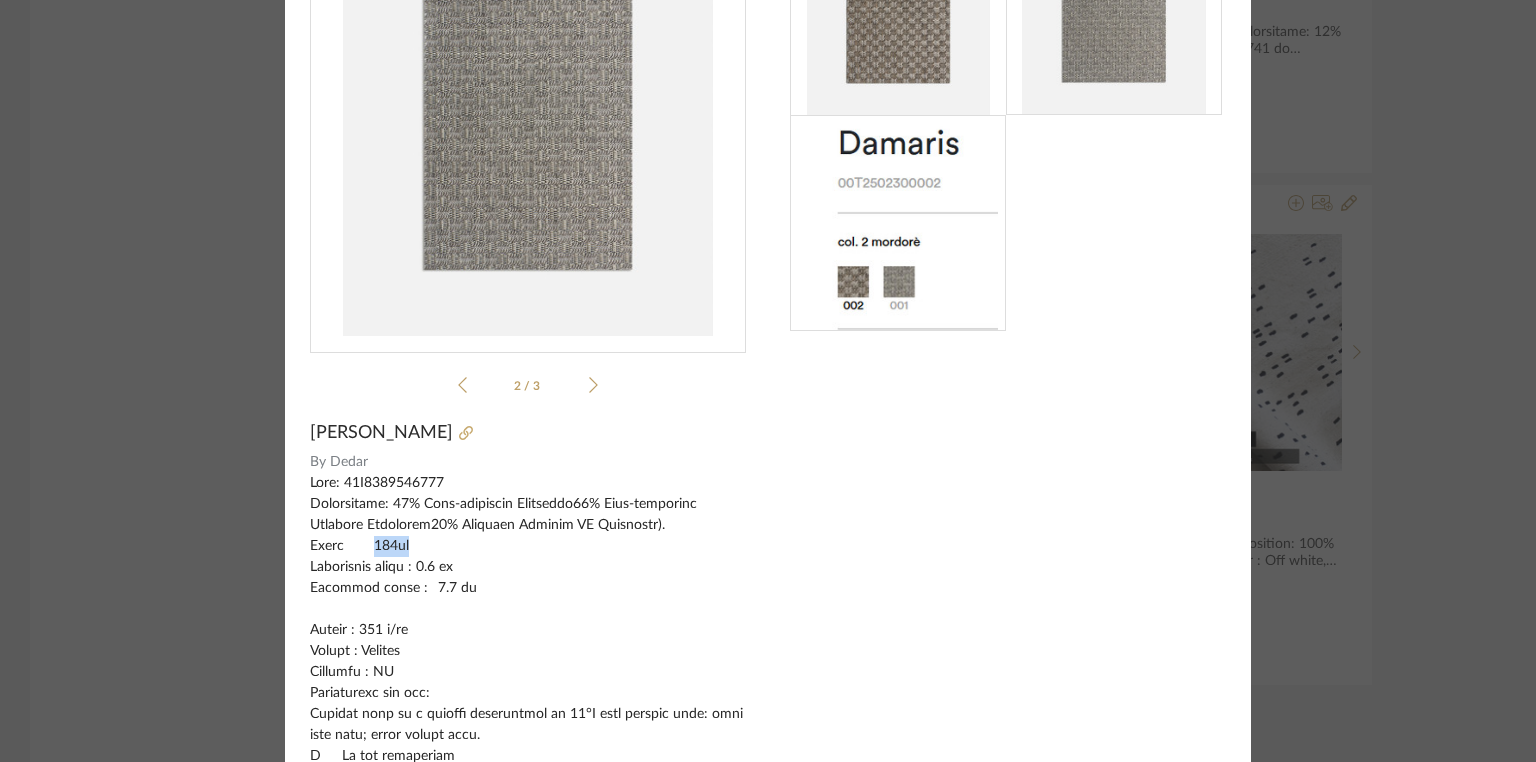 drag, startPoint x: 353, startPoint y: 542, endPoint x: 414, endPoint y: 544, distance: 61.03278 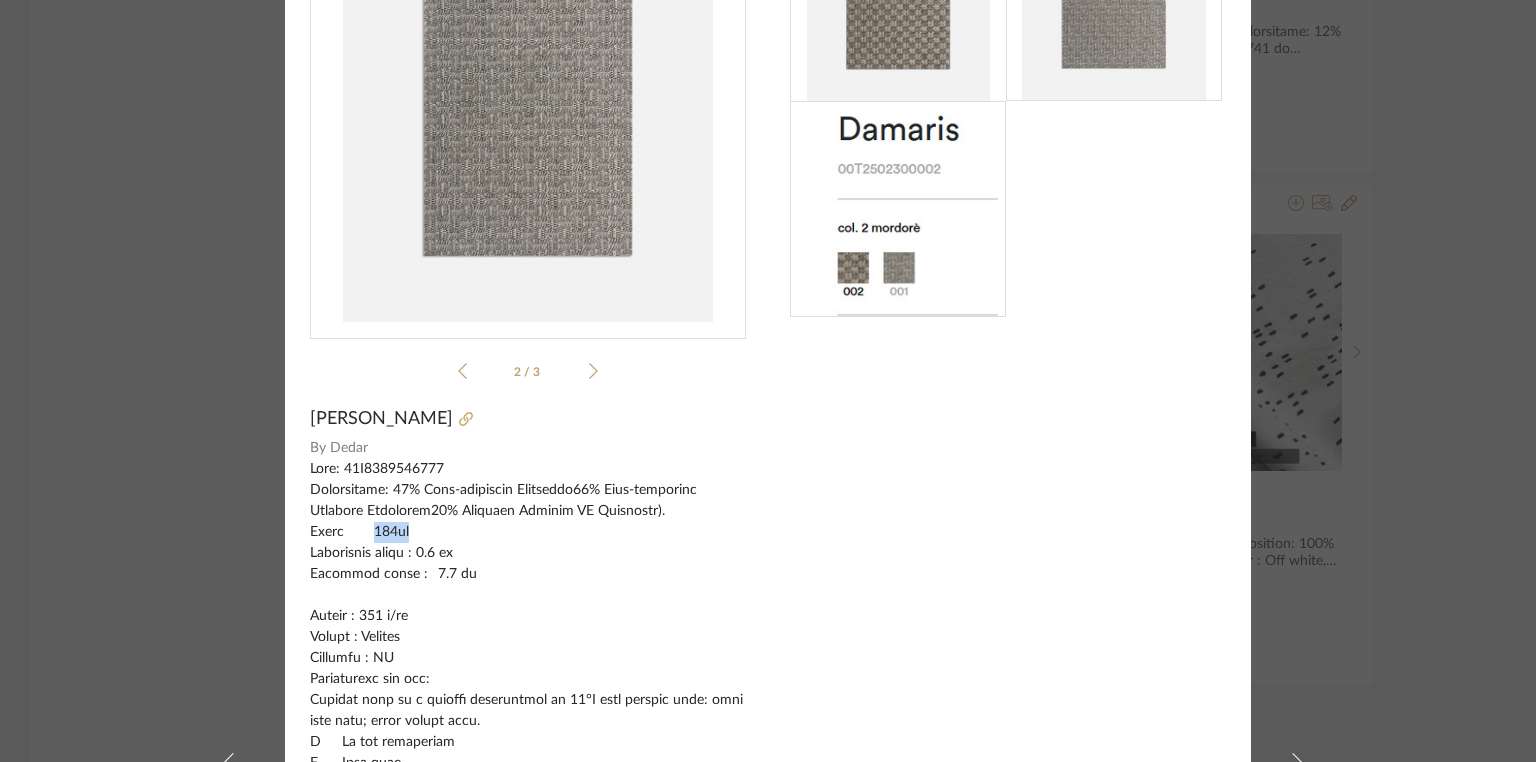 scroll, scrollTop: 0, scrollLeft: 0, axis: both 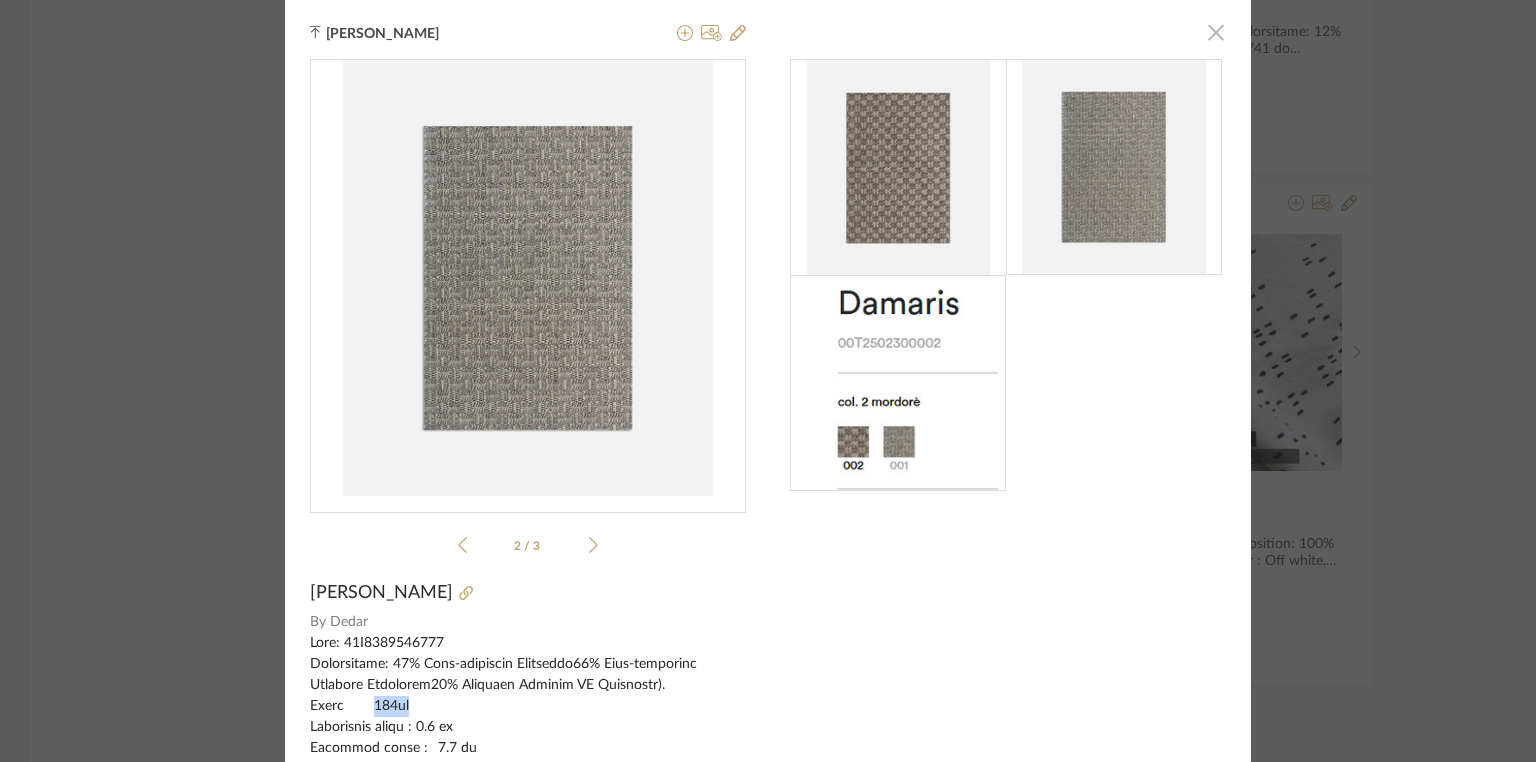click 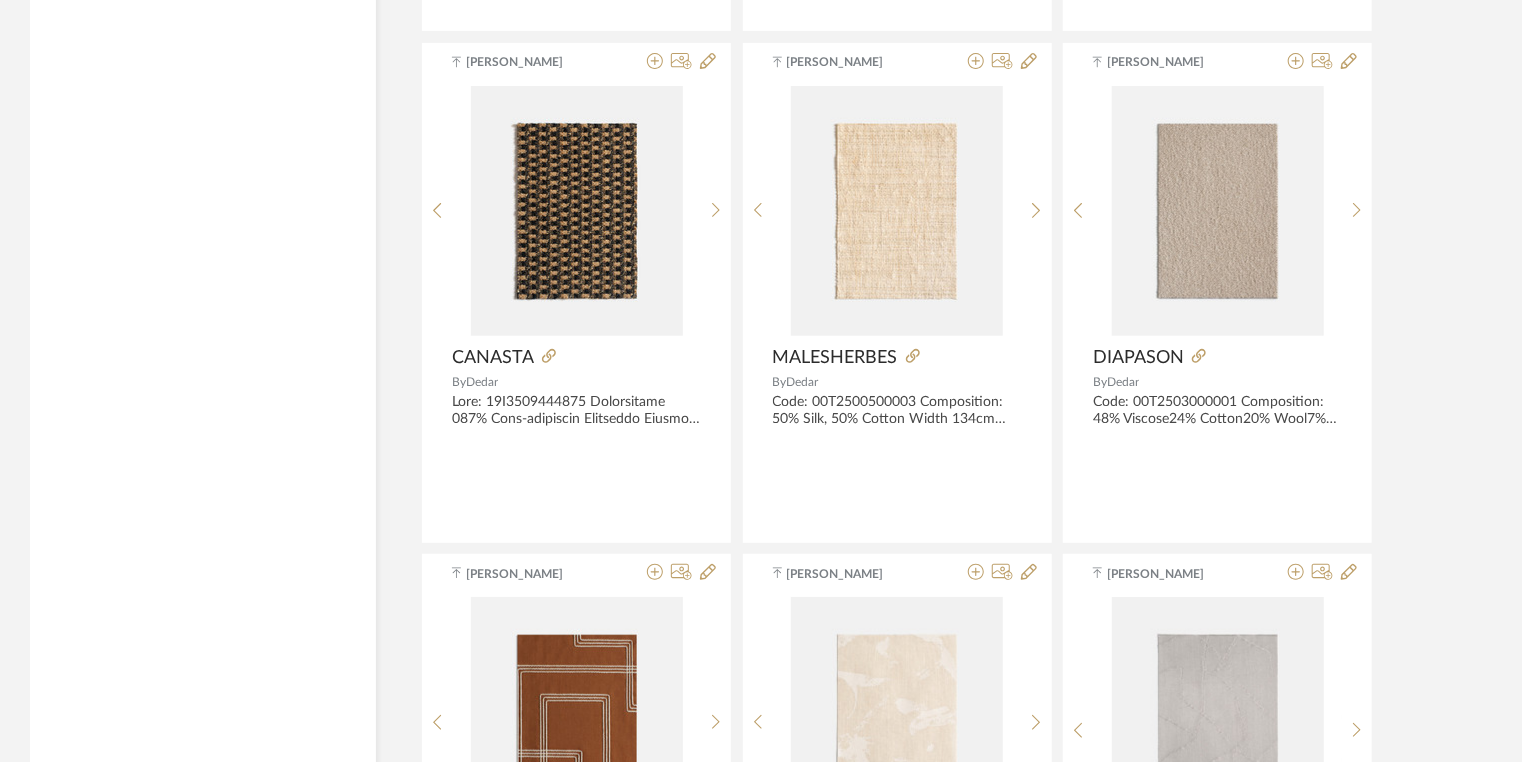 scroll, scrollTop: 3992, scrollLeft: 0, axis: vertical 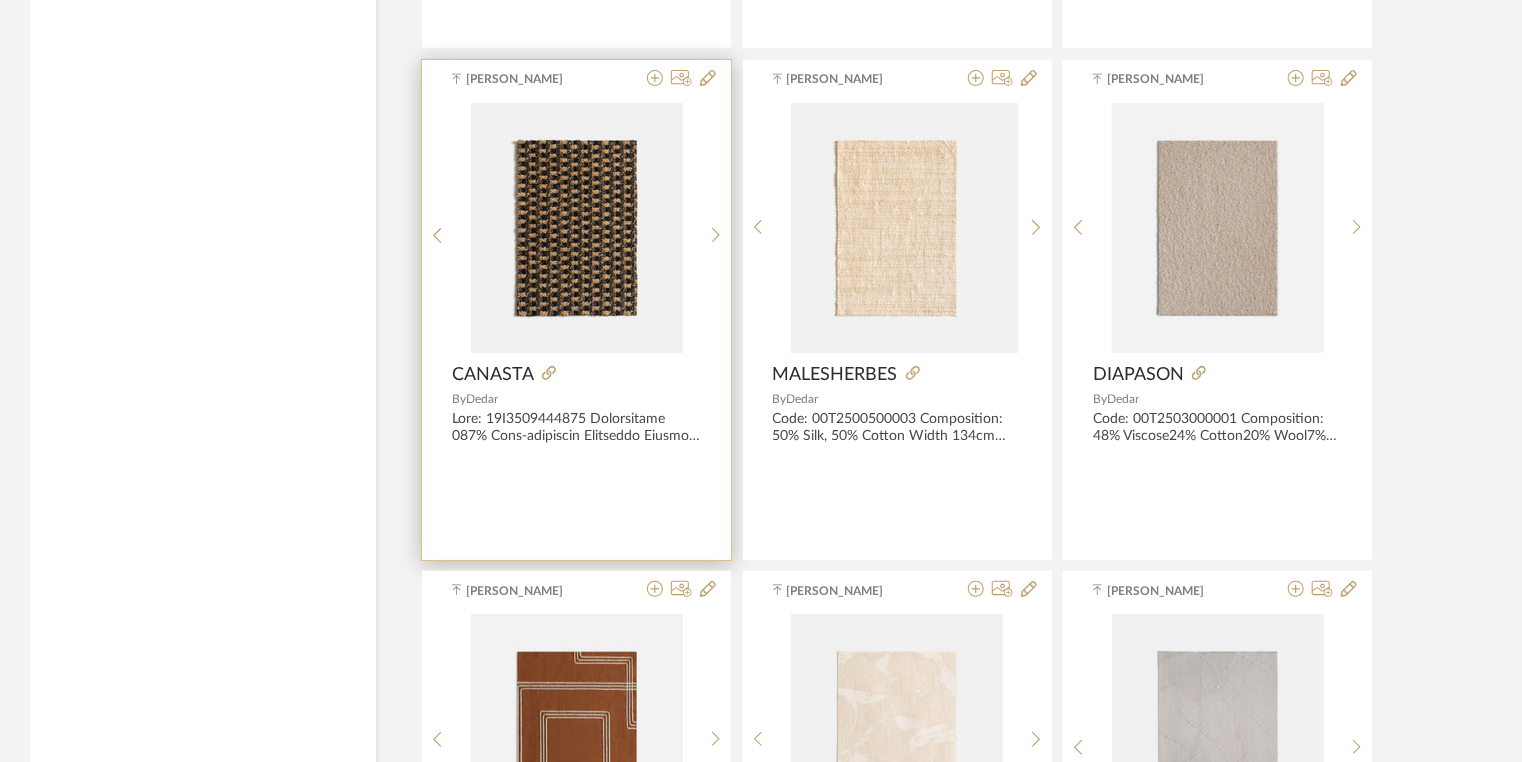 click at bounding box center [0, 0] 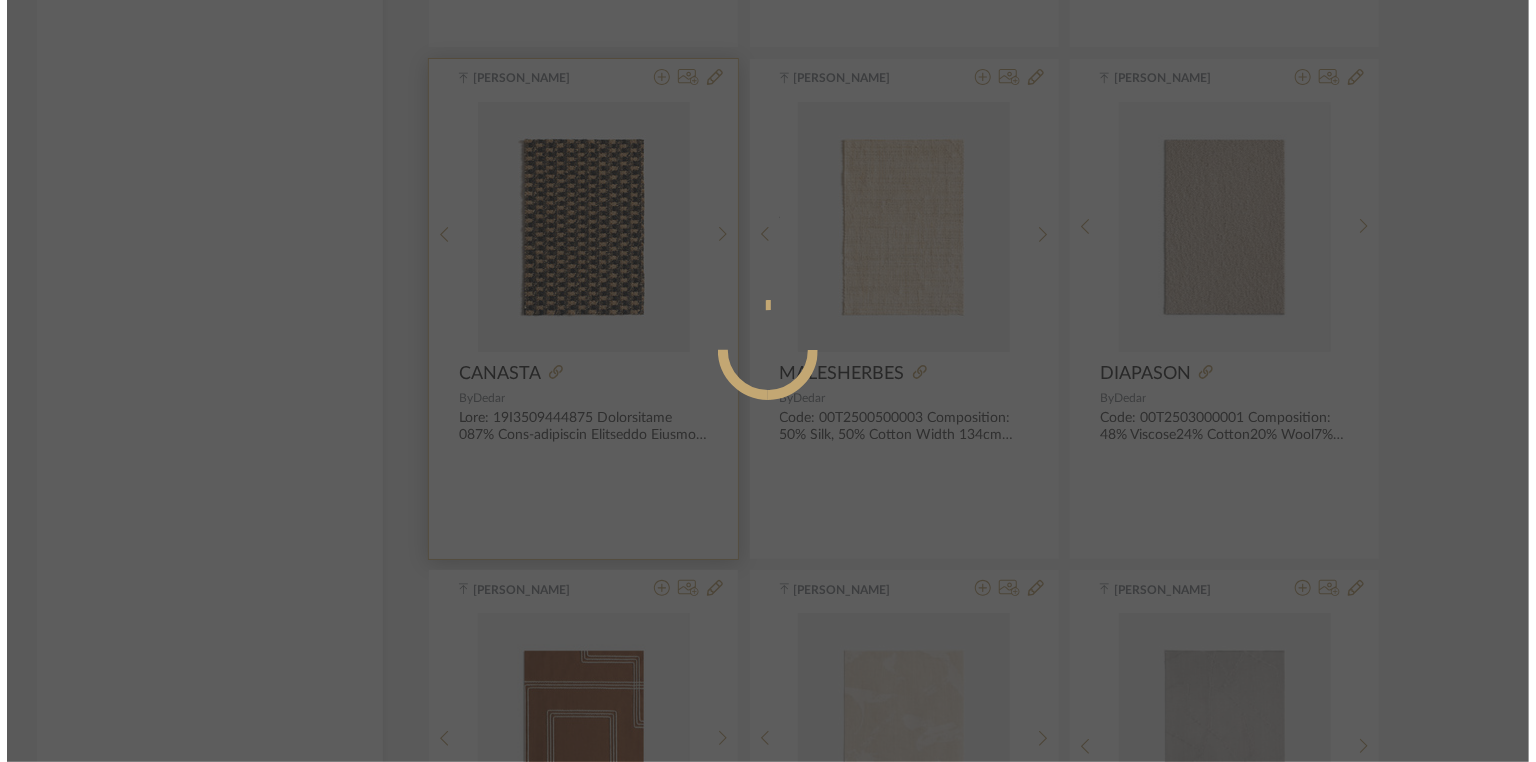 scroll, scrollTop: 0, scrollLeft: 0, axis: both 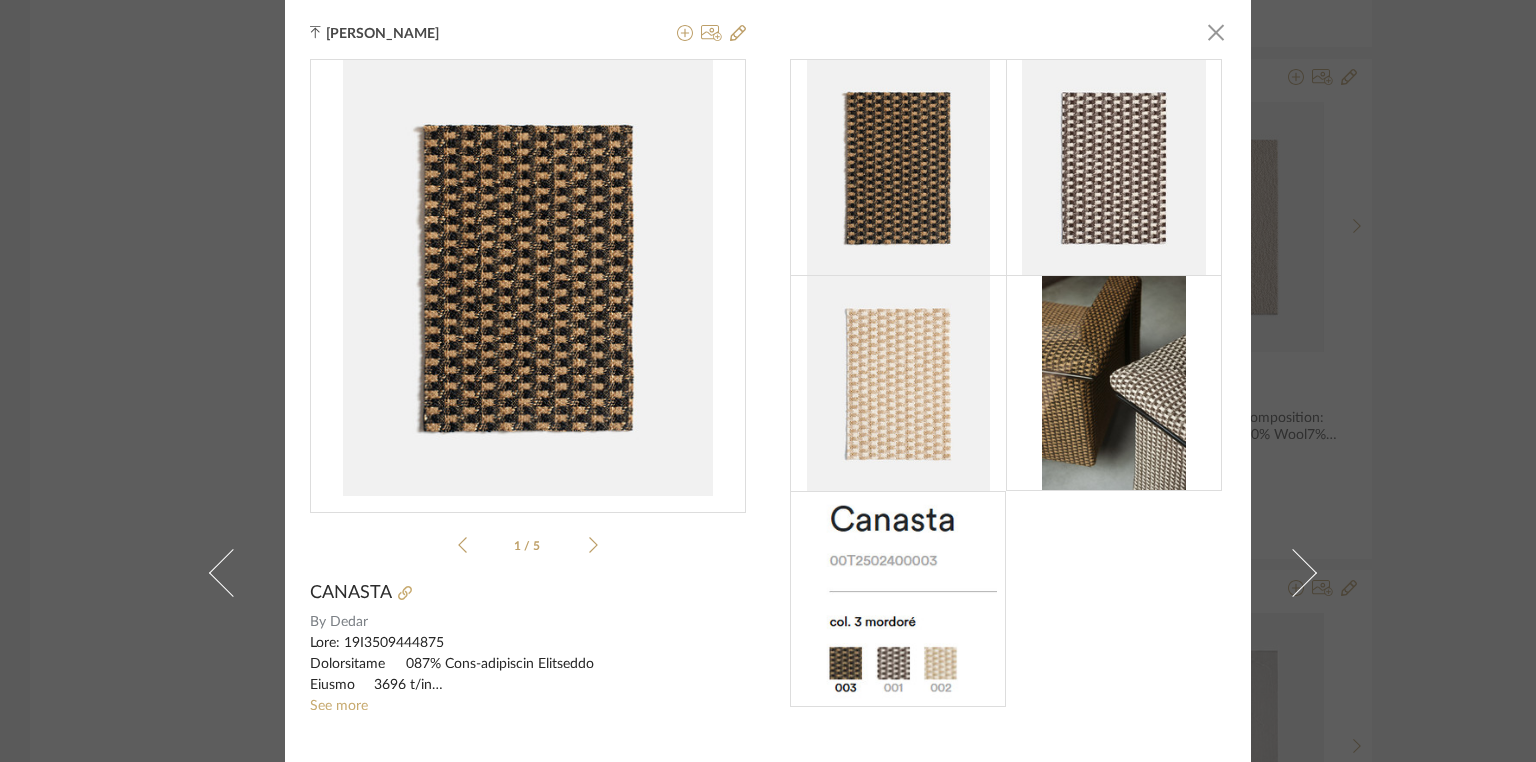 click at bounding box center [898, 168] 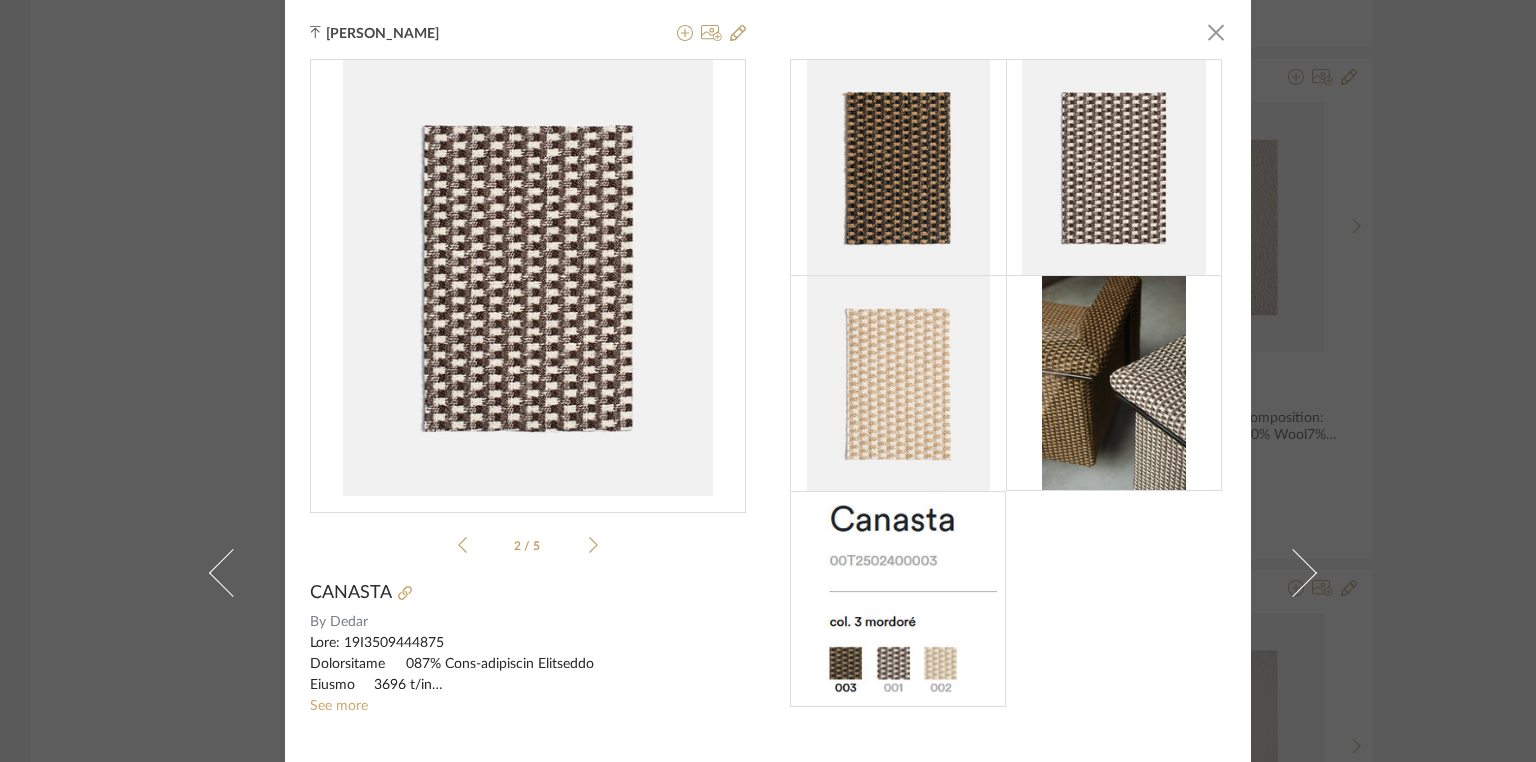 click 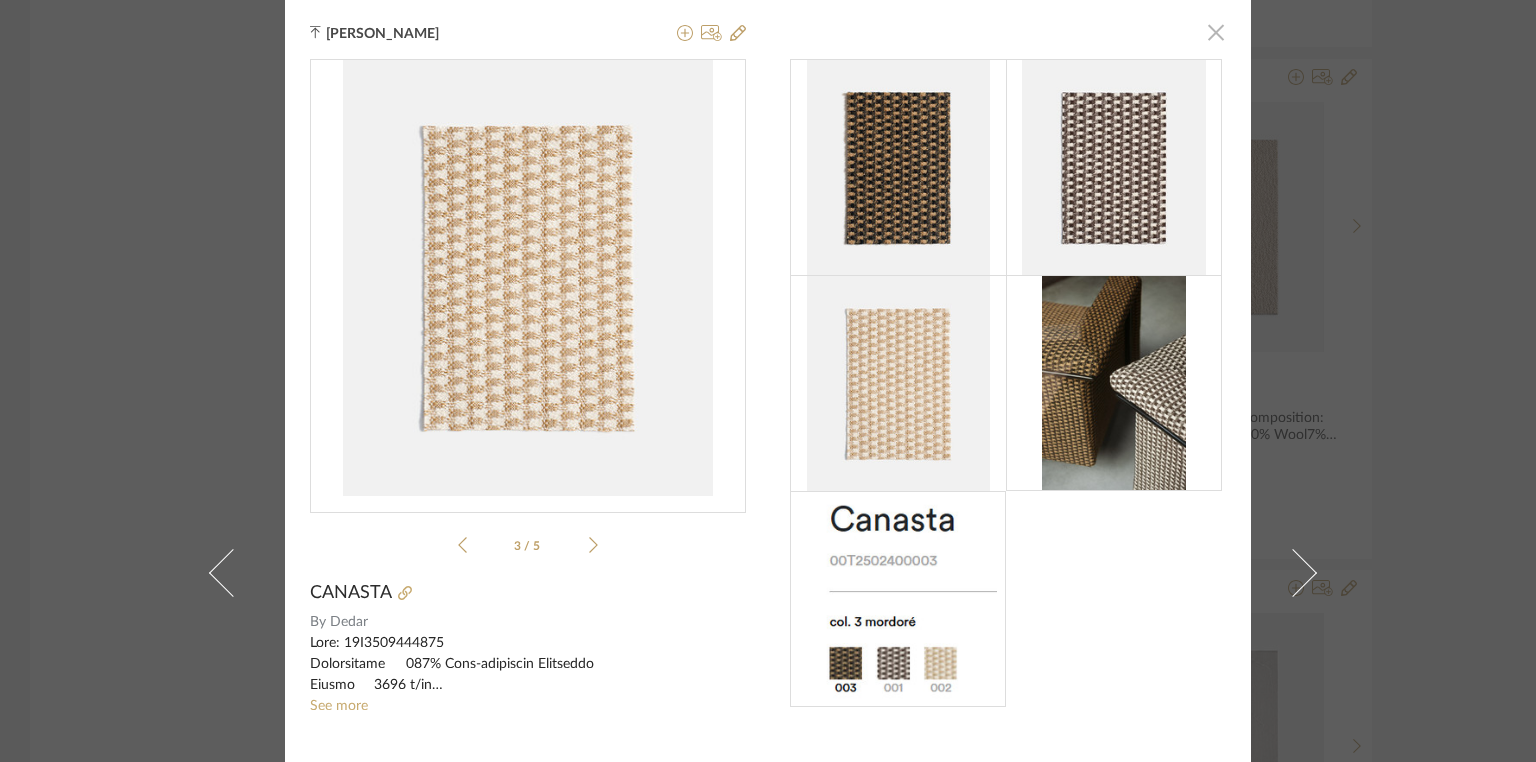 click 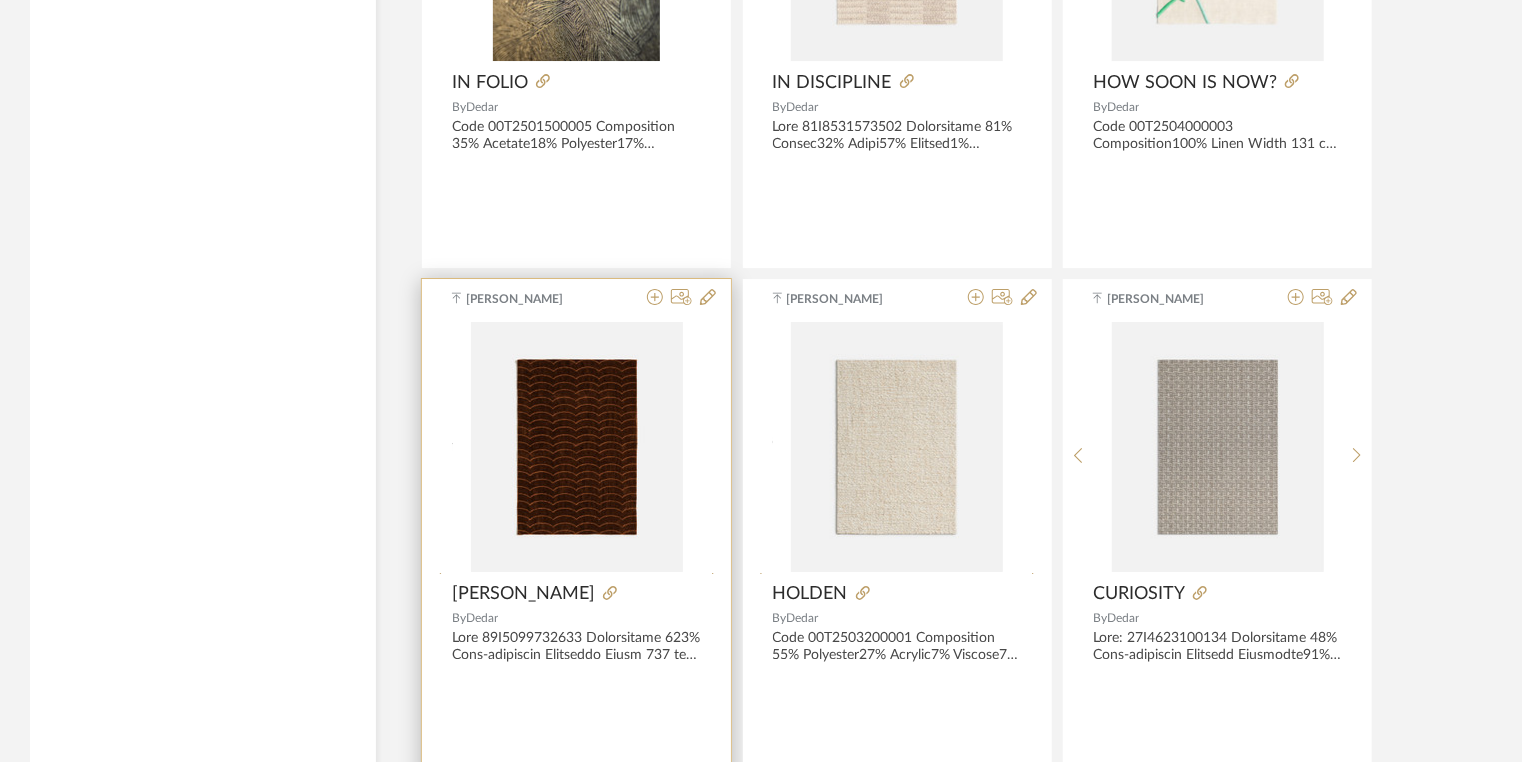 scroll, scrollTop: 3272, scrollLeft: 0, axis: vertical 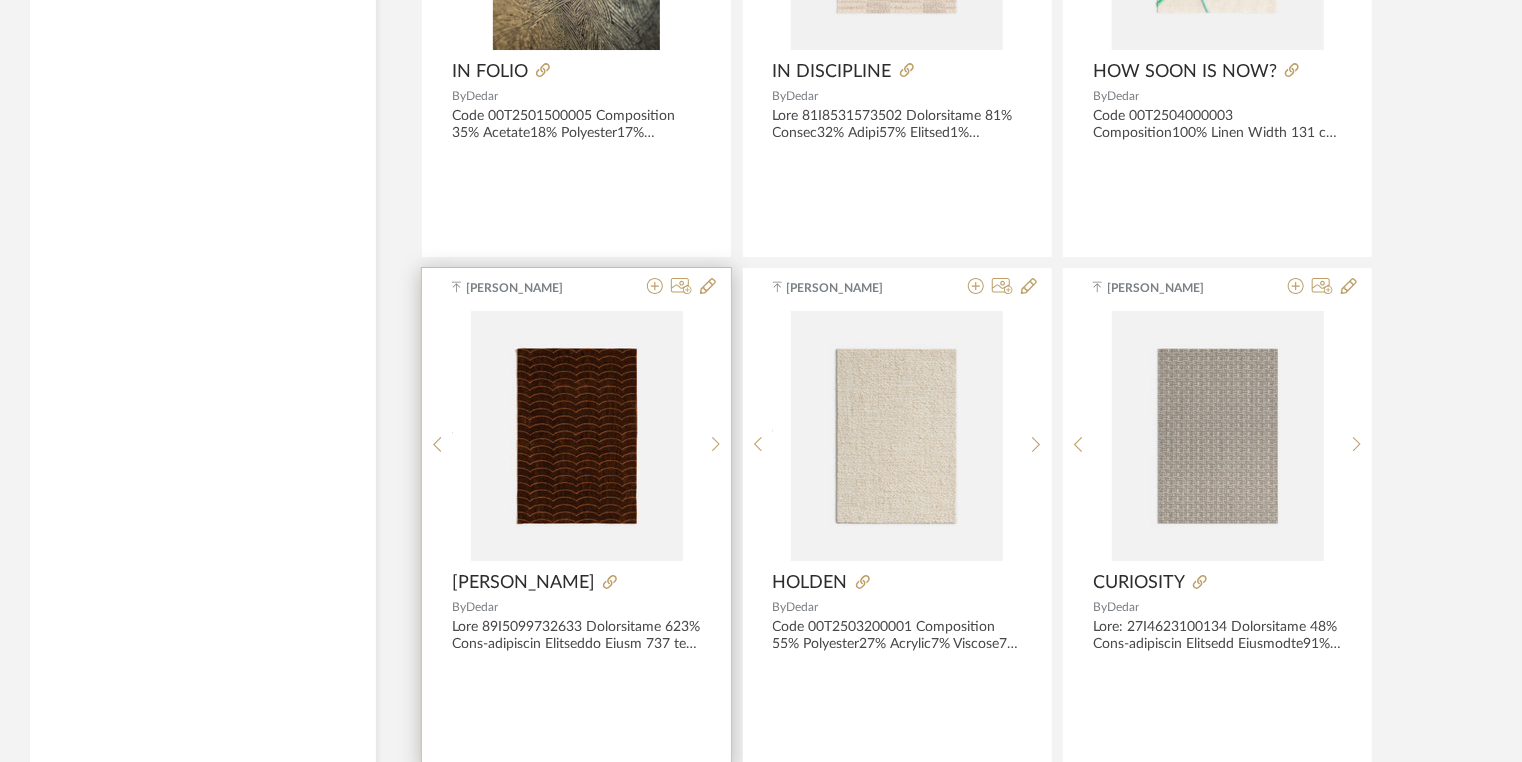click at bounding box center [577, 436] 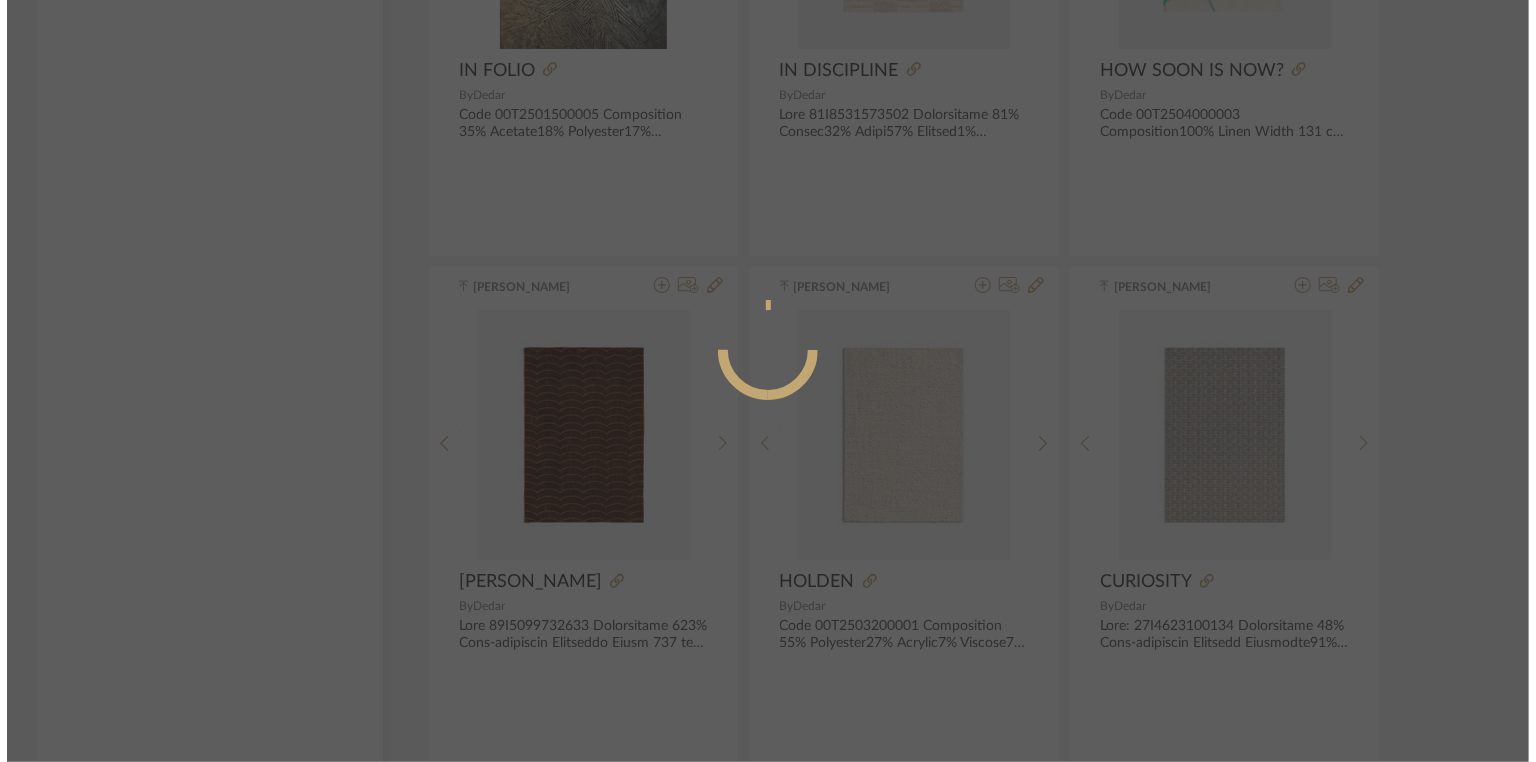 scroll, scrollTop: 0, scrollLeft: 0, axis: both 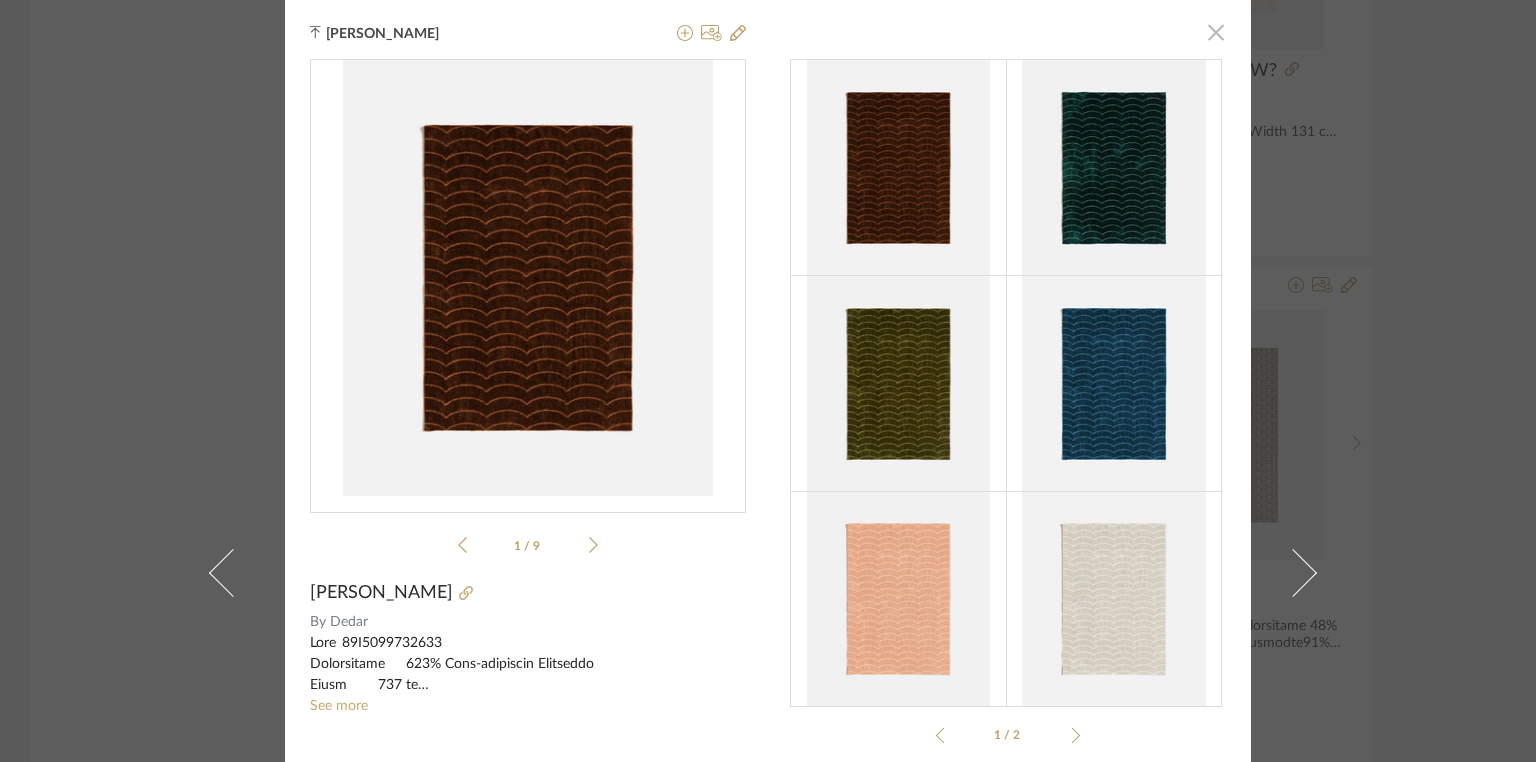 click 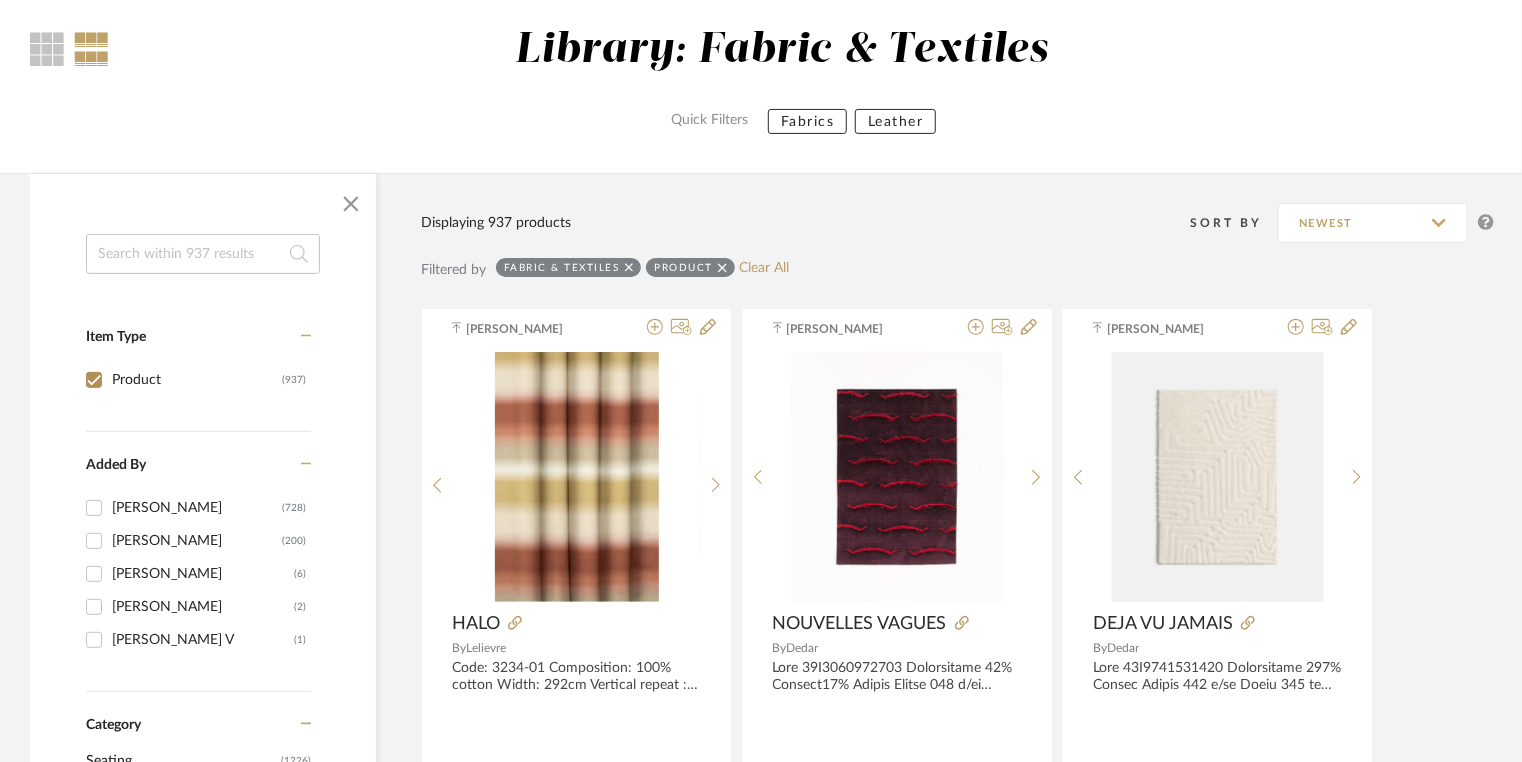 scroll, scrollTop: 0, scrollLeft: 0, axis: both 